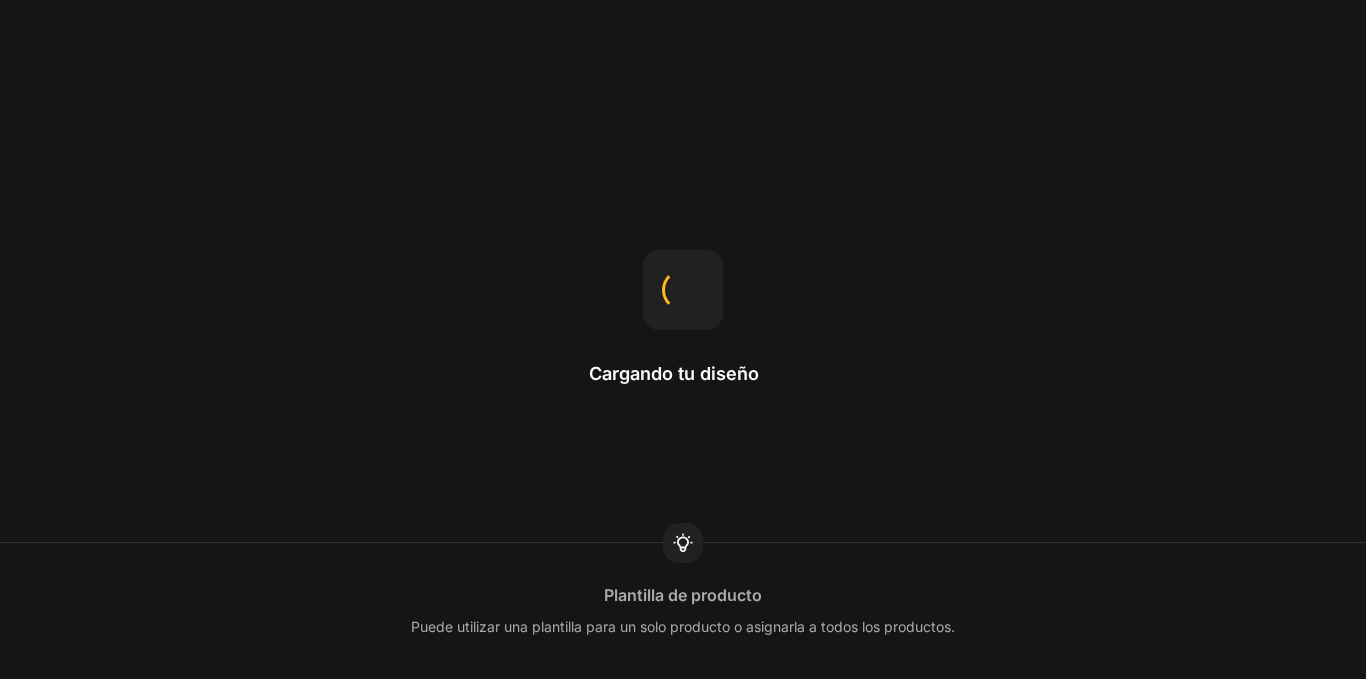 scroll, scrollTop: 0, scrollLeft: 0, axis: both 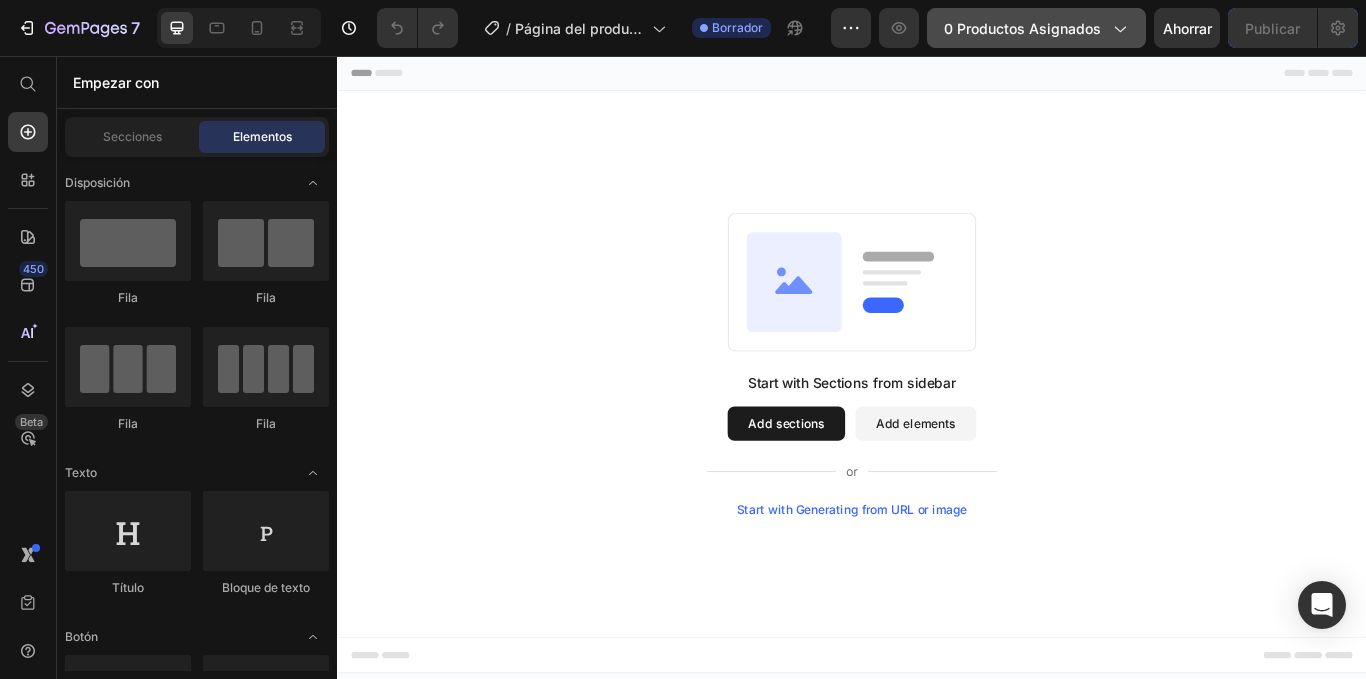 click on "0 productos asignados" at bounding box center [1036, 28] 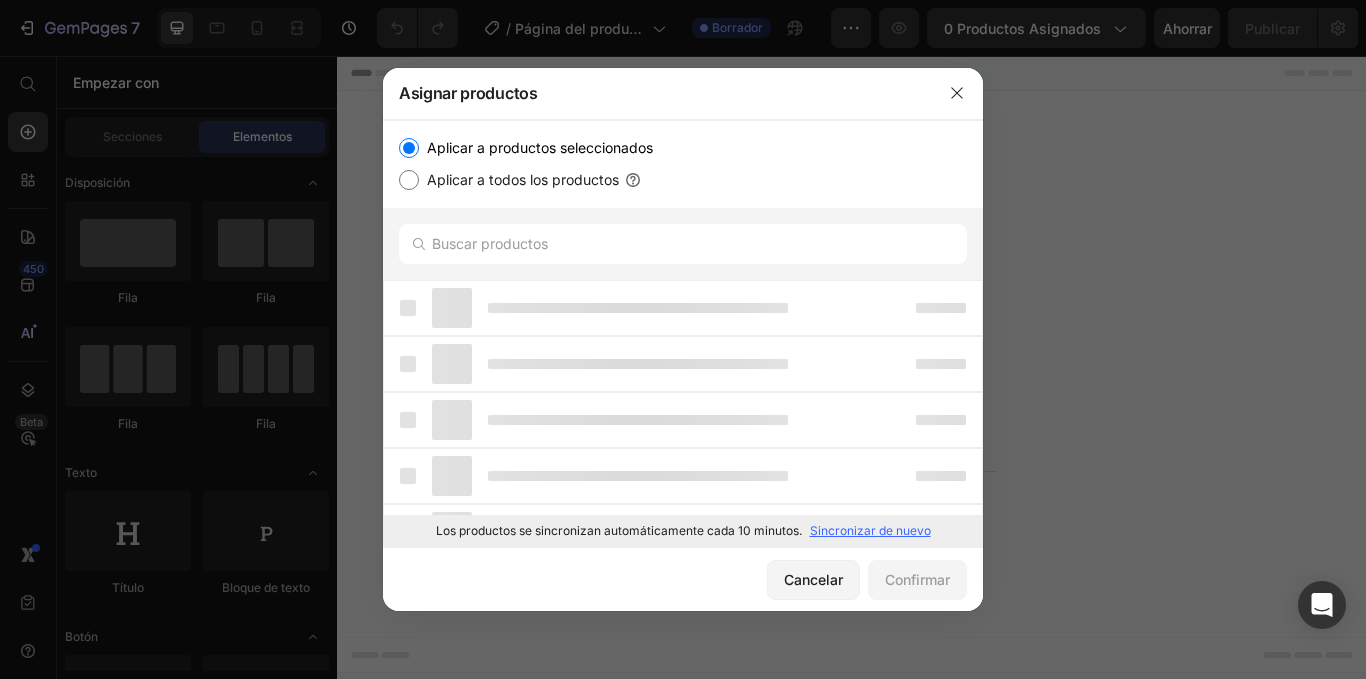 click on "Sincronizar de nuevo" at bounding box center (870, 530) 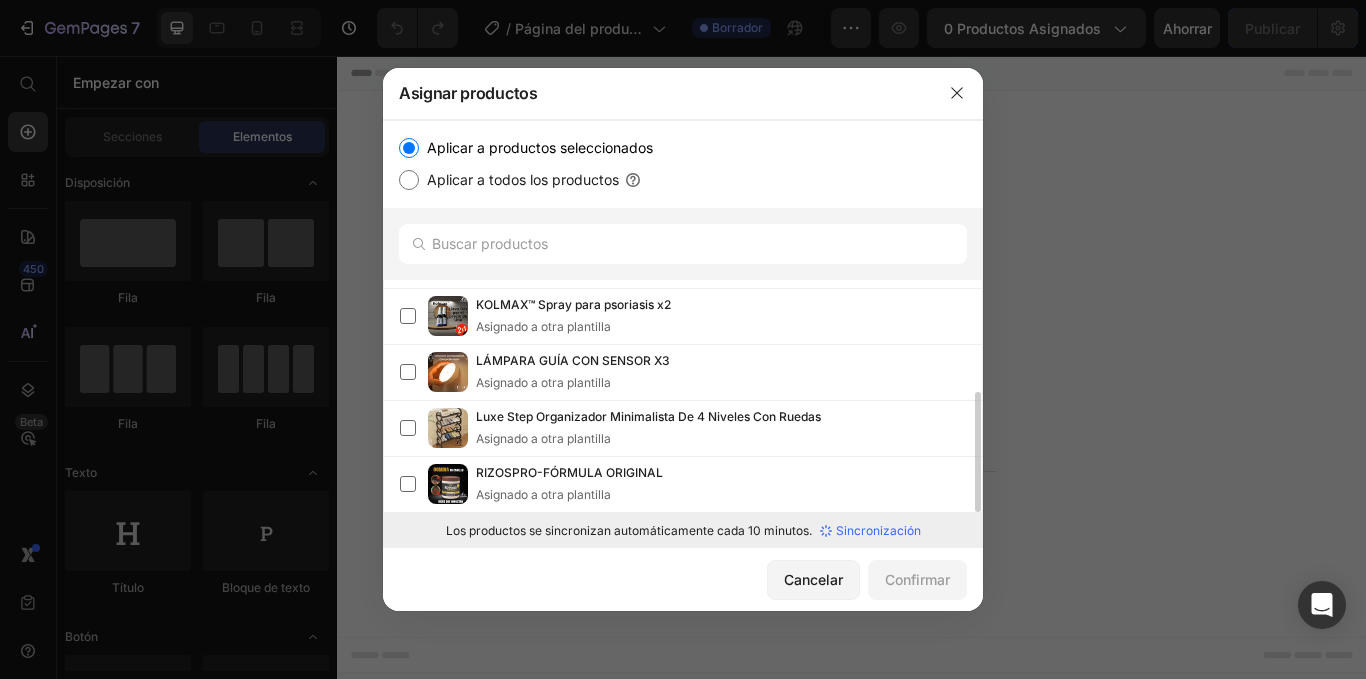 scroll, scrollTop: 0, scrollLeft: 0, axis: both 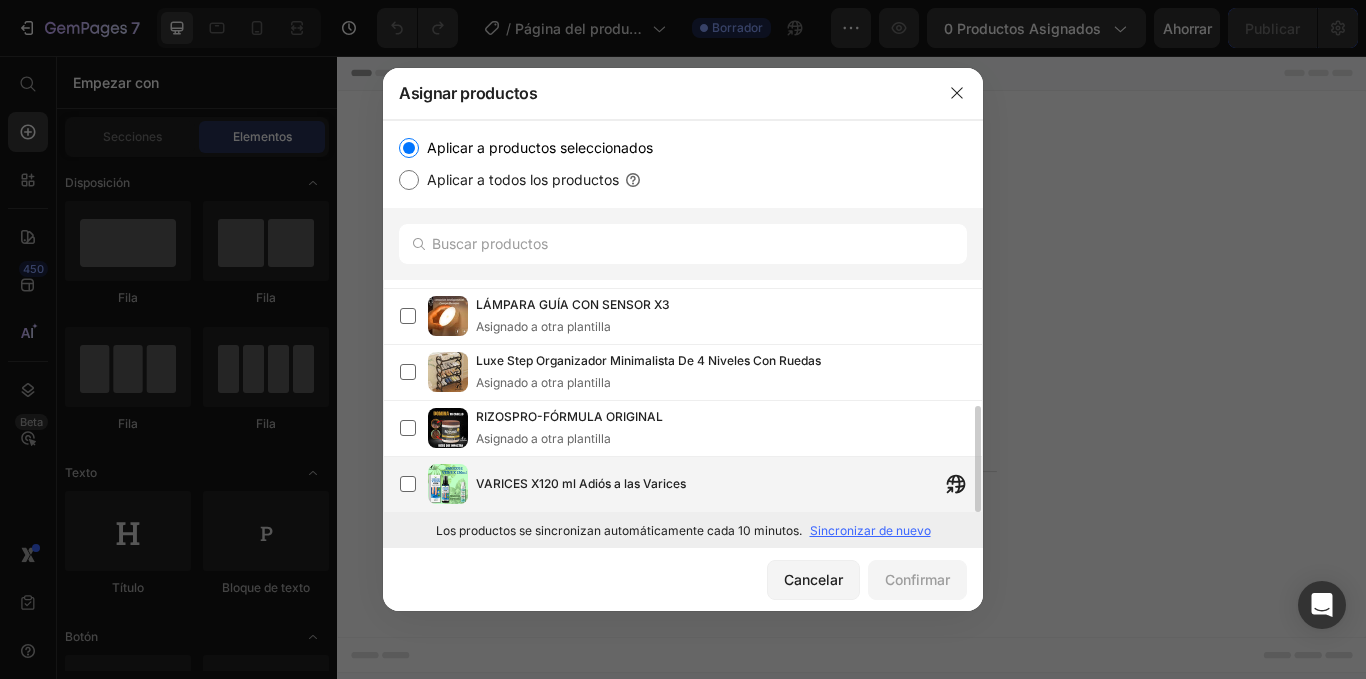 click on "VARICES X120 ml Adiós a las Varices" at bounding box center [581, 483] 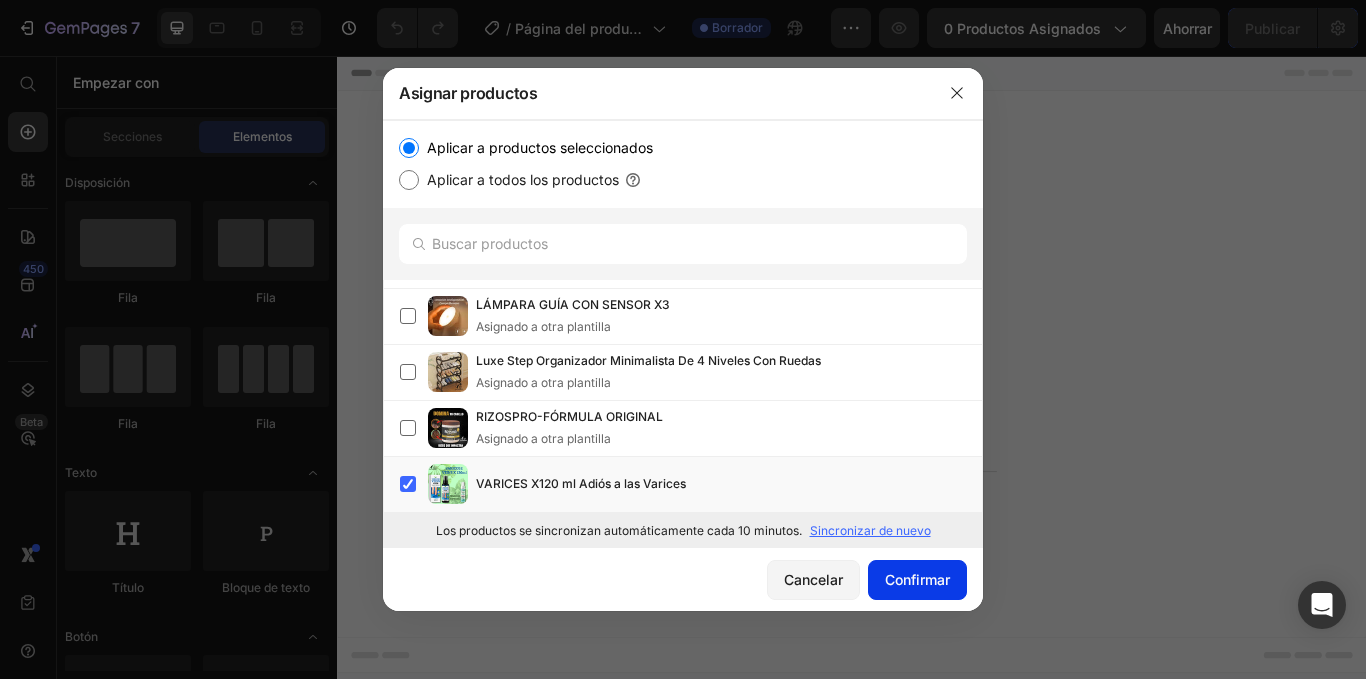click on "Confirmar" at bounding box center (917, 579) 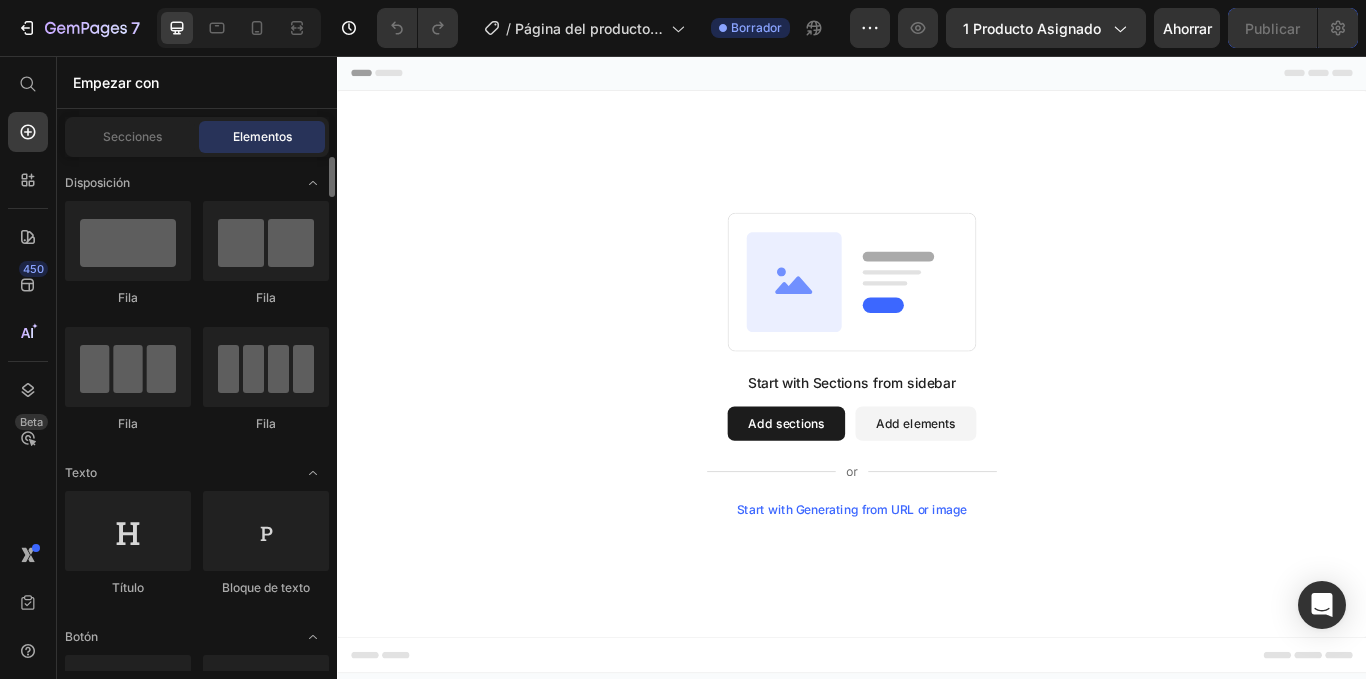 scroll, scrollTop: 0, scrollLeft: 0, axis: both 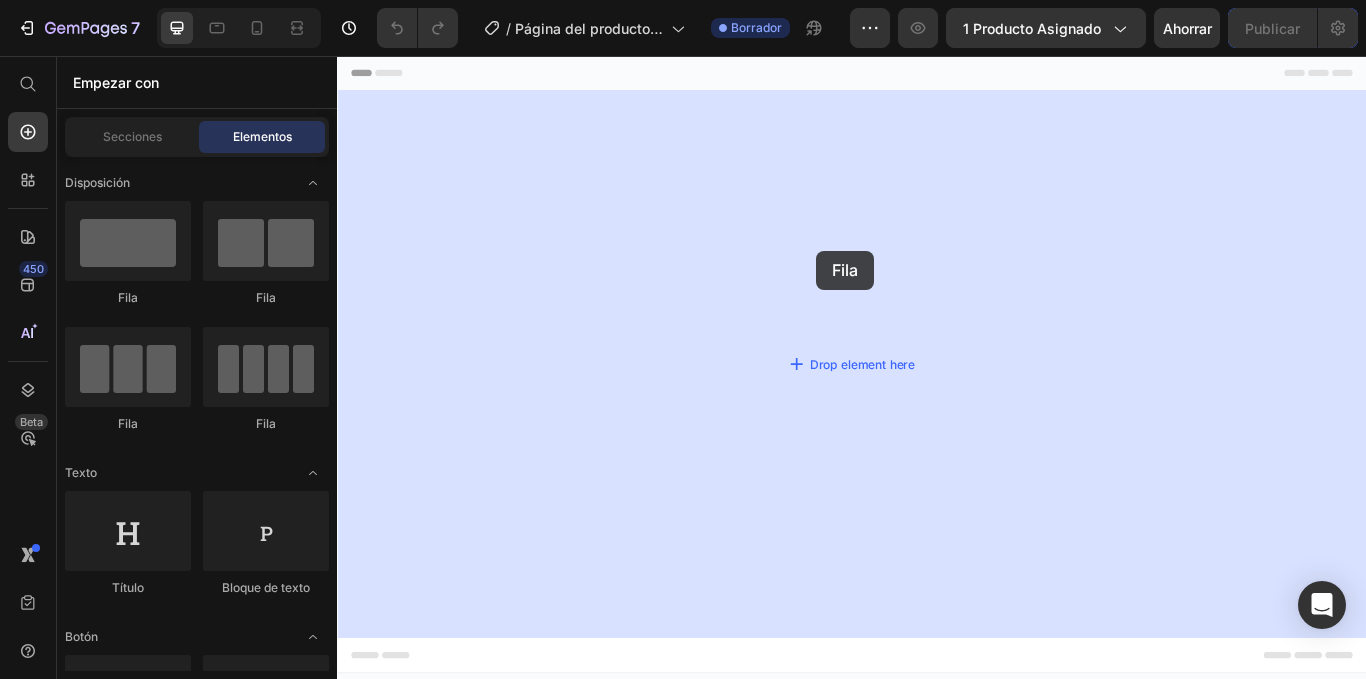 drag, startPoint x: 561, startPoint y: 312, endPoint x: 896, endPoint y: 283, distance: 336.25287 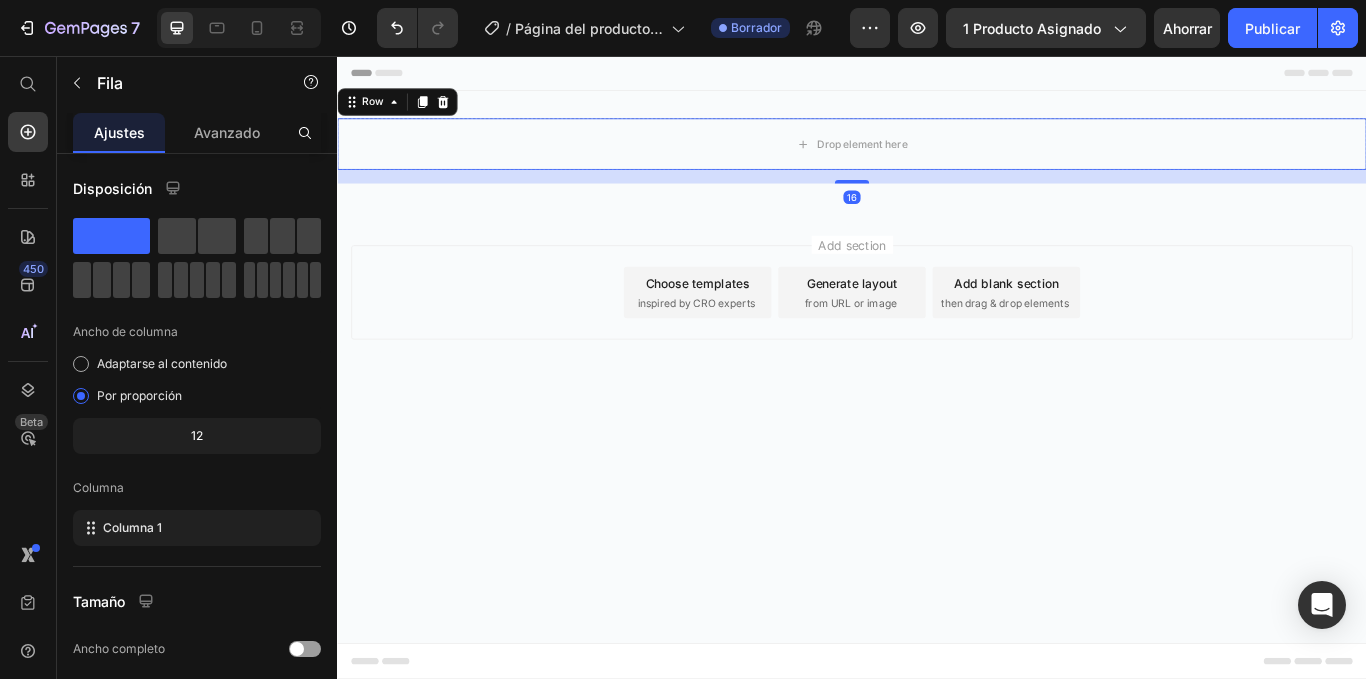 scroll, scrollTop: 330, scrollLeft: 0, axis: vertical 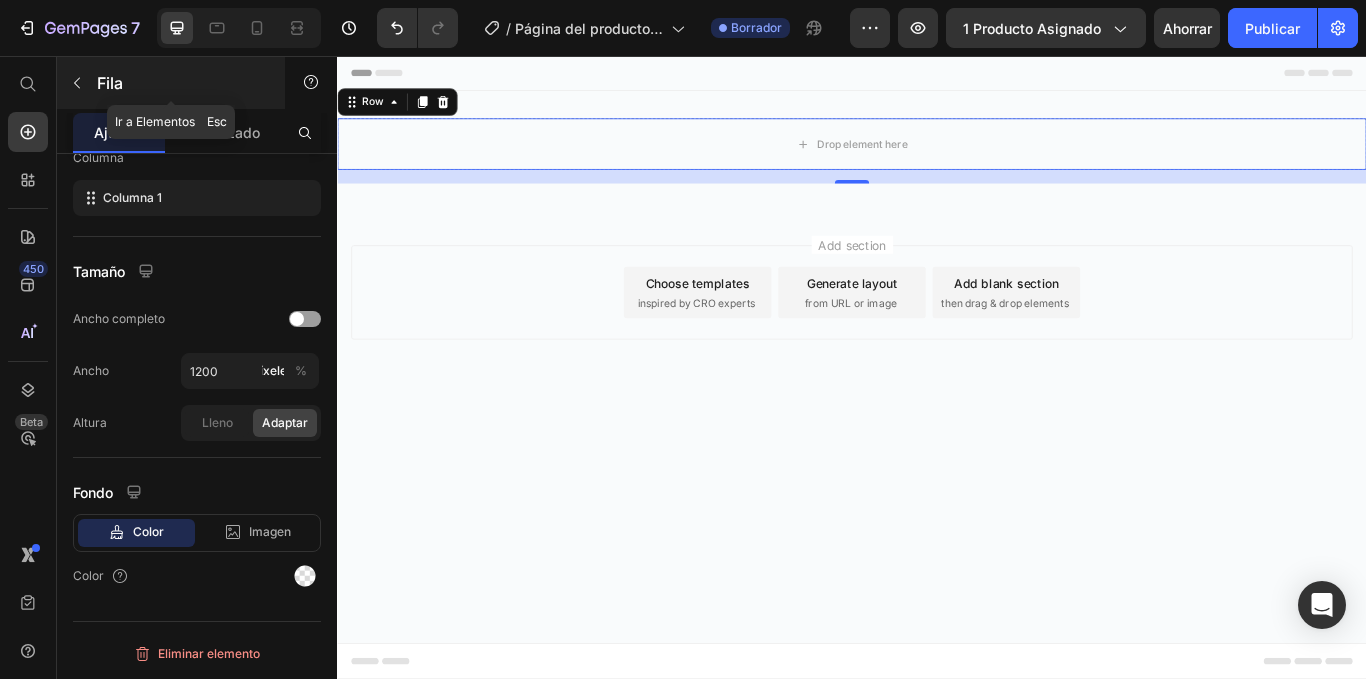 click 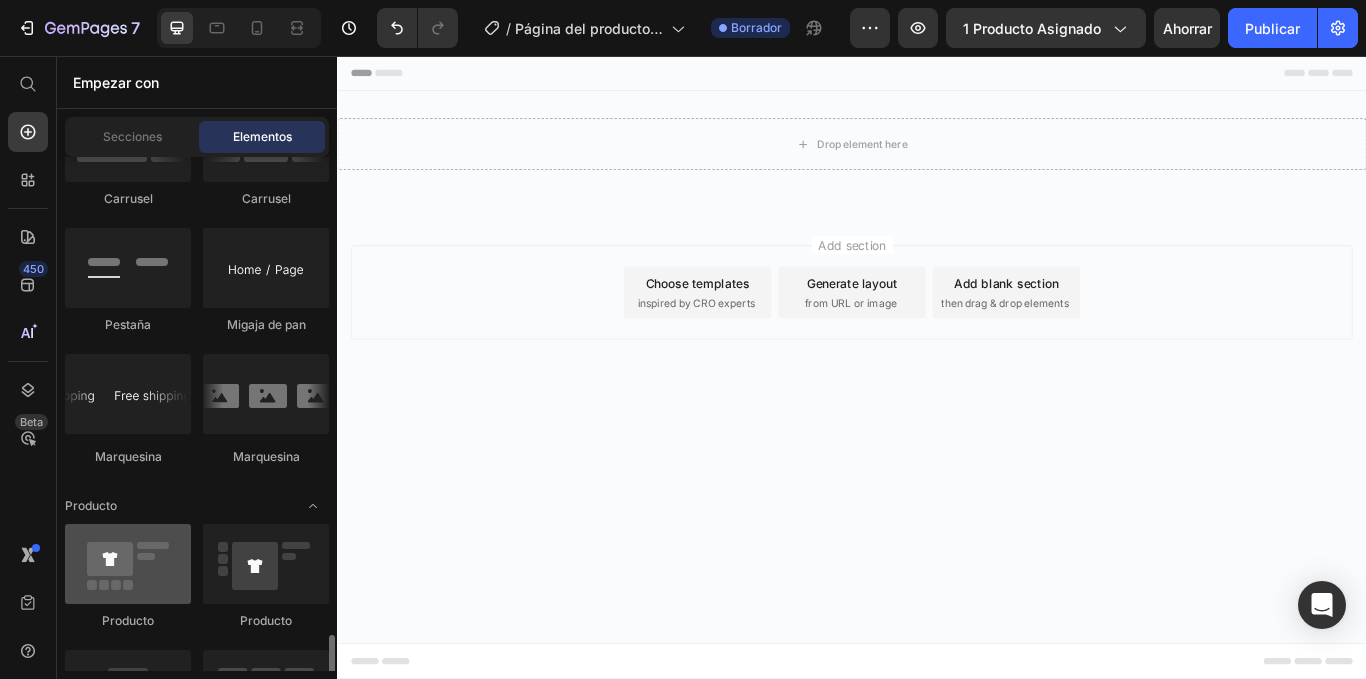 scroll, scrollTop: 2670, scrollLeft: 0, axis: vertical 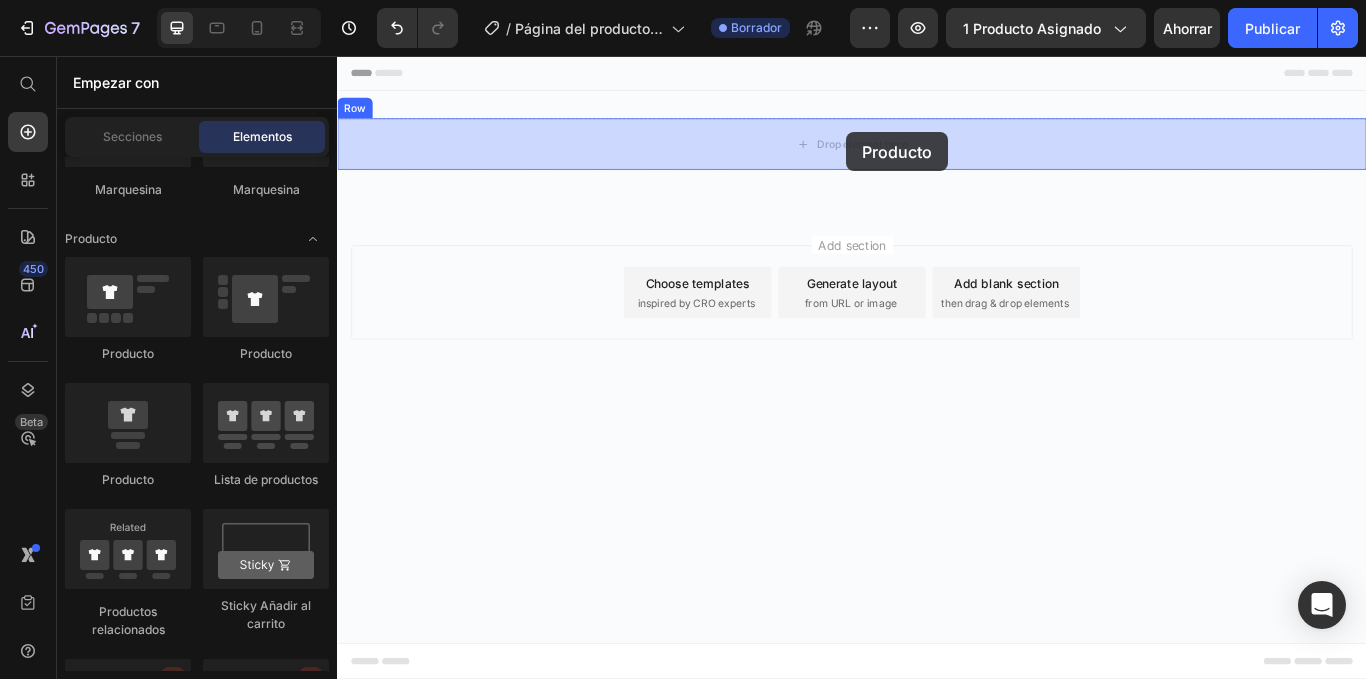 drag, startPoint x: 458, startPoint y: 351, endPoint x: 931, endPoint y: 145, distance: 515.9118 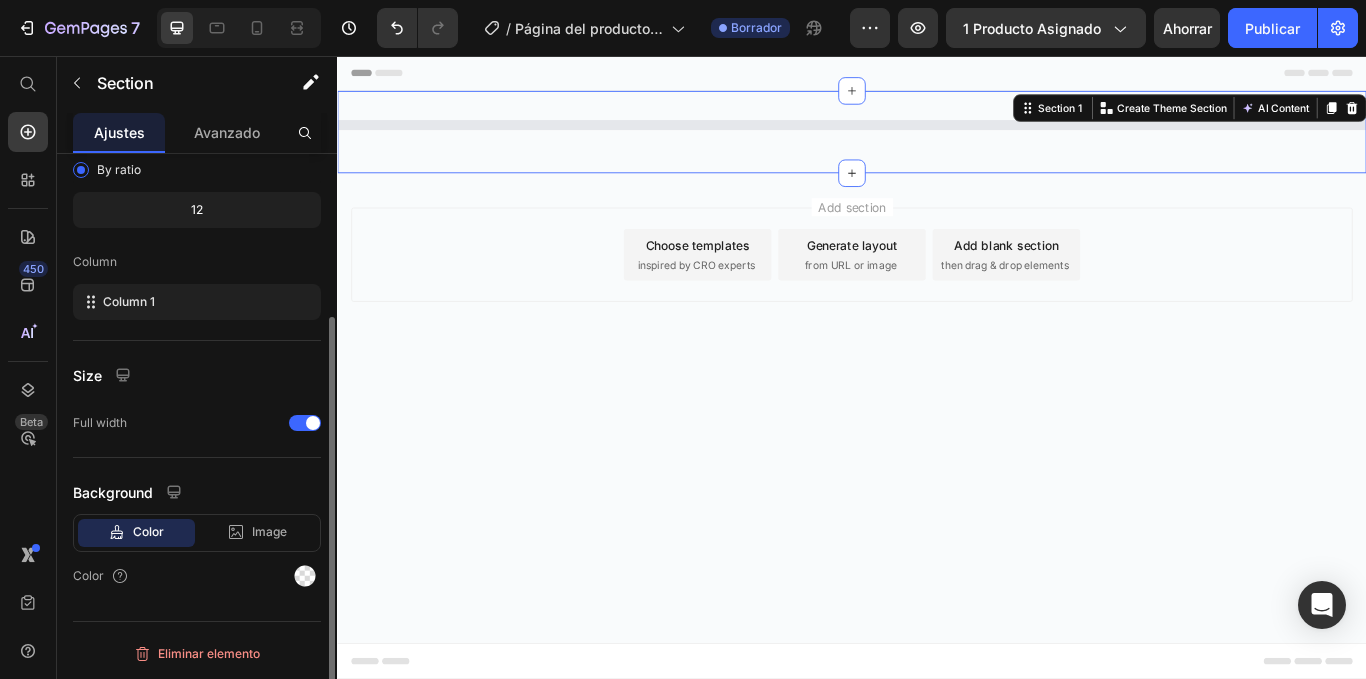 scroll, scrollTop: 0, scrollLeft: 0, axis: both 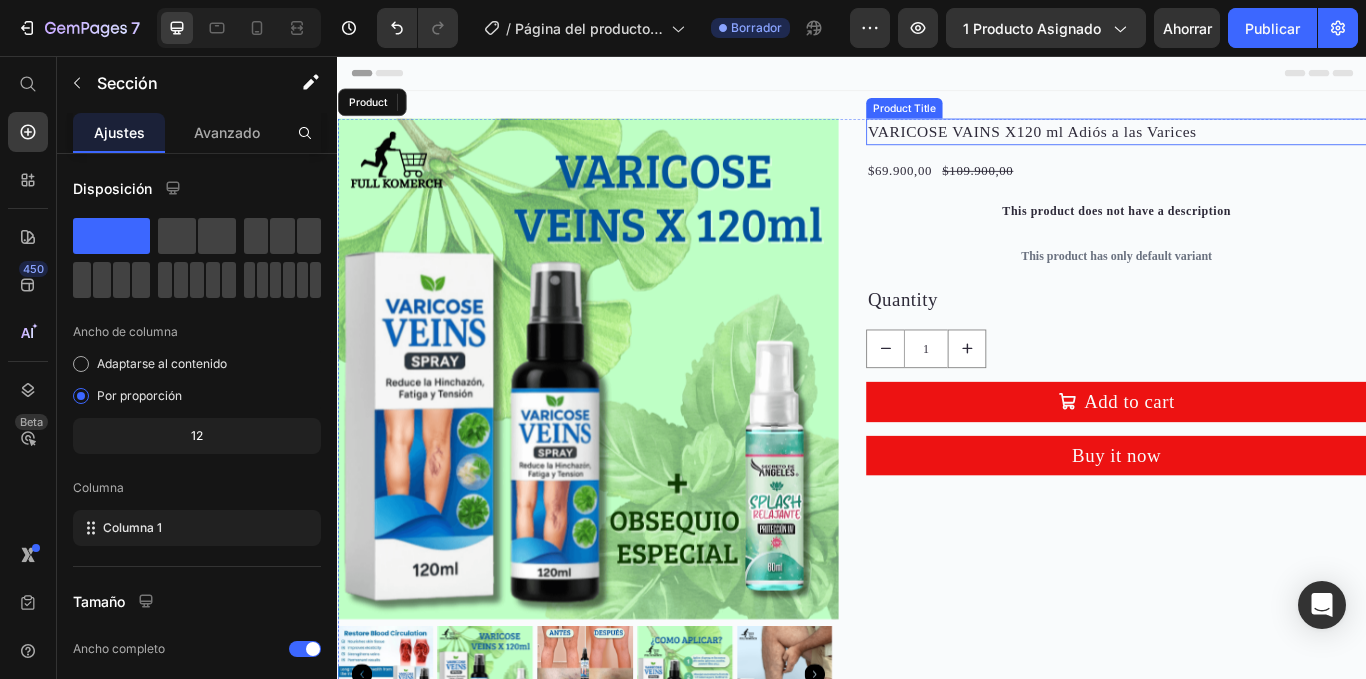 click on "VARICOSE VAINS X120 ml Adiós a las Varices" at bounding box center (1245, 144) 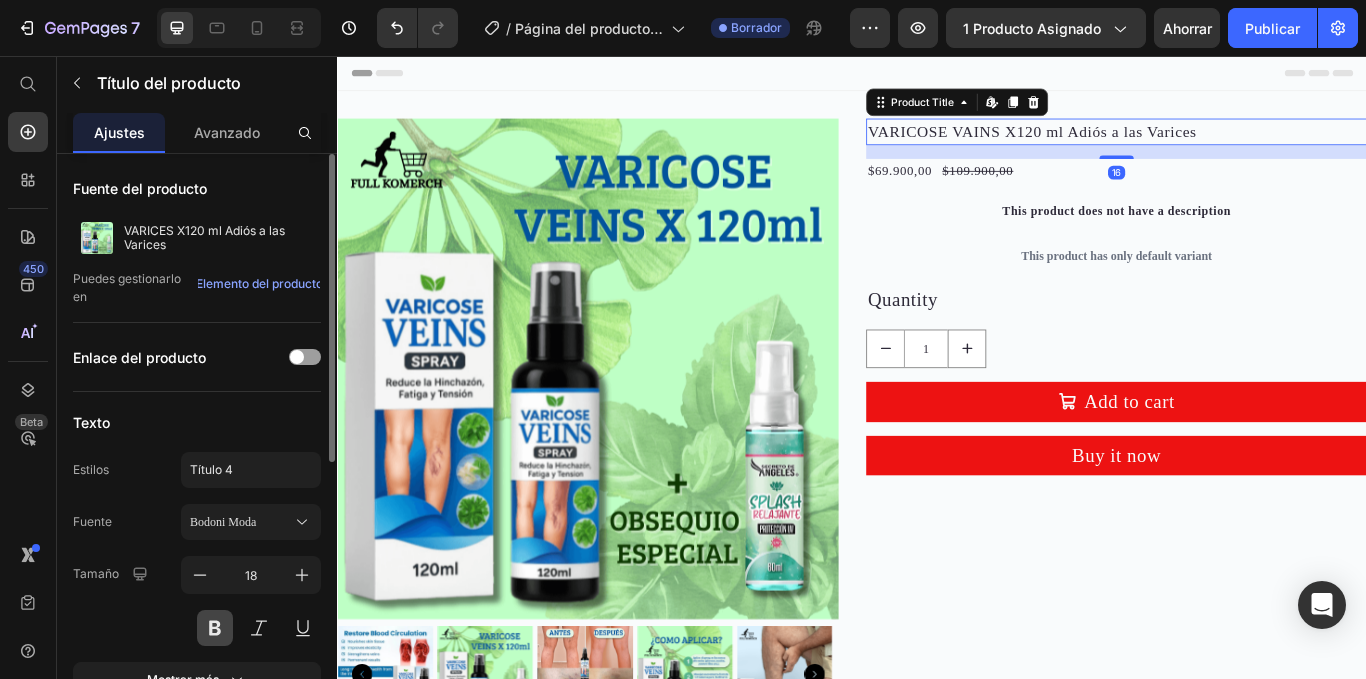 click at bounding box center [215, 628] 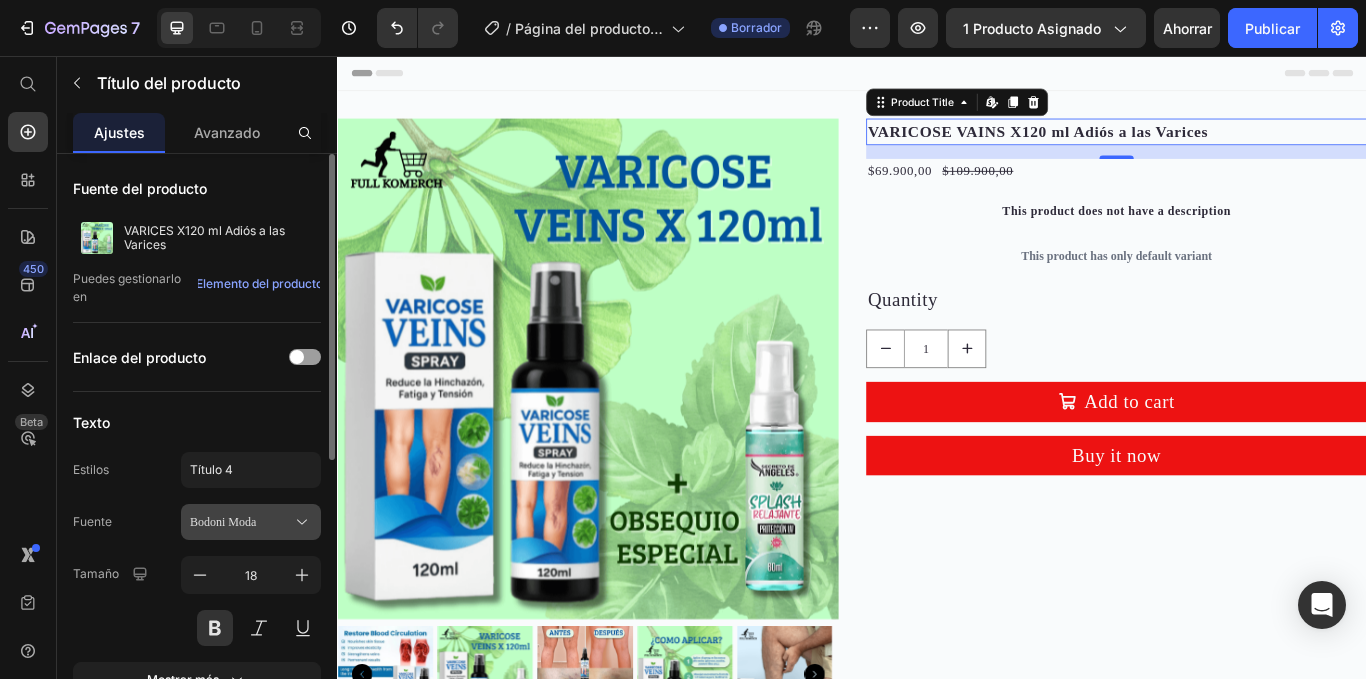 click on "Bodoni Moda" at bounding box center (241, 522) 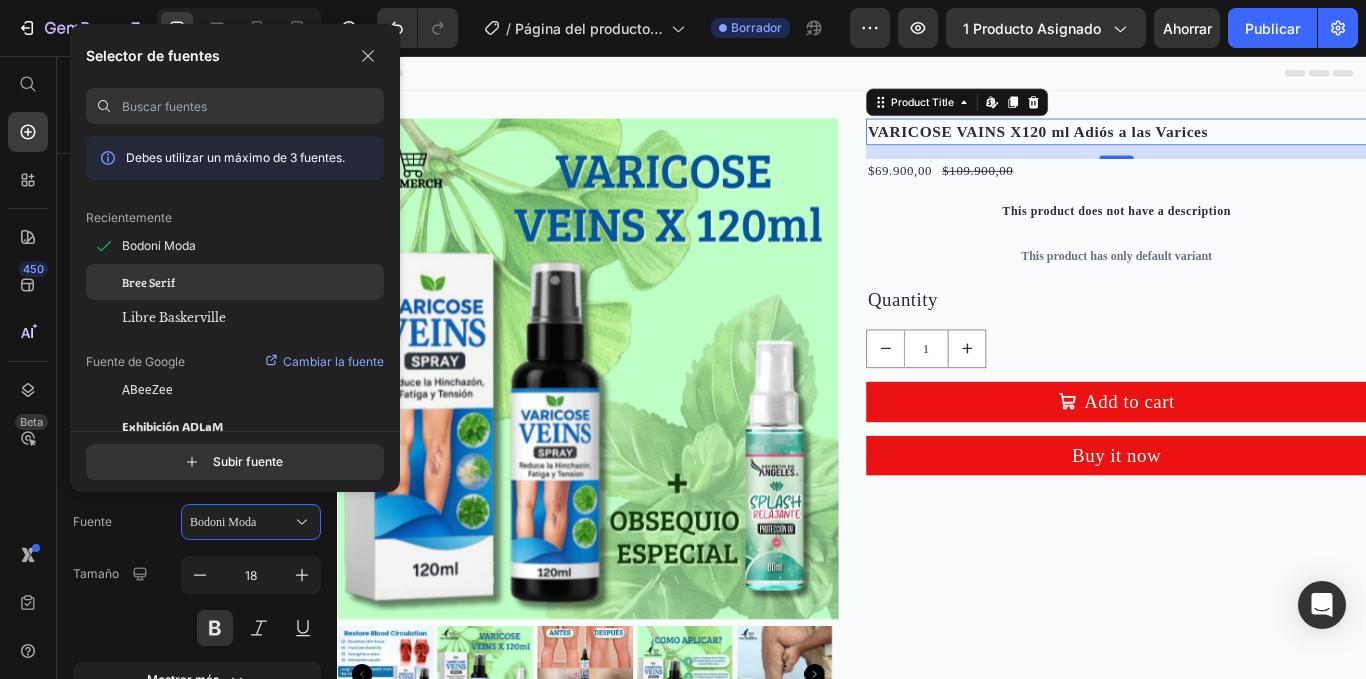 click on "Bree Serif" at bounding box center [148, 282] 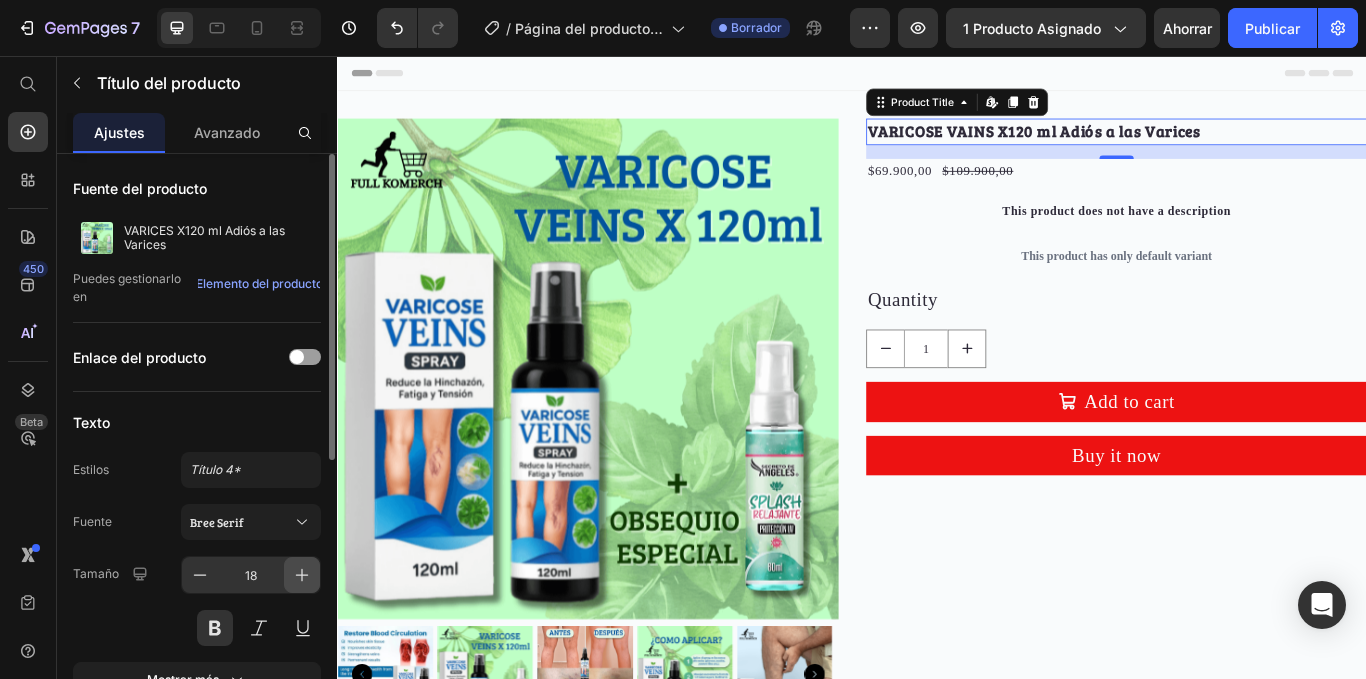 click 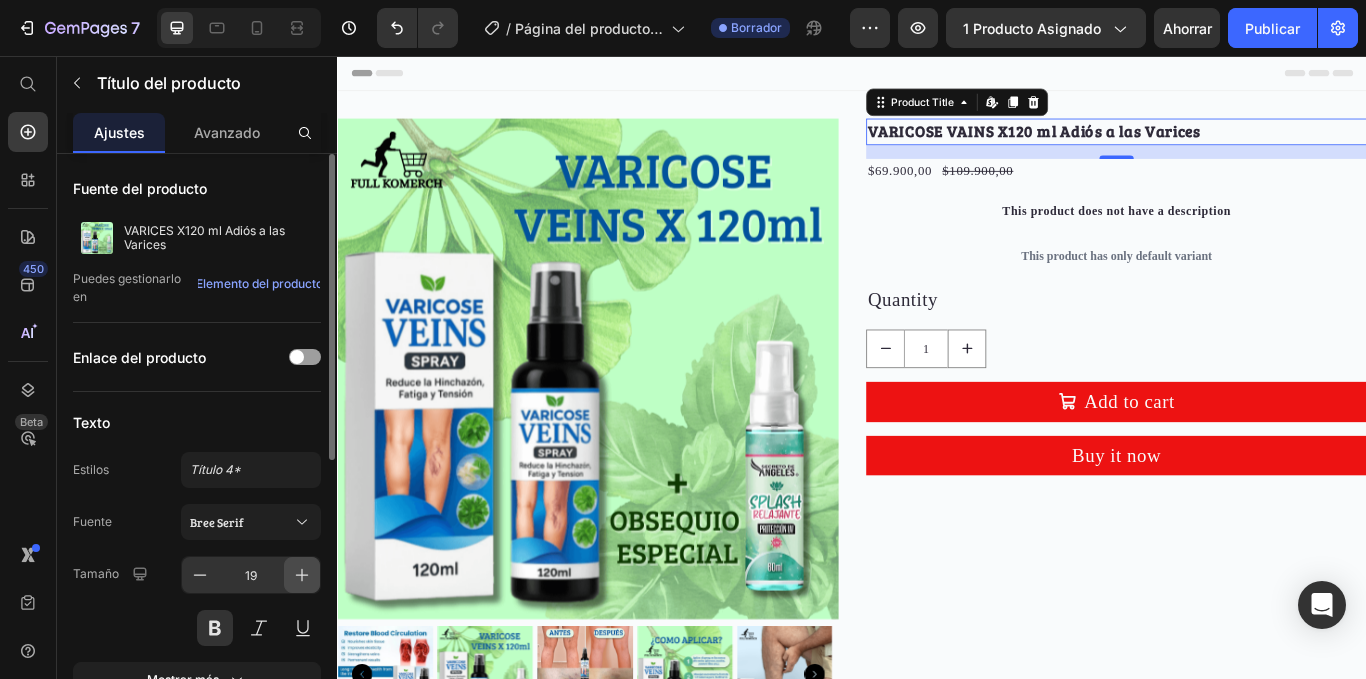 click 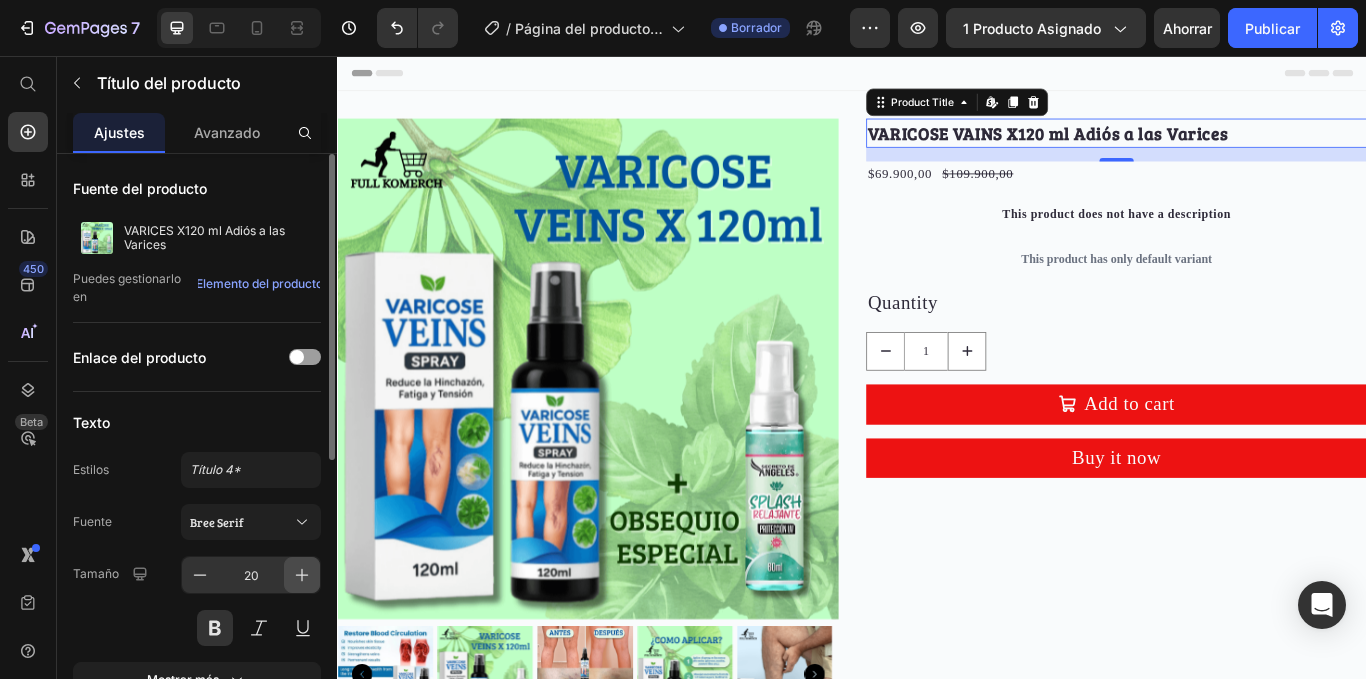 click 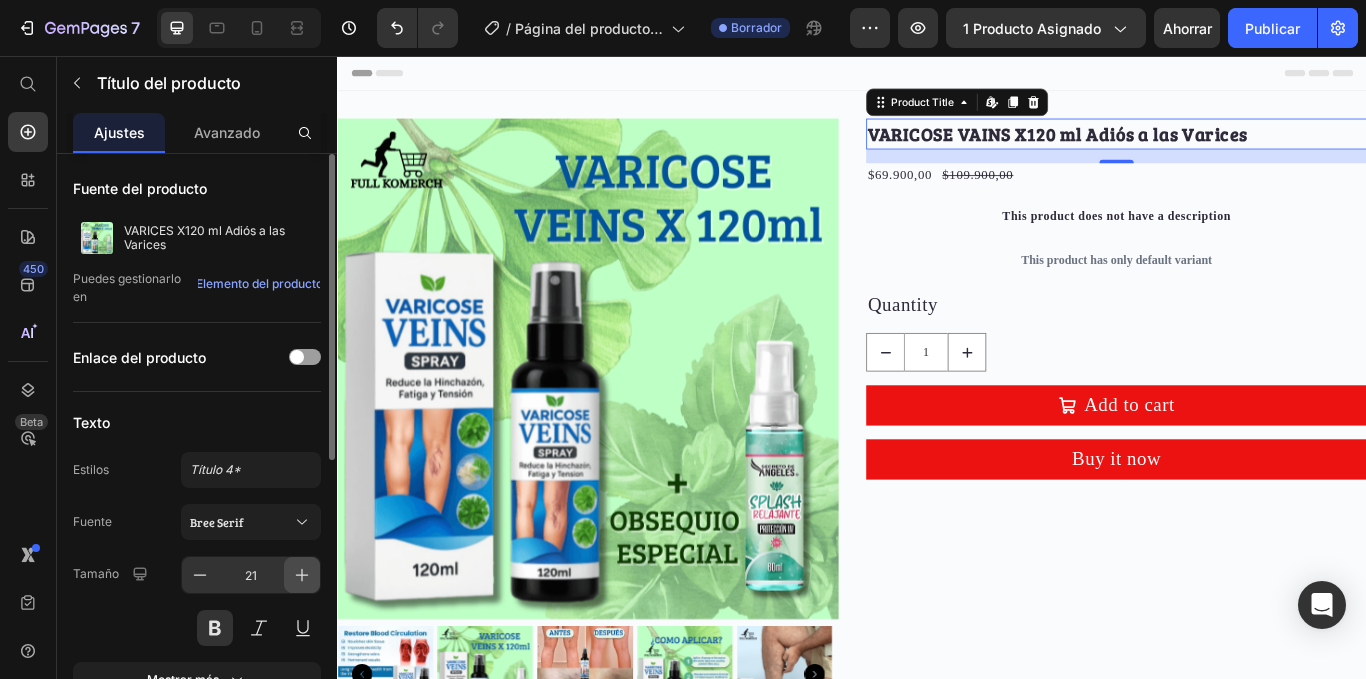 click 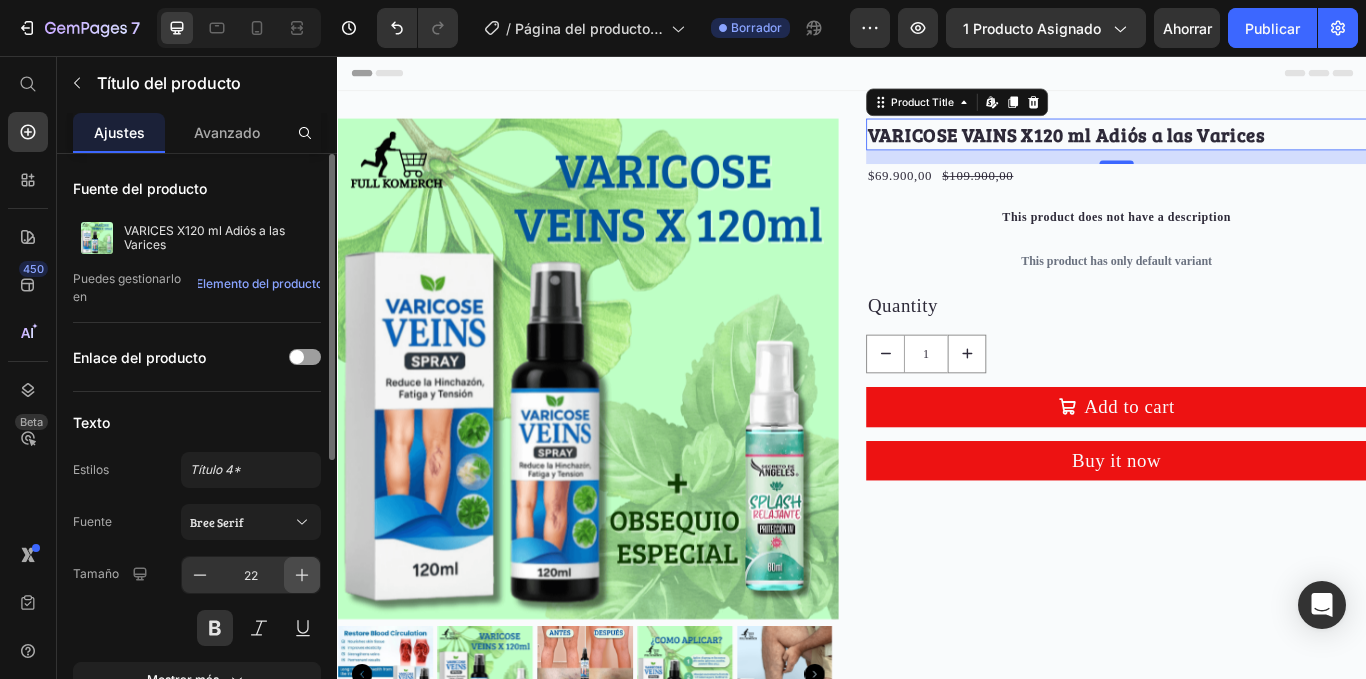 click 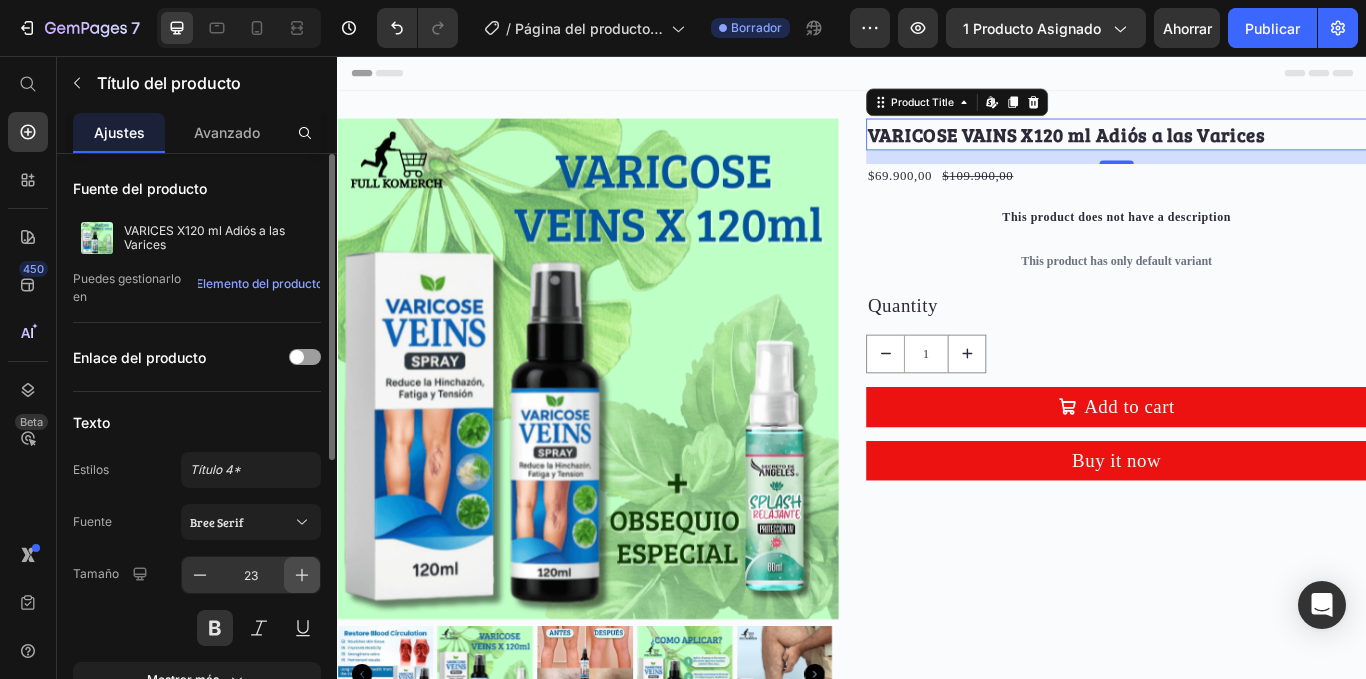 click 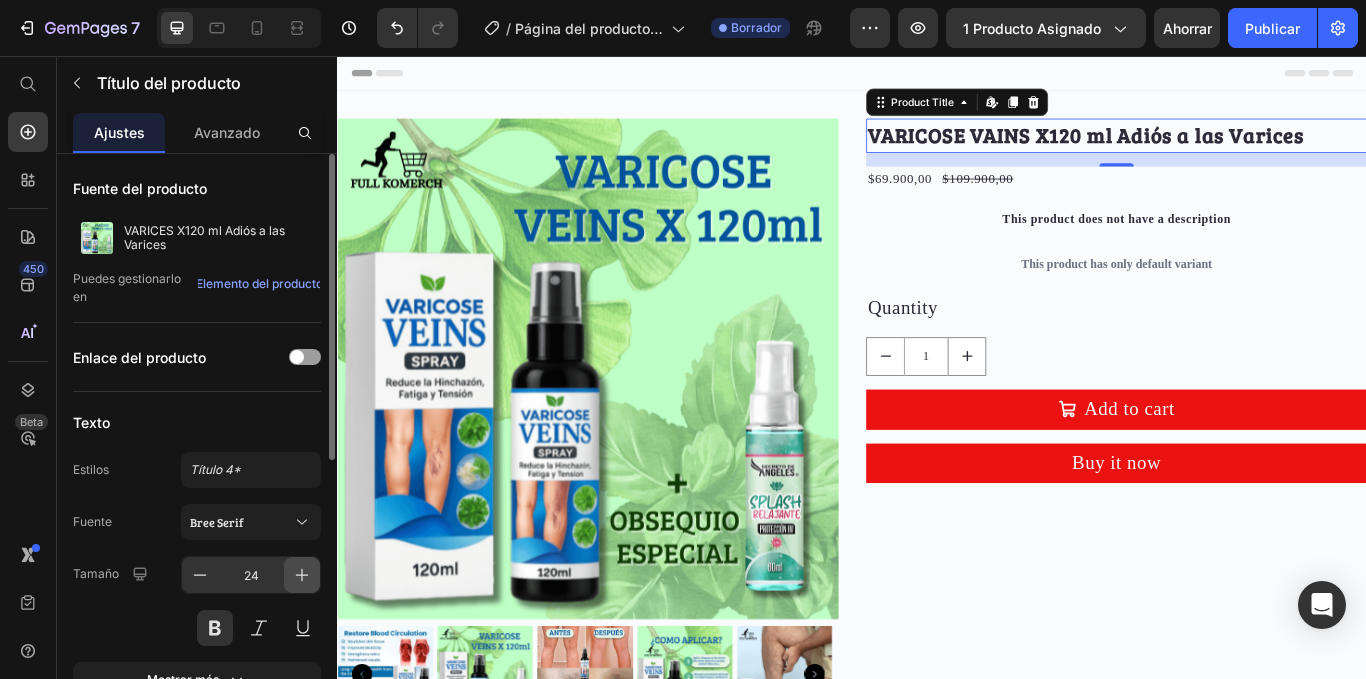 click 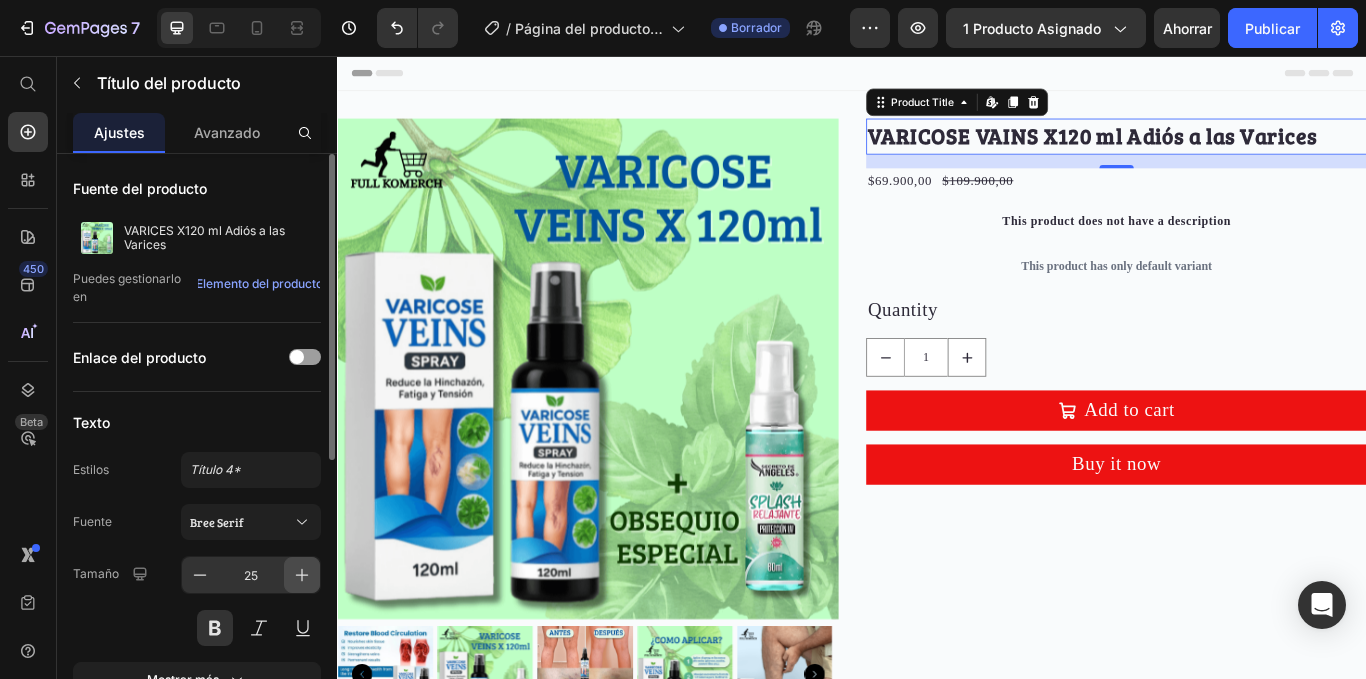 click 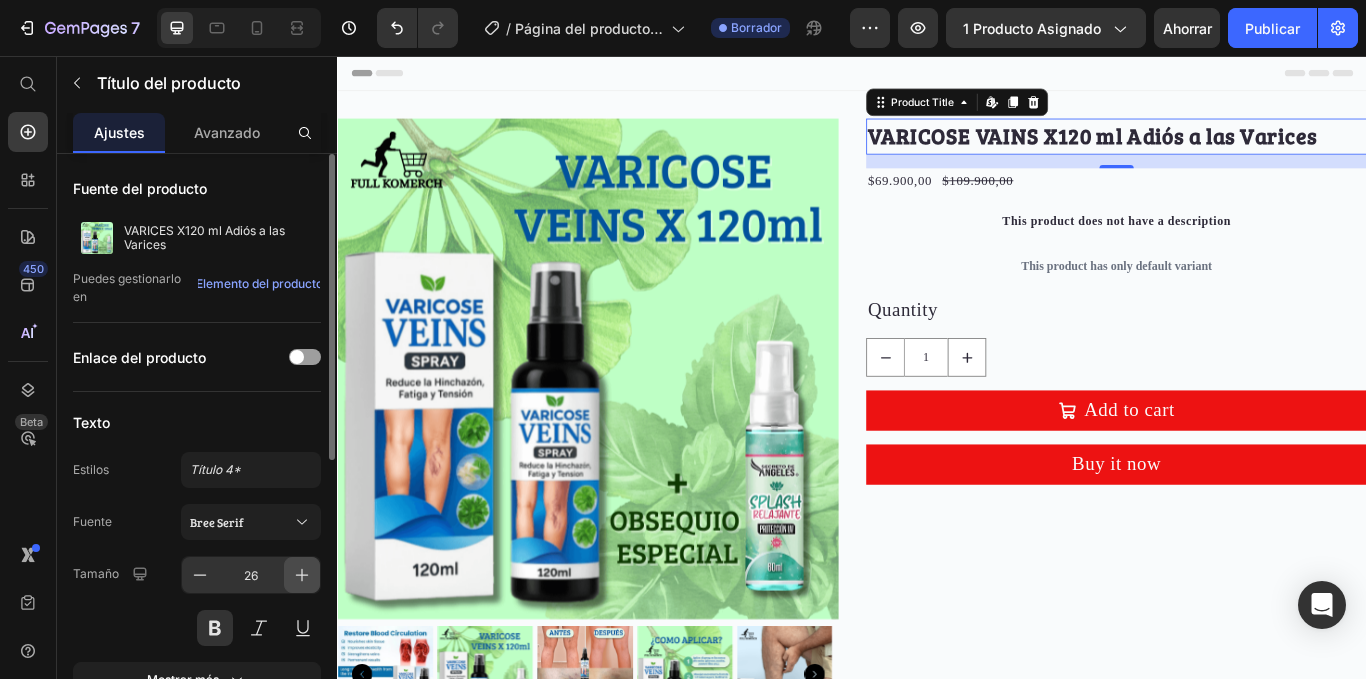 click 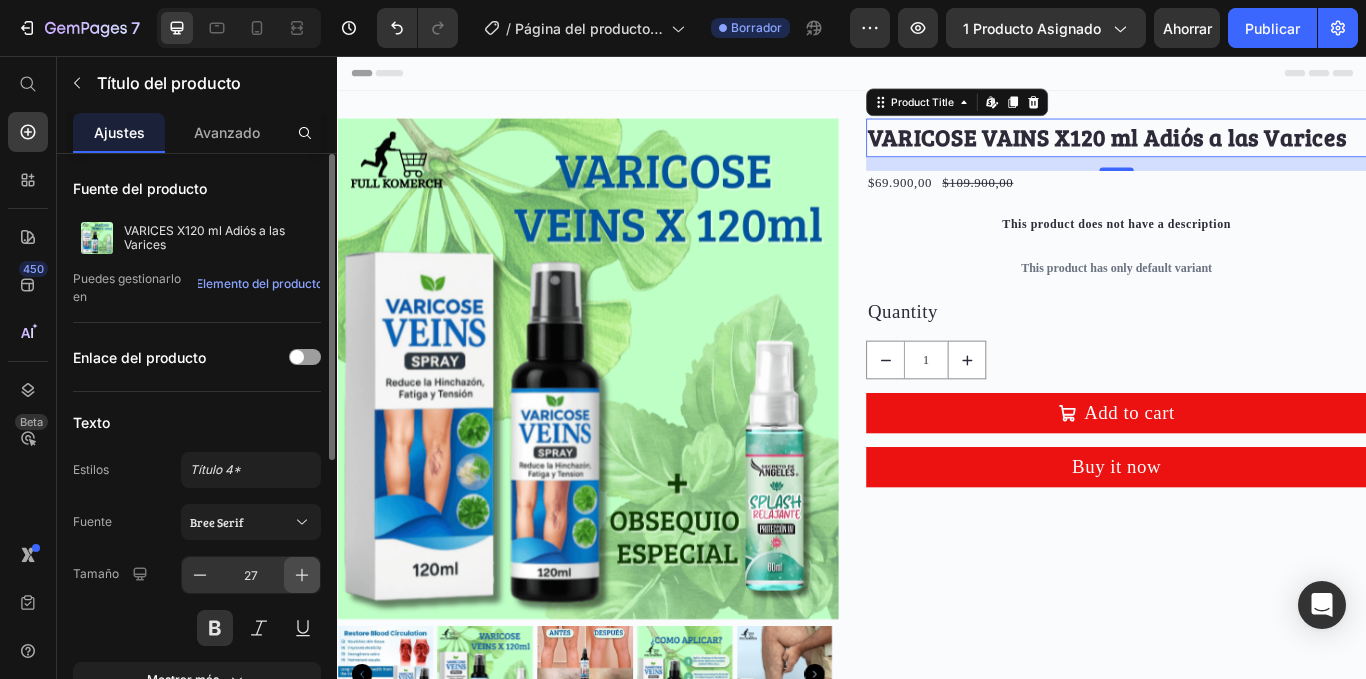 click 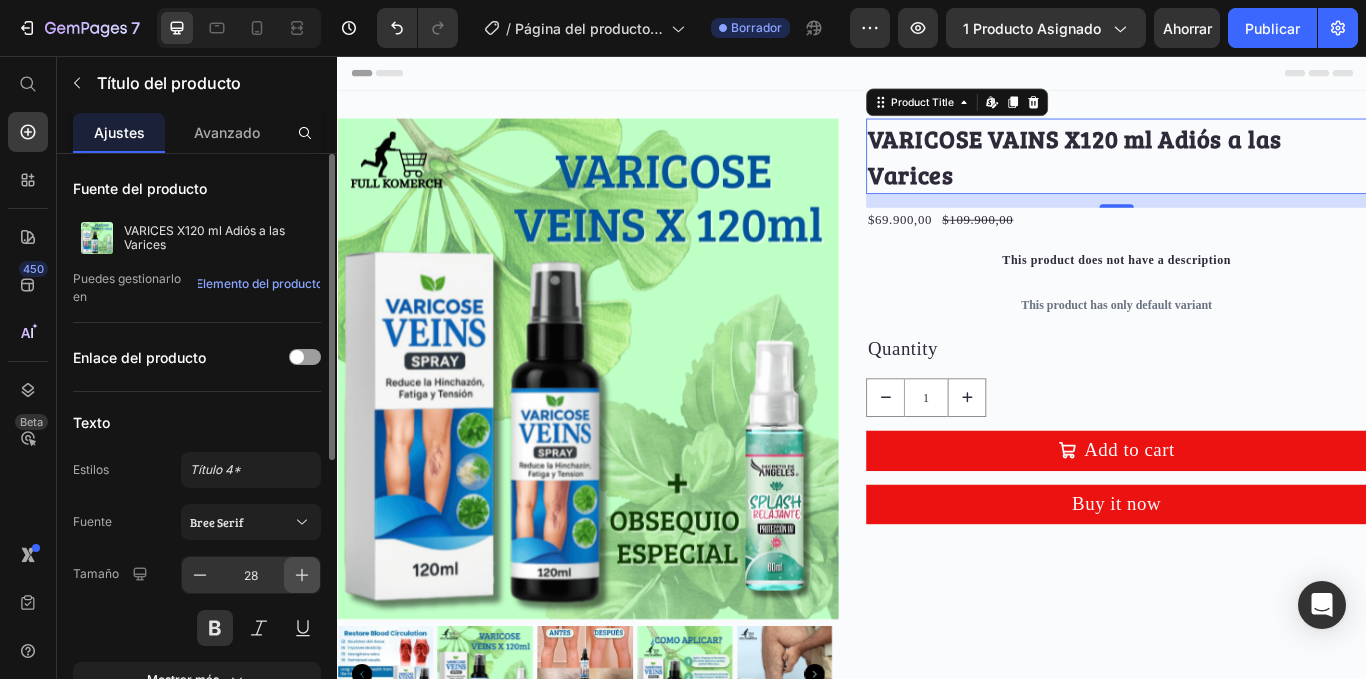 click 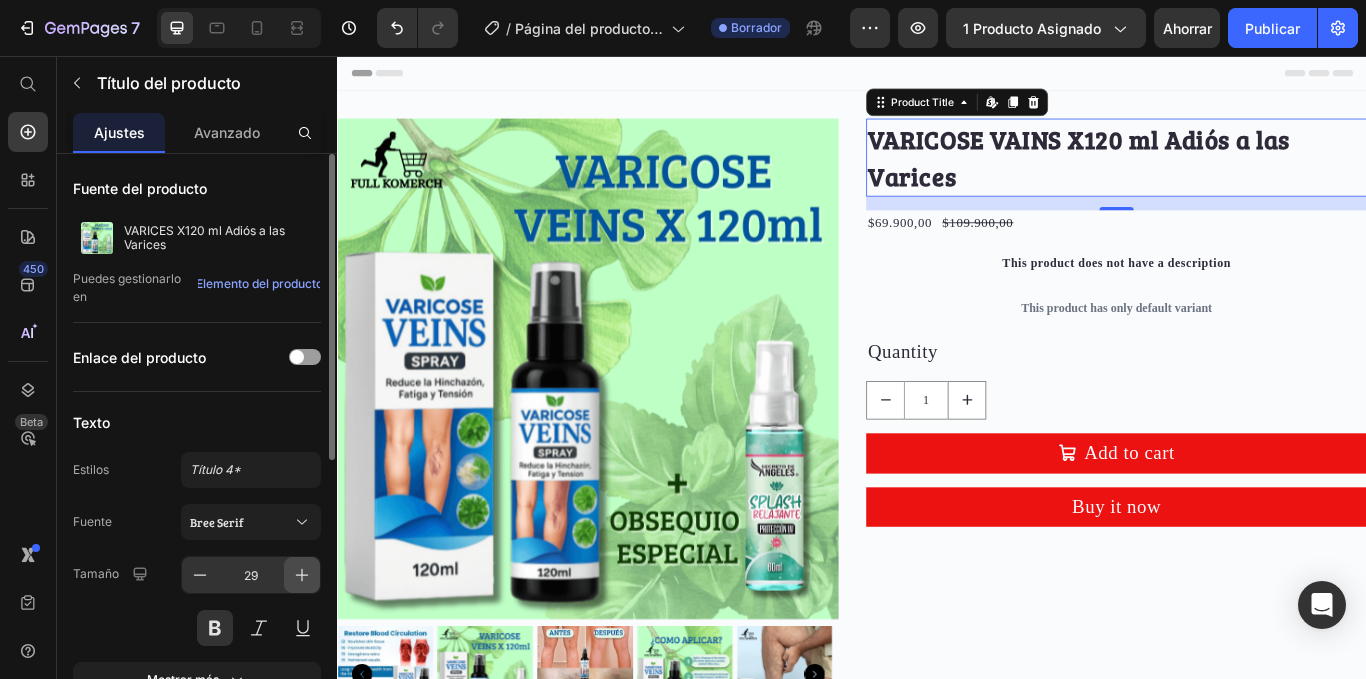 click 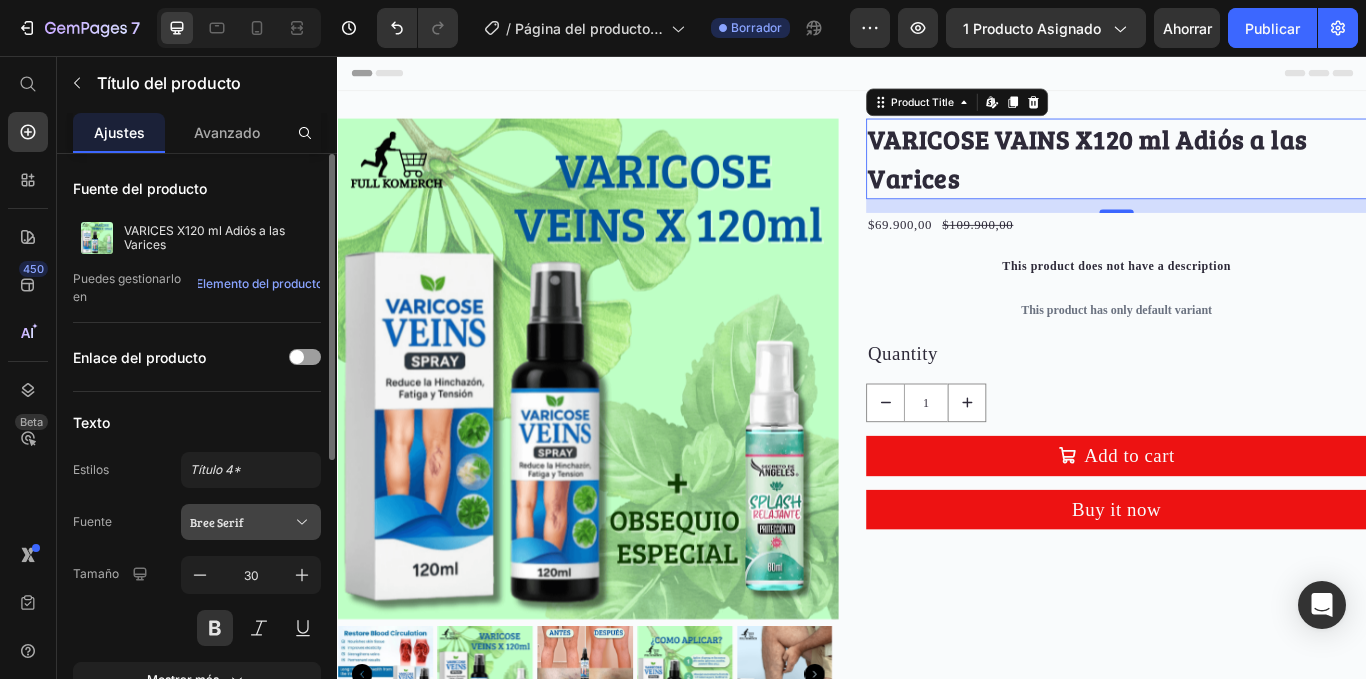 click on "Bree Serif" at bounding box center [241, 522] 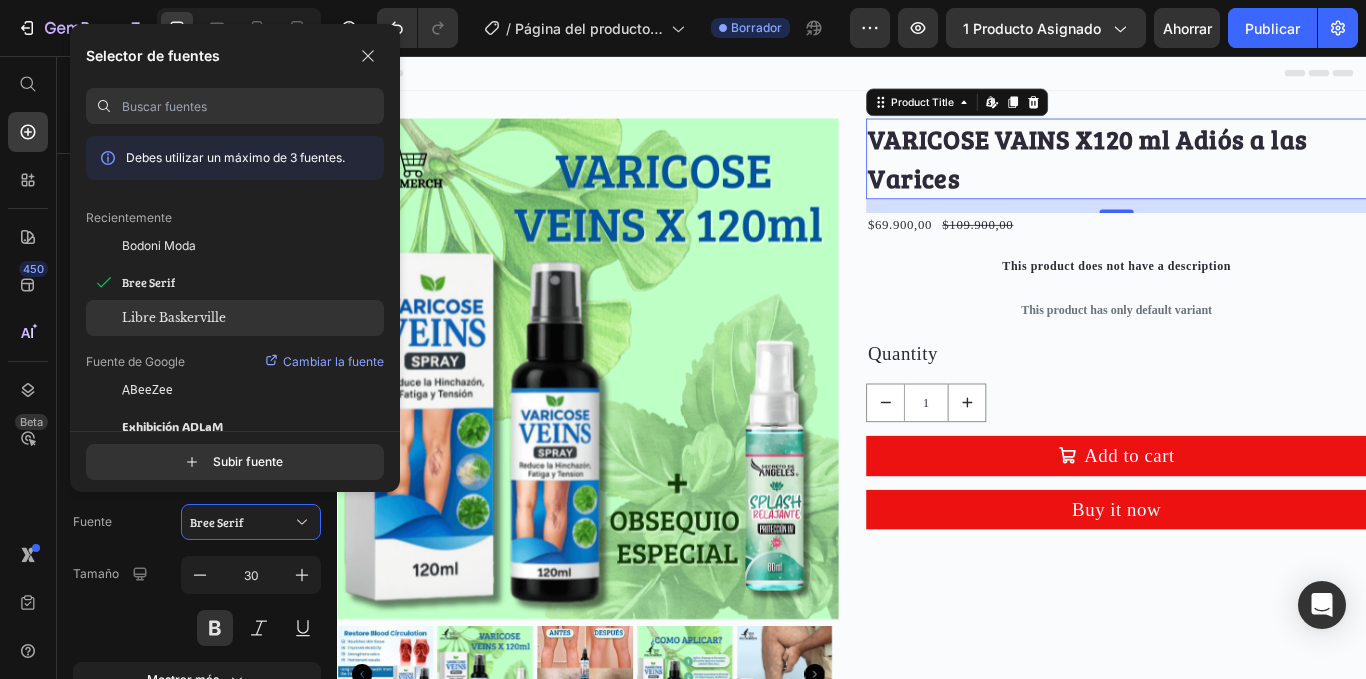 click on "Libre Baskerville" at bounding box center [174, 317] 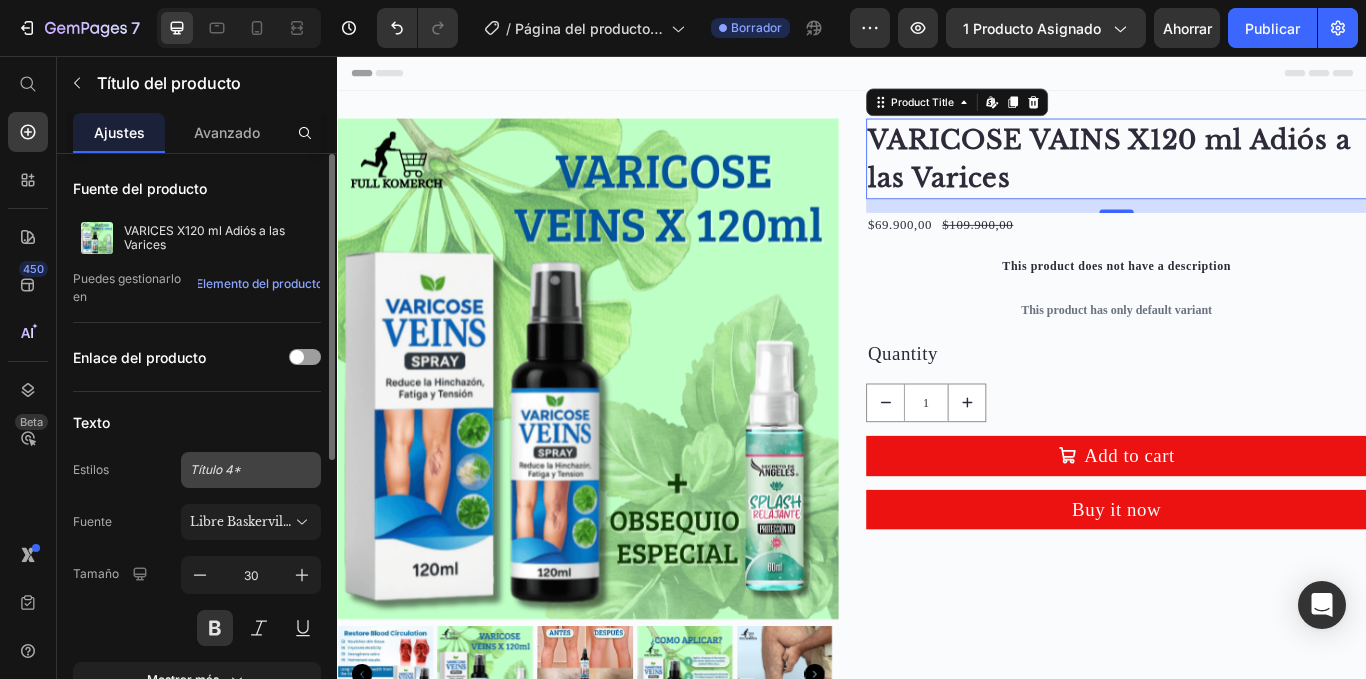 click on "Título 4*" at bounding box center [239, 470] 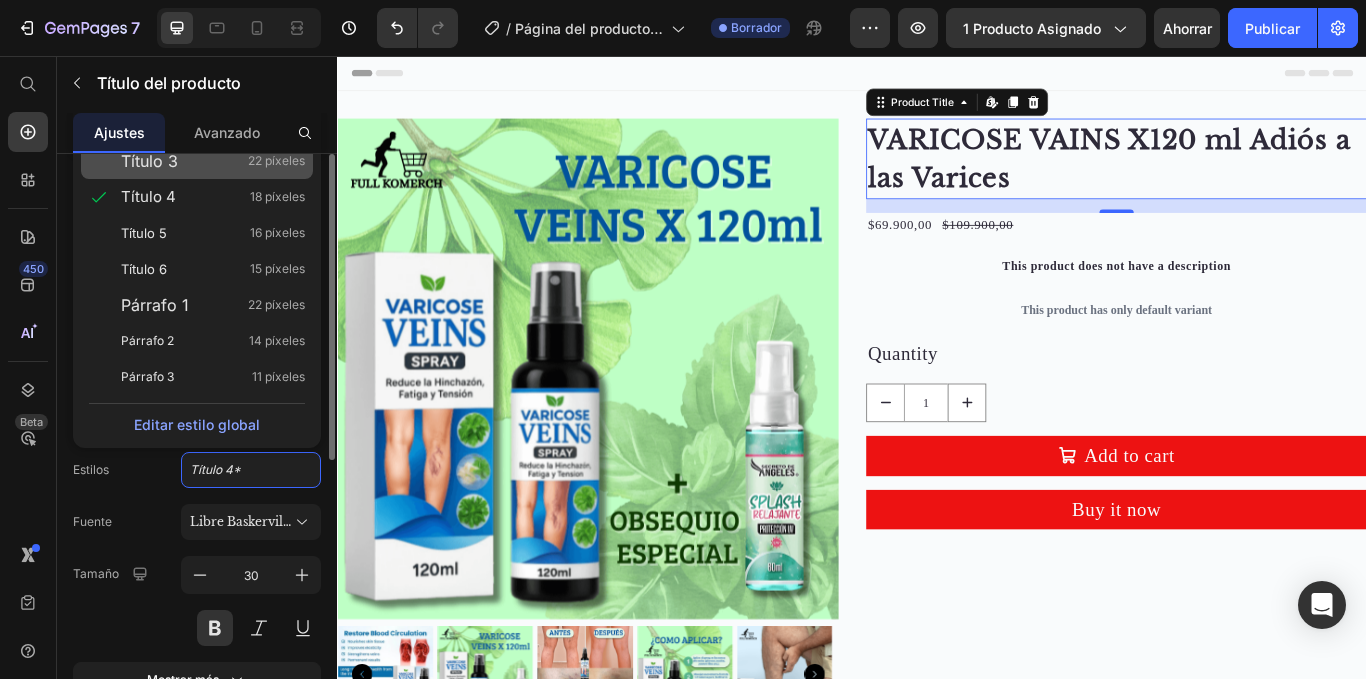 click on "Título 3 22 píxeles" 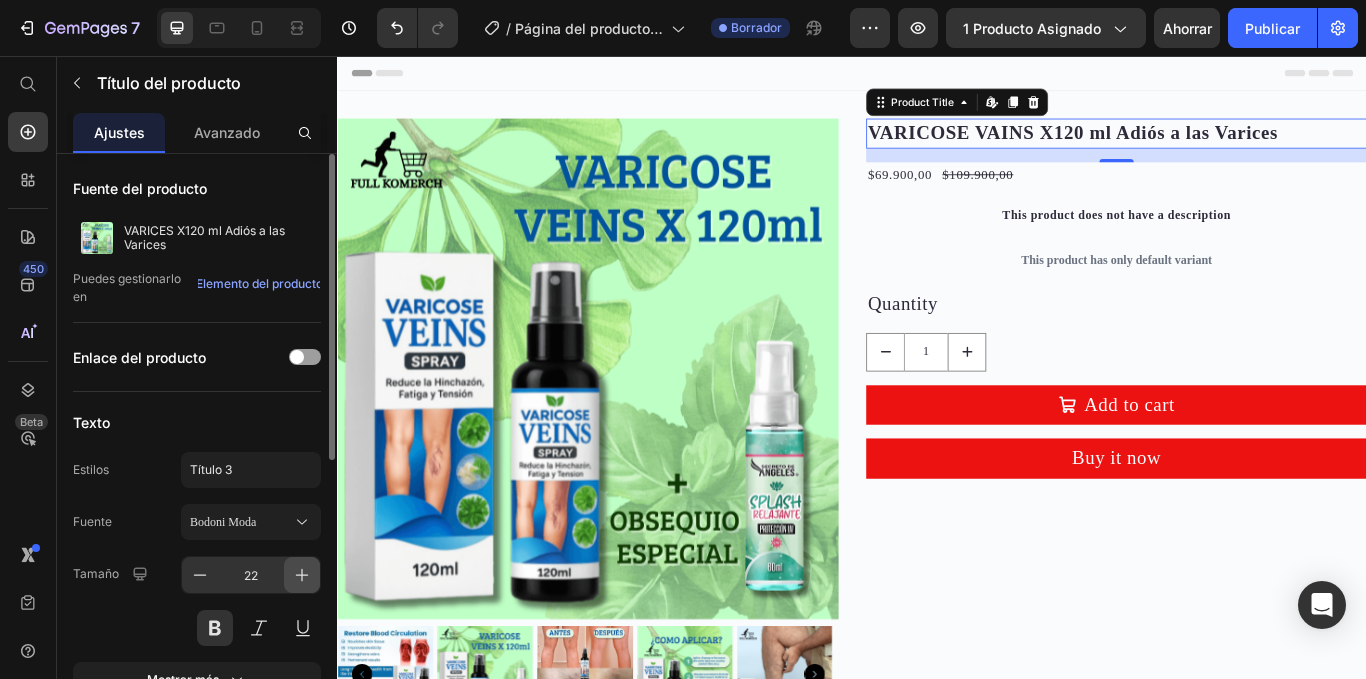 click 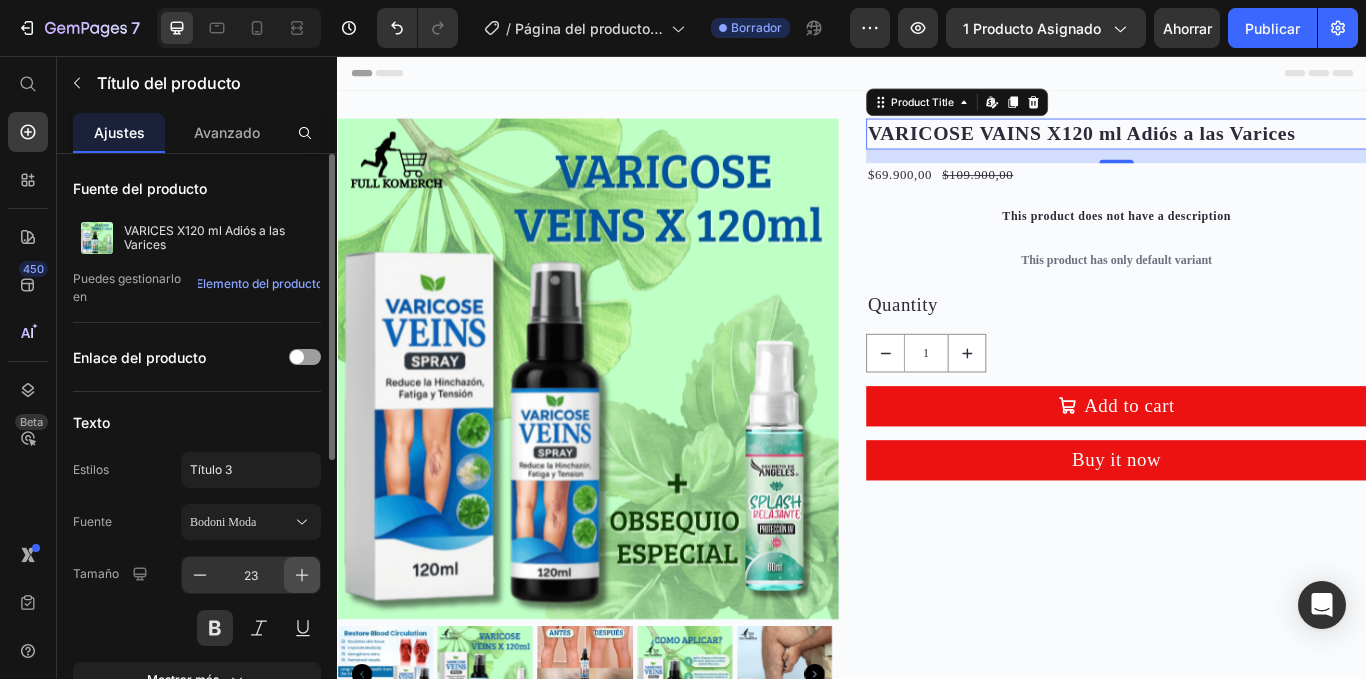 click 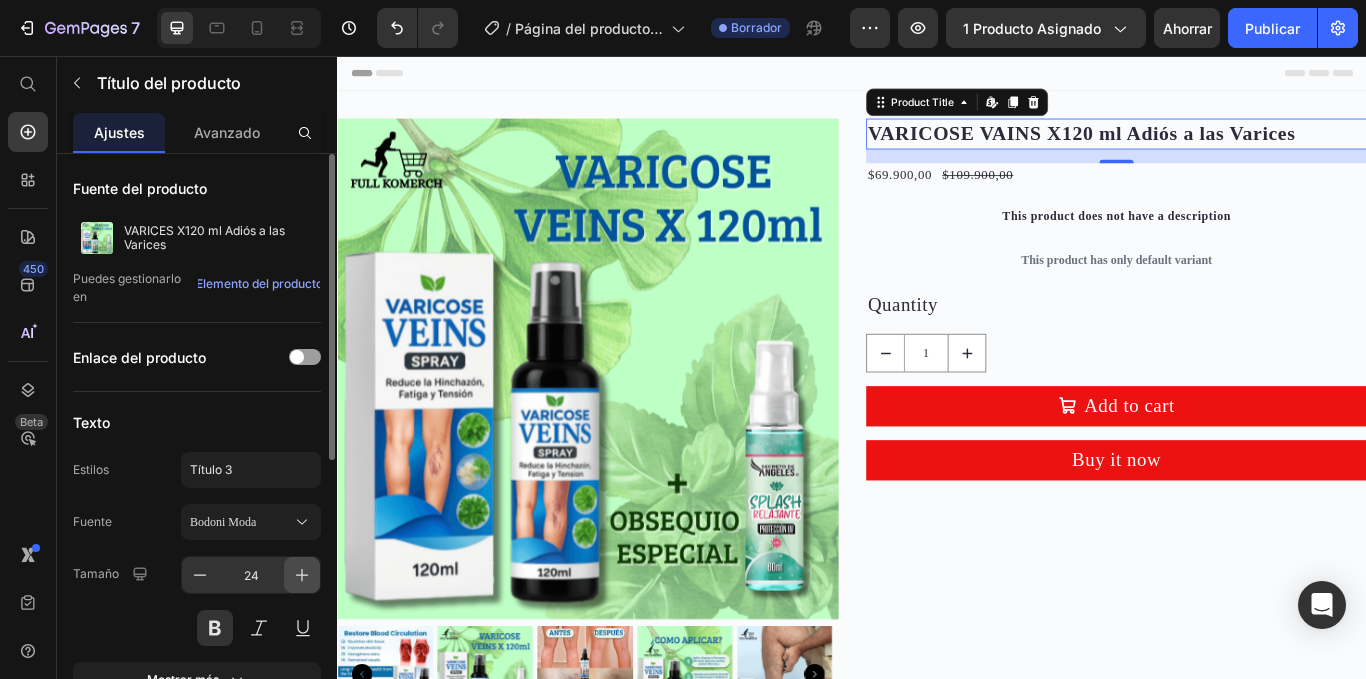 click 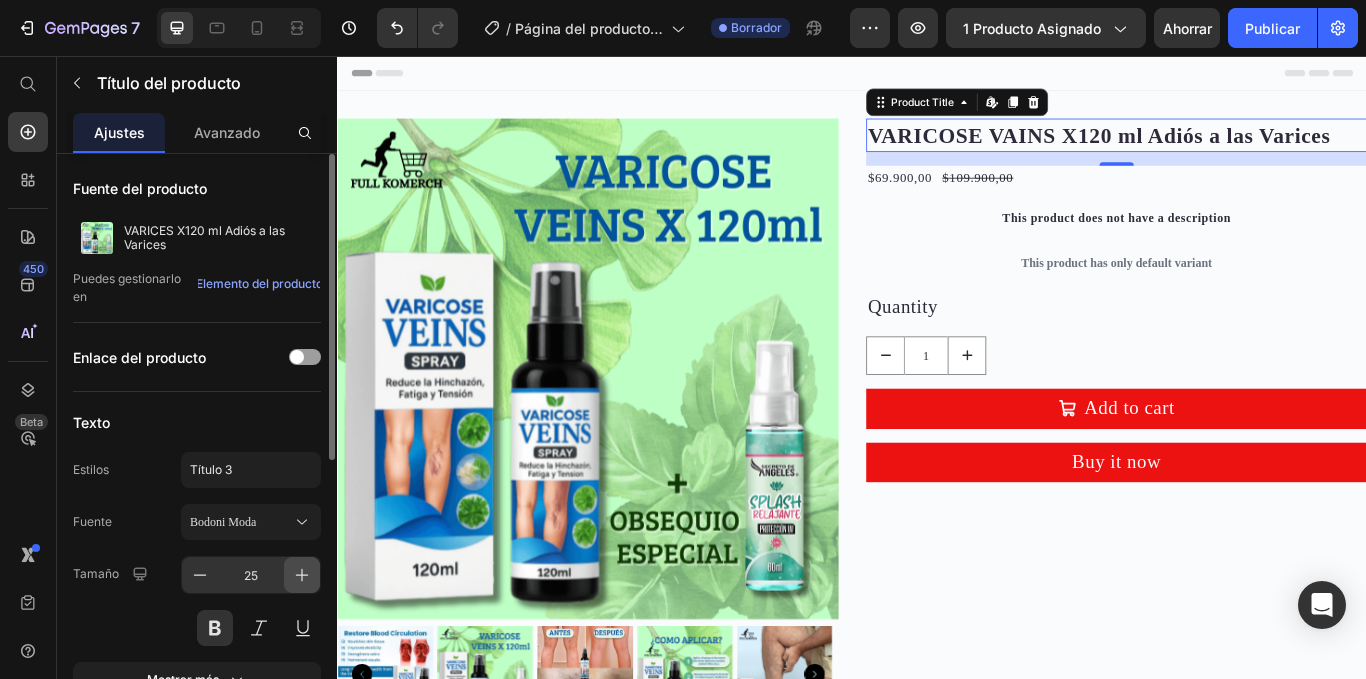 click 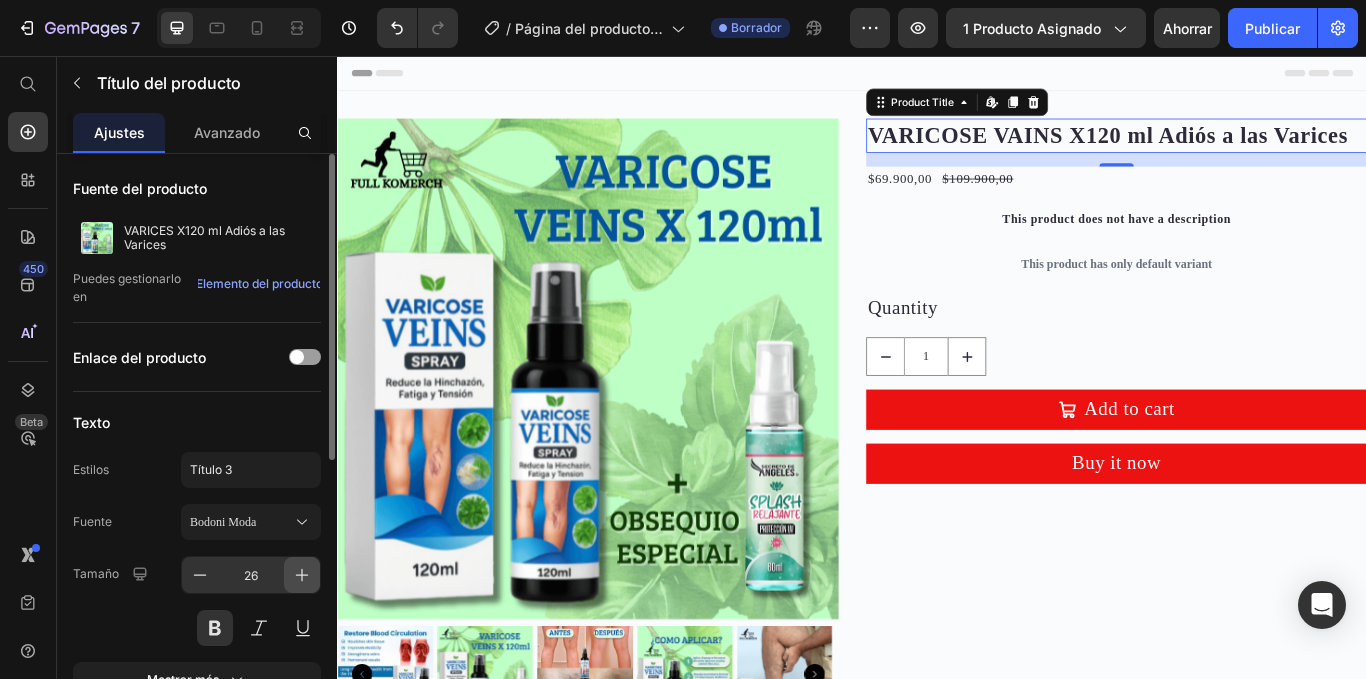 click 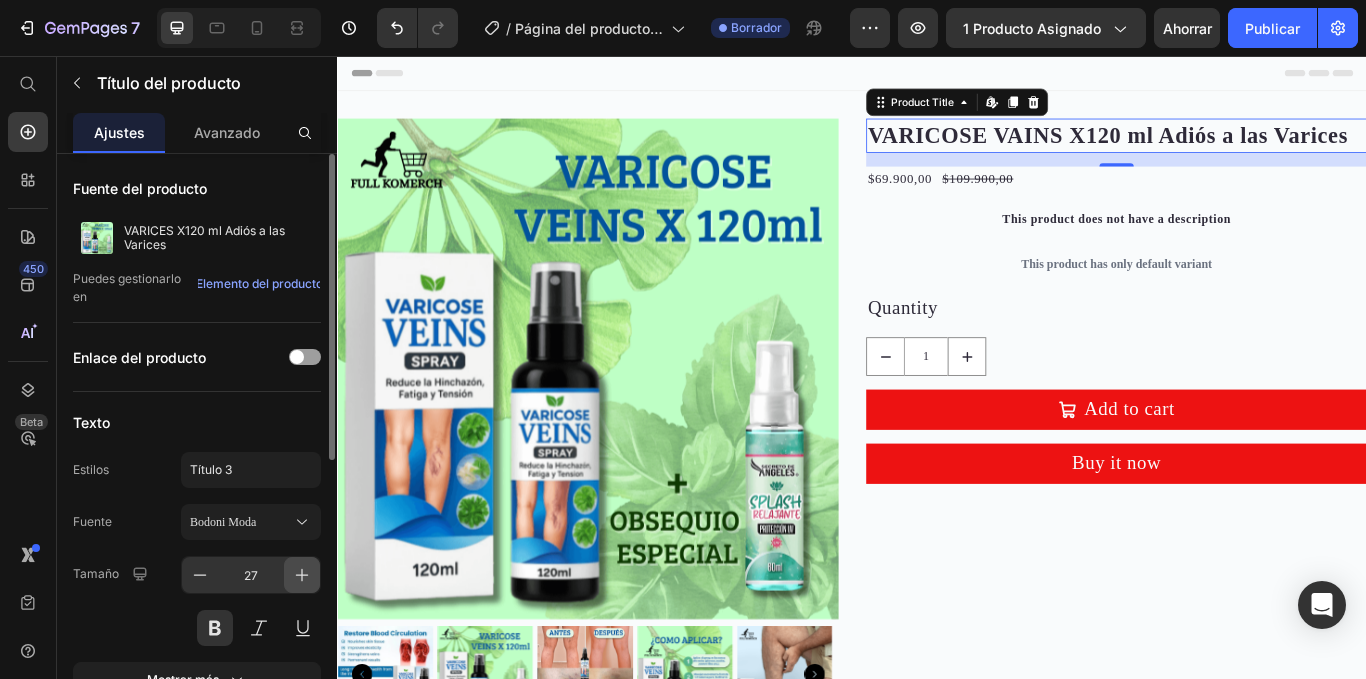 click 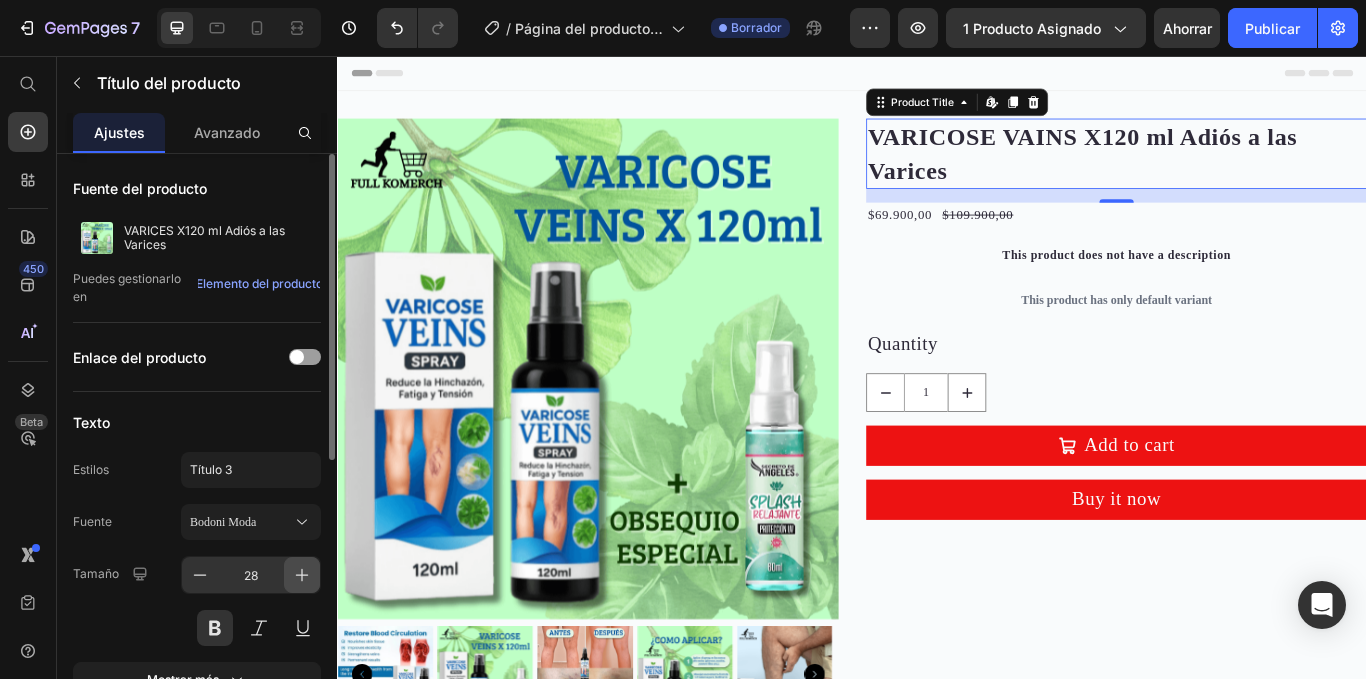 click 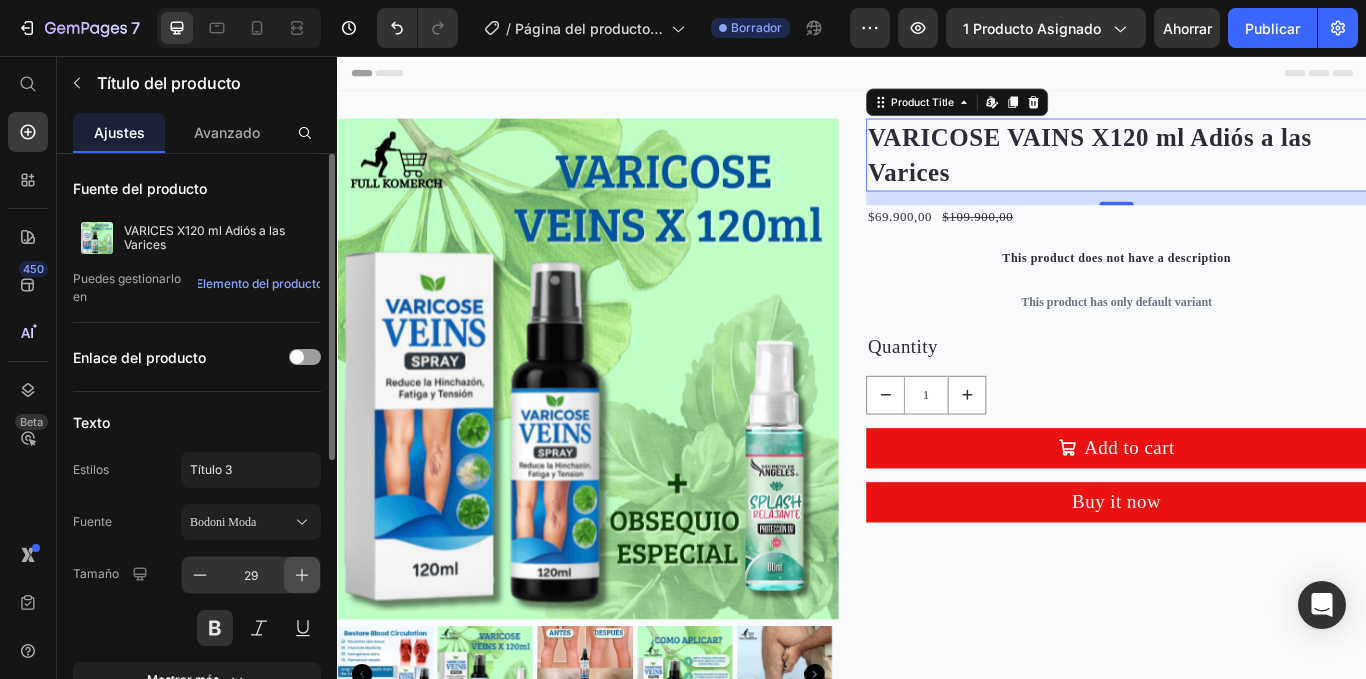 click 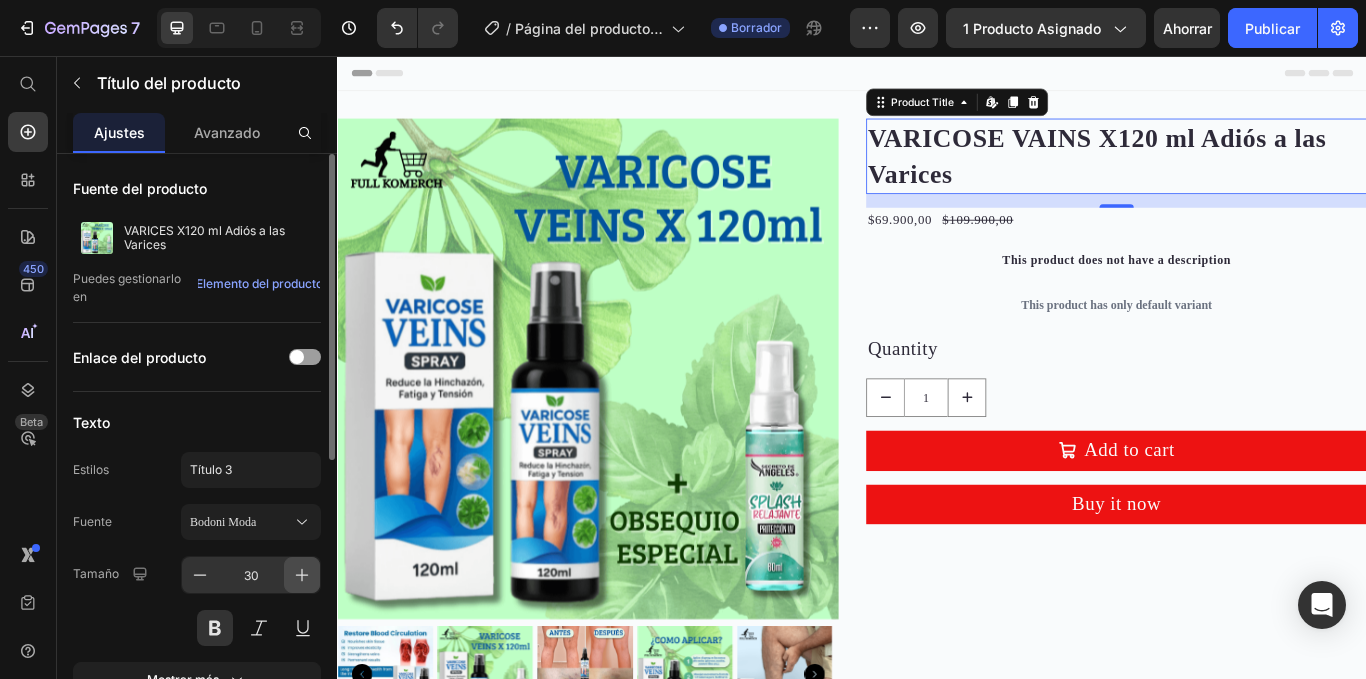 click 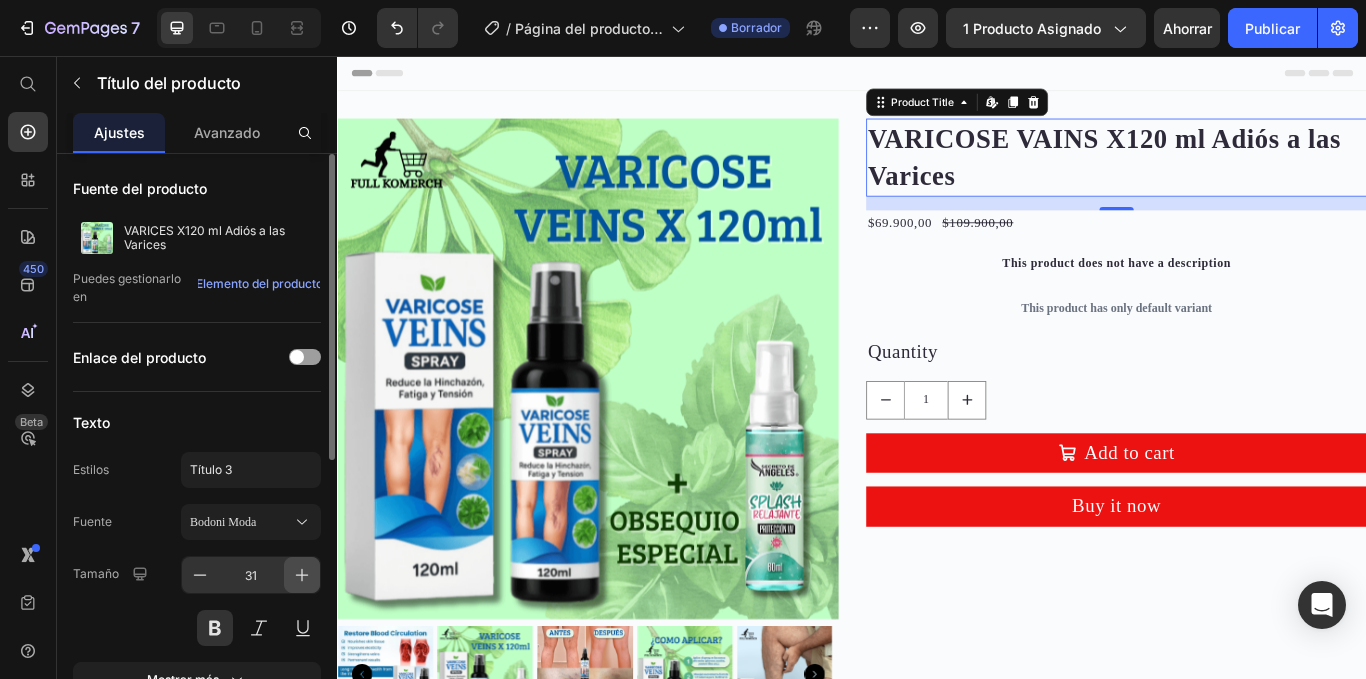 click 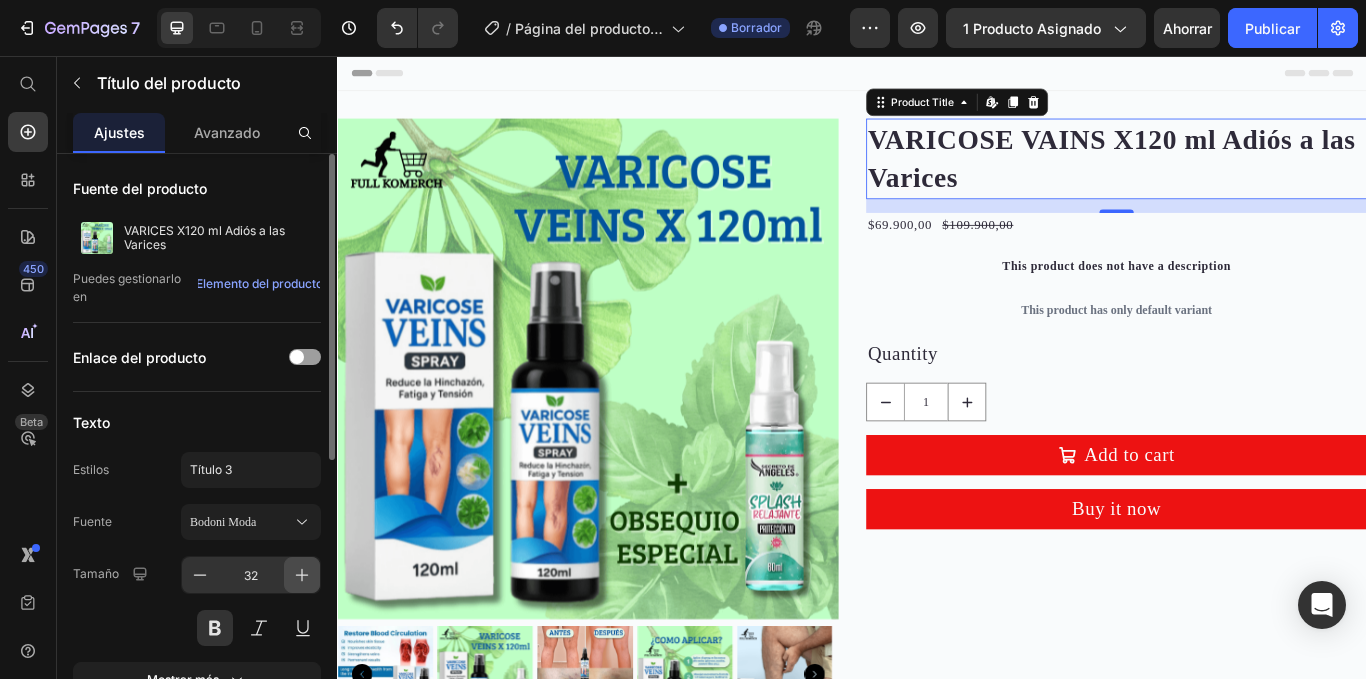 click 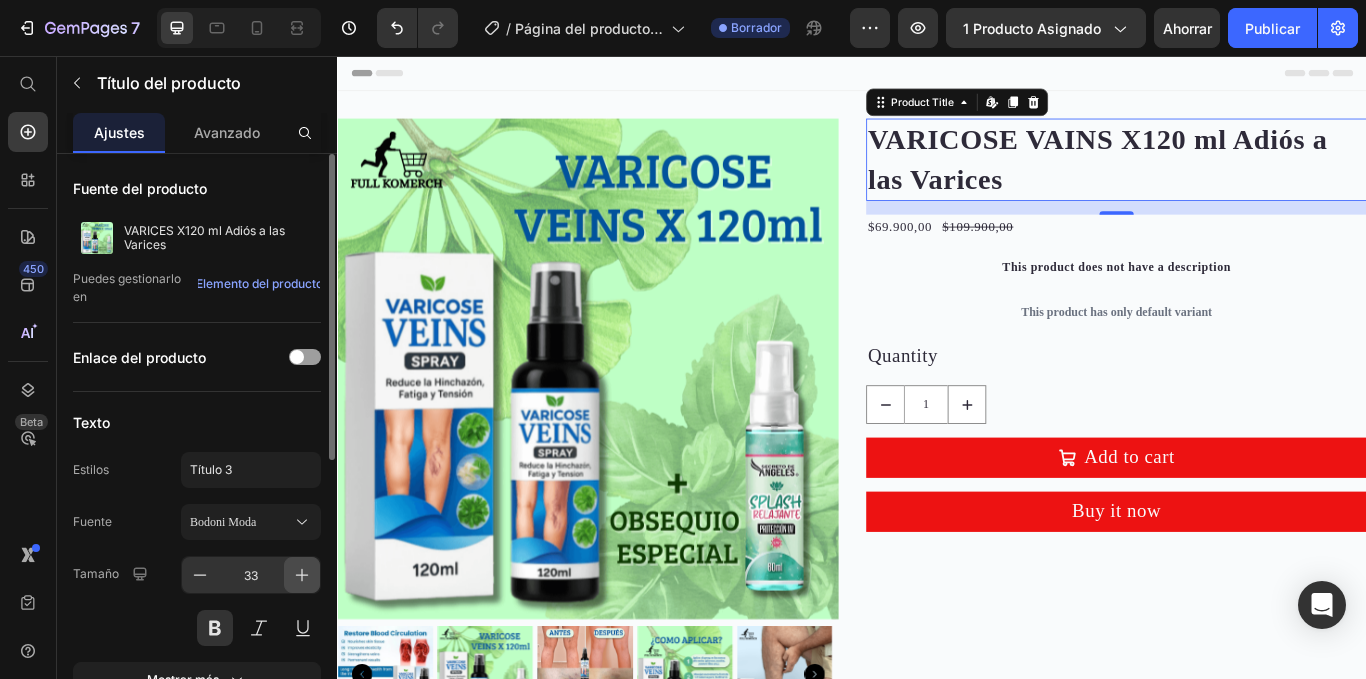 click 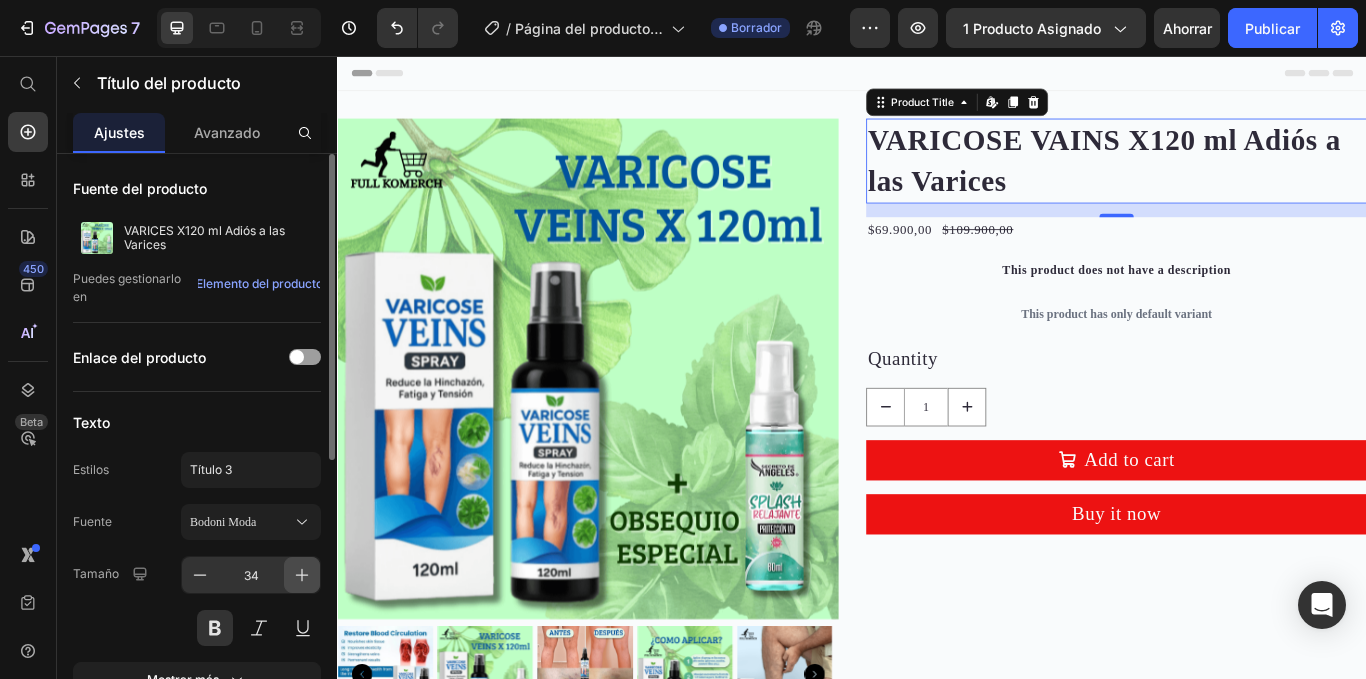 click 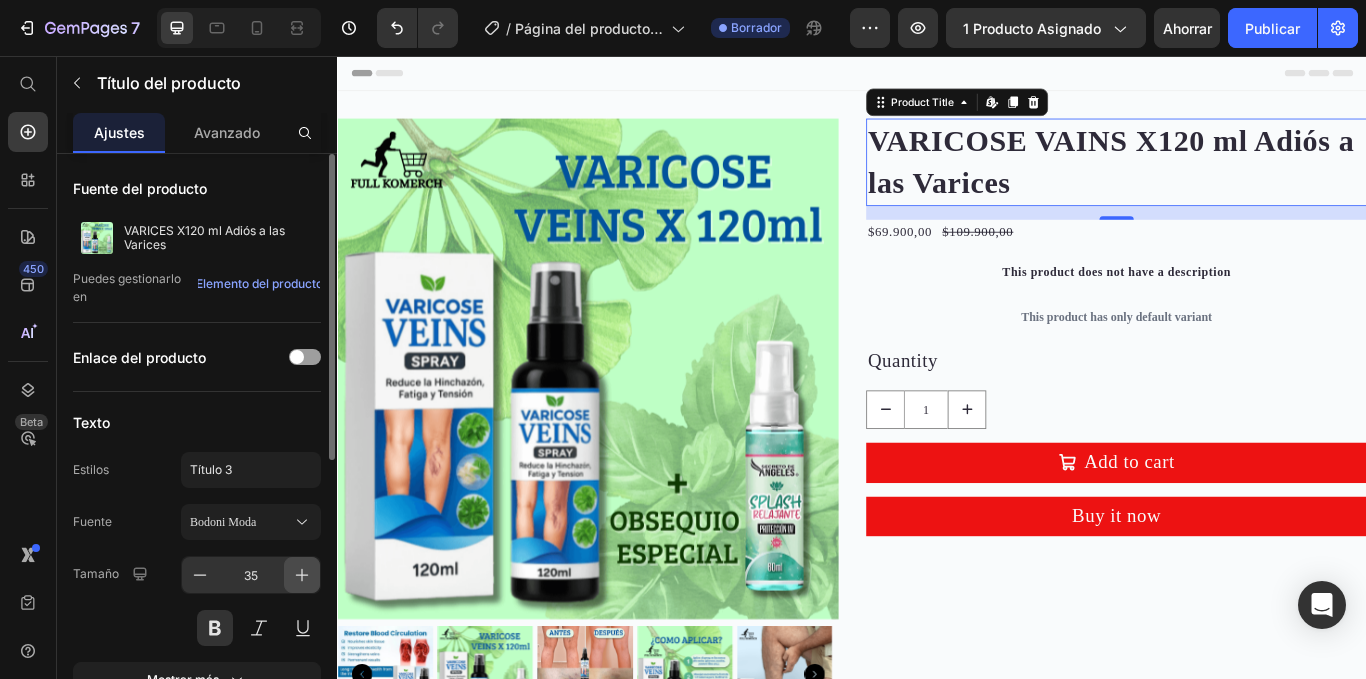 click 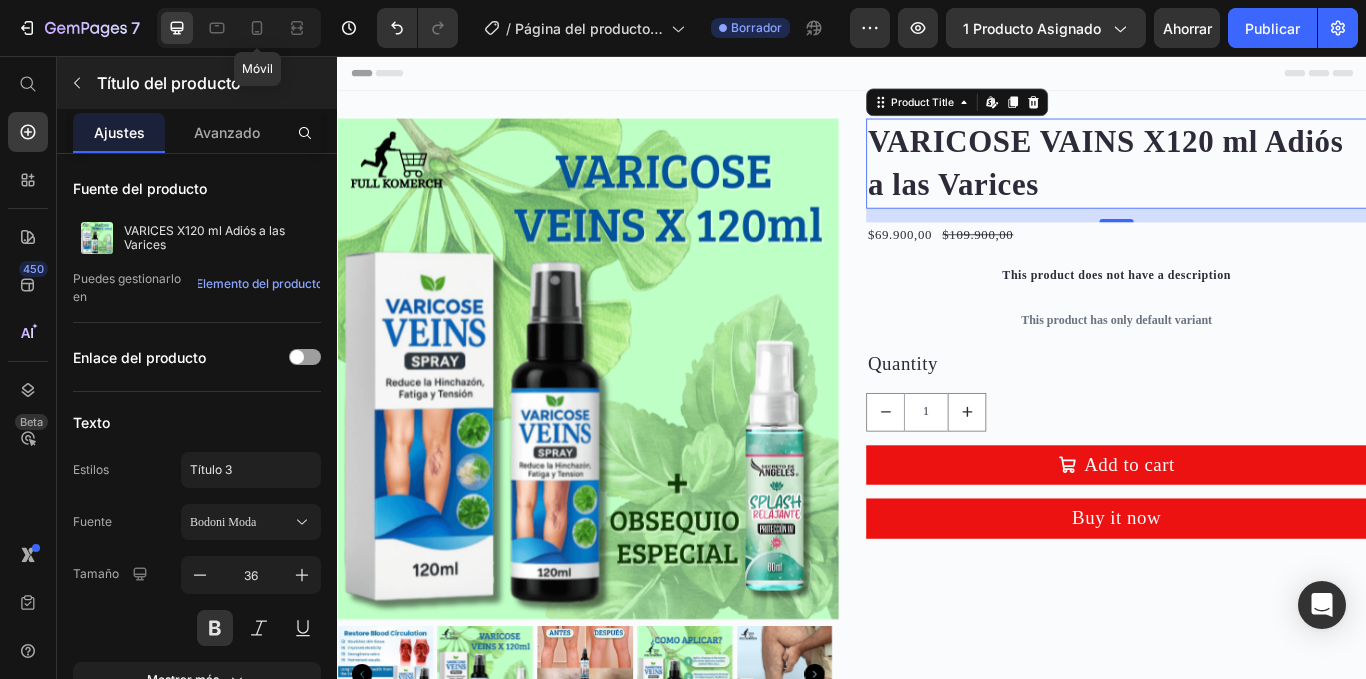 drag, startPoint x: 249, startPoint y: 25, endPoint x: 277, endPoint y: 84, distance: 65.30697 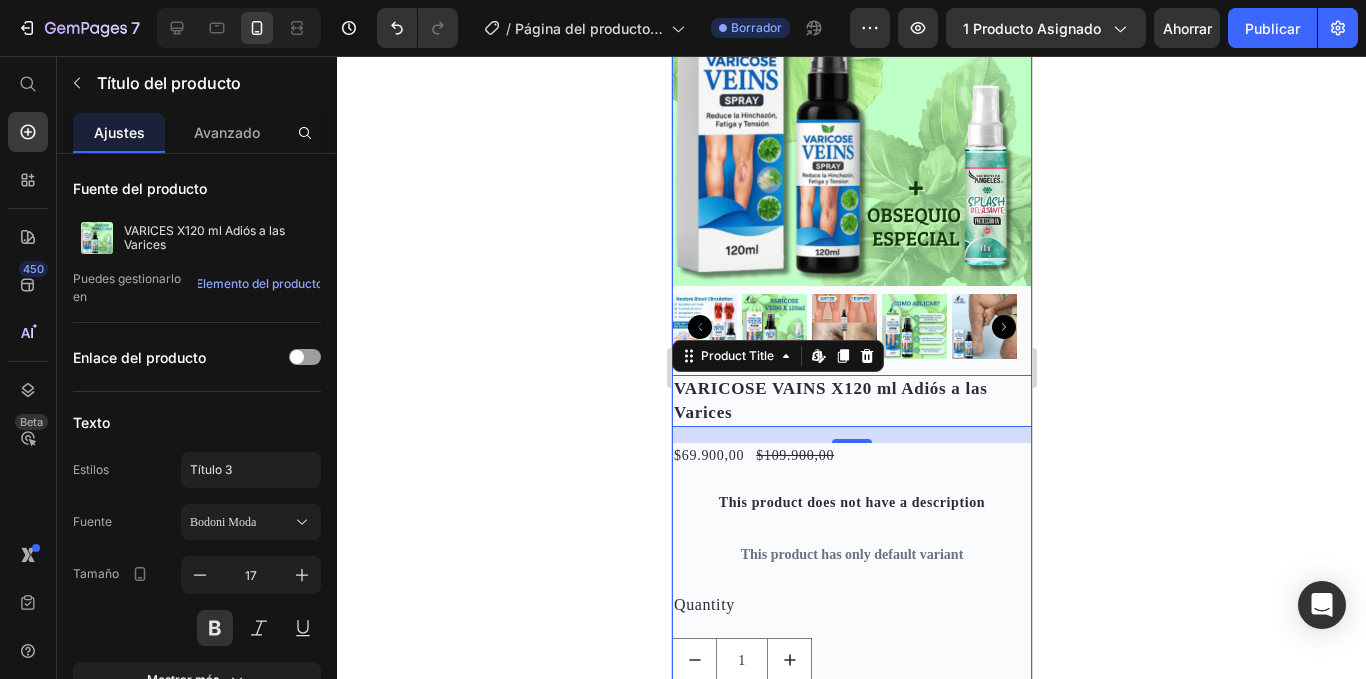 scroll, scrollTop: 170, scrollLeft: 0, axis: vertical 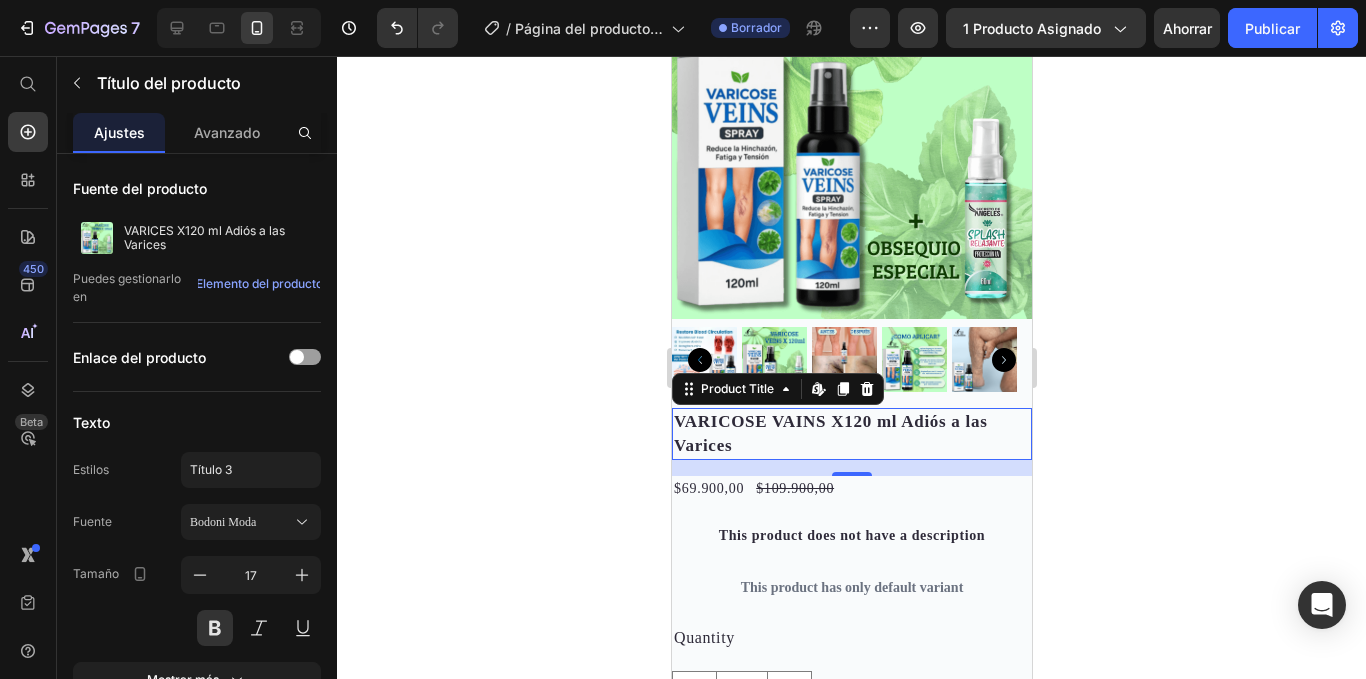 click on "VARICOSE VAINS X120 ml Adiós a las Varices" at bounding box center [851, 434] 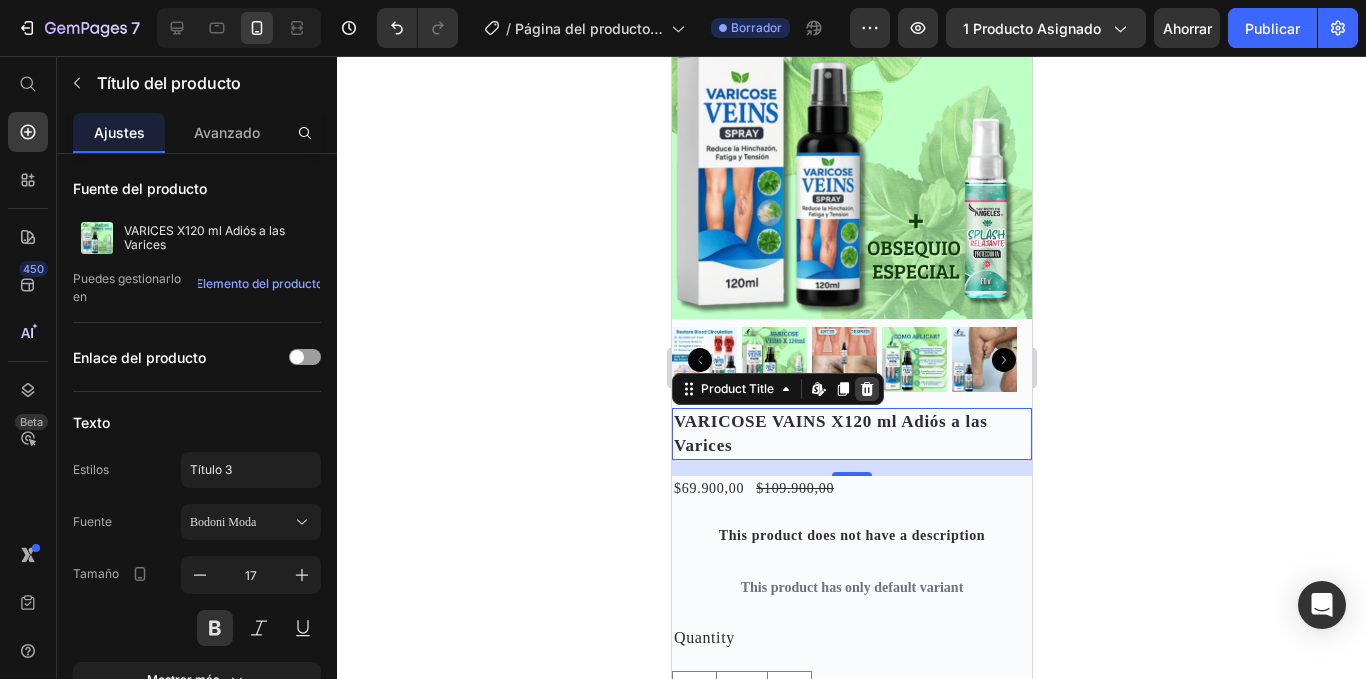 scroll, scrollTop: 0, scrollLeft: 0, axis: both 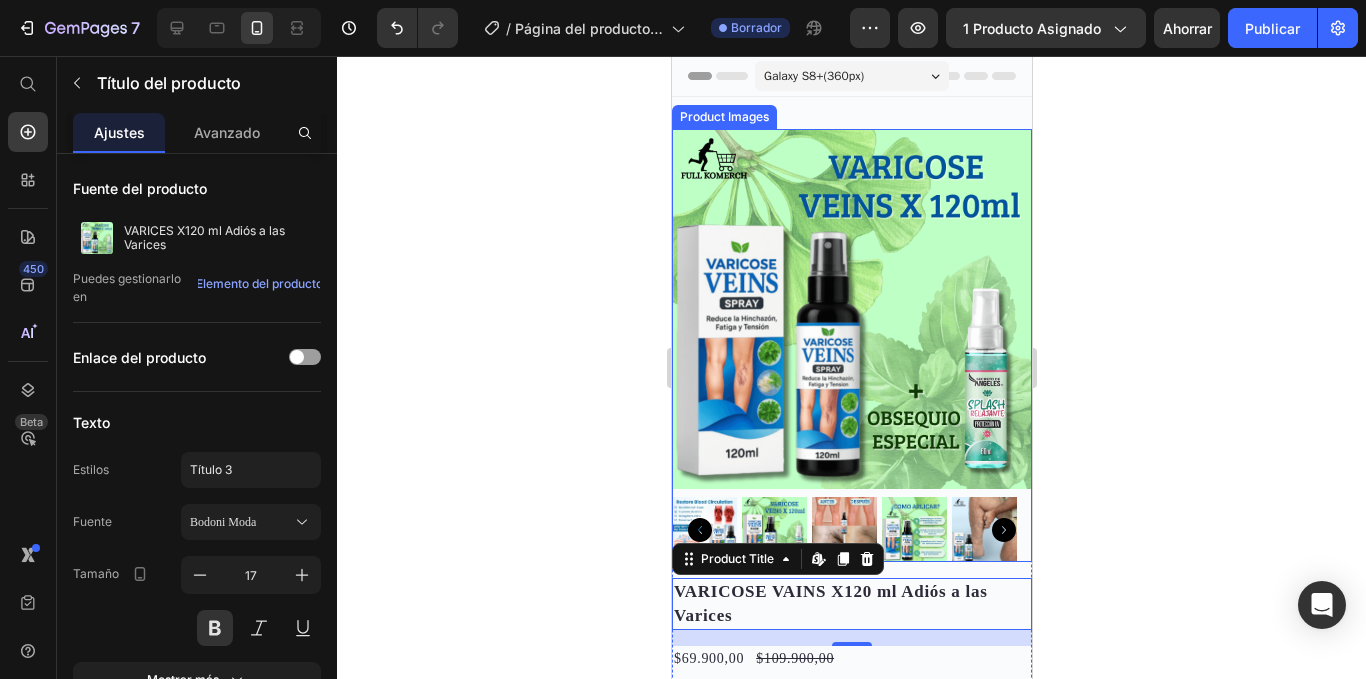 click at bounding box center (851, 309) 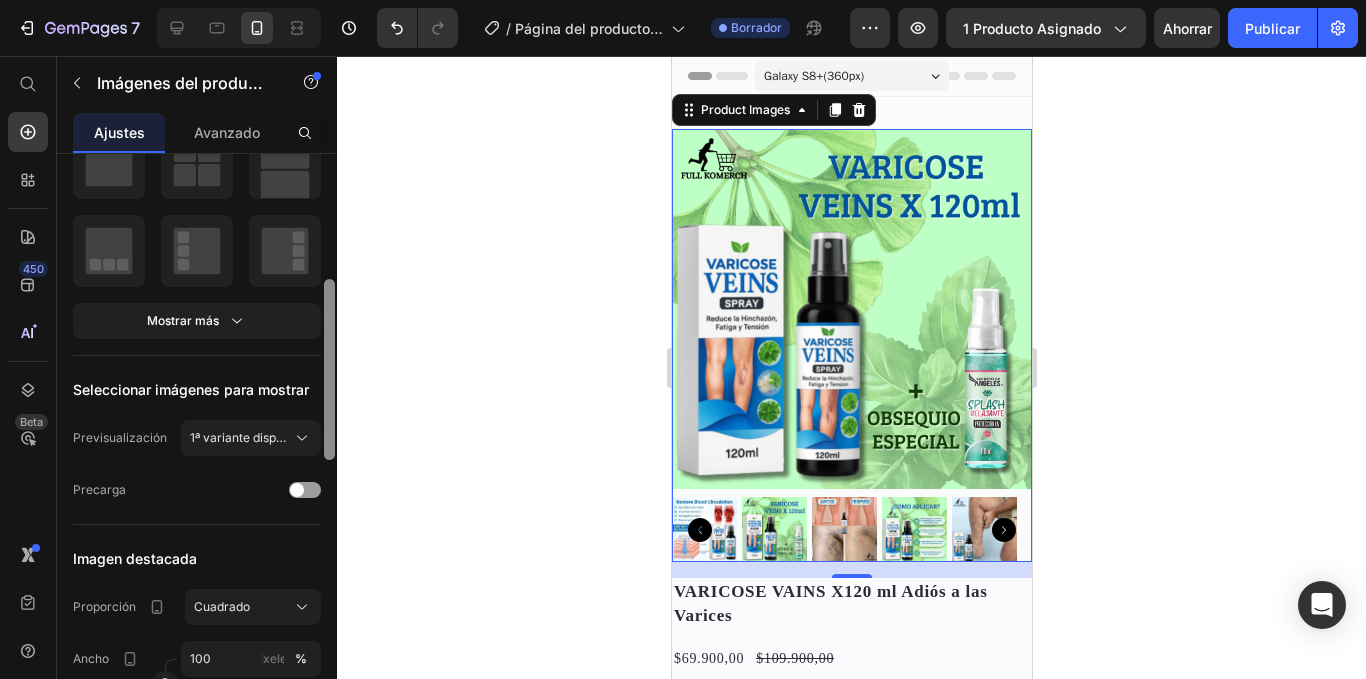 scroll, scrollTop: 361, scrollLeft: 0, axis: vertical 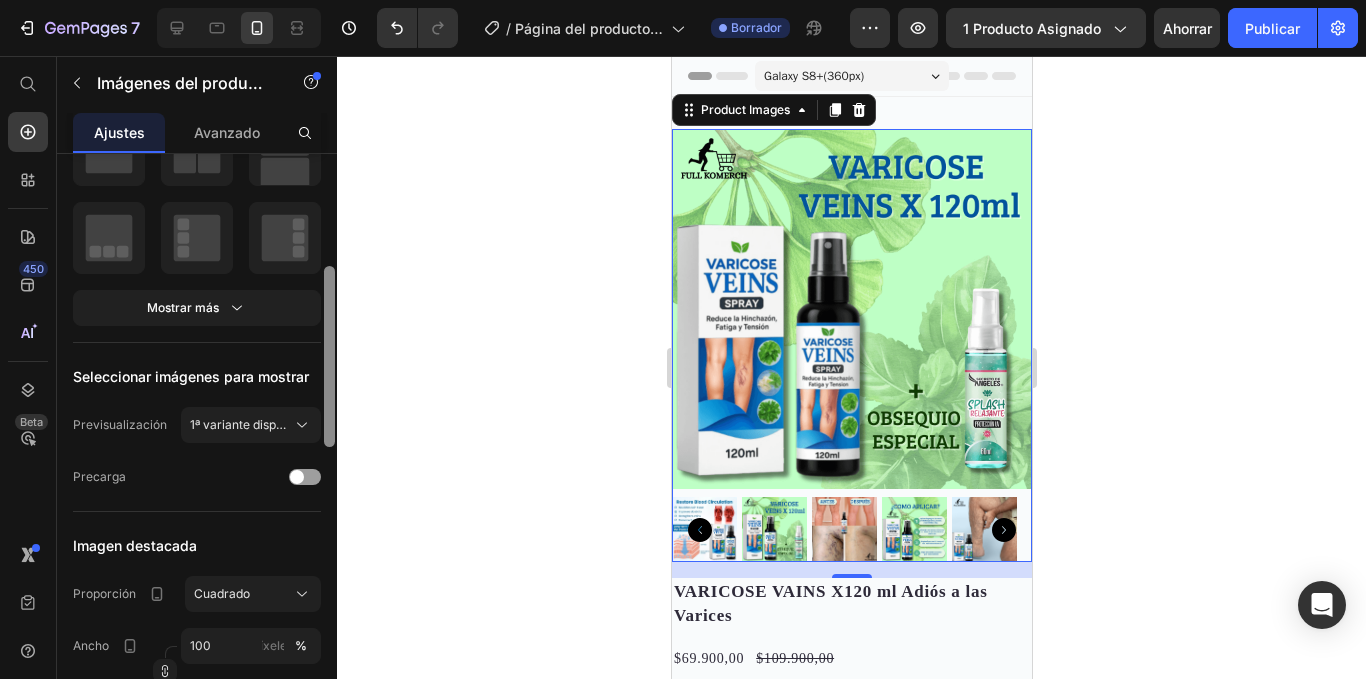 drag, startPoint x: 332, startPoint y: 435, endPoint x: 360, endPoint y: 381, distance: 60.827625 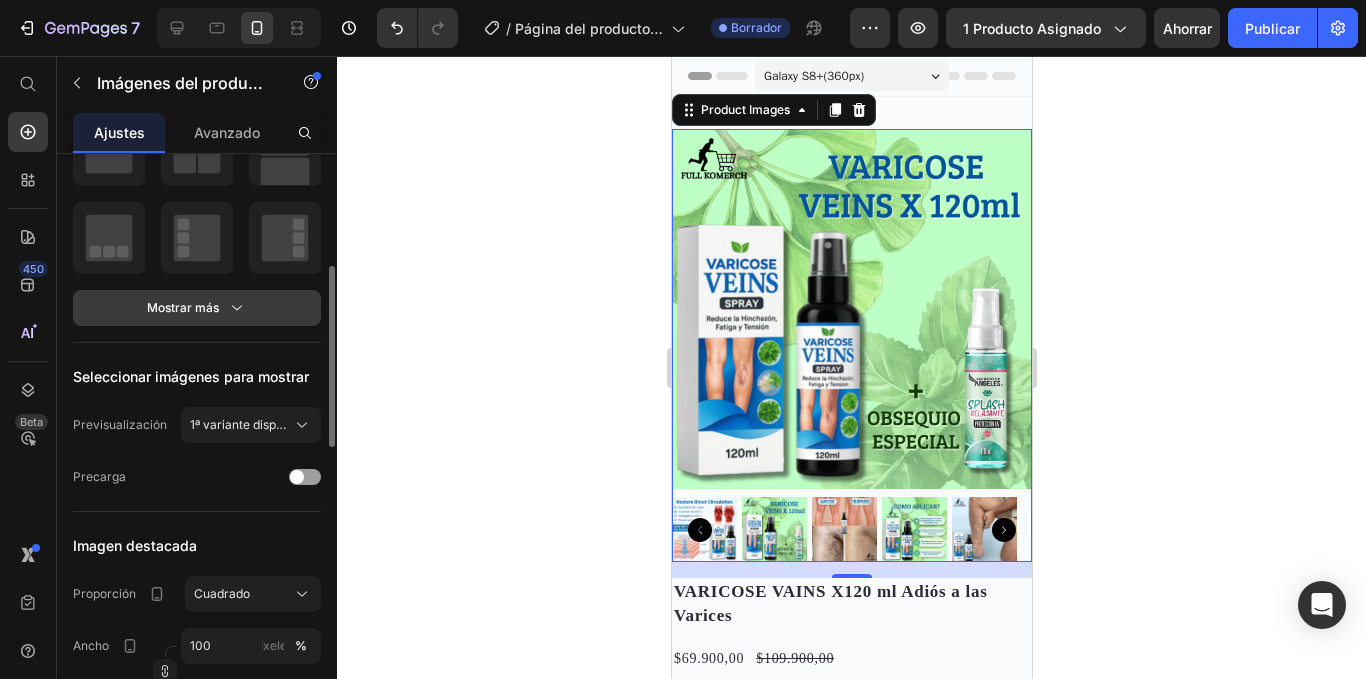 click on "Mostrar más" at bounding box center [197, 308] 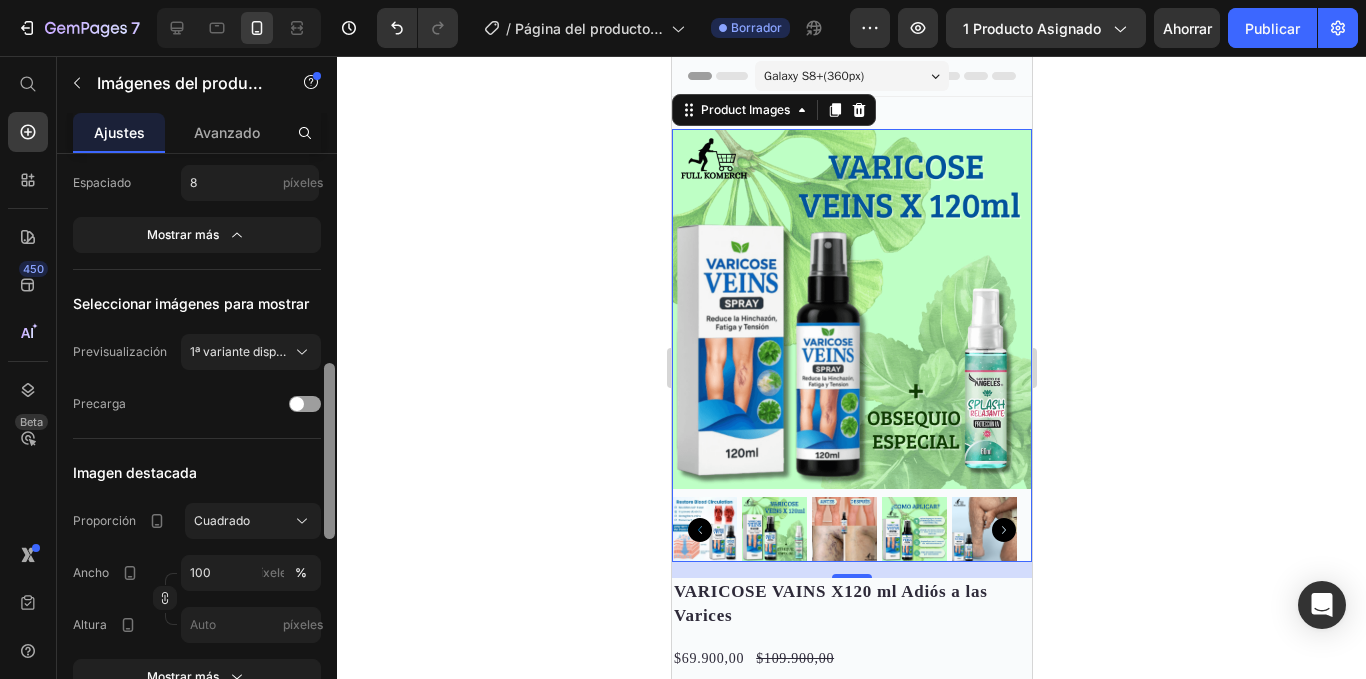 scroll, scrollTop: 538, scrollLeft: 0, axis: vertical 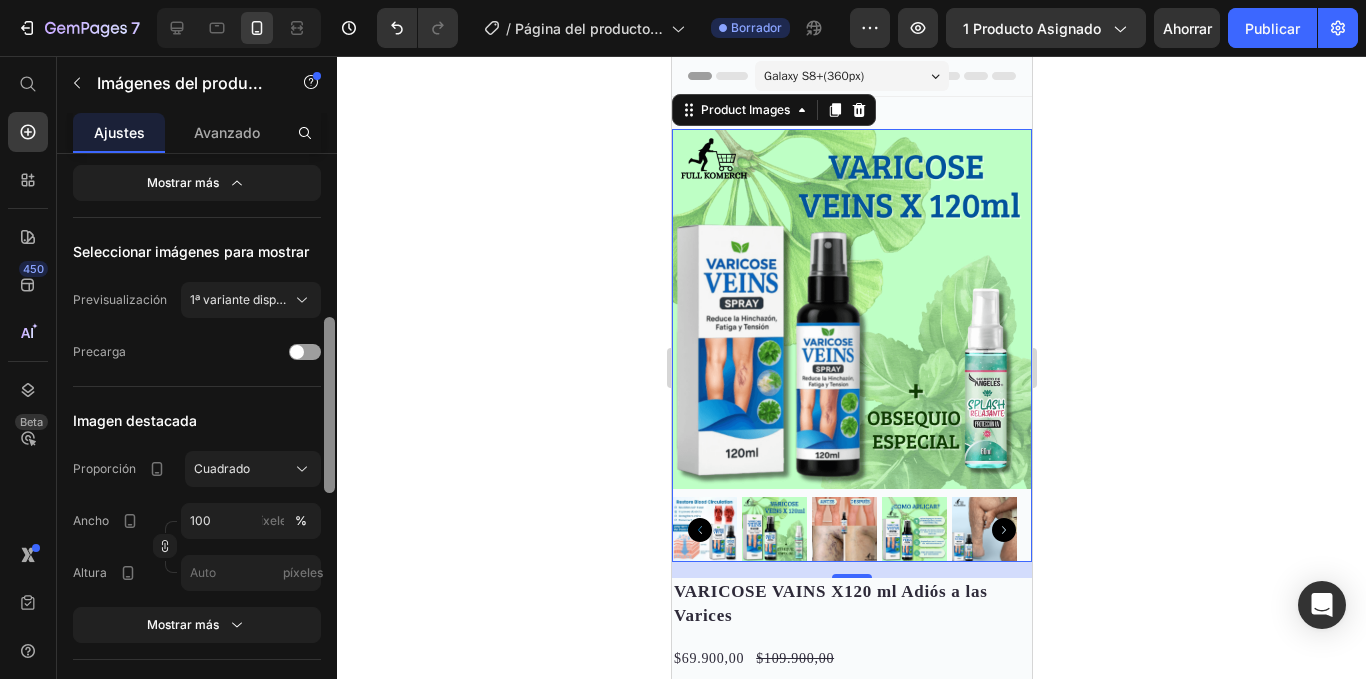 drag, startPoint x: 328, startPoint y: 366, endPoint x: 328, endPoint y: 421, distance: 55 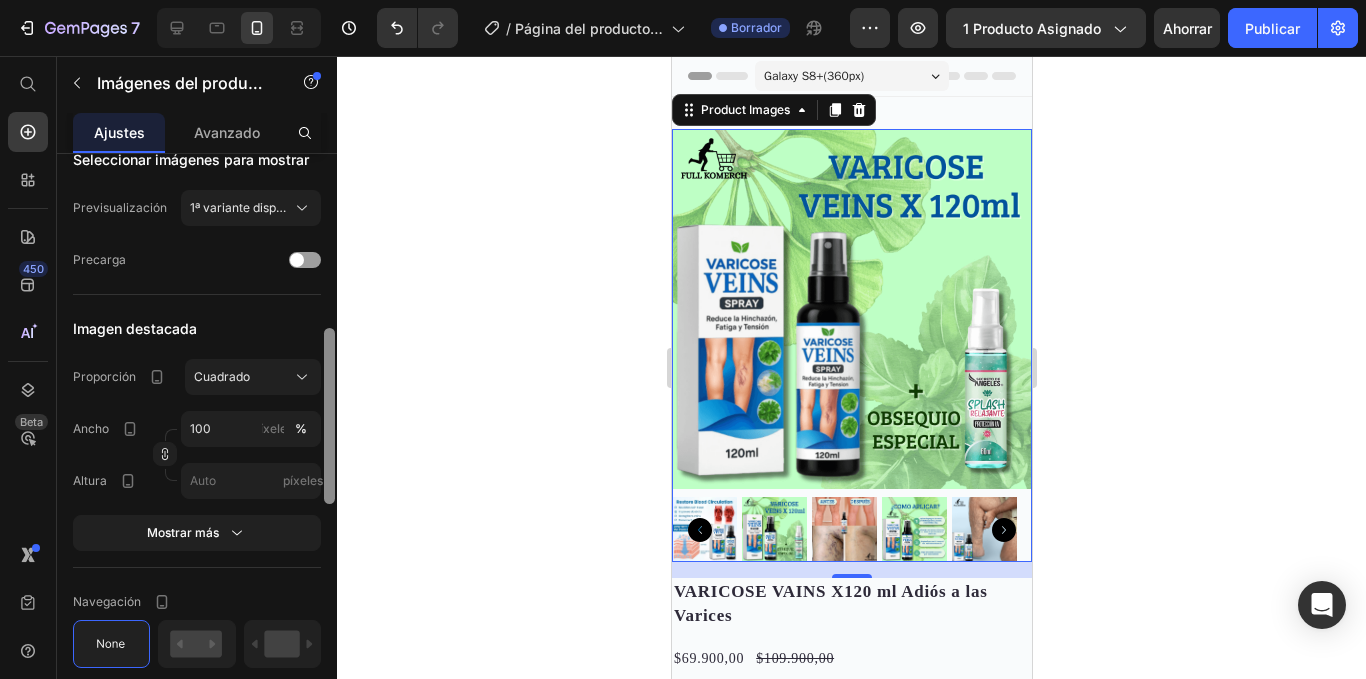 scroll, scrollTop: 663, scrollLeft: 0, axis: vertical 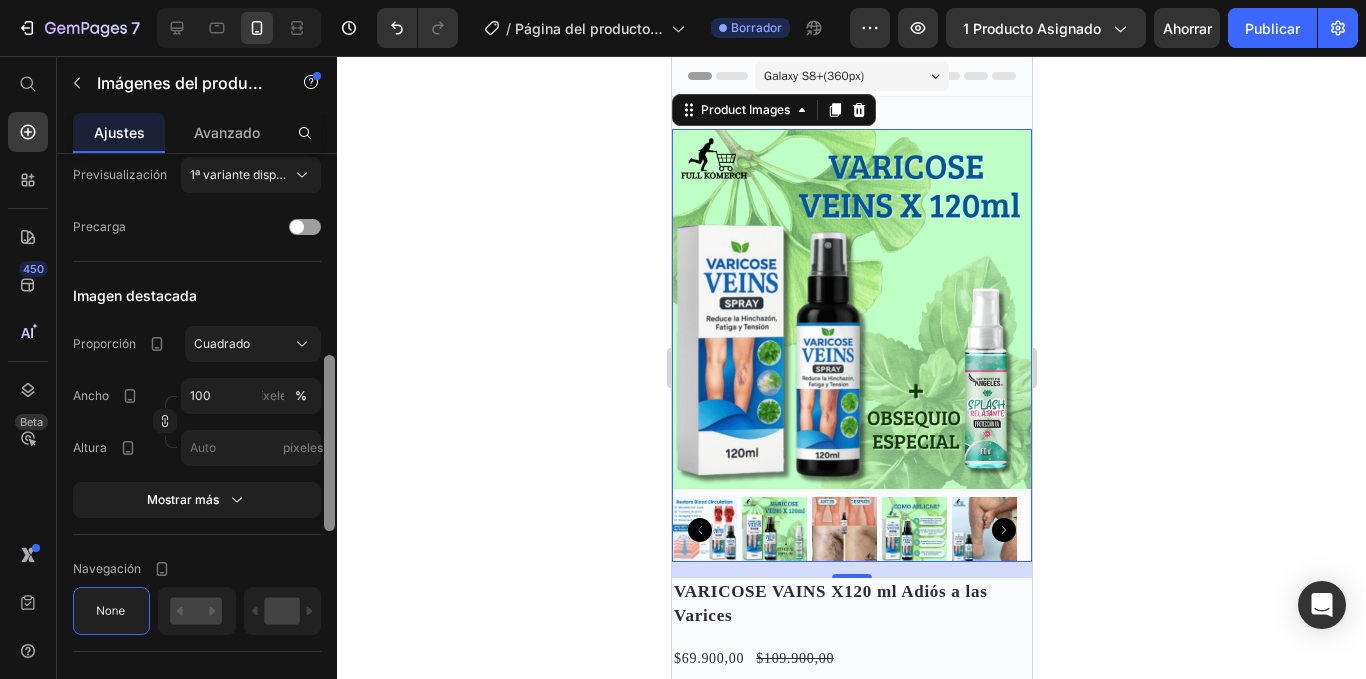 drag, startPoint x: 328, startPoint y: 382, endPoint x: 327, endPoint y: 420, distance: 38.013157 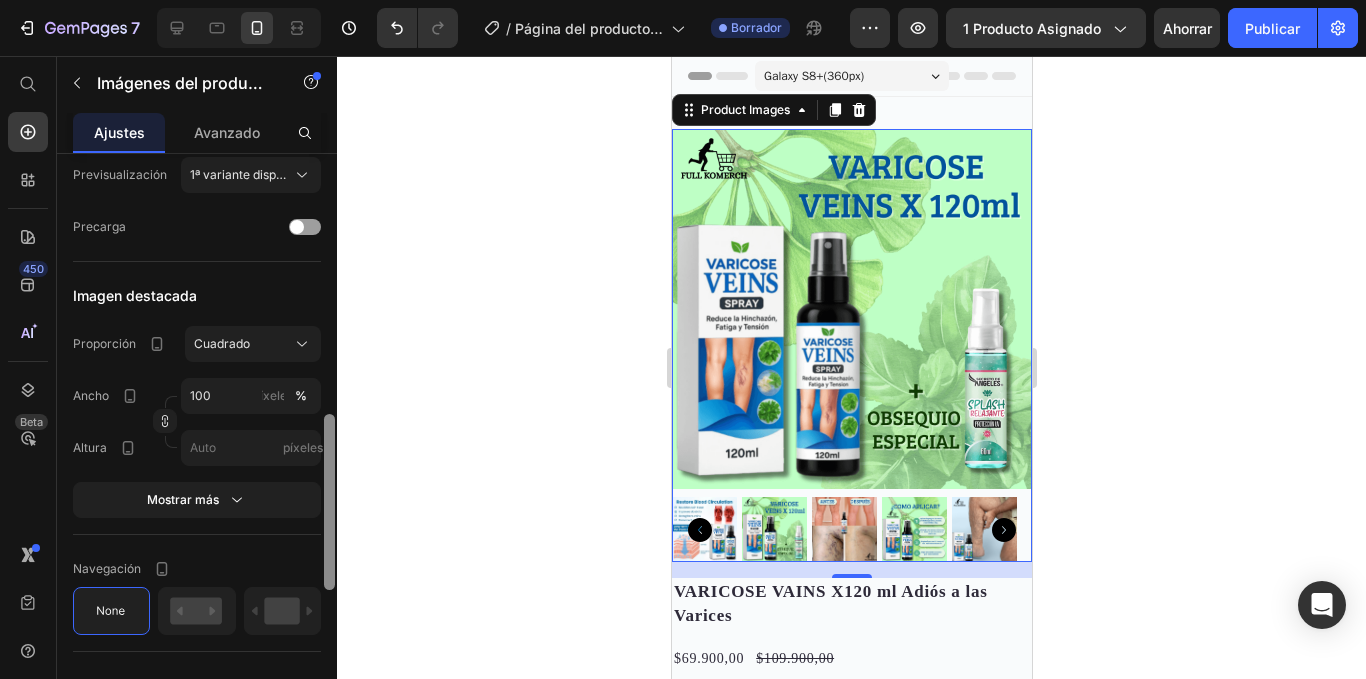 scroll, scrollTop: 736, scrollLeft: 0, axis: vertical 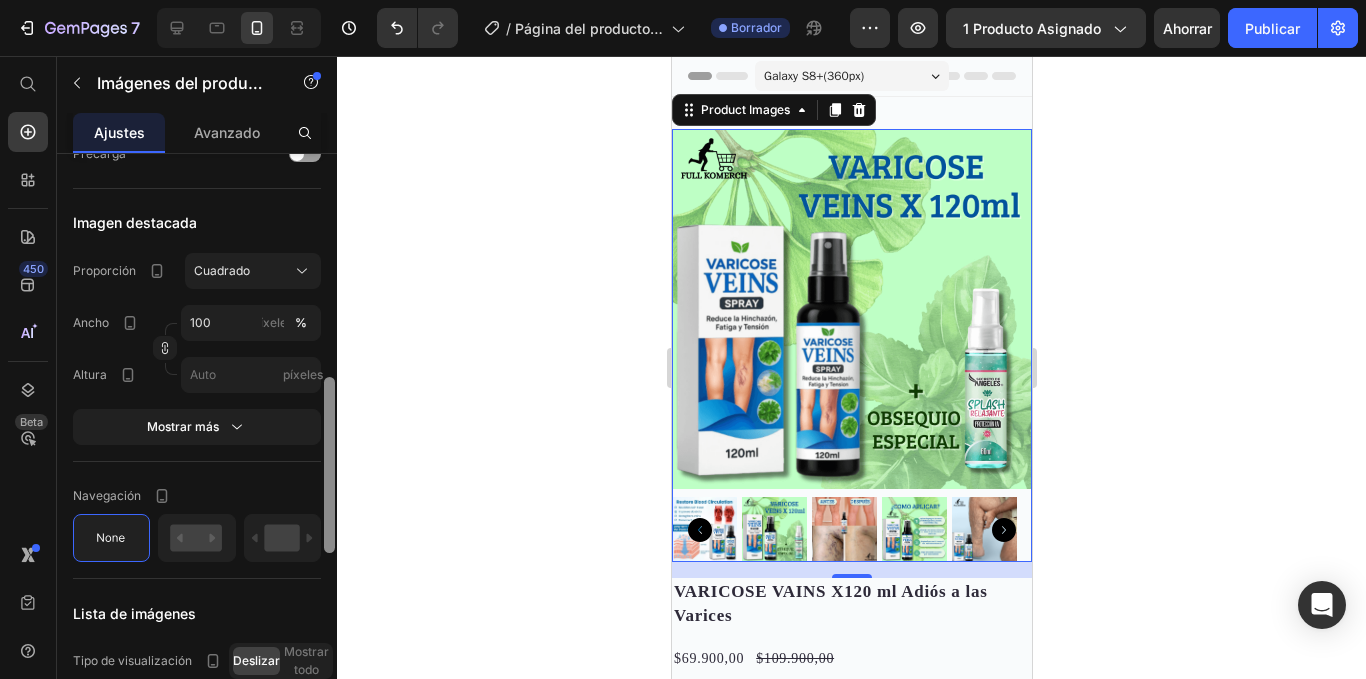 drag, startPoint x: 328, startPoint y: 402, endPoint x: 328, endPoint y: 424, distance: 22 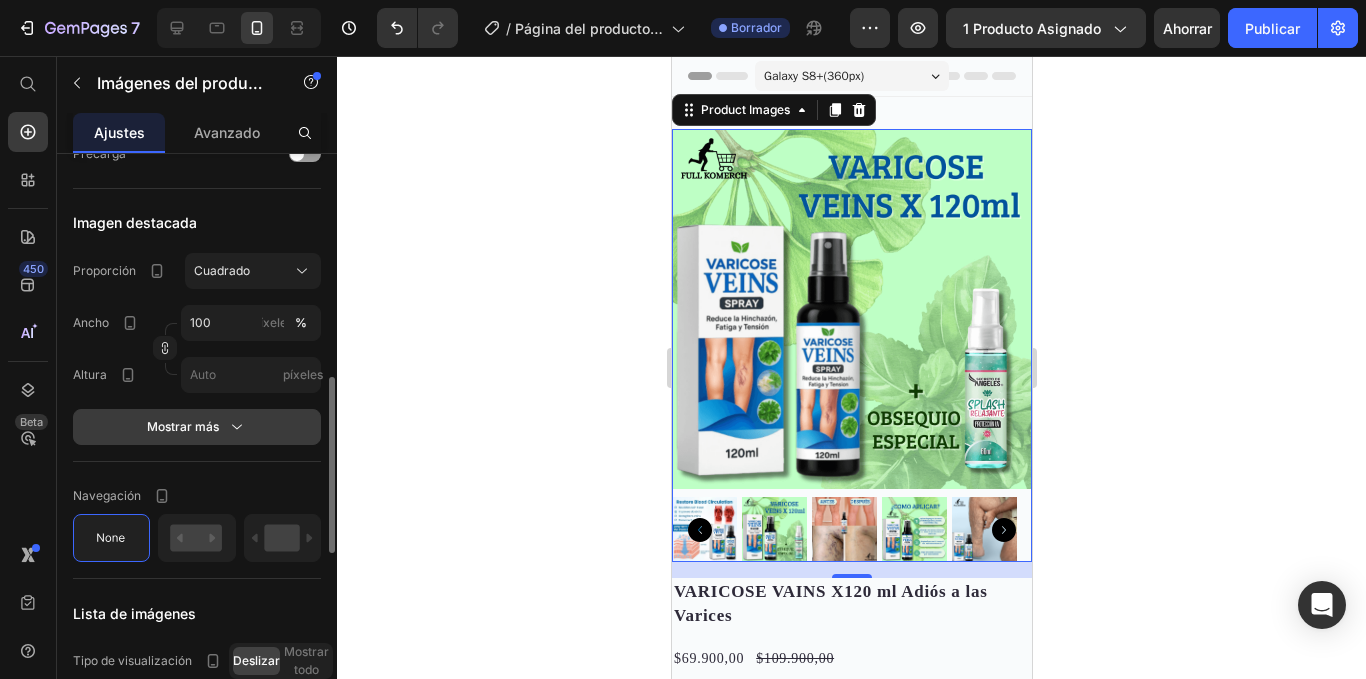 click on "Mostrar más" at bounding box center [197, 427] 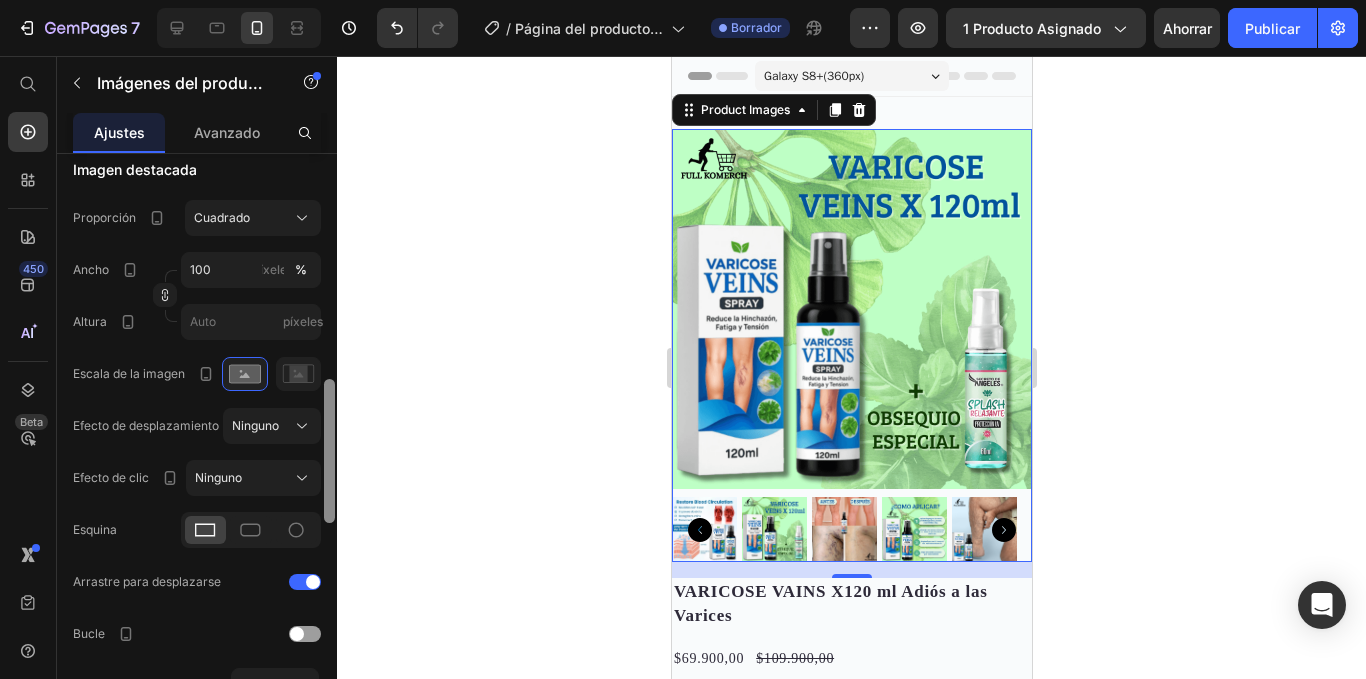 scroll, scrollTop: 812, scrollLeft: 0, axis: vertical 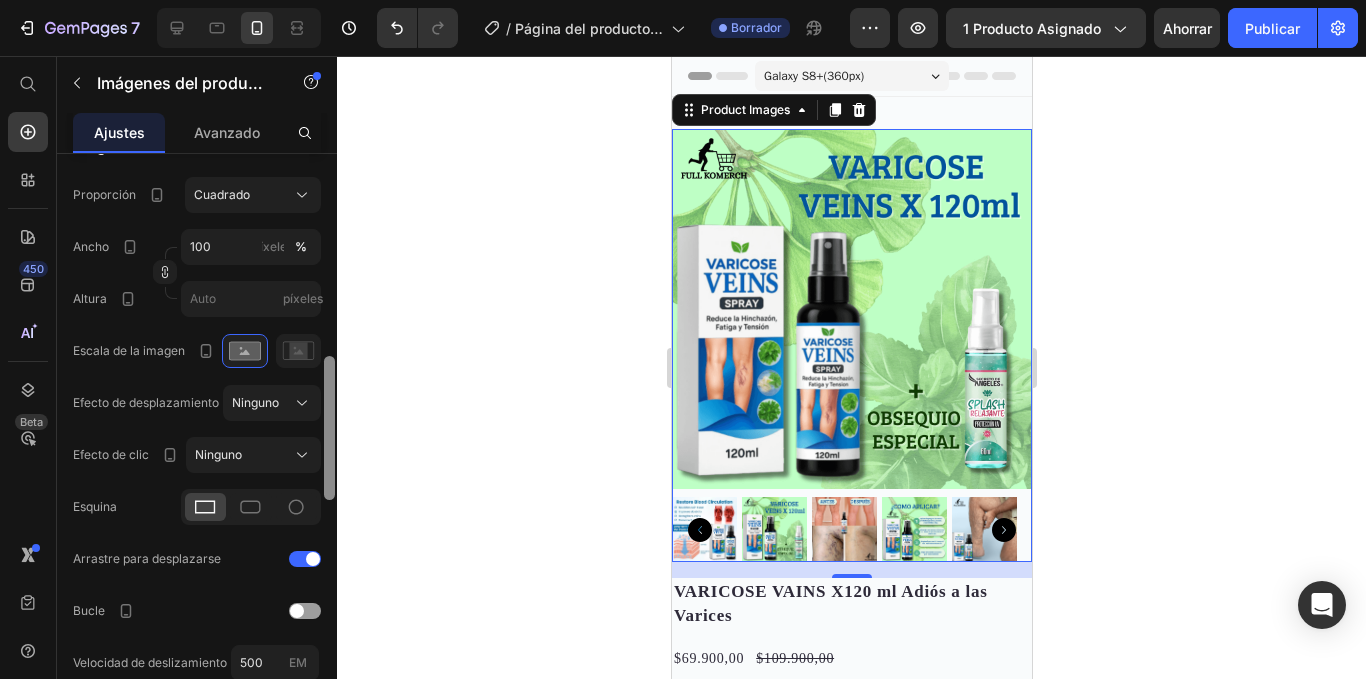 drag, startPoint x: 331, startPoint y: 435, endPoint x: 330, endPoint y: 458, distance: 23.021729 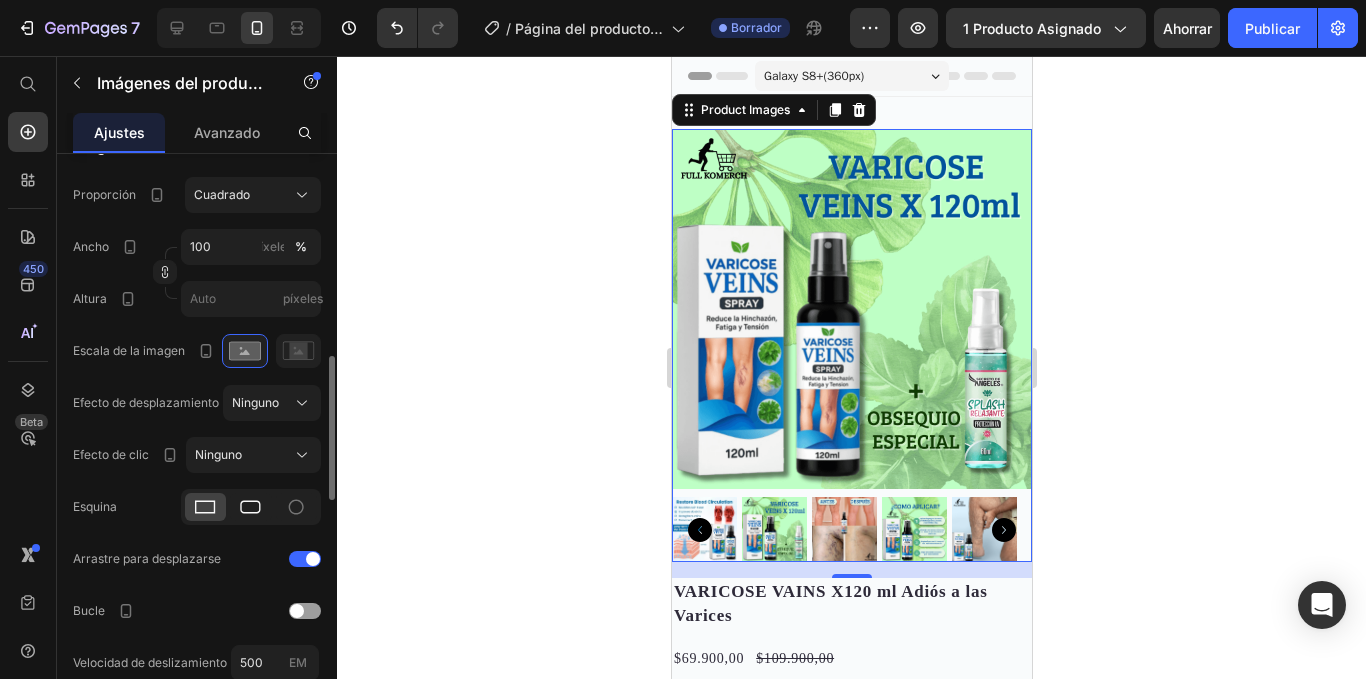 click 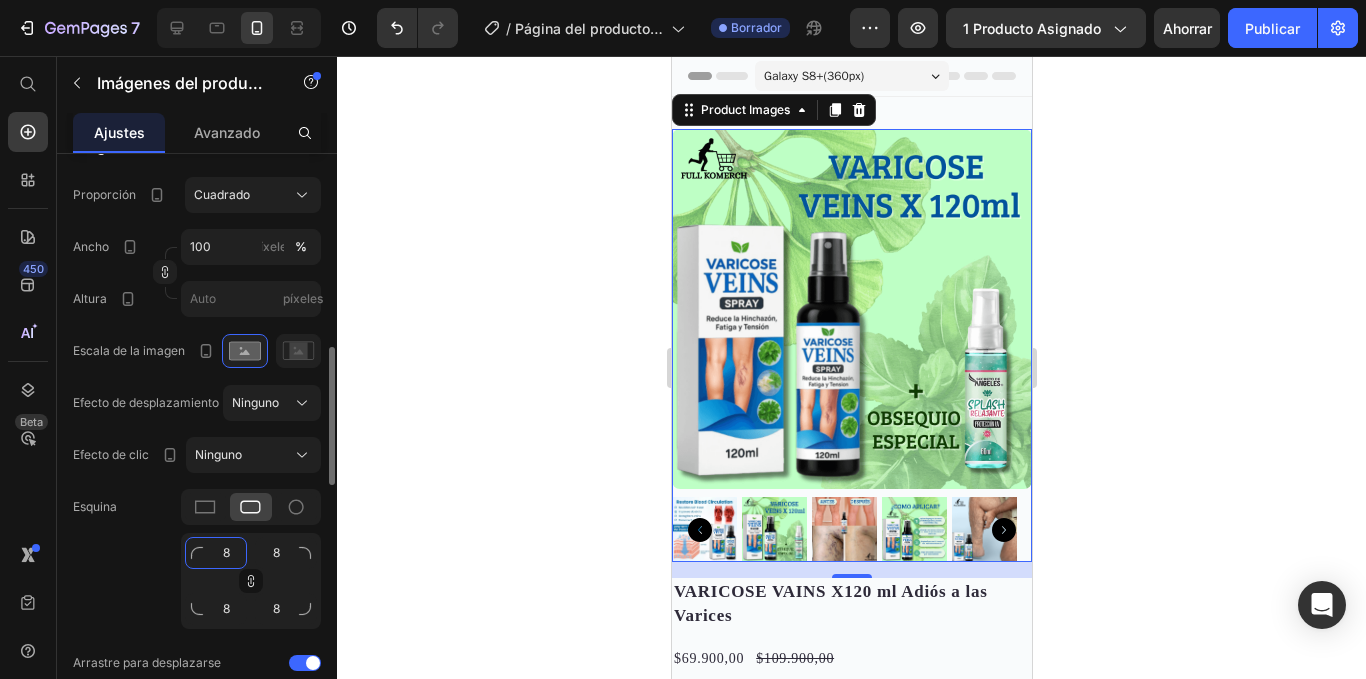 click on "8" 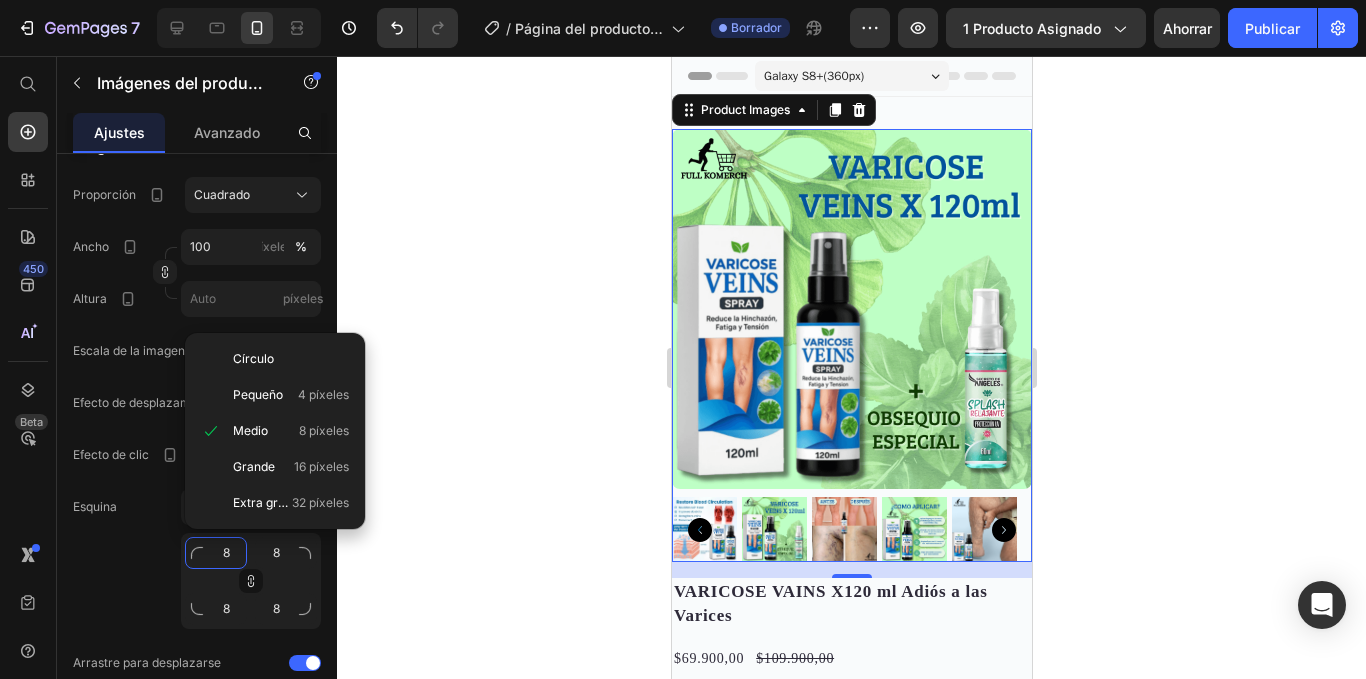 type on "1" 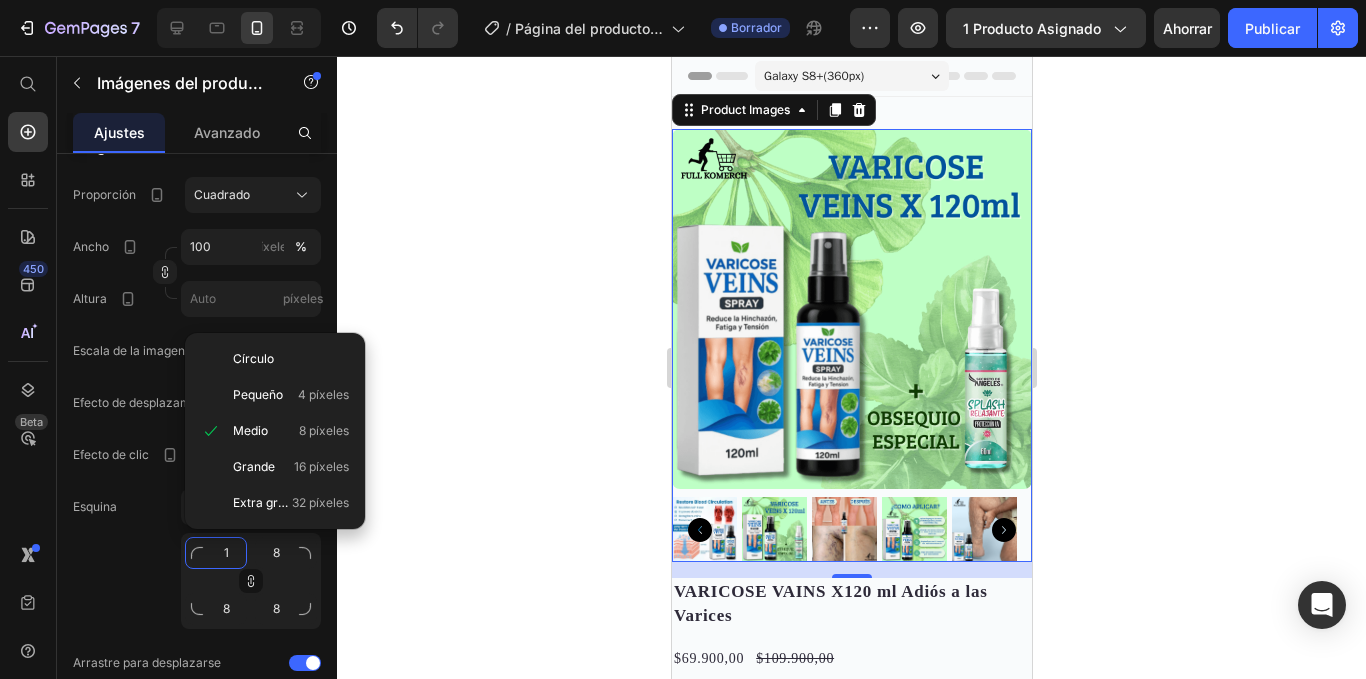 type on "1" 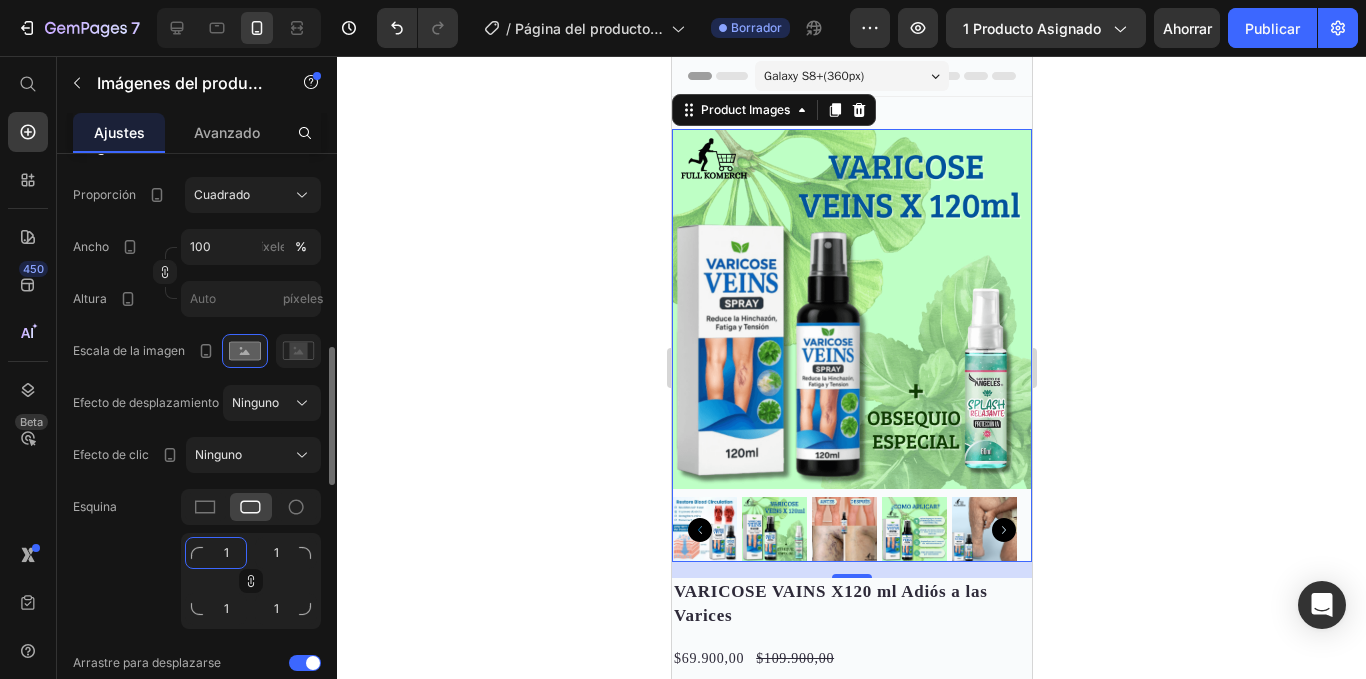 type on "10" 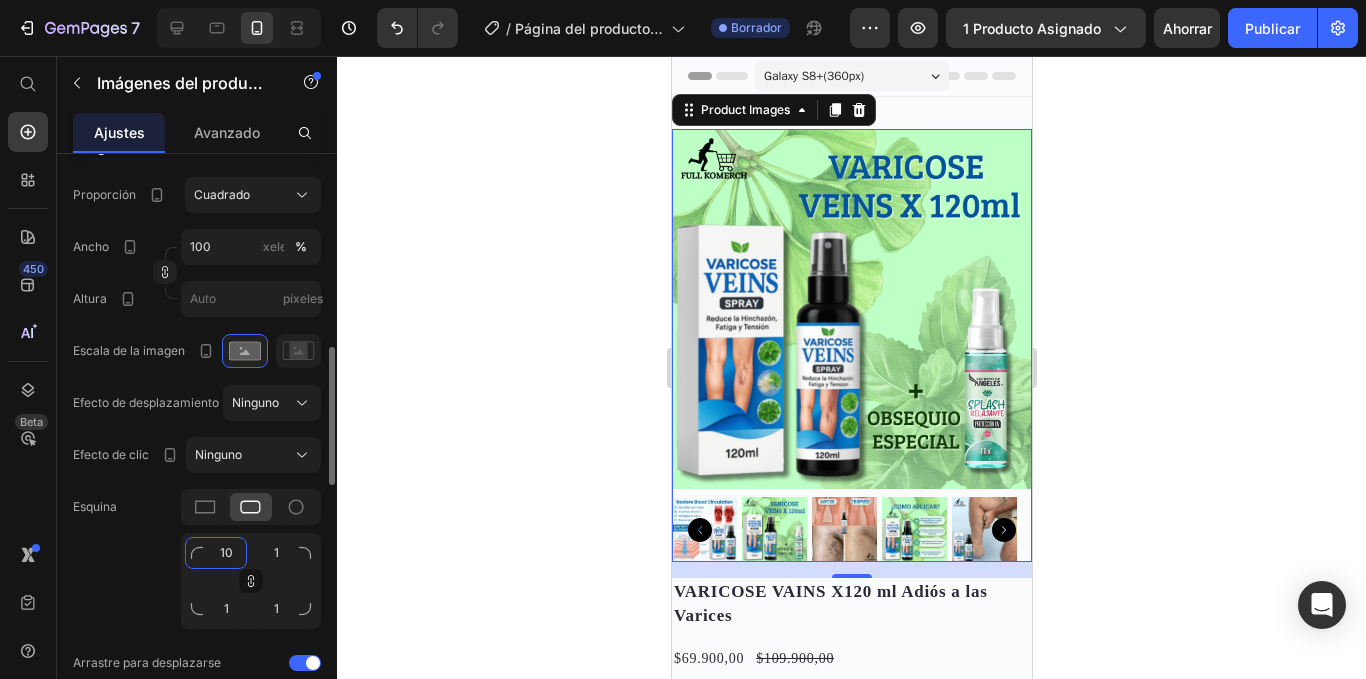 type on "10" 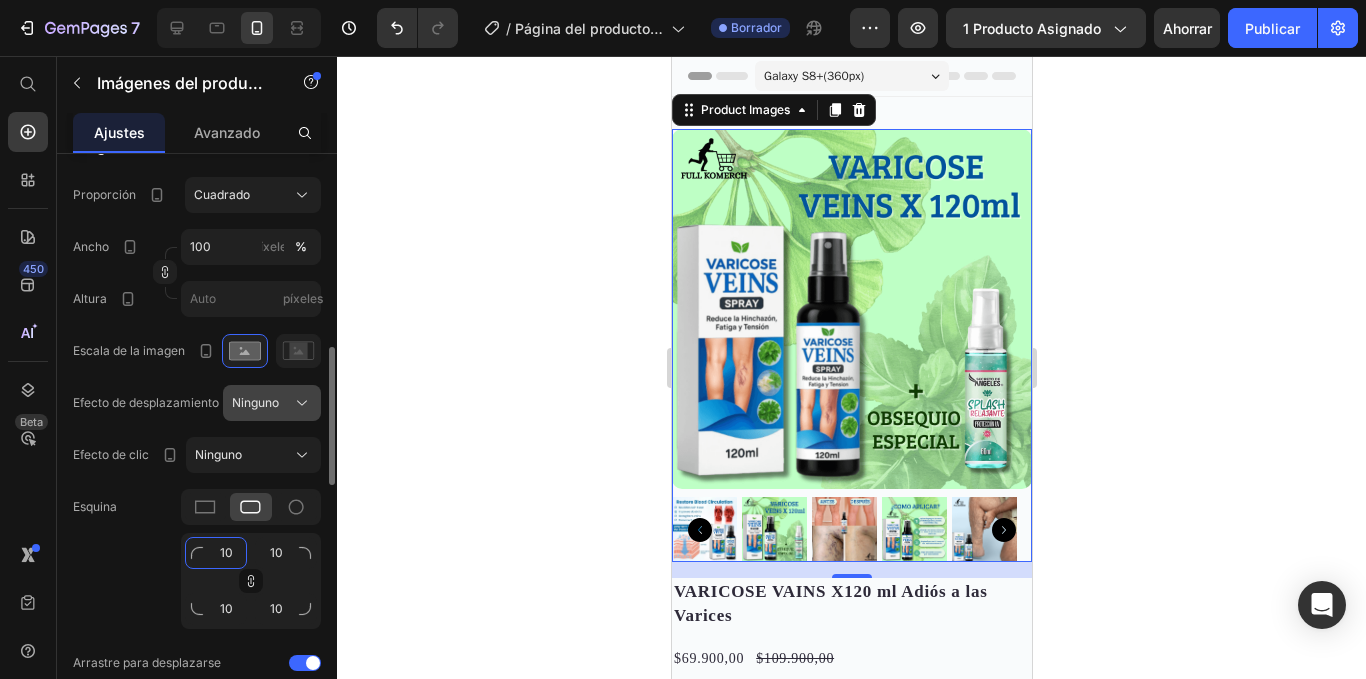 type on "10" 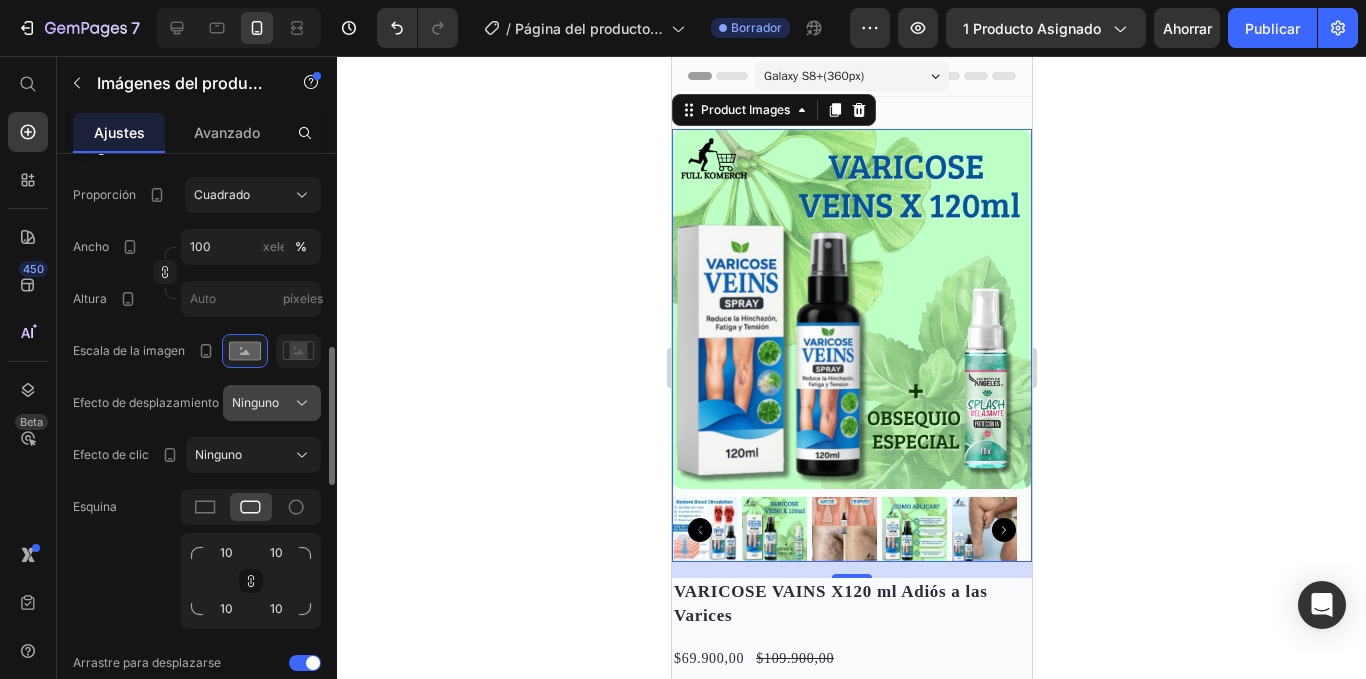 click 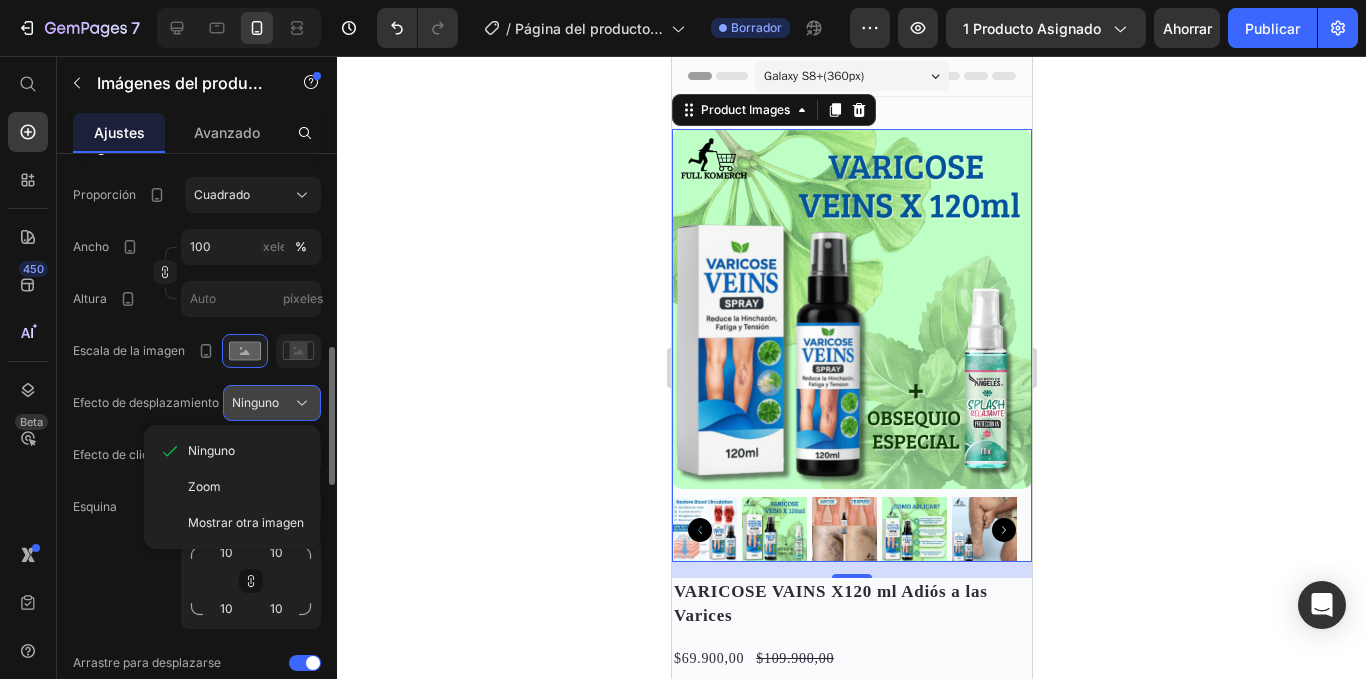 click on "Ninguno" at bounding box center [272, 403] 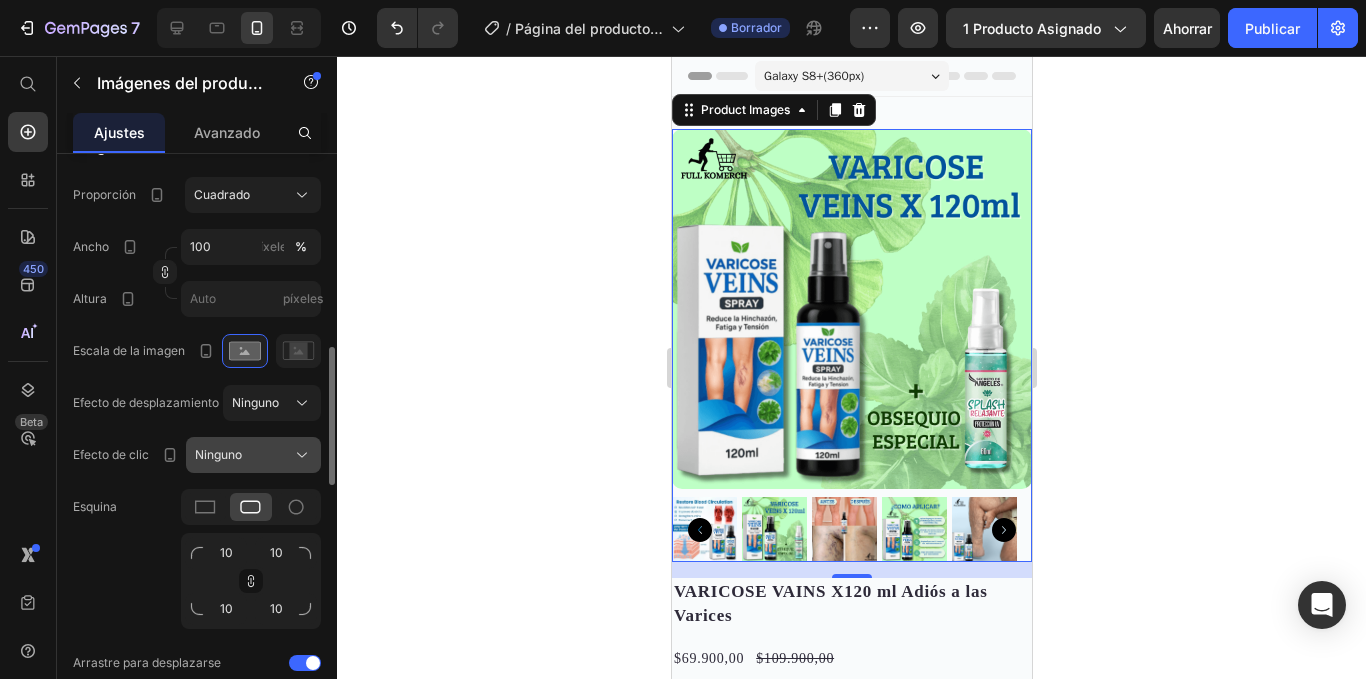 click 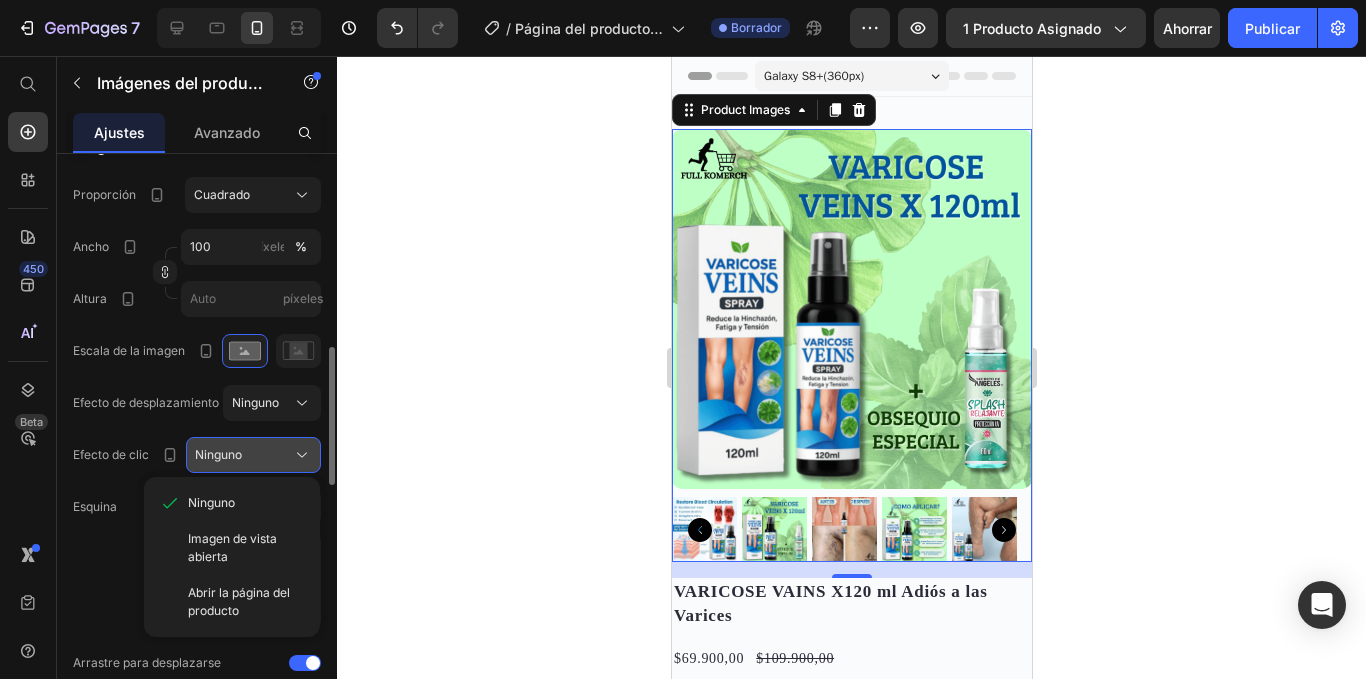 click 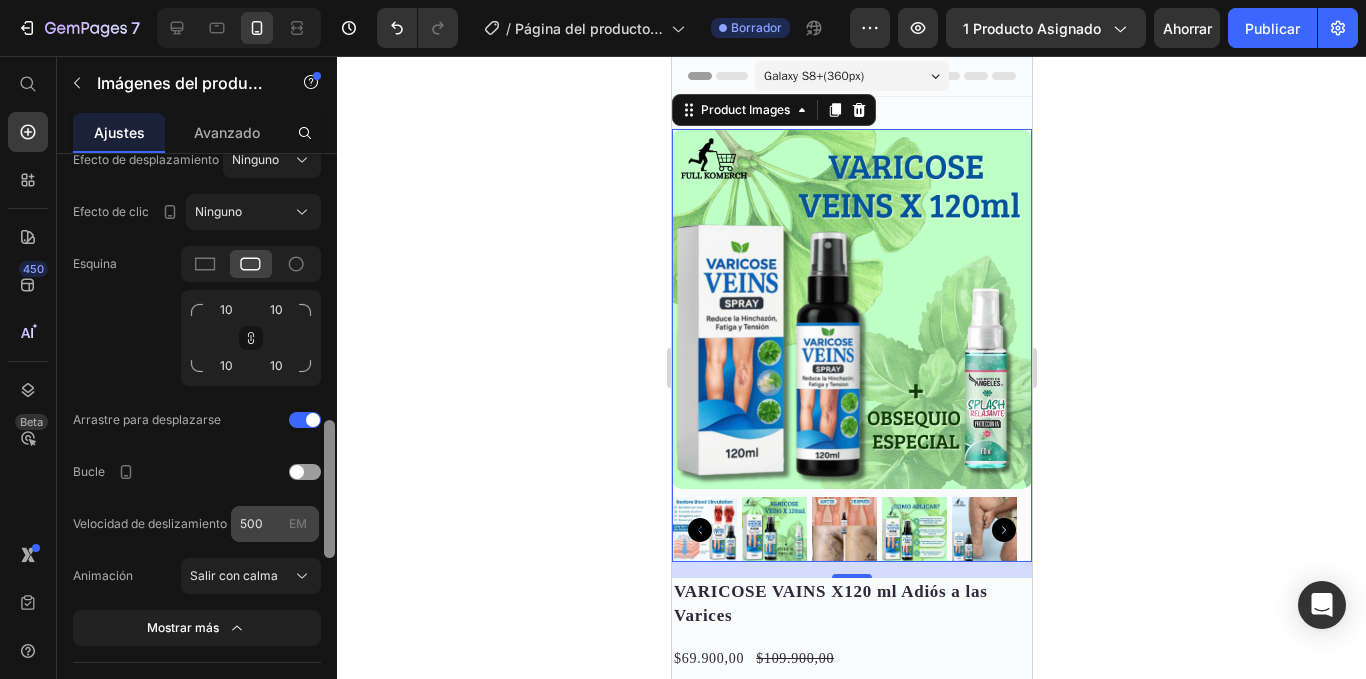 scroll, scrollTop: 1072, scrollLeft: 0, axis: vertical 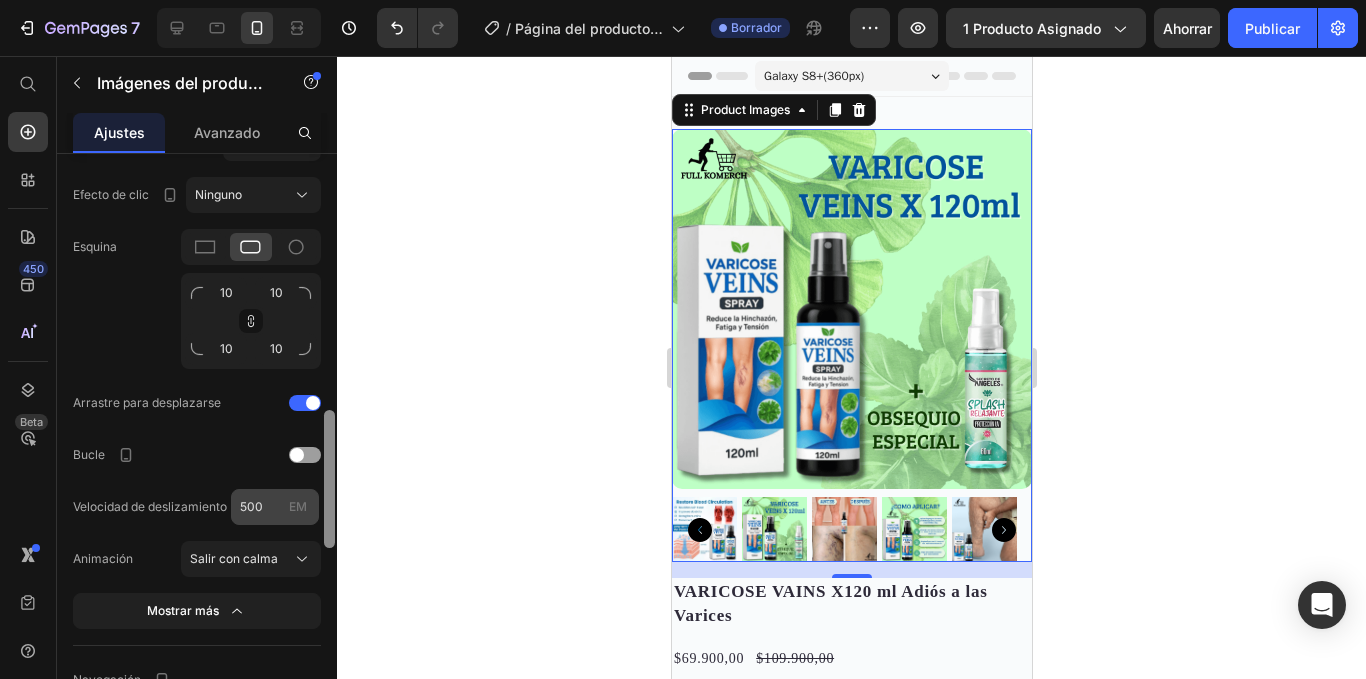 drag, startPoint x: 327, startPoint y: 463, endPoint x: 312, endPoint y: 525, distance: 63.788715 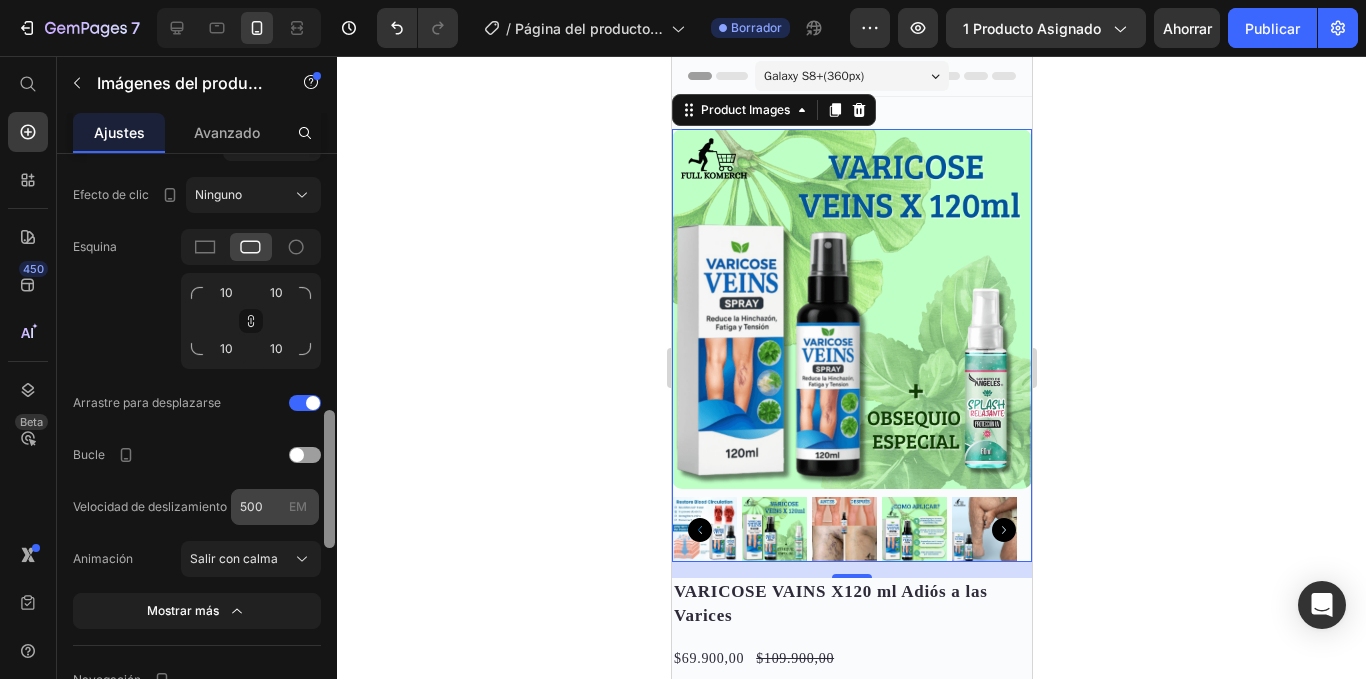 click on "Fuente del producto VARICES X120 ml Adiós a las Varices Puedes gestionarlo en Elemento del producto Disposición Espaciado 8 píxeles Mostrar más Seleccionar imágenes para mostrar Previsualización 1ª variante disponible Precarga Imagen destacada Proporción Cuadrado Ancho 100 píxeles % Altura píxeles Escala de la imagen Efecto de desplazamiento Ninguno Efecto de clic Ninguno Esquina 10 10 10 10 Arrastre para desplazarse Bucle Velocidad de deslizamiento 500 EM Animación Salir con calma Mostrar más Navegación Lista de imágenes Tipo de visualización Deslizar Mostrar todo Proporción Cuadrado Ancho 20 píxeles % Altura píxeles Mostrar más Navegación Mostrar más Calidad Alto Alinear Eliminar elemento" at bounding box center [197, 445] 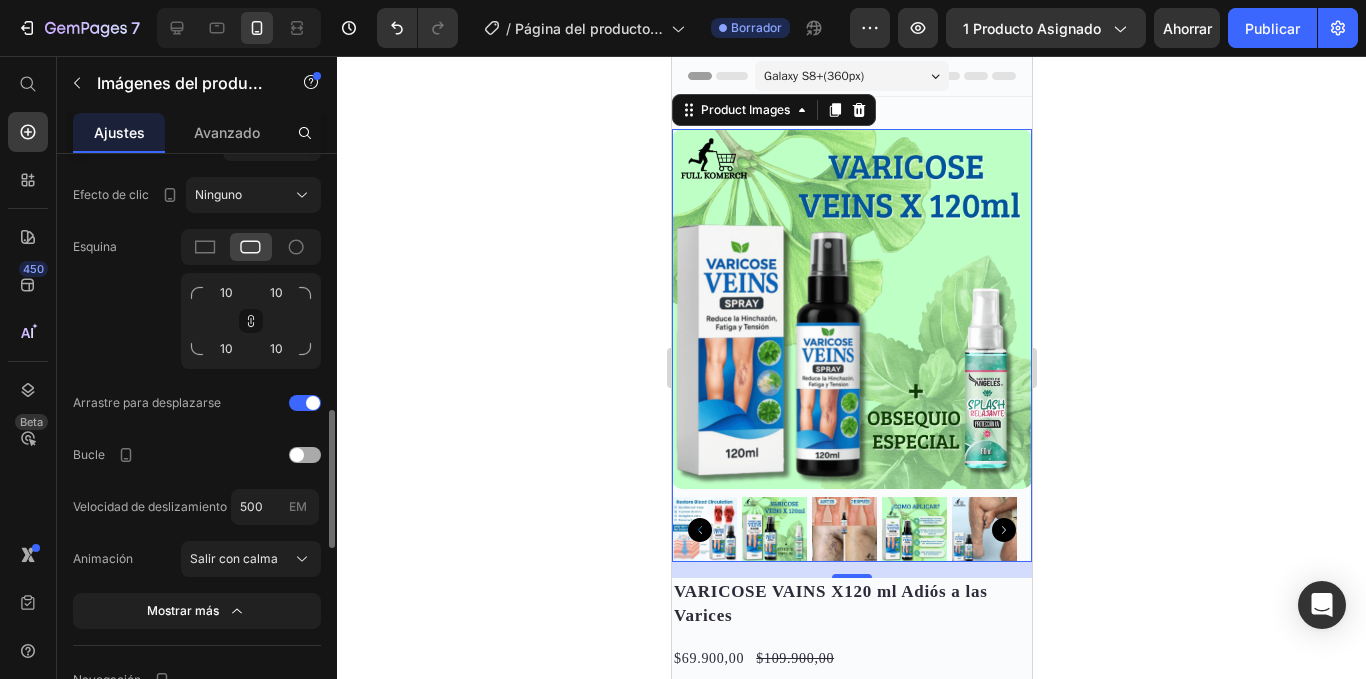 click at bounding box center (305, 455) 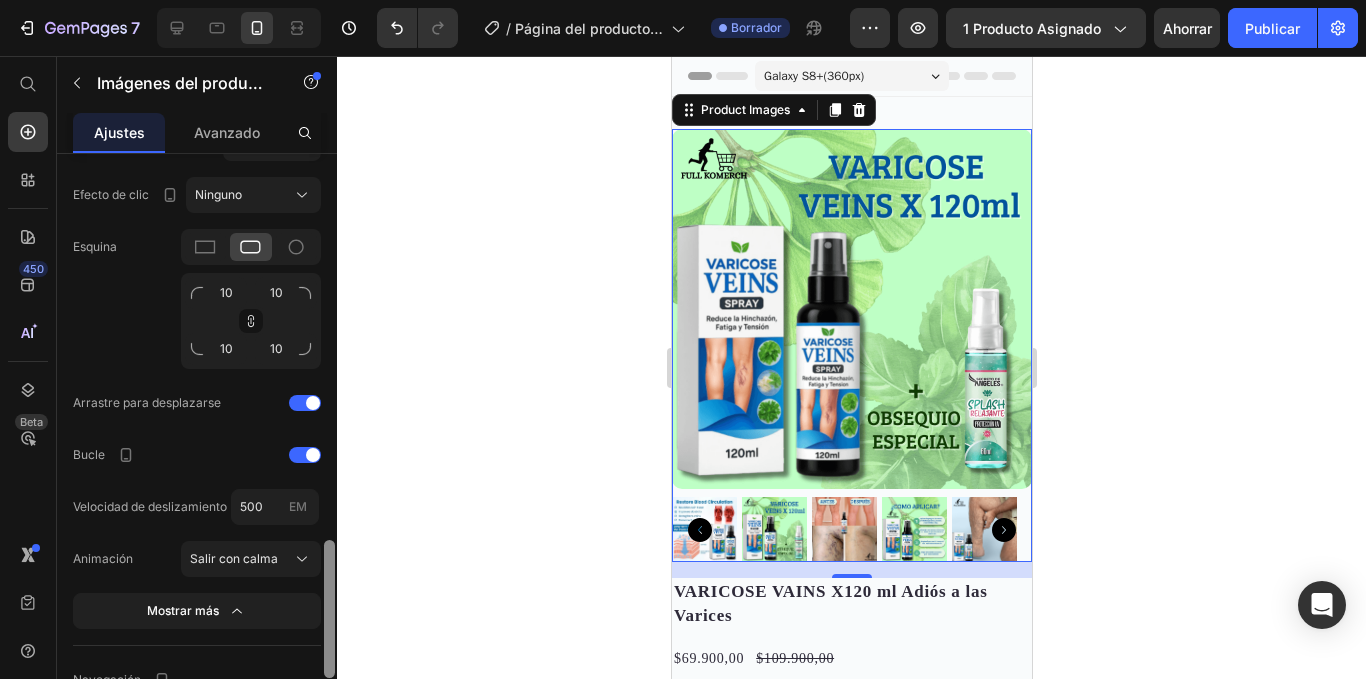 scroll, scrollTop: 1181, scrollLeft: 0, axis: vertical 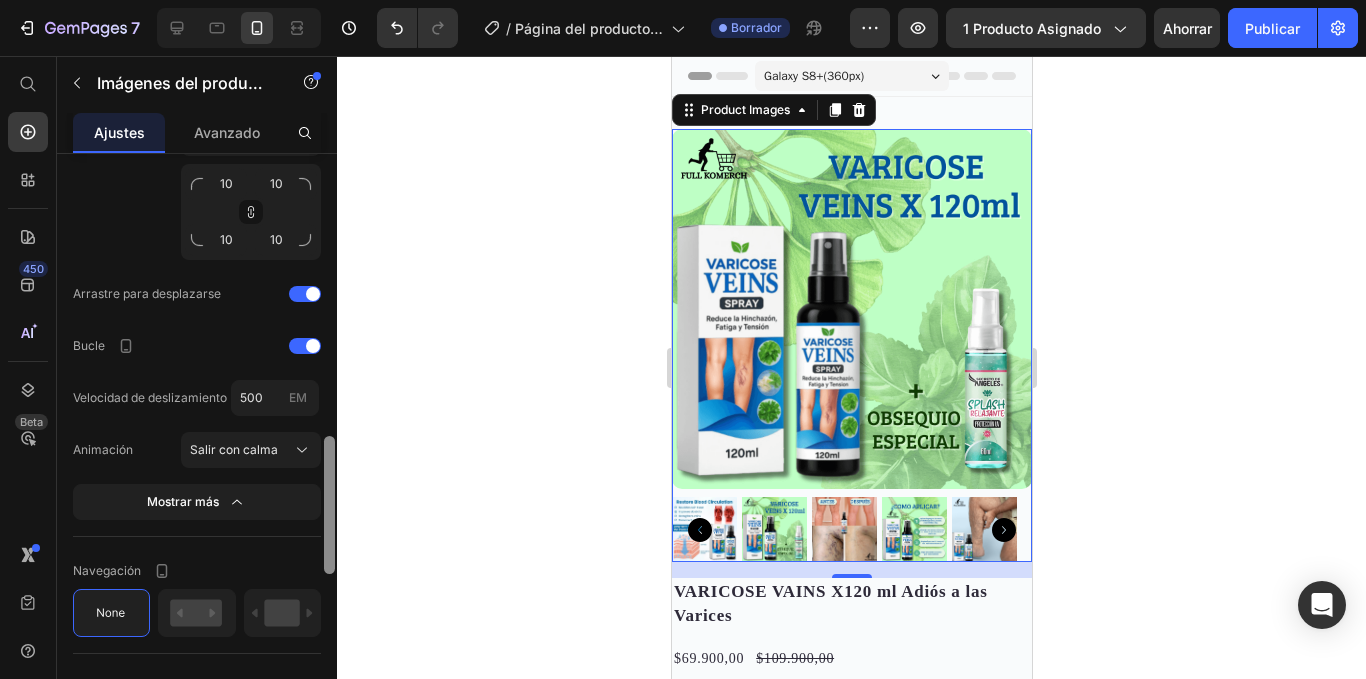 drag, startPoint x: 330, startPoint y: 452, endPoint x: 329, endPoint y: 478, distance: 26.019224 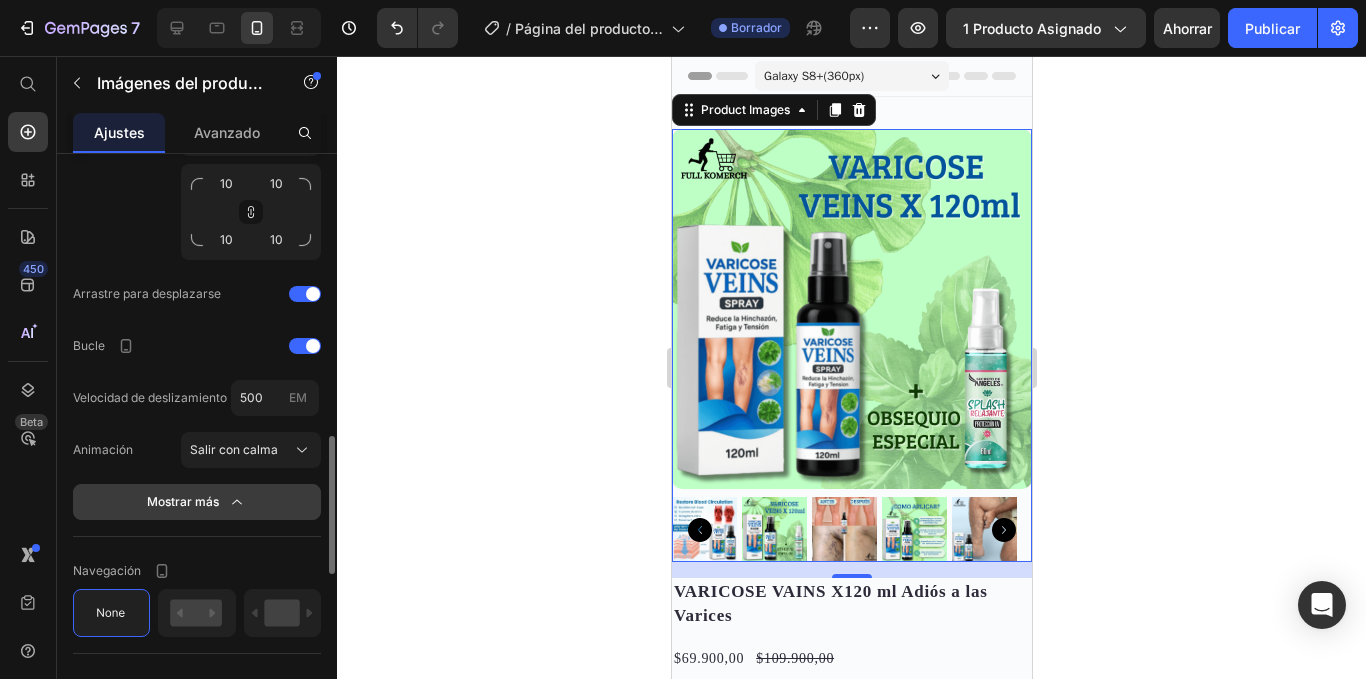 click on "Mostrar más" at bounding box center (197, 502) 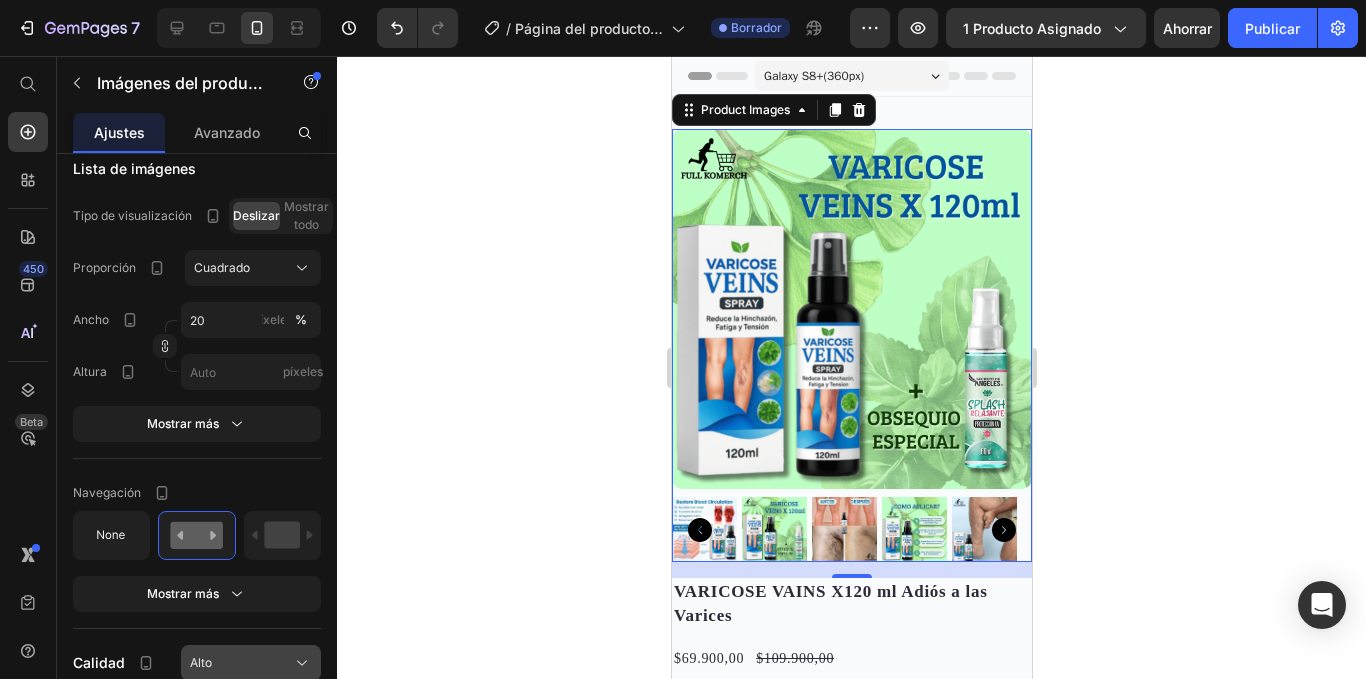 scroll, scrollTop: 1336, scrollLeft: 0, axis: vertical 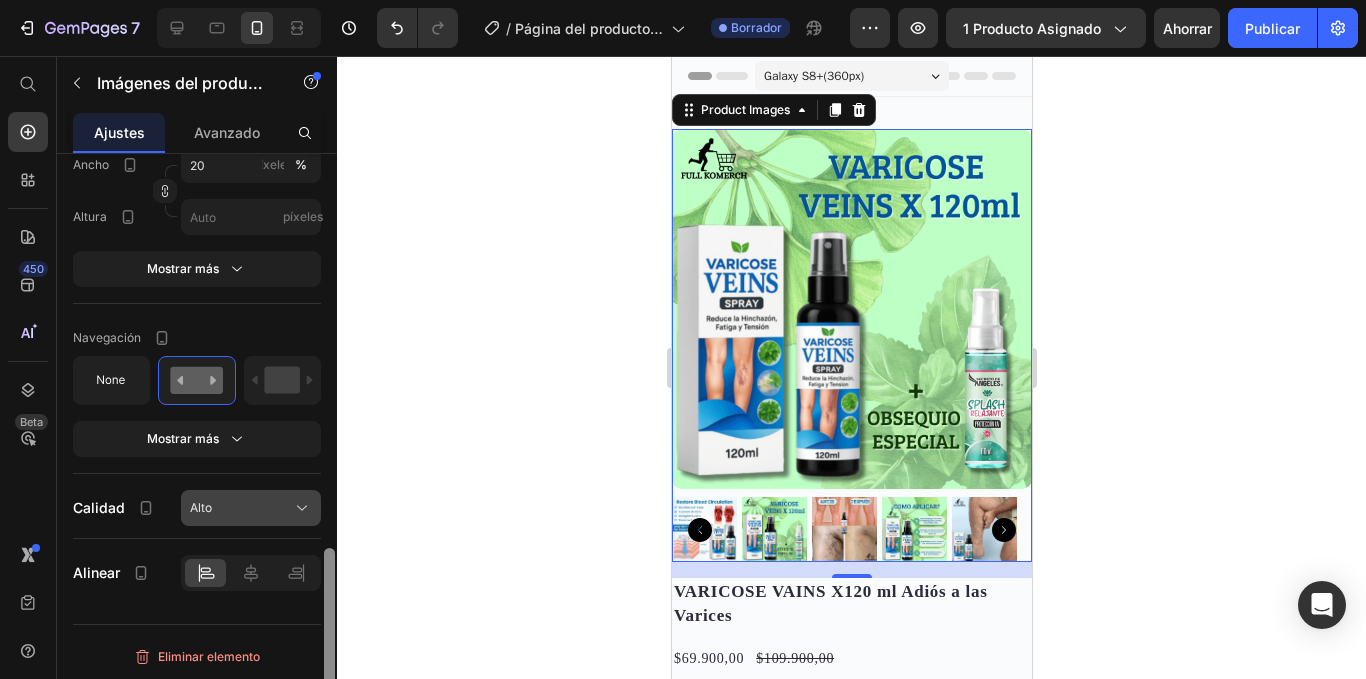 drag, startPoint x: 329, startPoint y: 471, endPoint x: 316, endPoint y: 508, distance: 39.217342 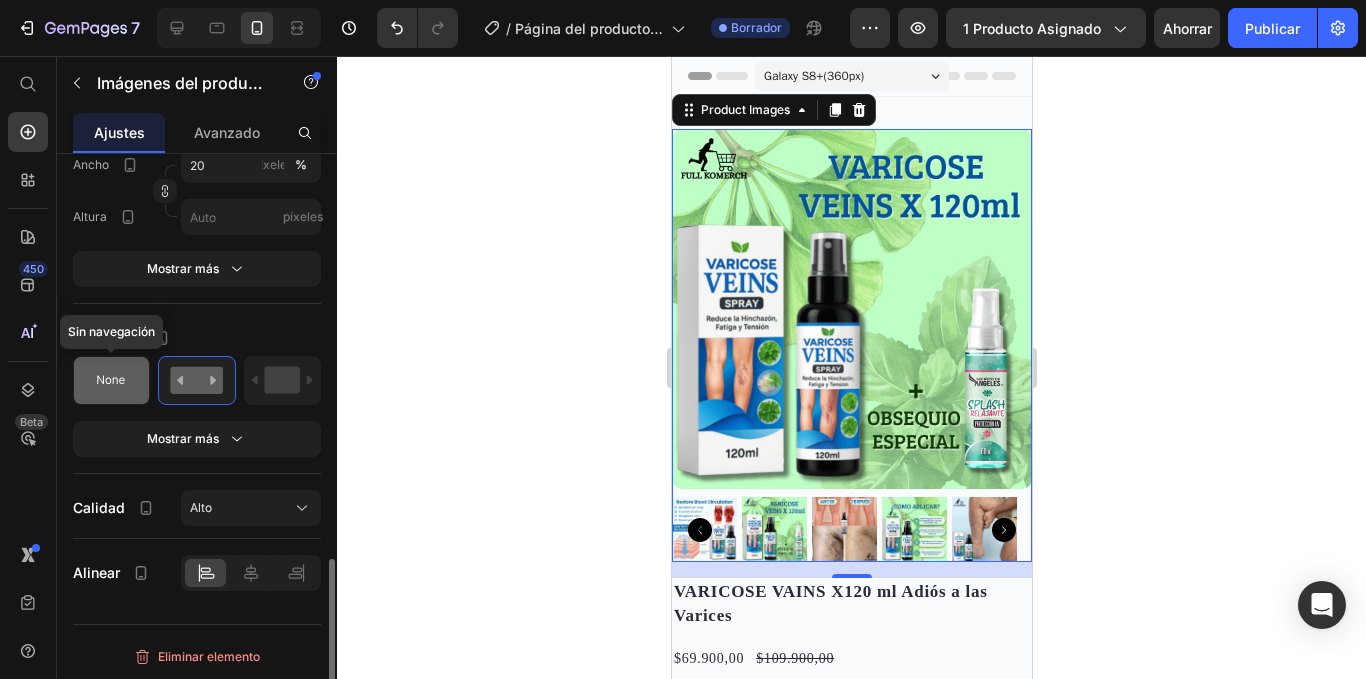 click 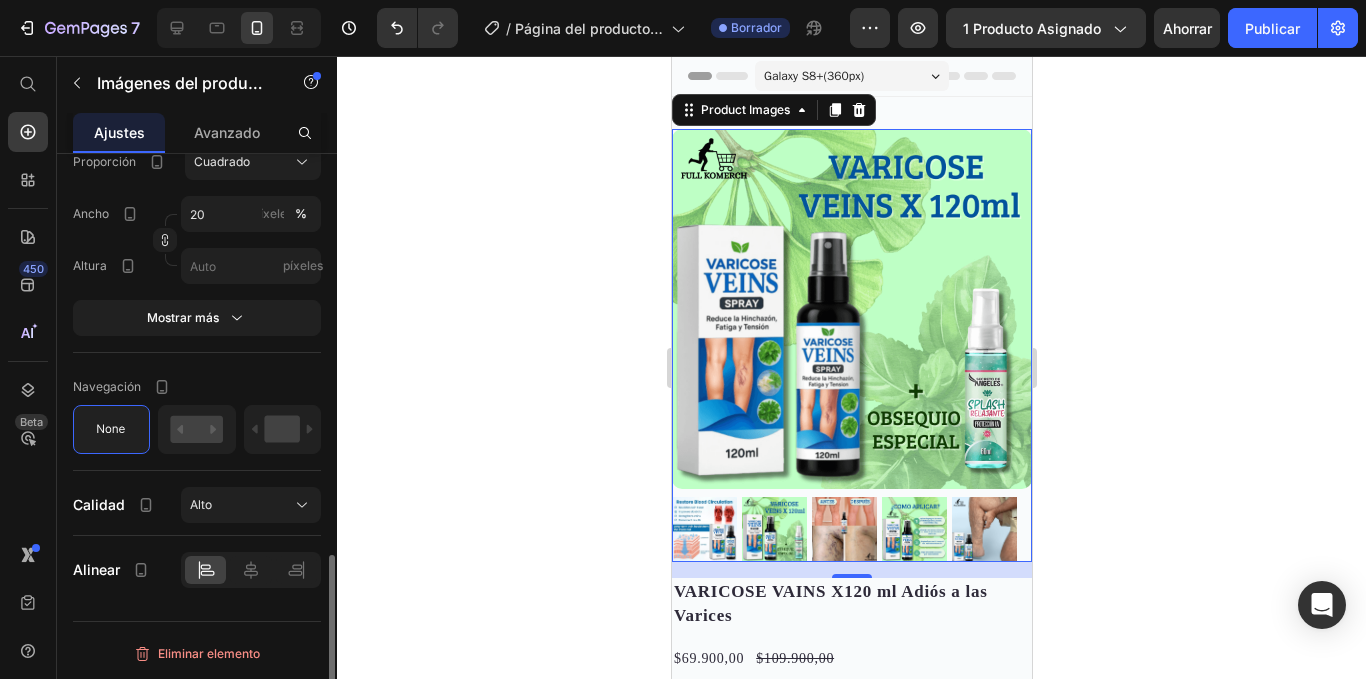 scroll, scrollTop: 1287, scrollLeft: 0, axis: vertical 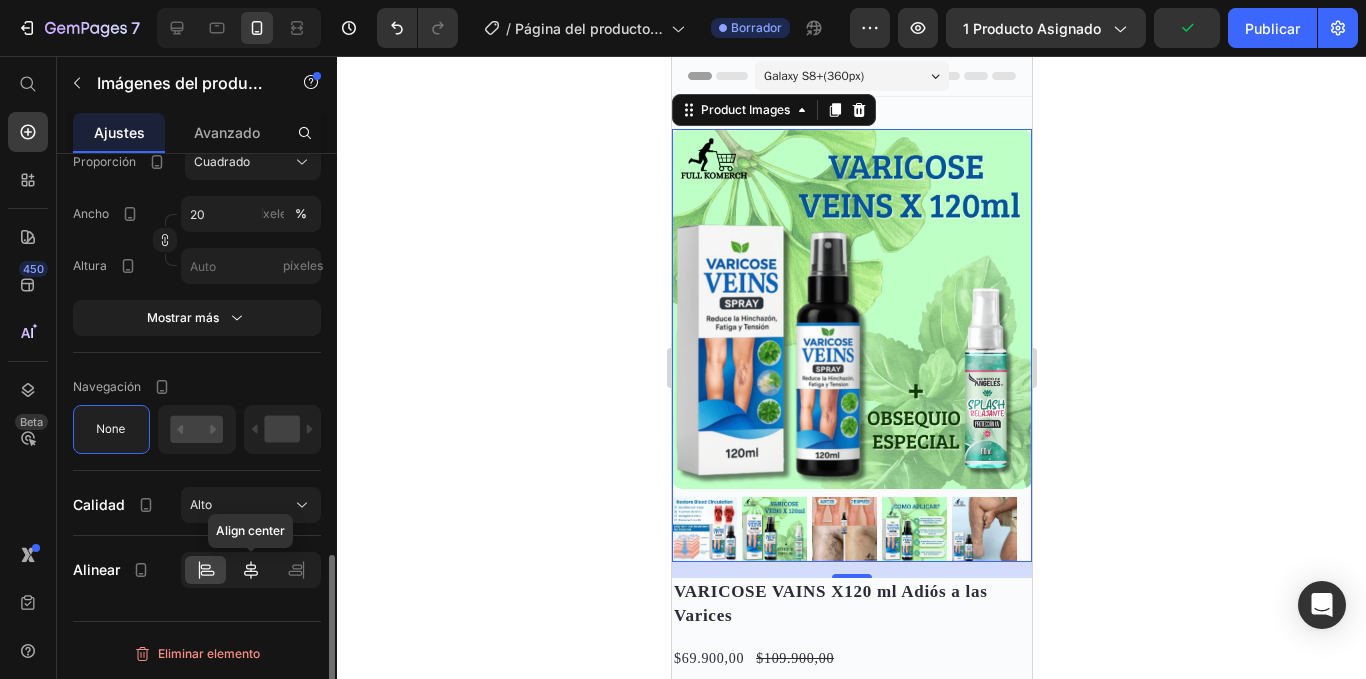 click 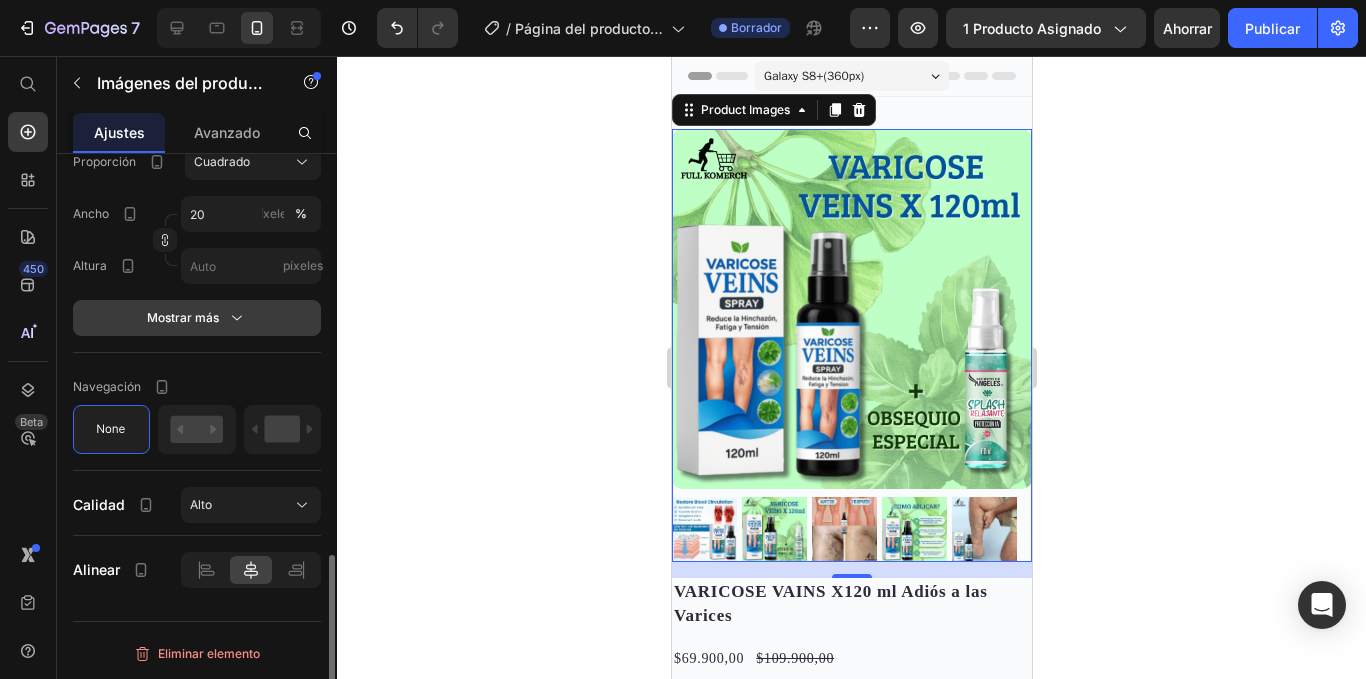 click on "Mostrar más" at bounding box center (197, 318) 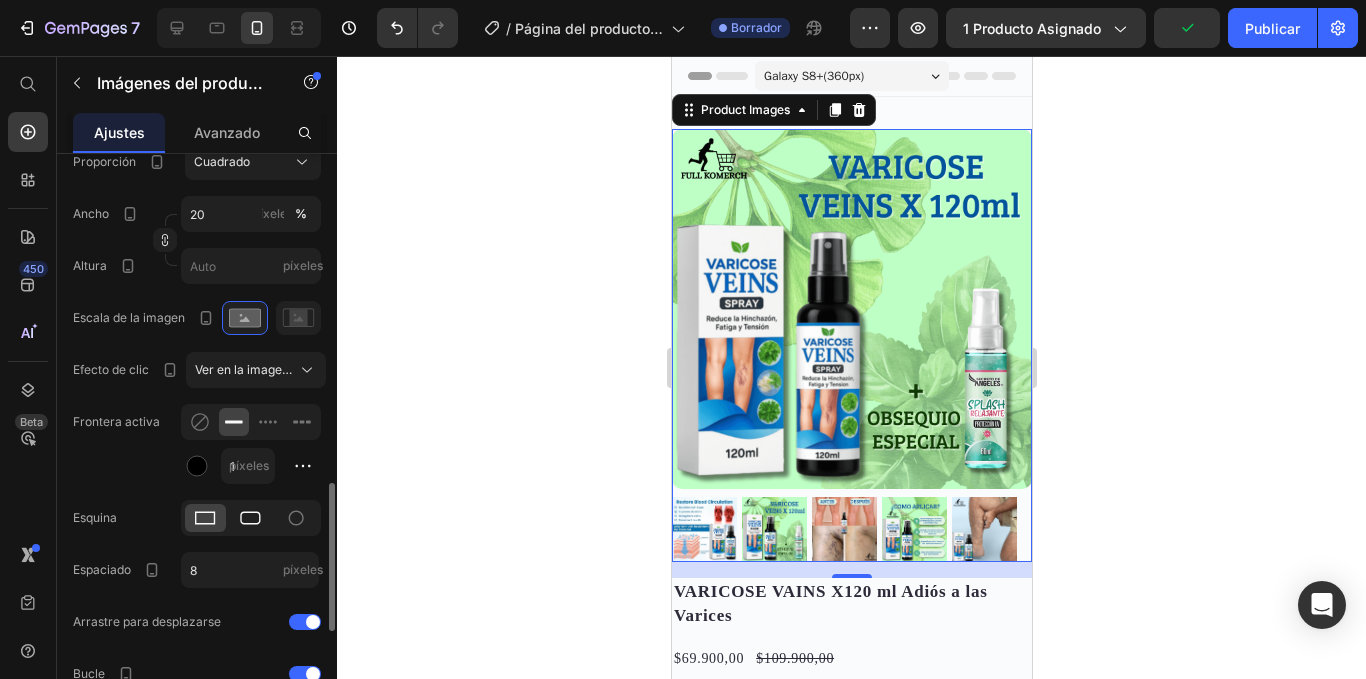 click 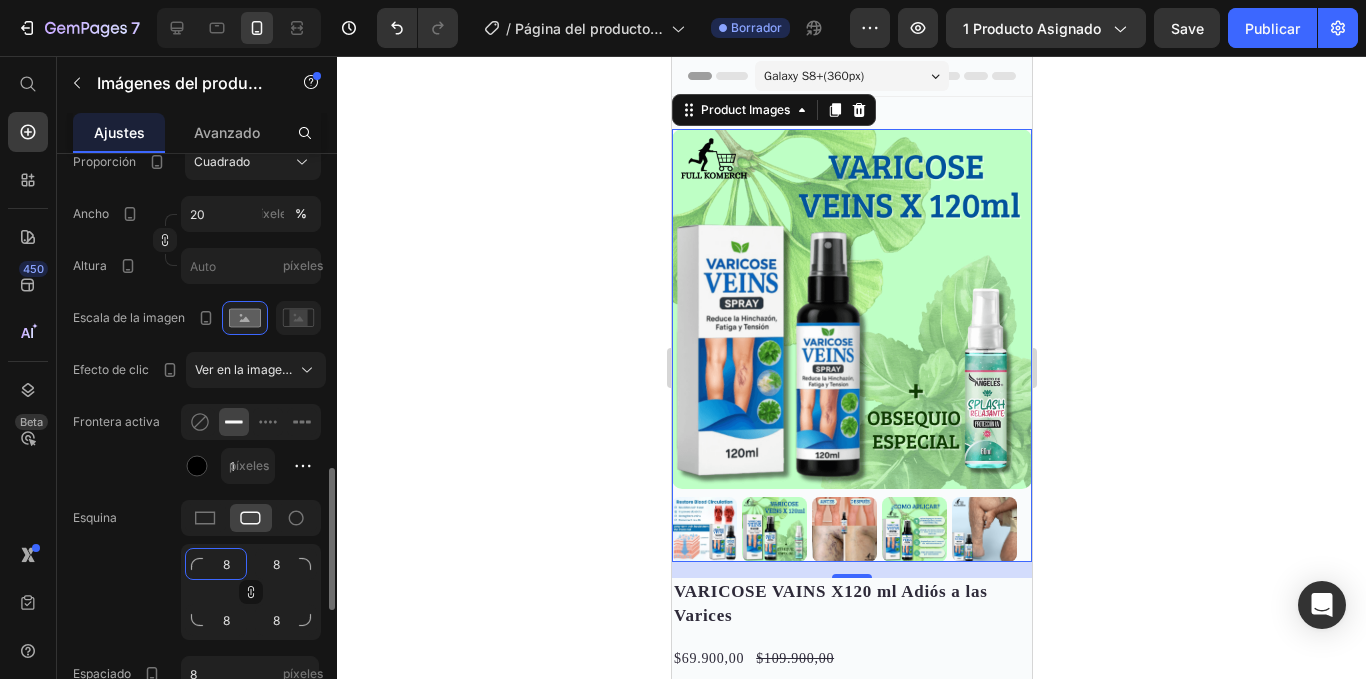 click on "8" 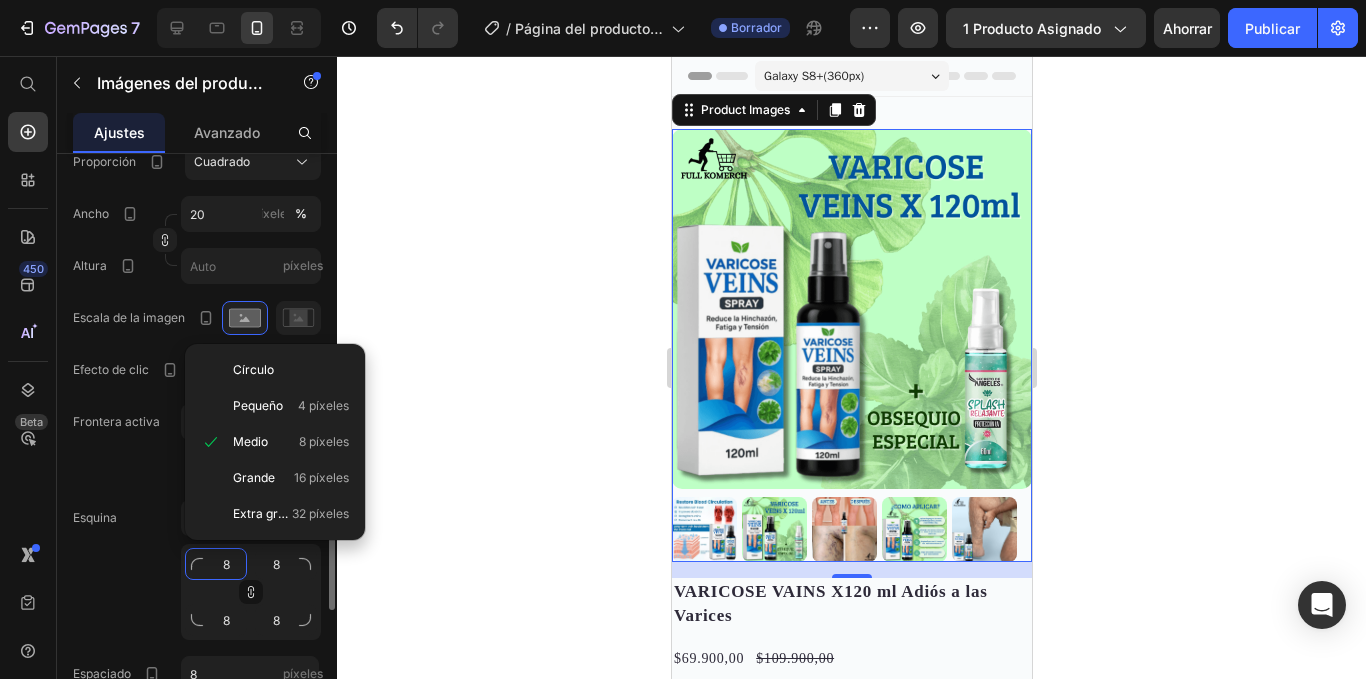 type on "1" 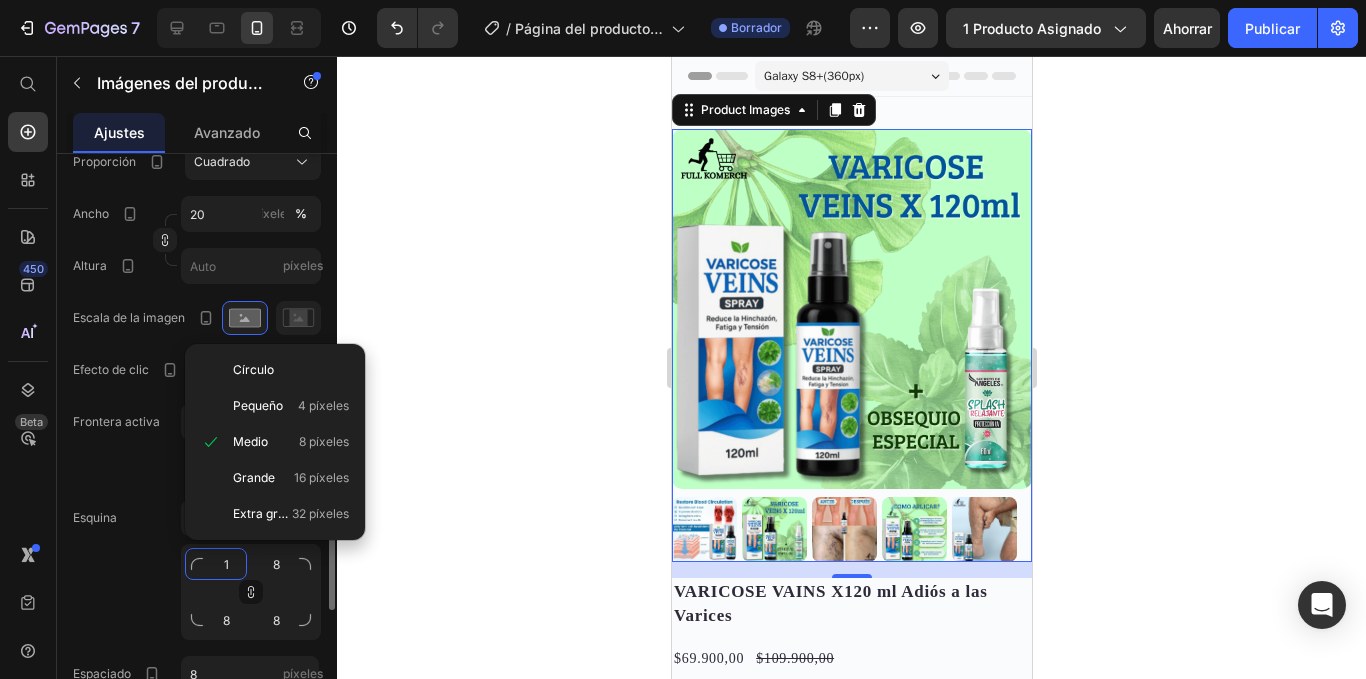 type on "1" 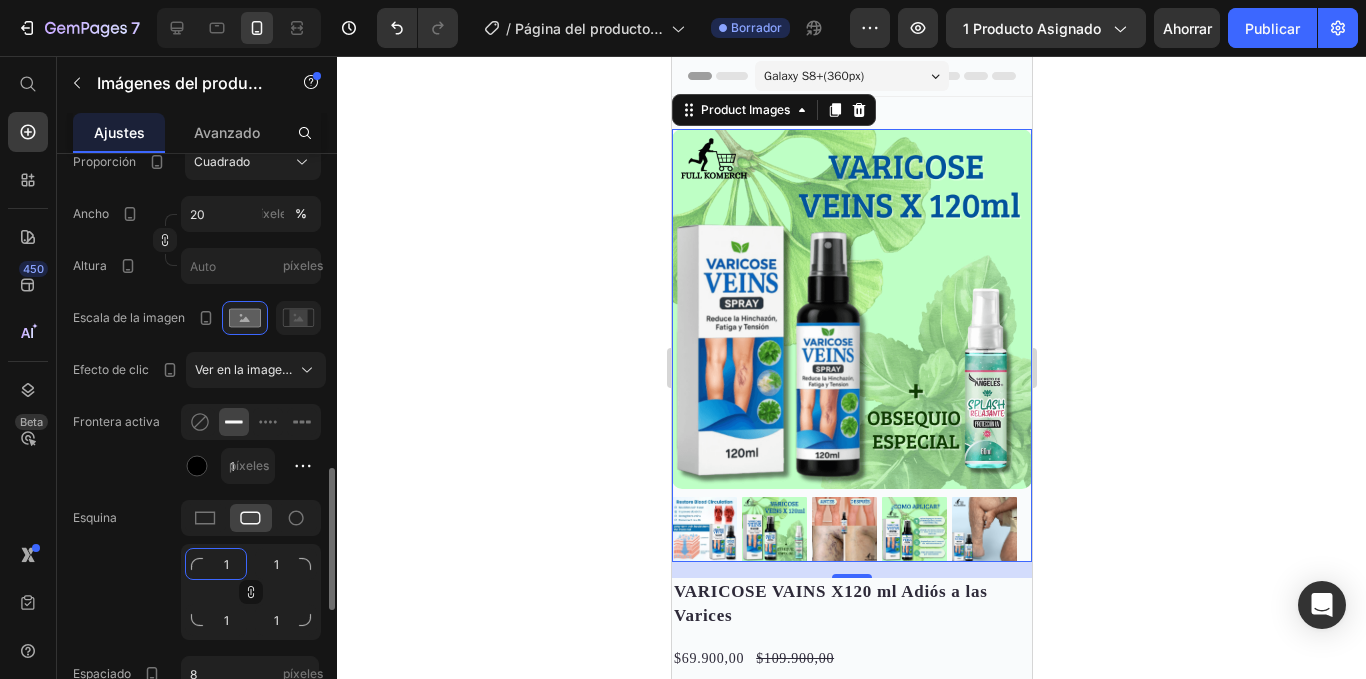 type on "10" 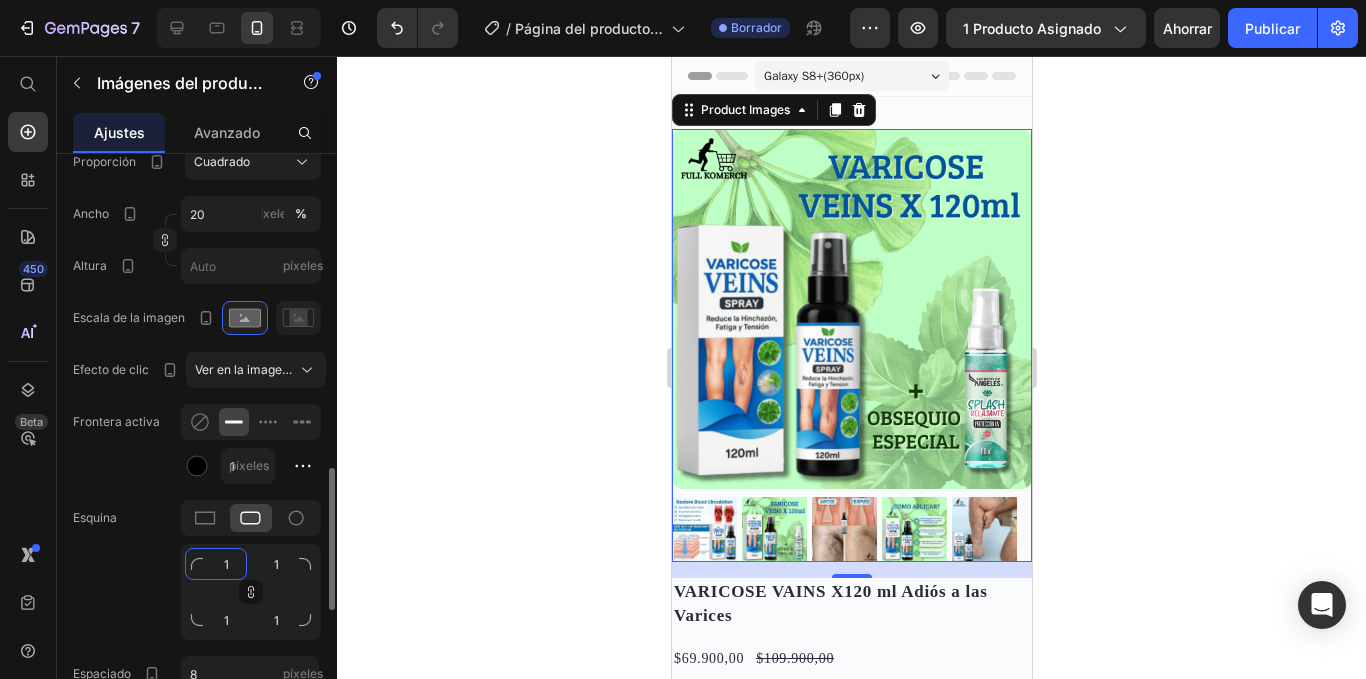 type on "10" 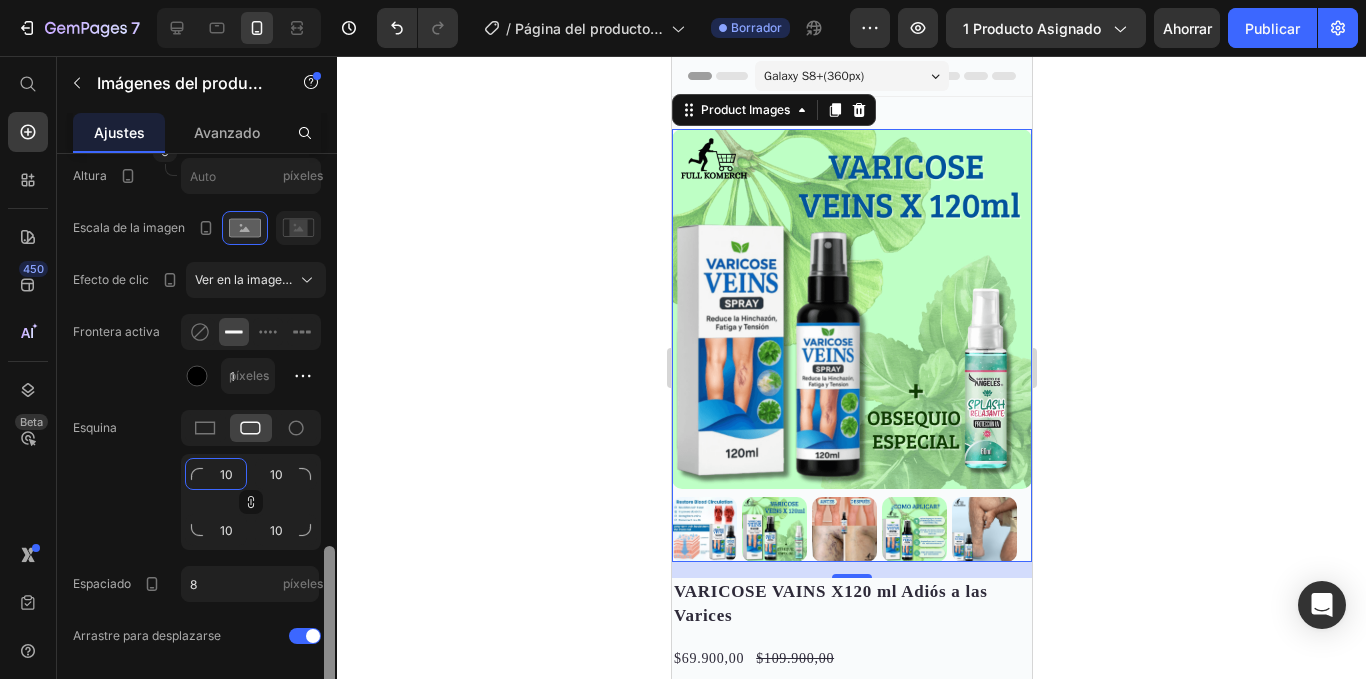 scroll, scrollTop: 1446, scrollLeft: 0, axis: vertical 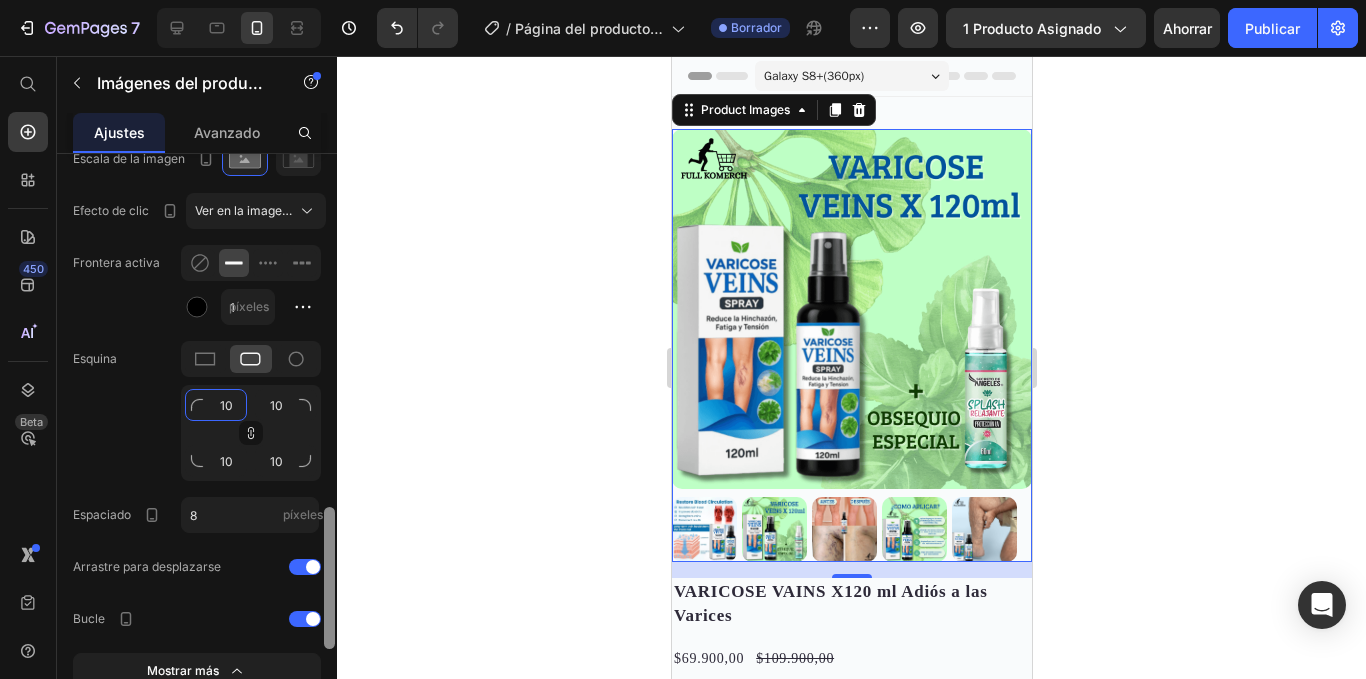 drag, startPoint x: 326, startPoint y: 555, endPoint x: 326, endPoint y: 594, distance: 39 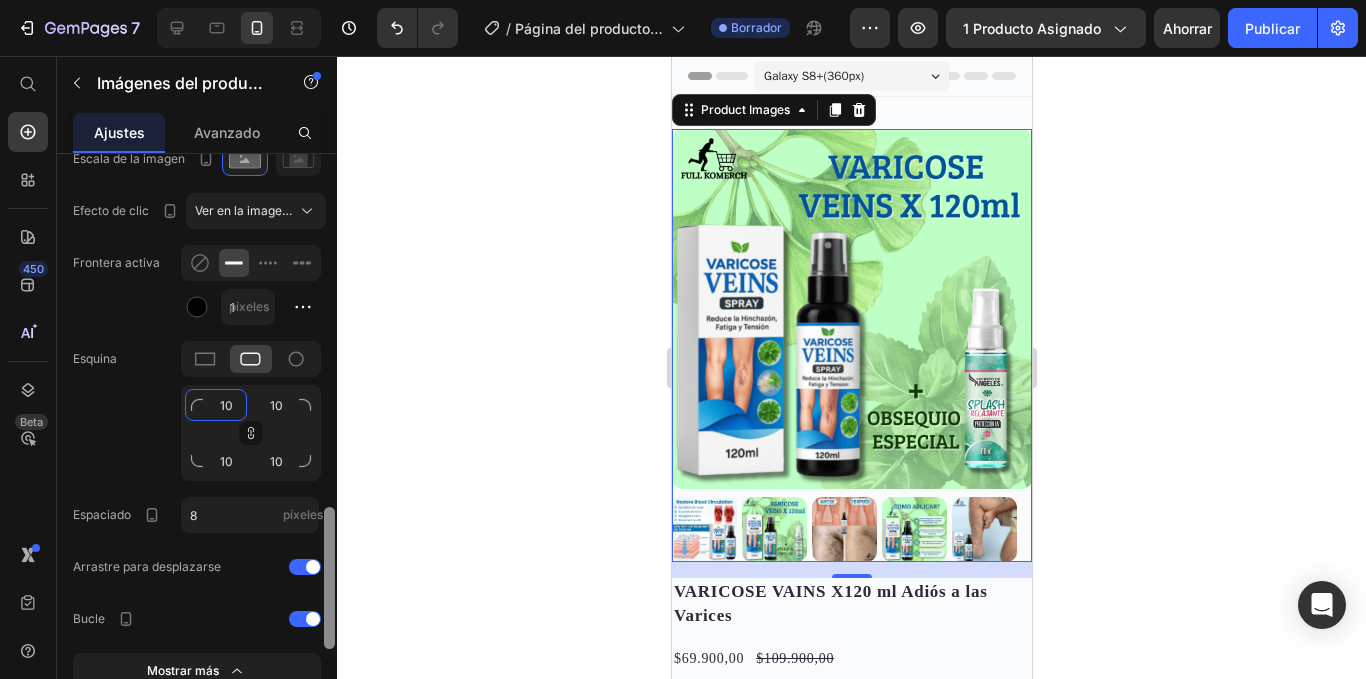 click at bounding box center [329, 578] 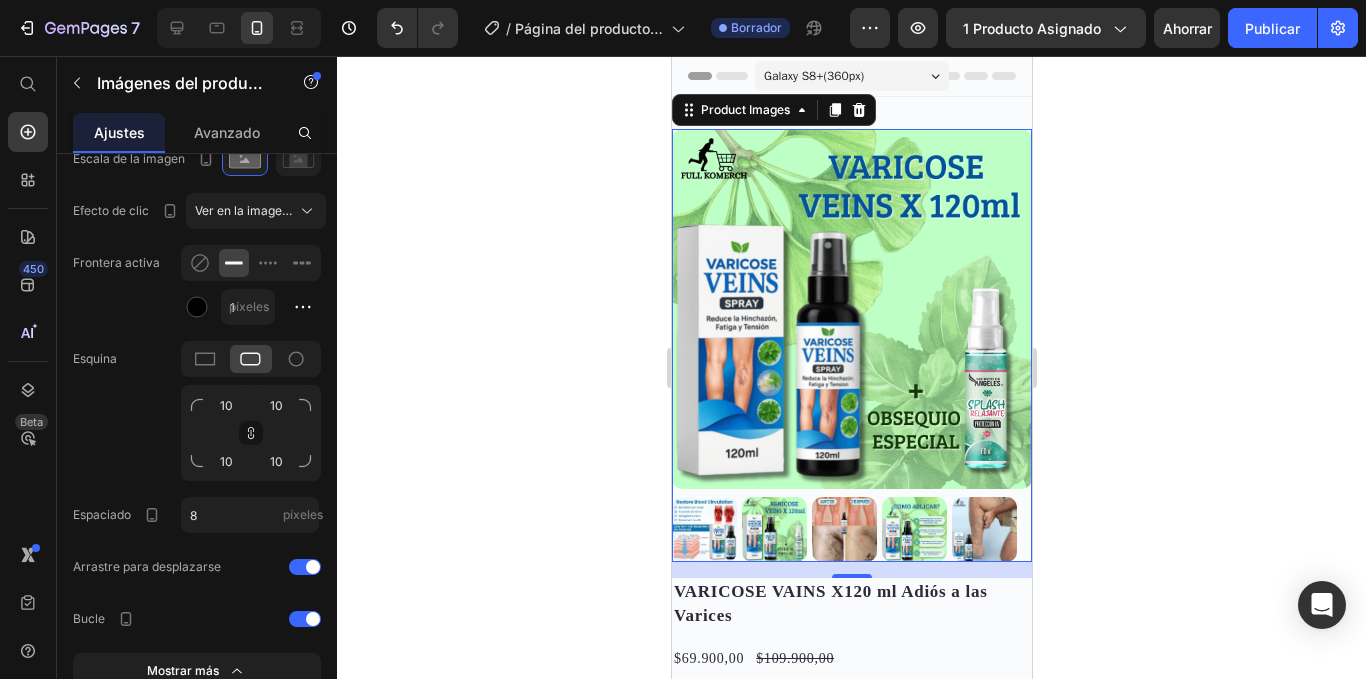 click 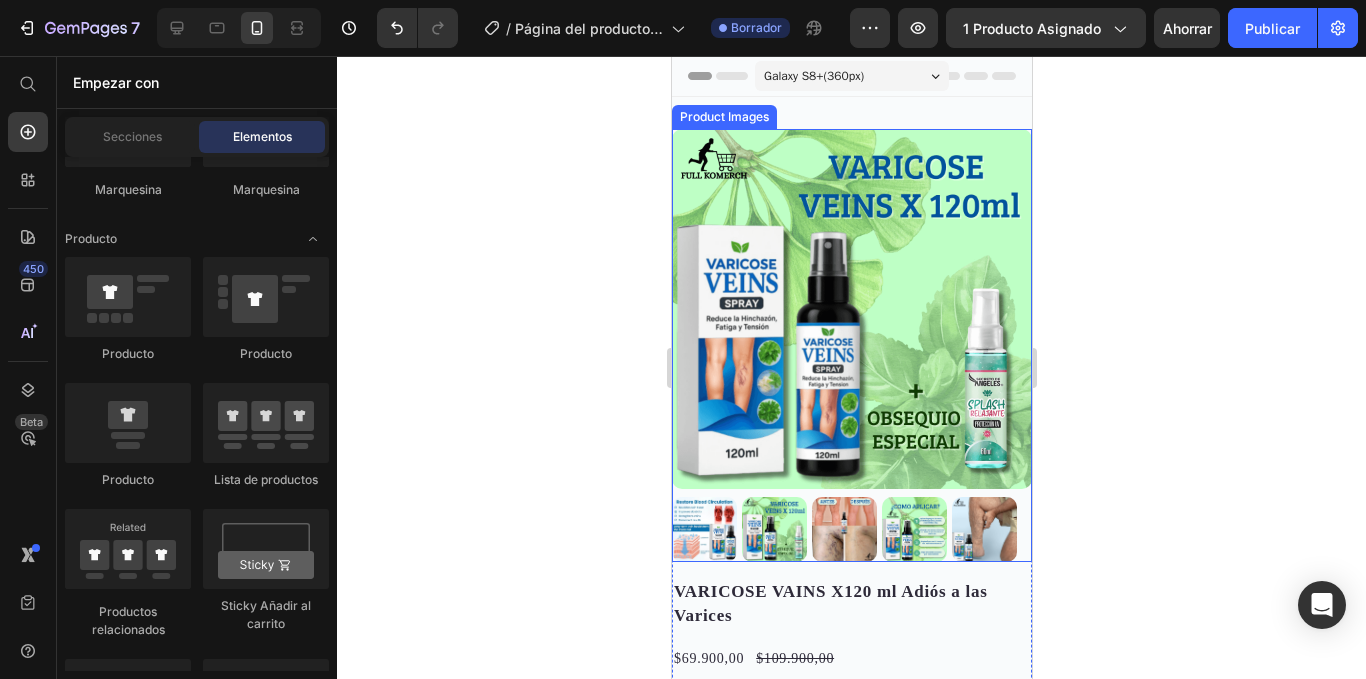 click at bounding box center (851, 309) 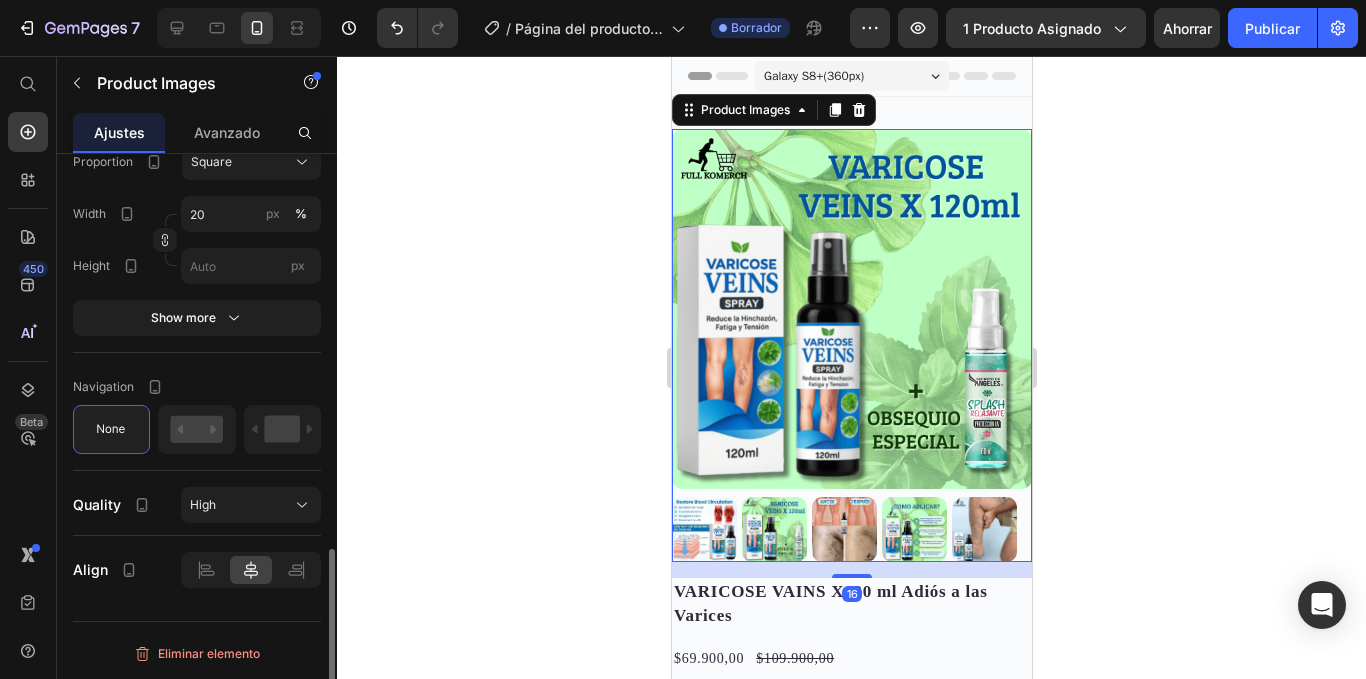scroll, scrollTop: 1227, scrollLeft: 0, axis: vertical 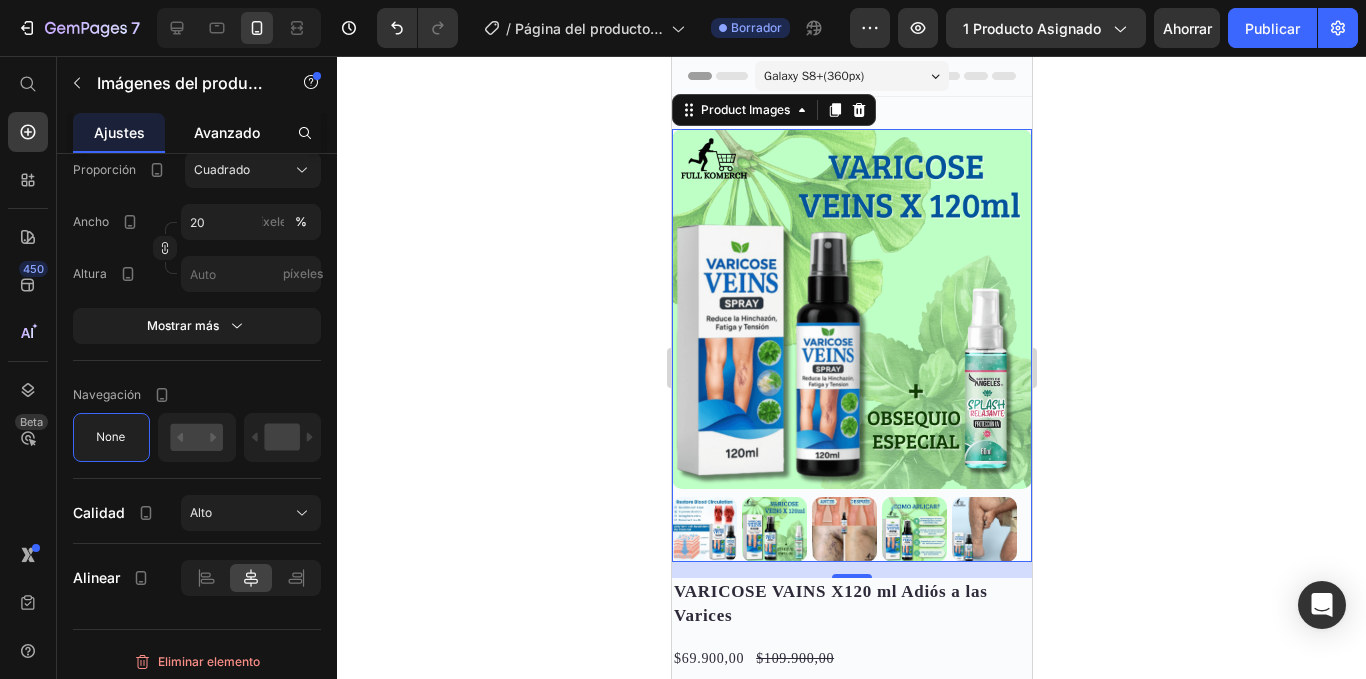 click on "Avanzado" at bounding box center (227, 132) 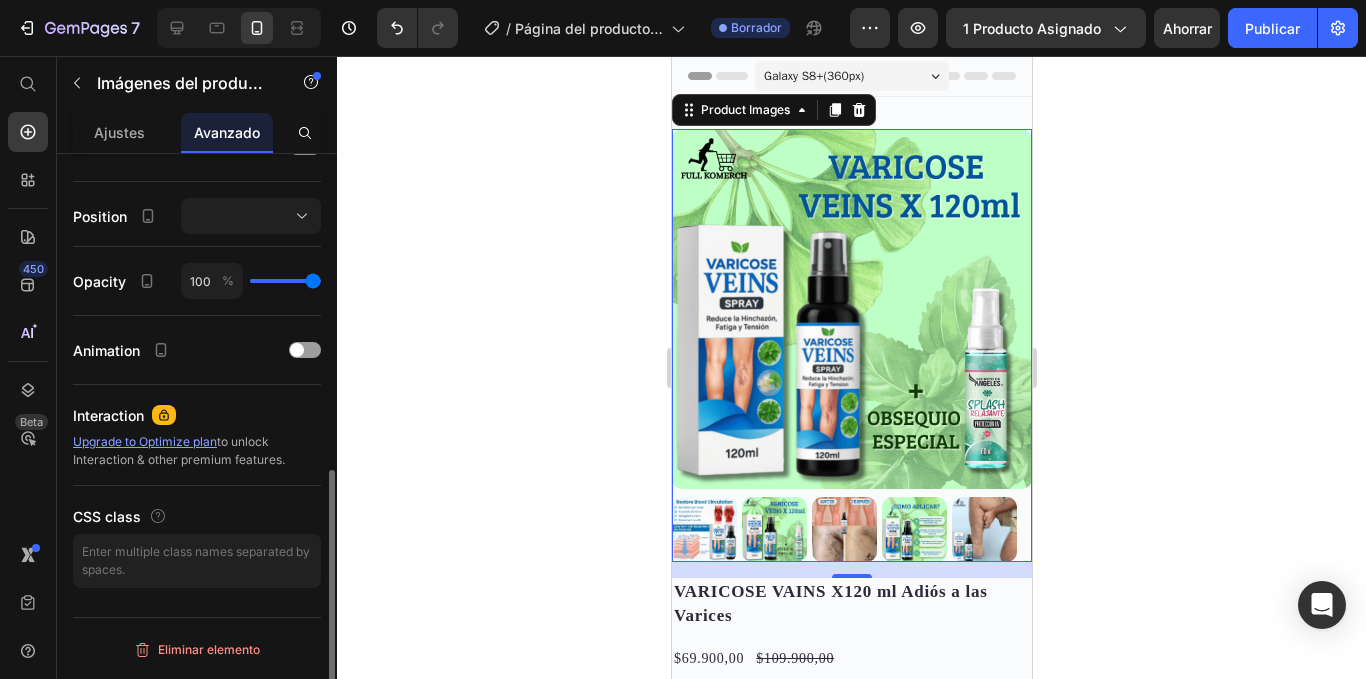 scroll, scrollTop: 0, scrollLeft: 0, axis: both 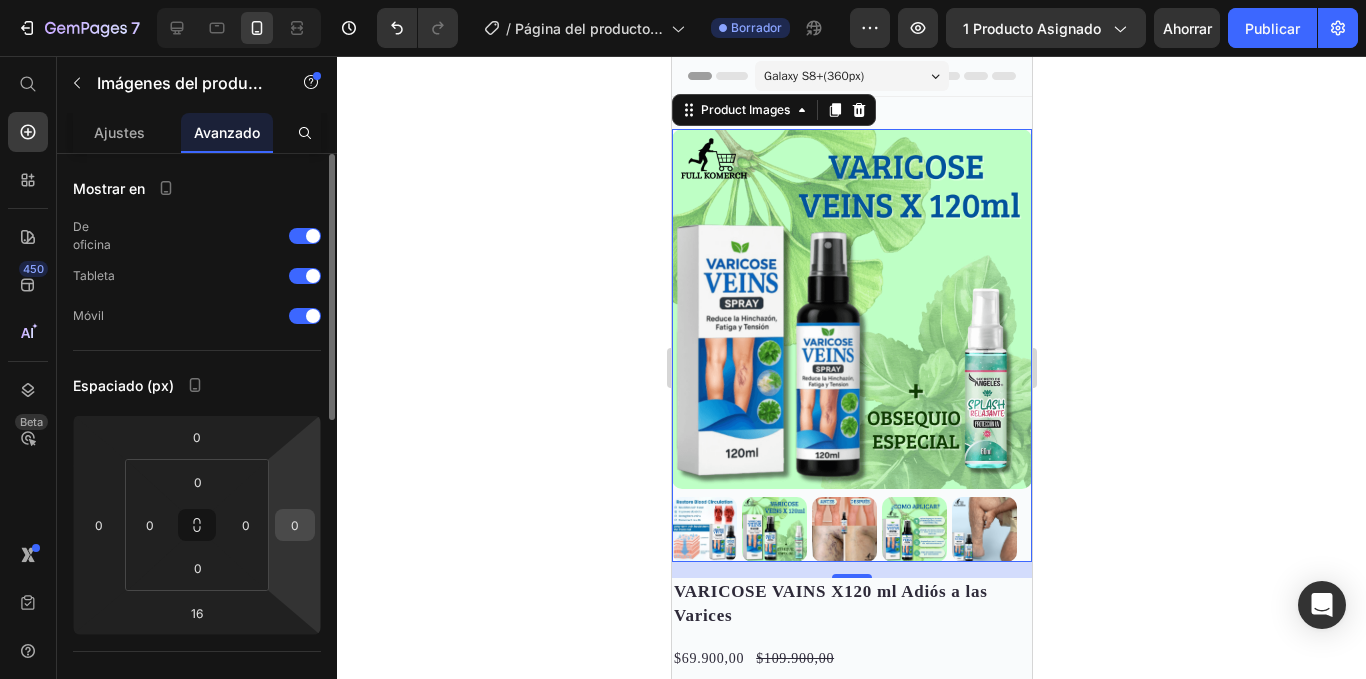 click on "0" at bounding box center (295, 525) 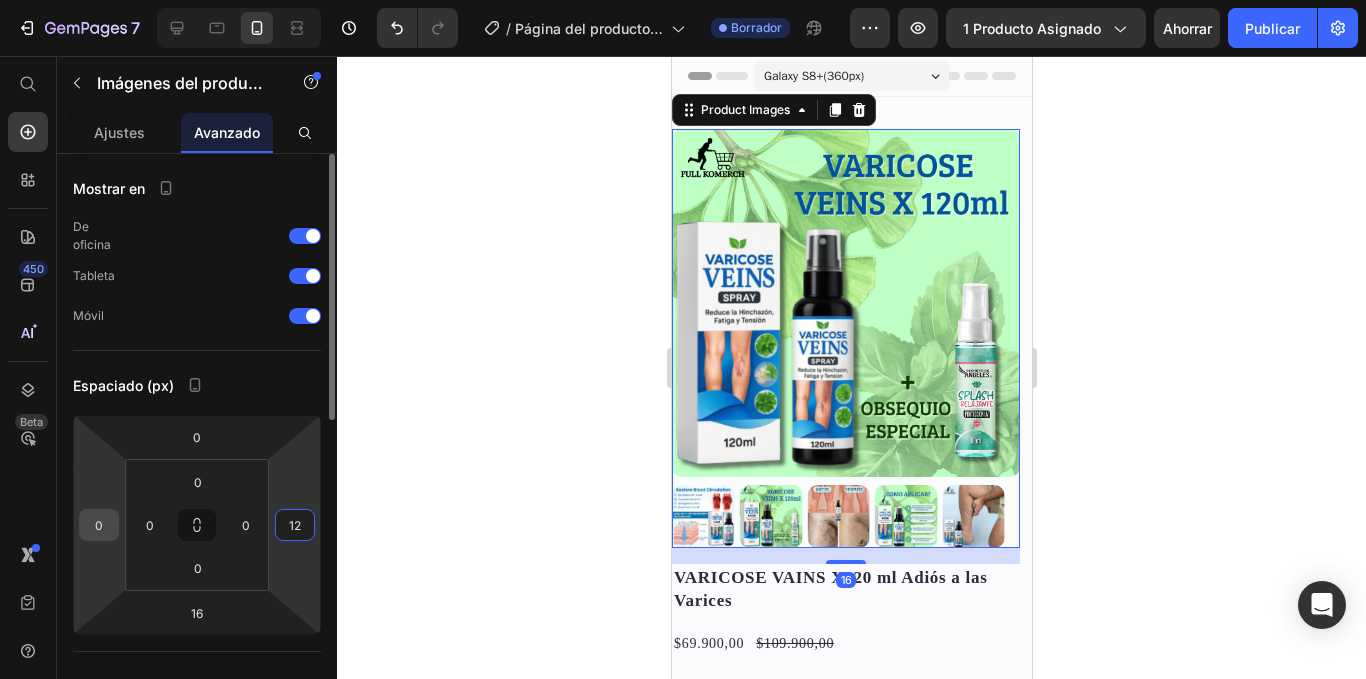type on "12" 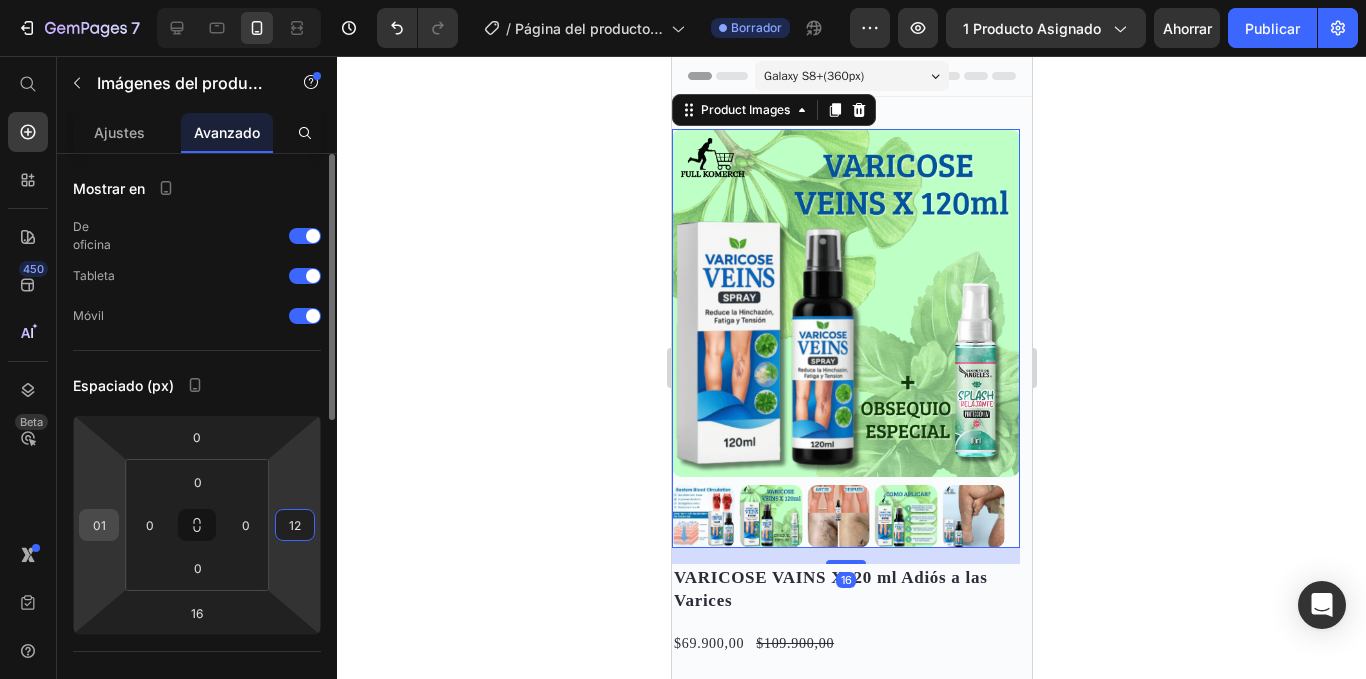 type on "012" 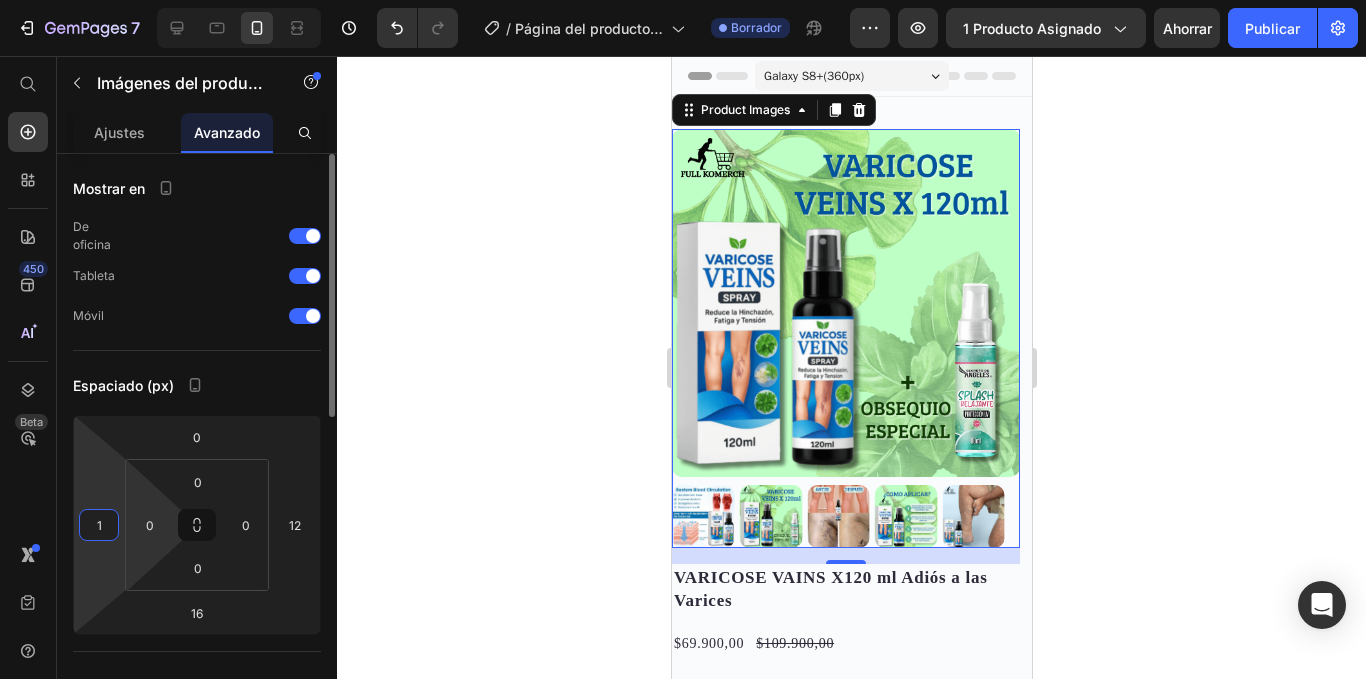 type on "12" 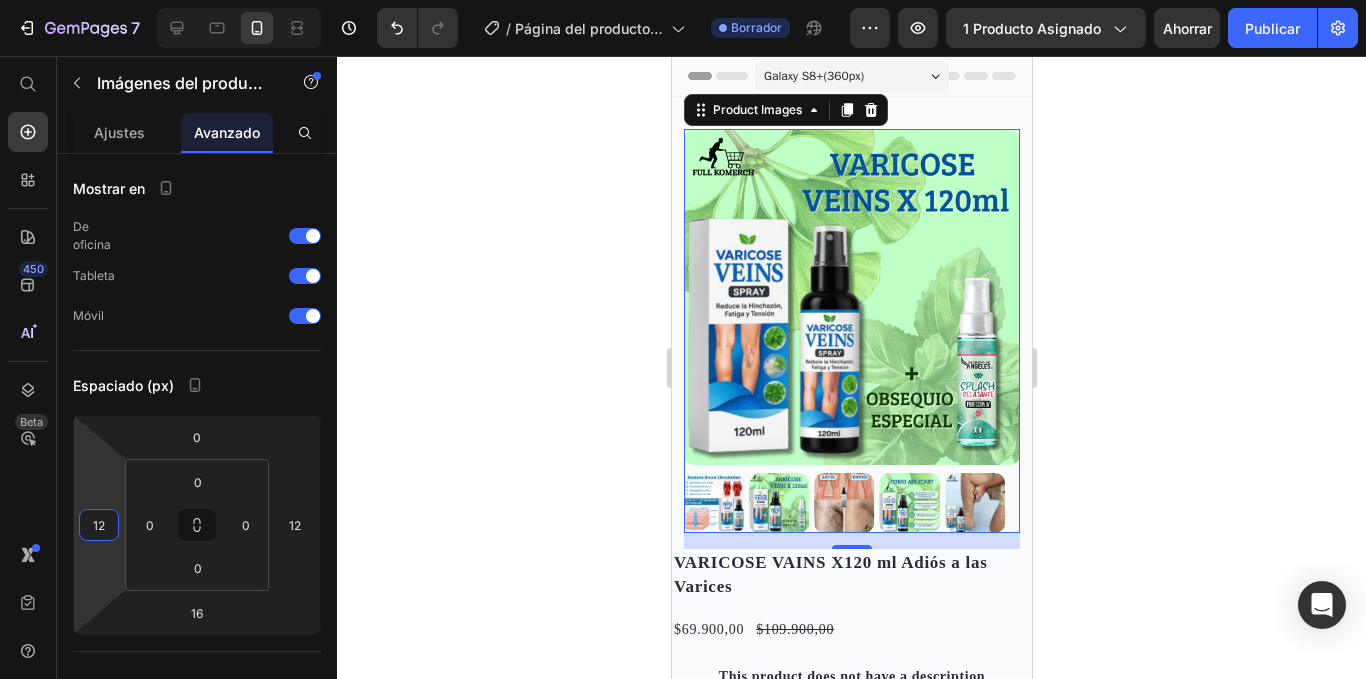 click 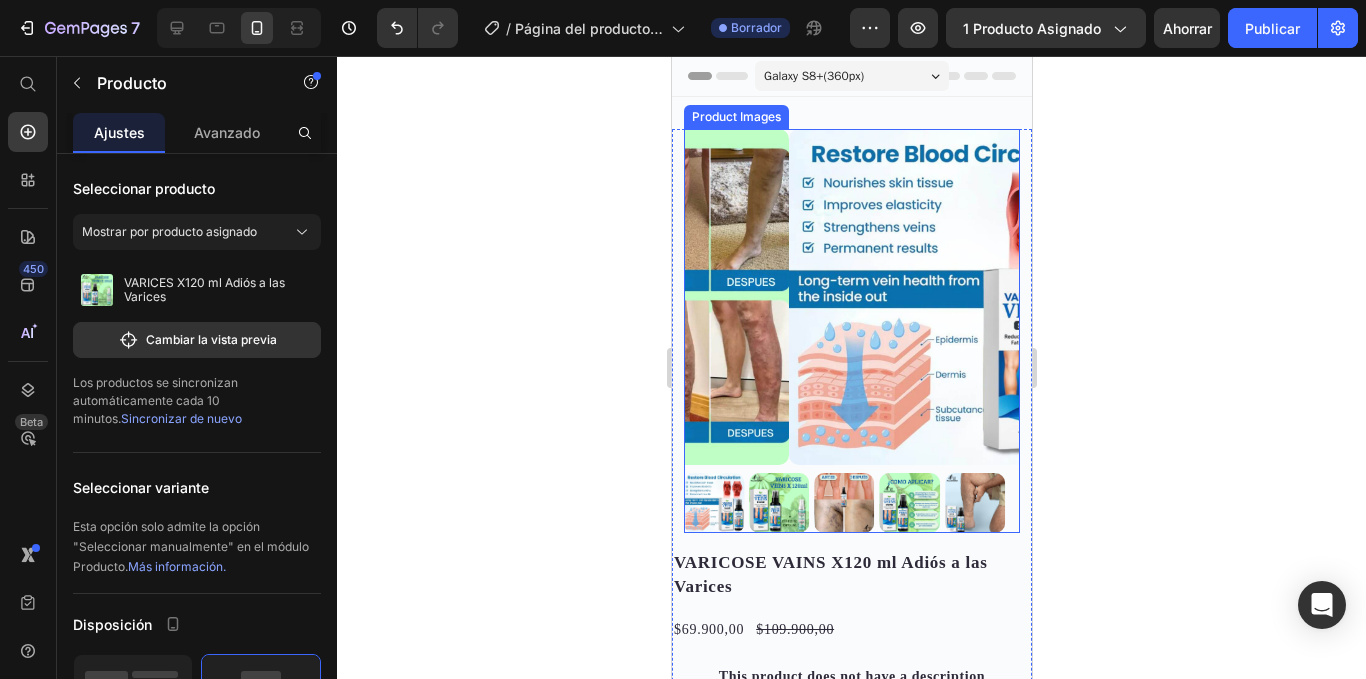 click at bounding box center (778, 503) 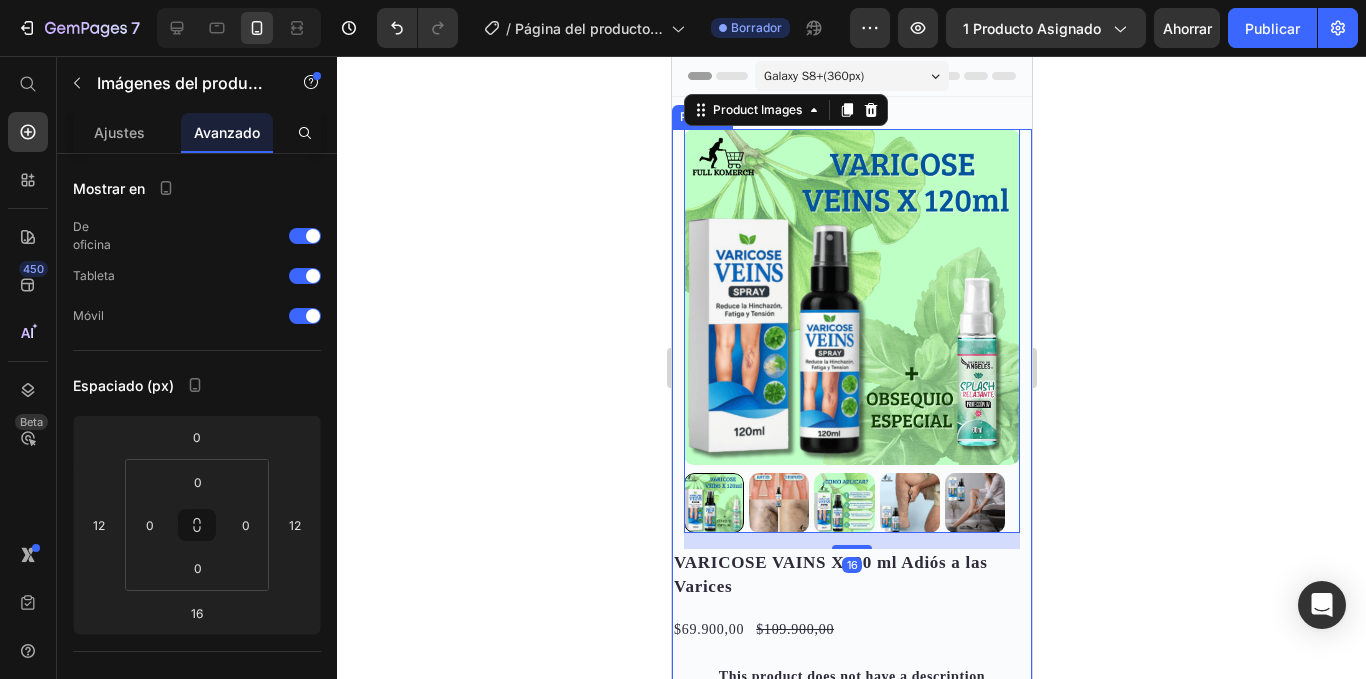 click on "Product Images   16" at bounding box center (851, 339) 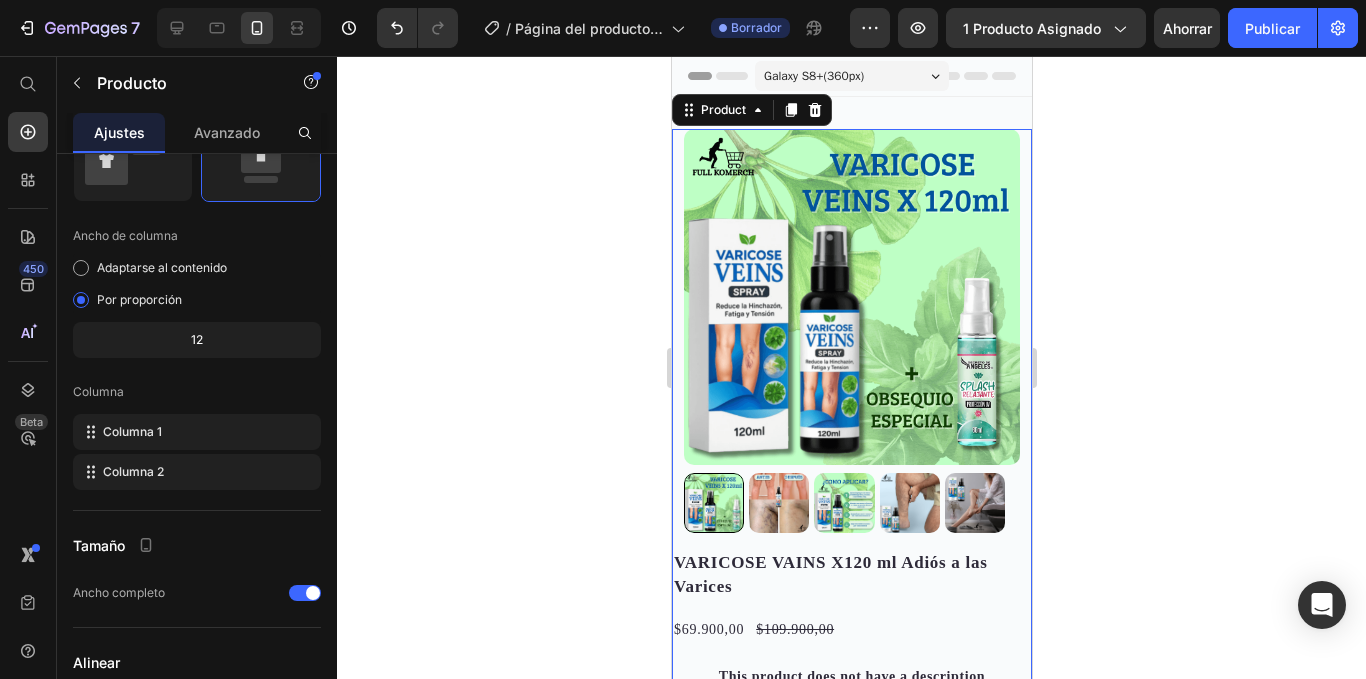 scroll, scrollTop: 743, scrollLeft: 0, axis: vertical 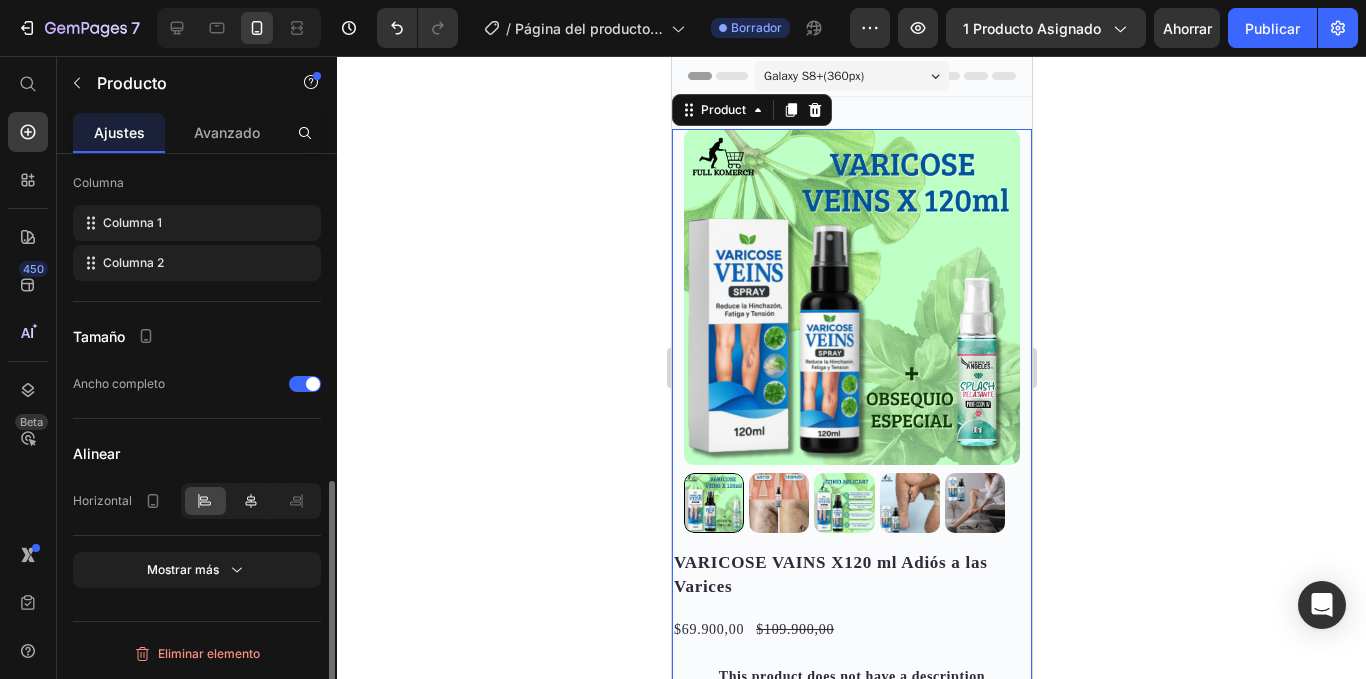 click 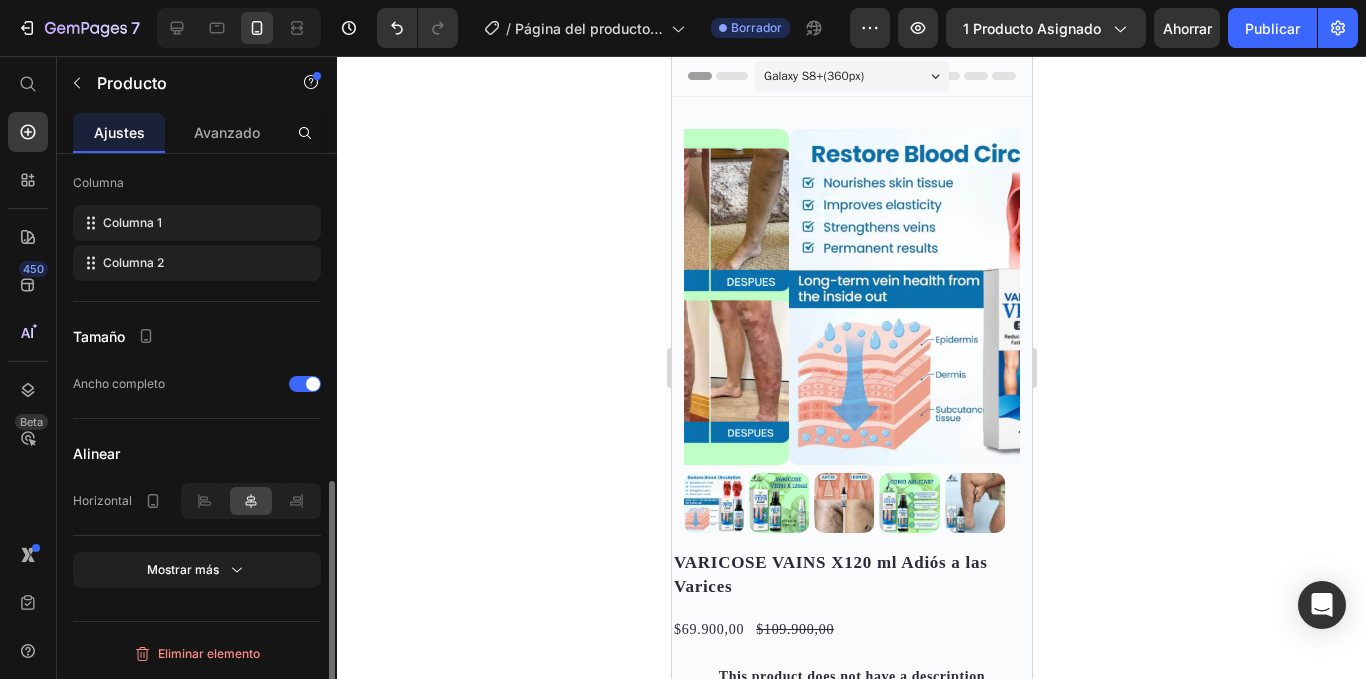 scroll, scrollTop: 0, scrollLeft: 0, axis: both 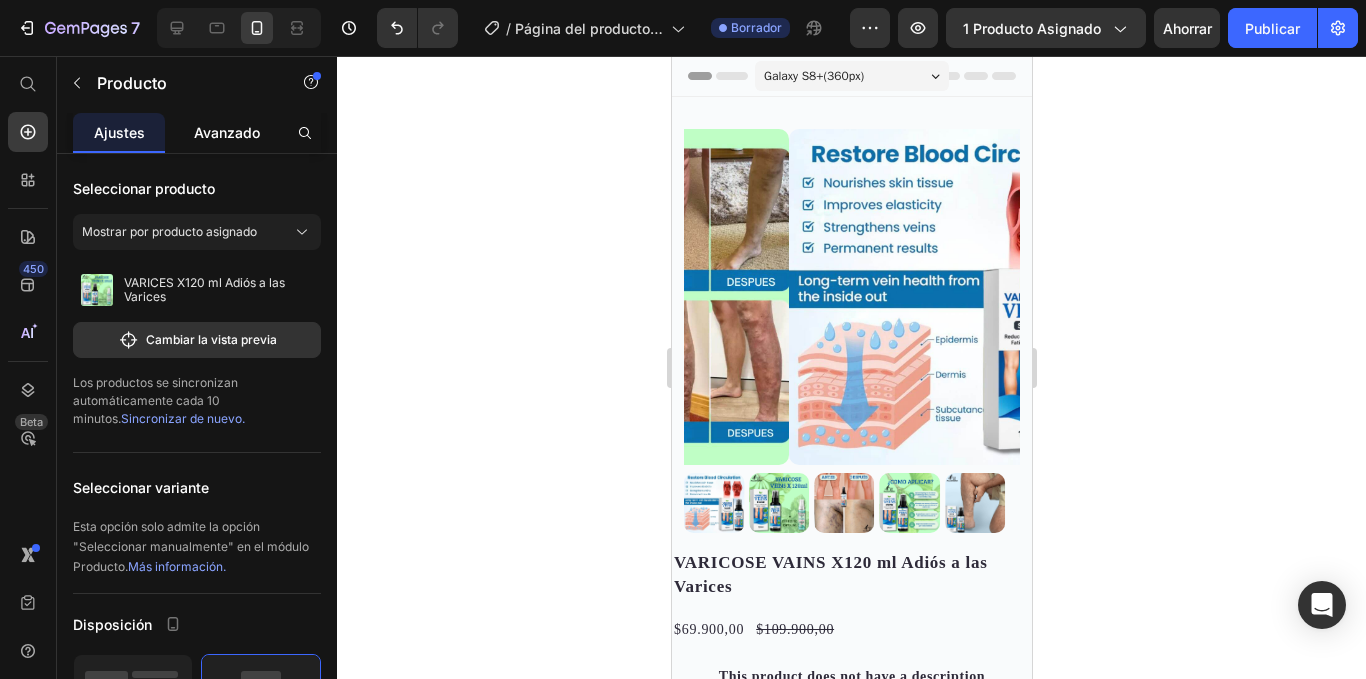 click on "Avanzado" at bounding box center (227, 132) 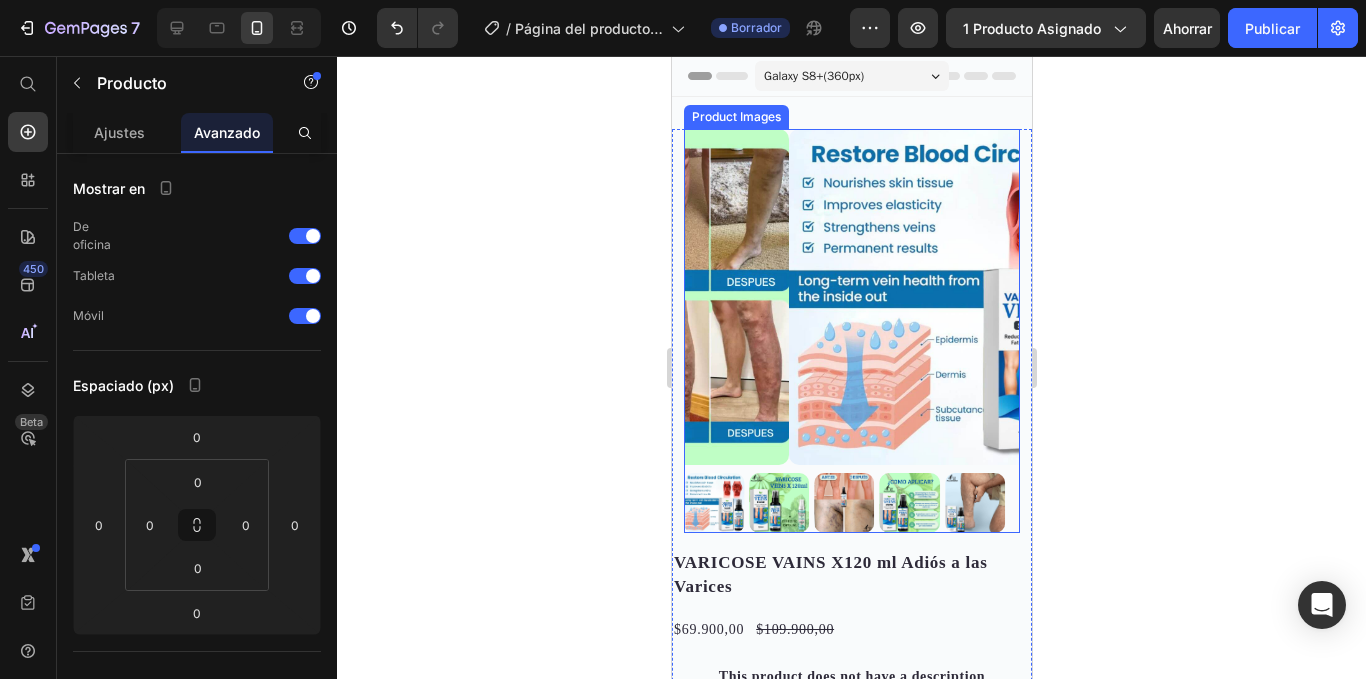 click at bounding box center (778, 503) 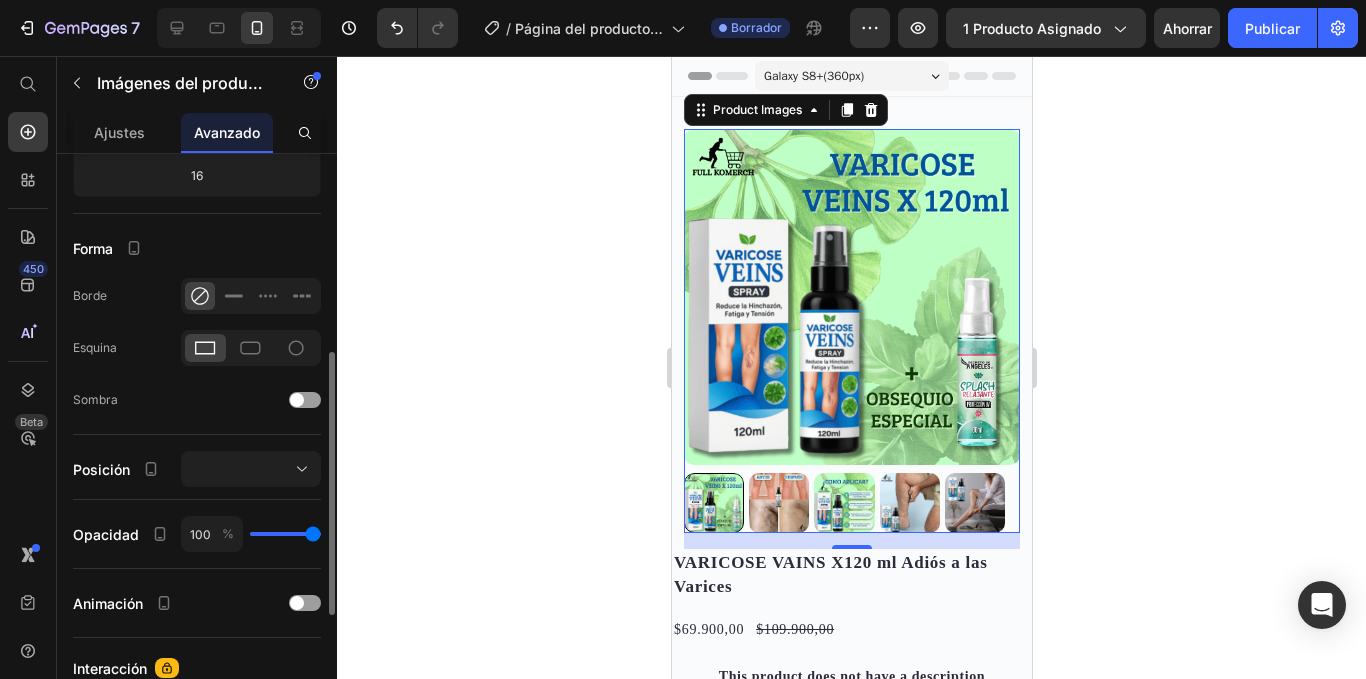 scroll, scrollTop: 0, scrollLeft: 0, axis: both 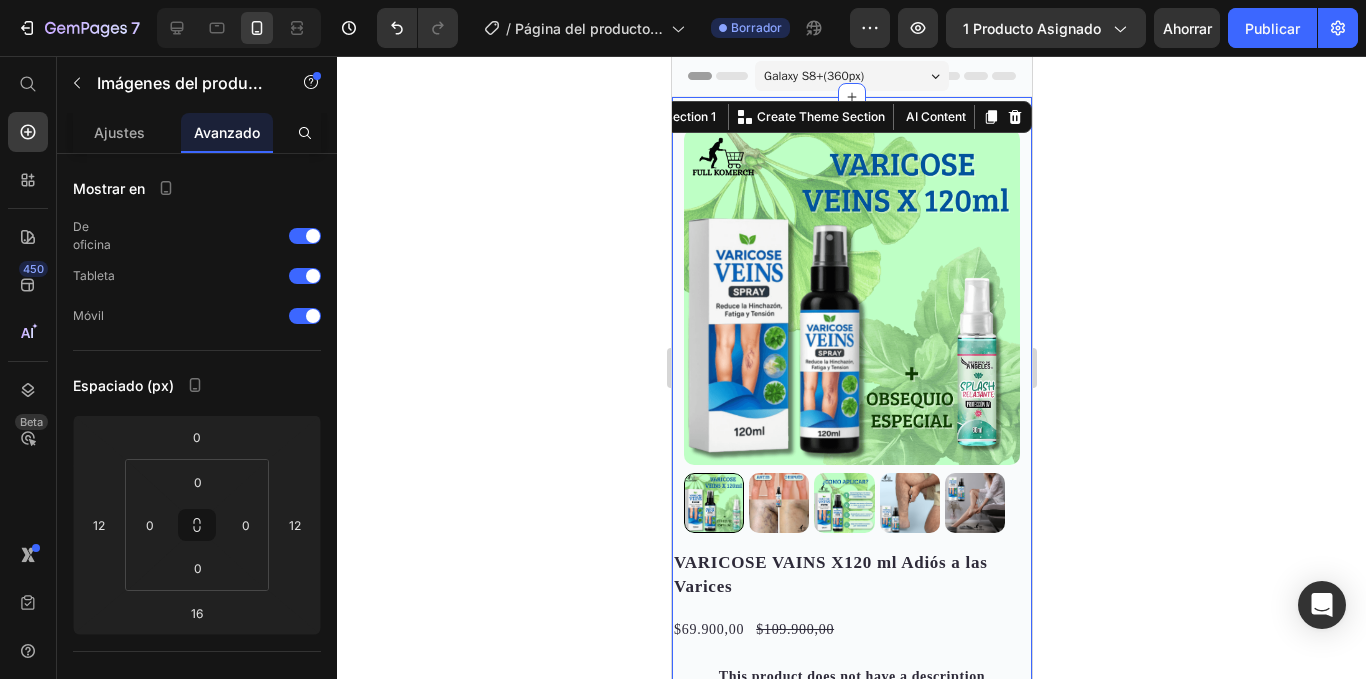 click on "Product Images VARICOSE VAINS X120 ml Adiós a las Varices Product Title $69.900,00 Product Price $109.900,00 Product Price Row This product does not have a description Product Description This product has only default variant Product Variants & Swatches Quantity Text Block 1 Product Quantity
Add to cart Add to Cart Buy it now Dynamic Checkout Product Row Section 1   You can create reusable sections Create Theme Section AI Content Write with GemAI What would you like to describe here? Tone and Voice Persuasive Product Show more Generate" at bounding box center [851, 570] 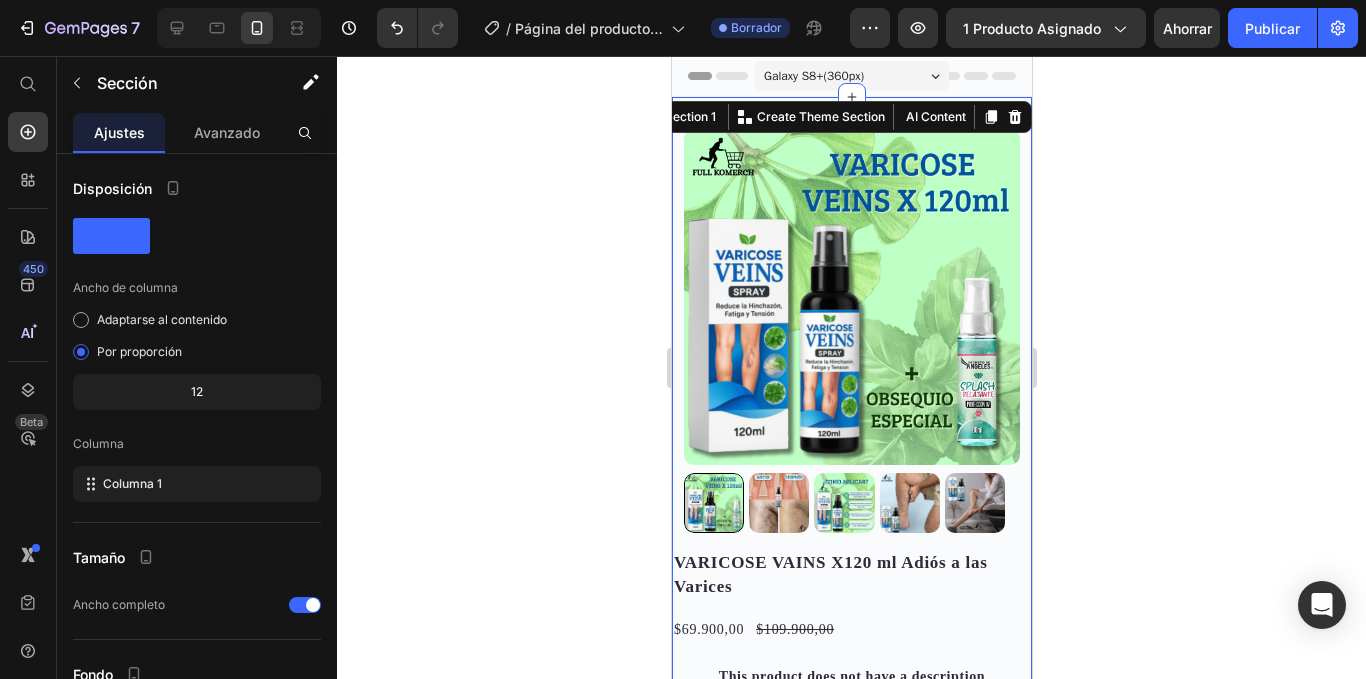 click 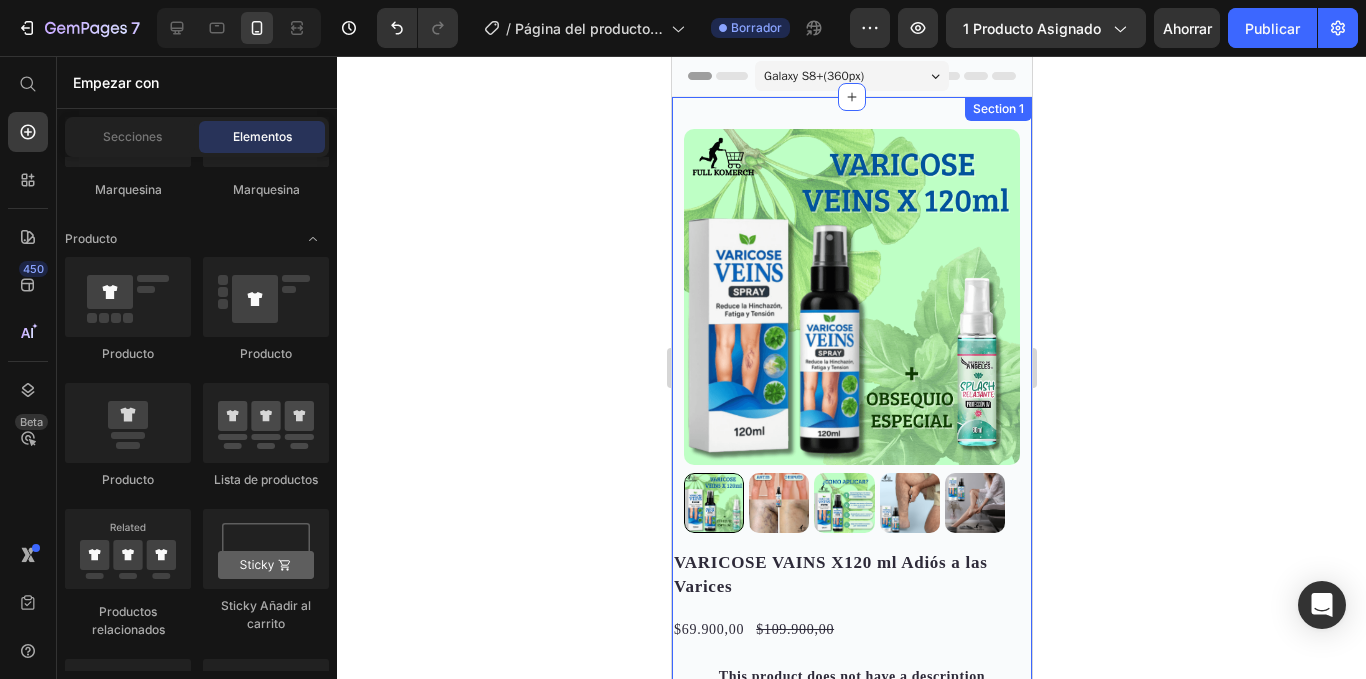 click on "Product Images VARICOSE VAINS X120 ml Adiós a las Varices Product Title $69.900,00 Product Price $109.900,00 Product Price Row This product does not have a description Product Description This product has only default variant Product Variants & Swatches Quantity Text Block 1 Product Quantity
Add to cart Add to Cart Buy it now Dynamic Checkout Product Row Section 1" at bounding box center [851, 570] 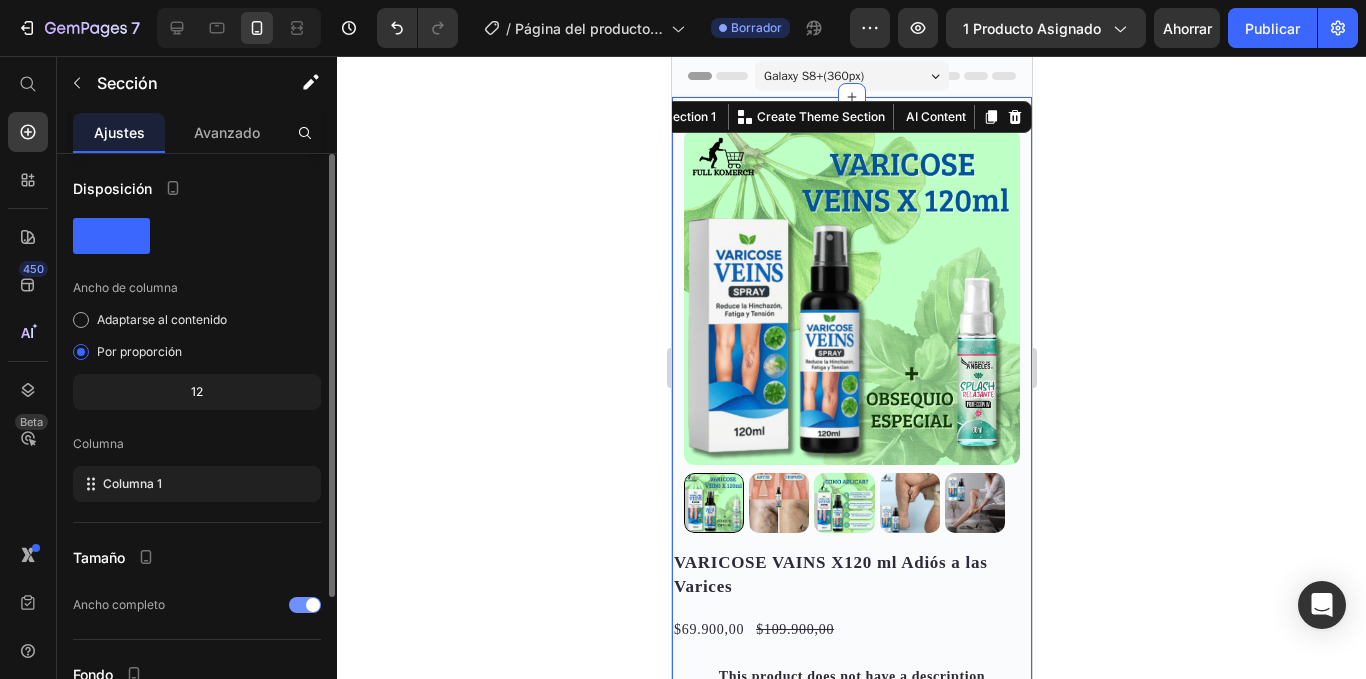 scroll, scrollTop: 182, scrollLeft: 0, axis: vertical 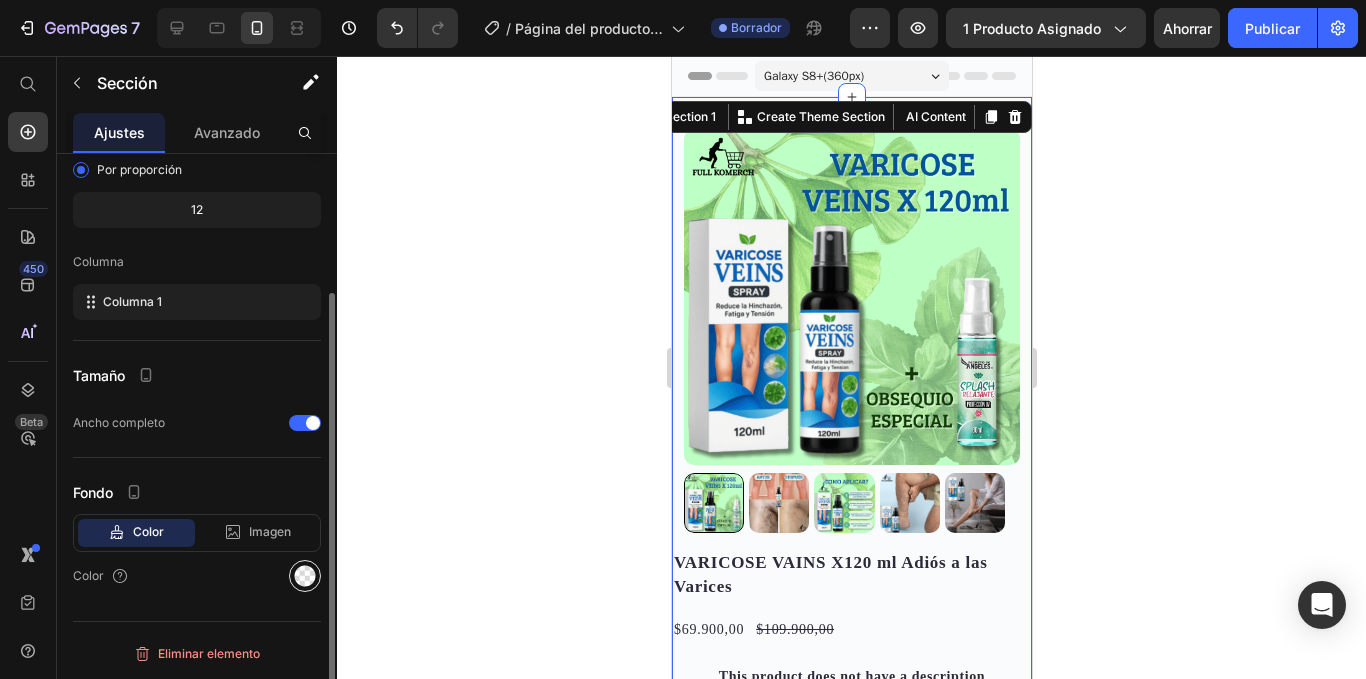 click at bounding box center (305, 576) 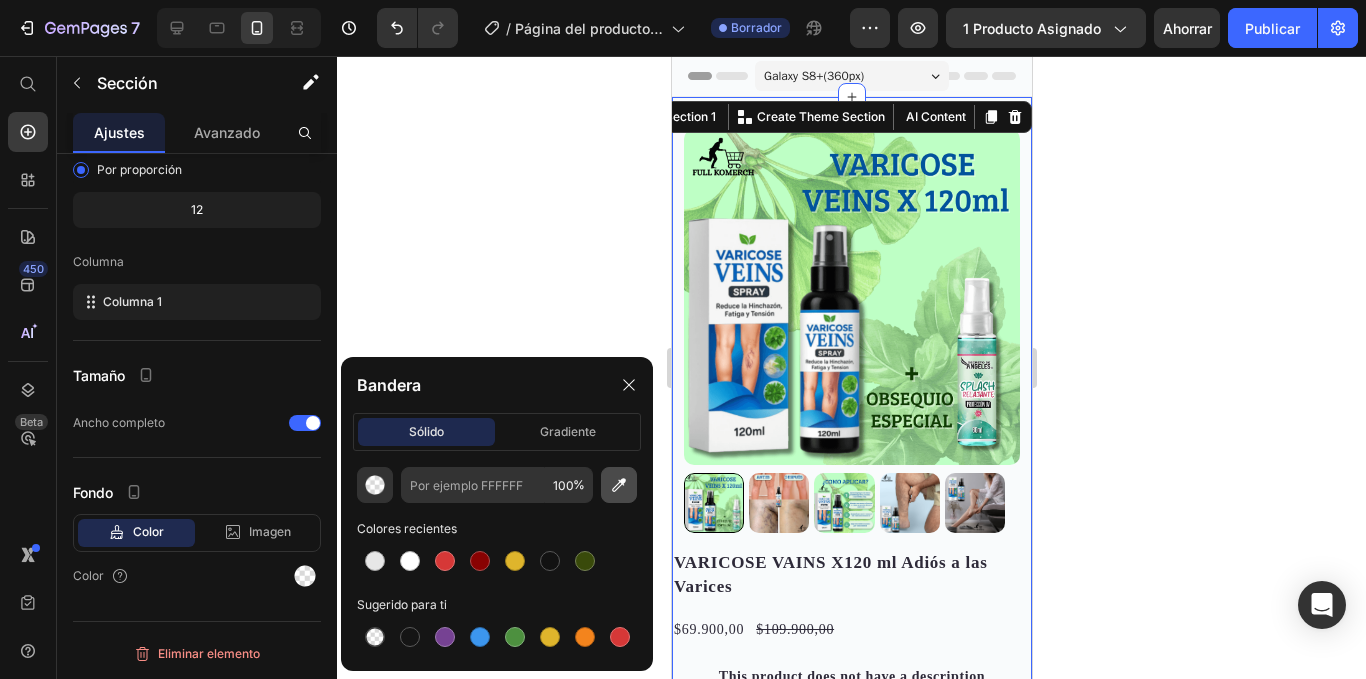 click 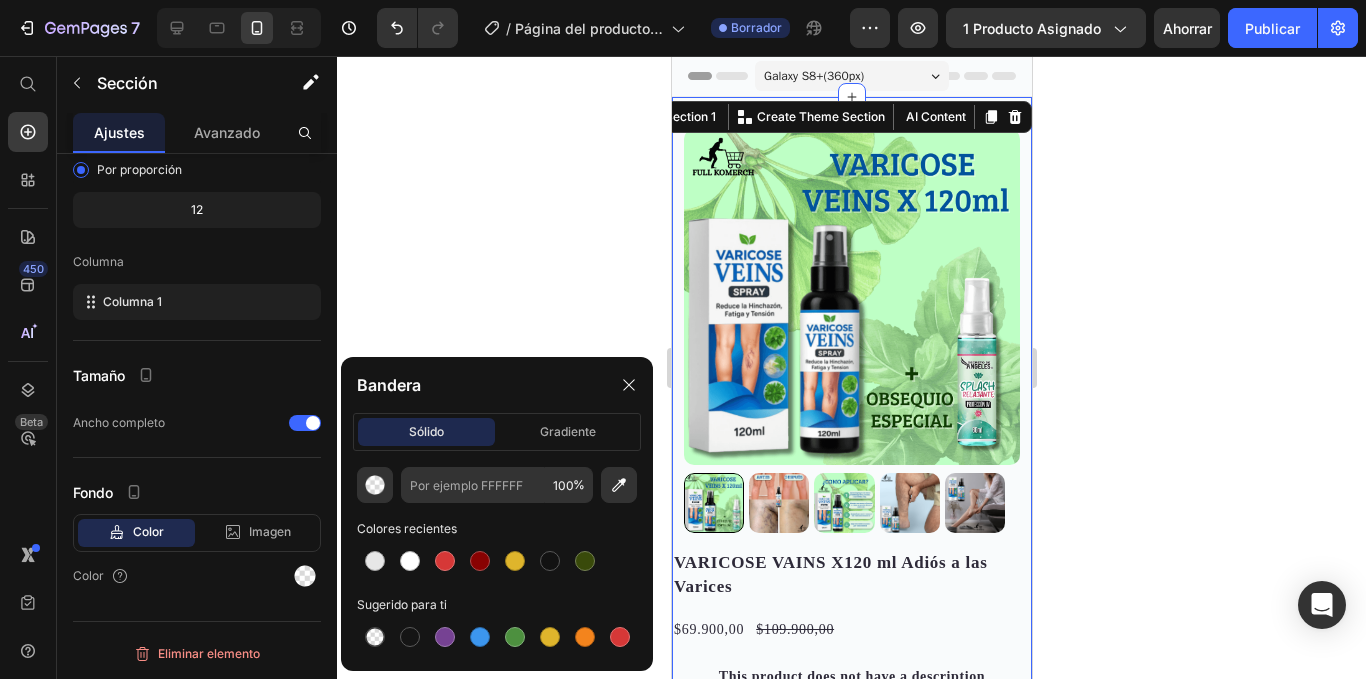 type on "BFFFC5" 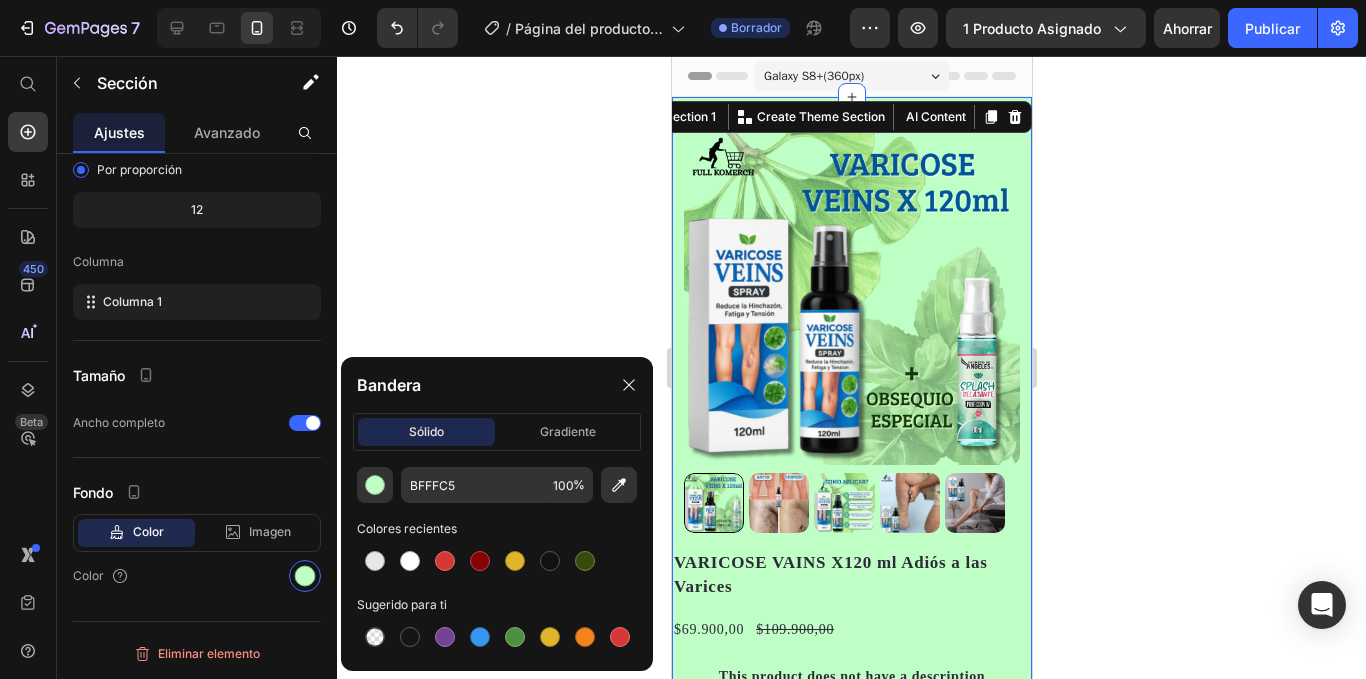 drag, startPoint x: 1106, startPoint y: 348, endPoint x: 1120, endPoint y: 351, distance: 14.3178215 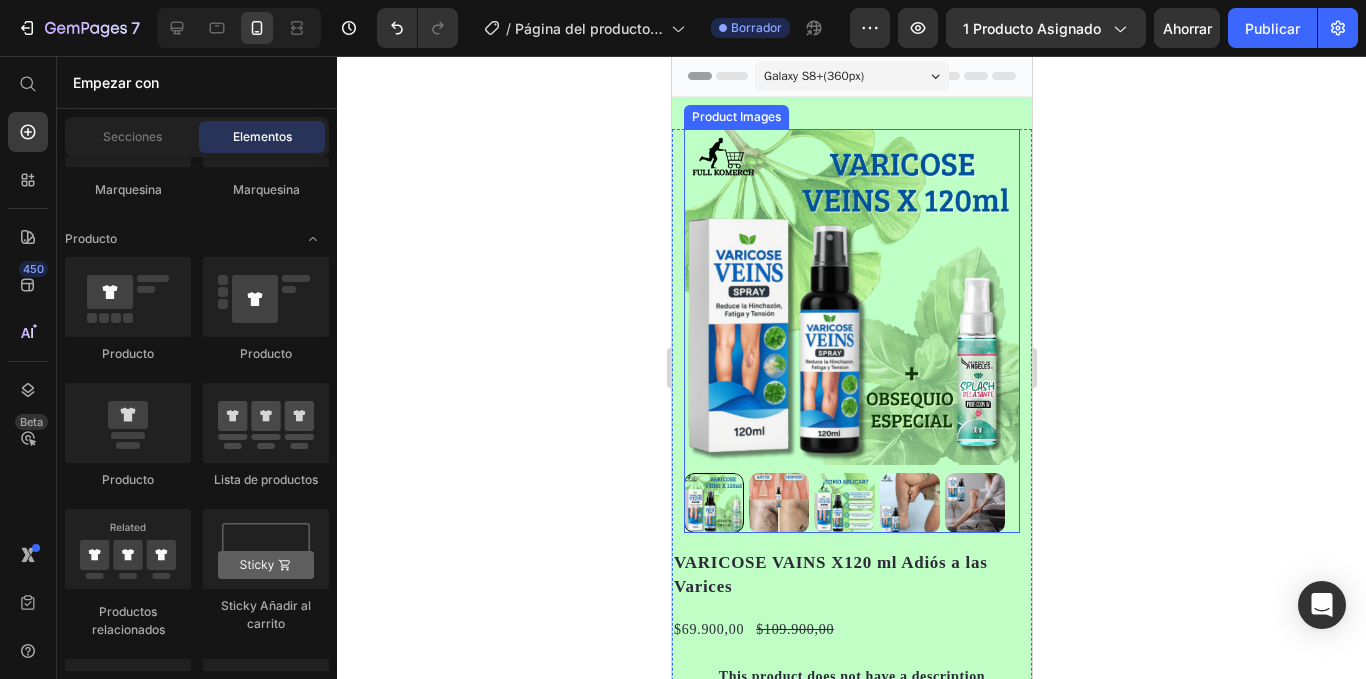 click at bounding box center [778, 503] 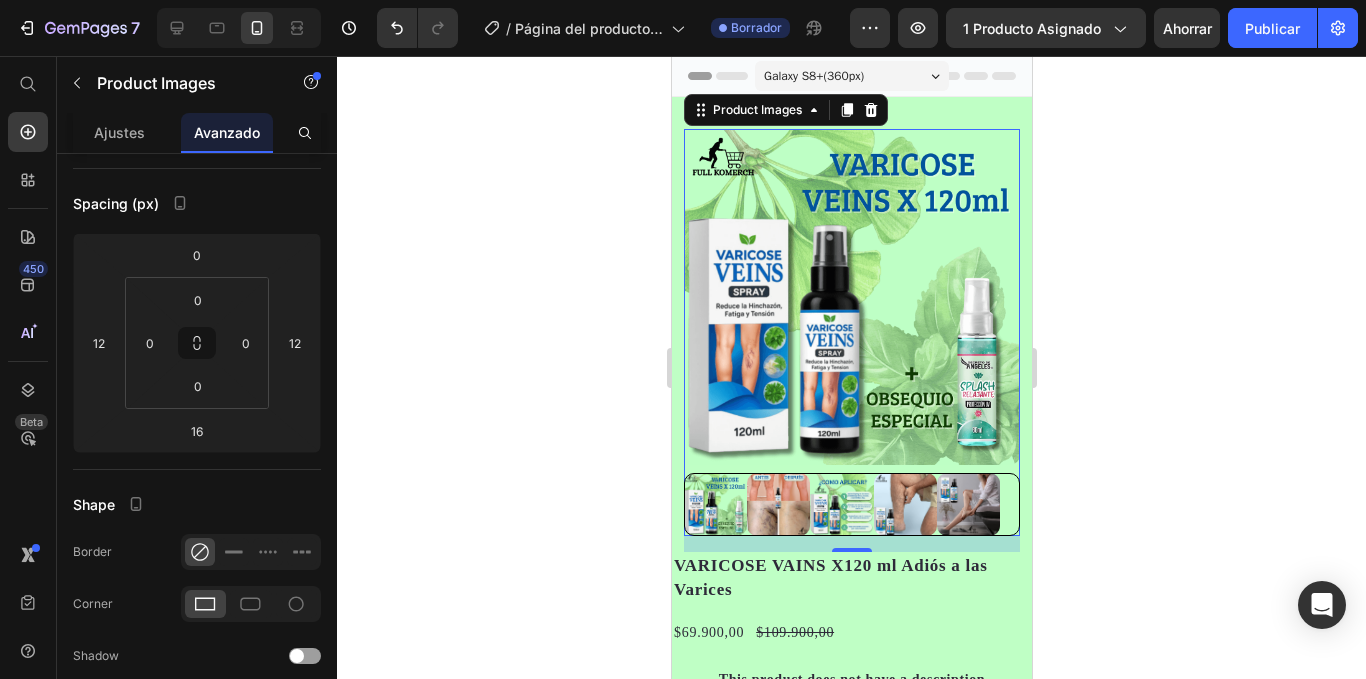 scroll, scrollTop: 0, scrollLeft: 0, axis: both 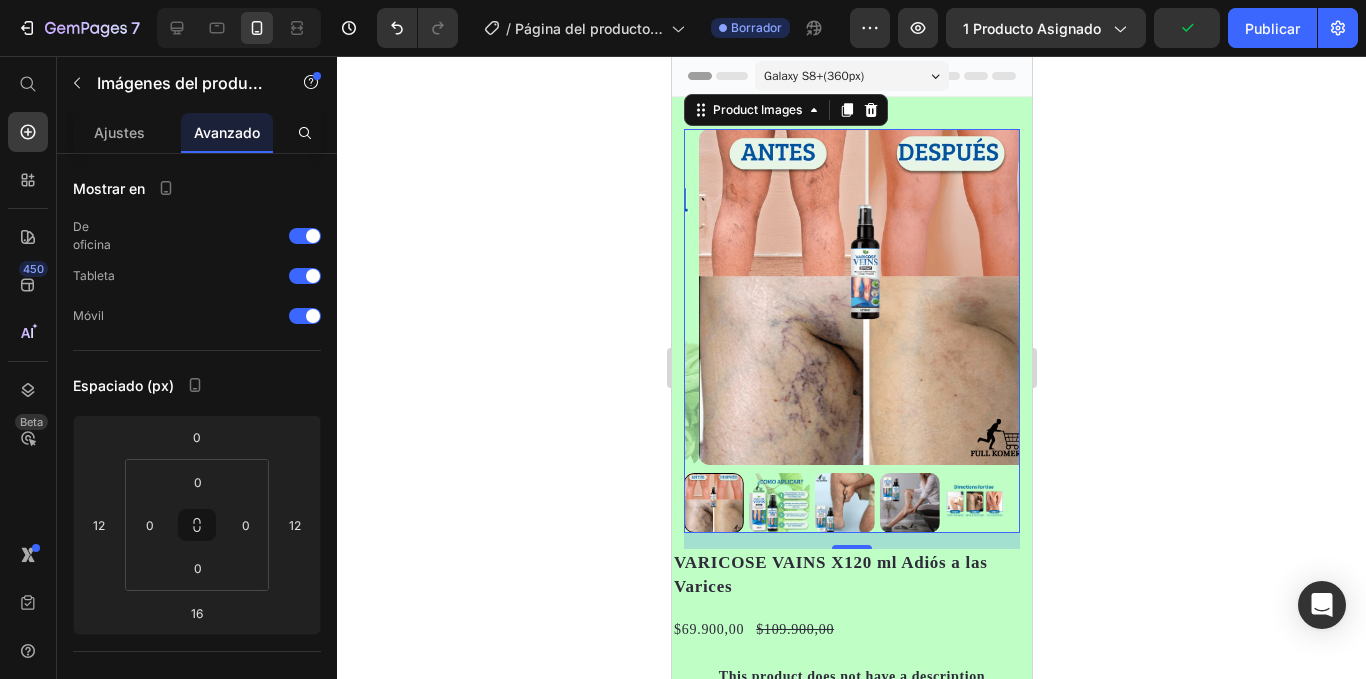 click 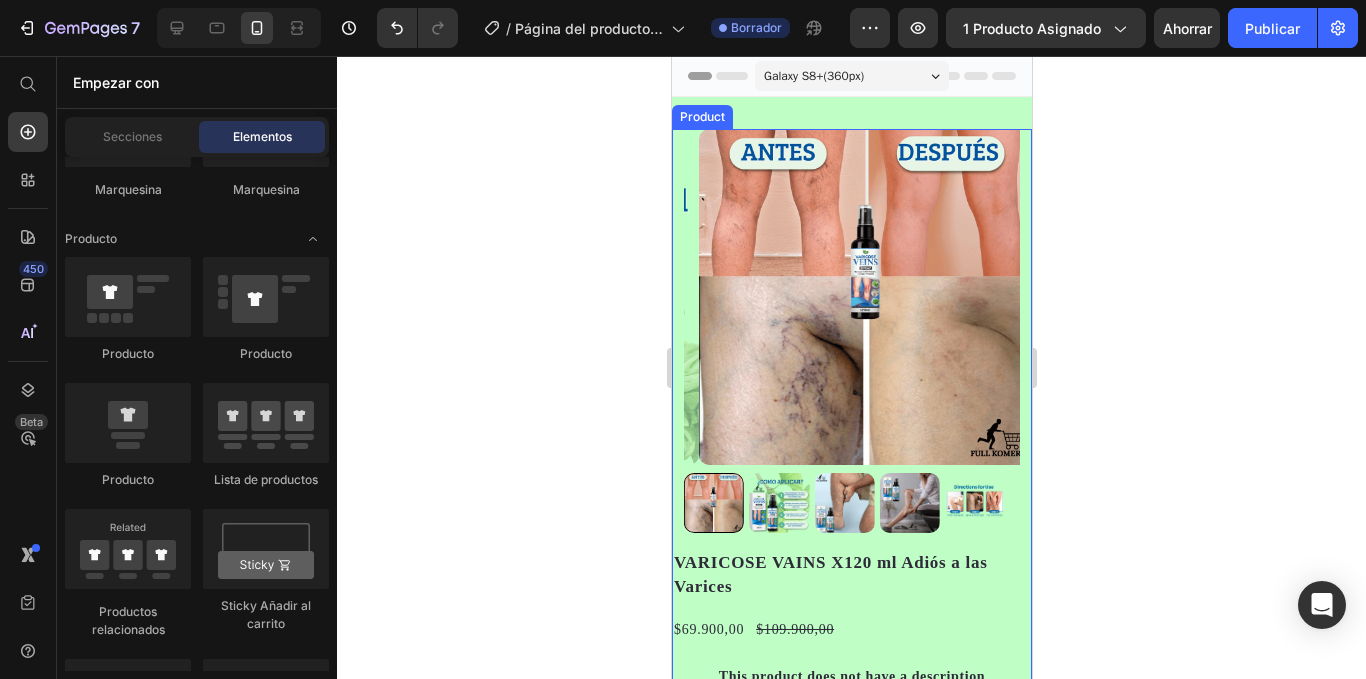 scroll, scrollTop: 267, scrollLeft: 0, axis: vertical 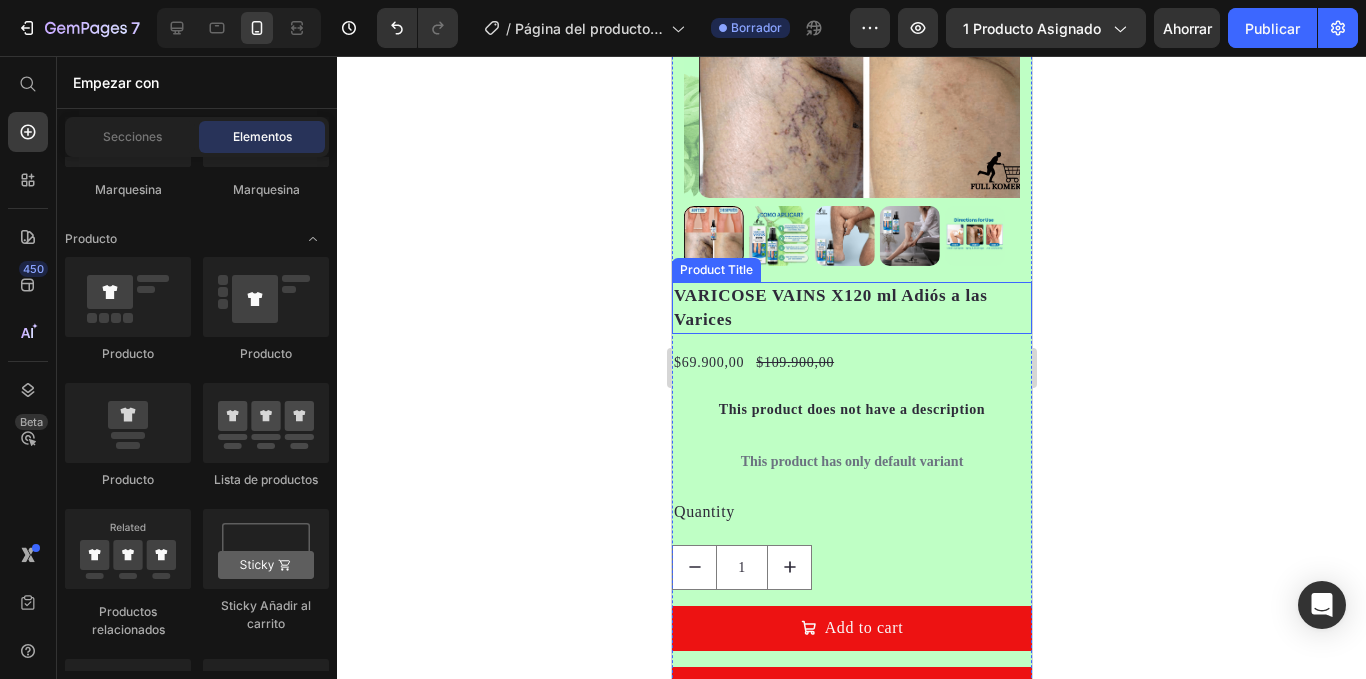 click on "VARICOSE VAINS X120 ml Adiós a las Varices" at bounding box center (851, 308) 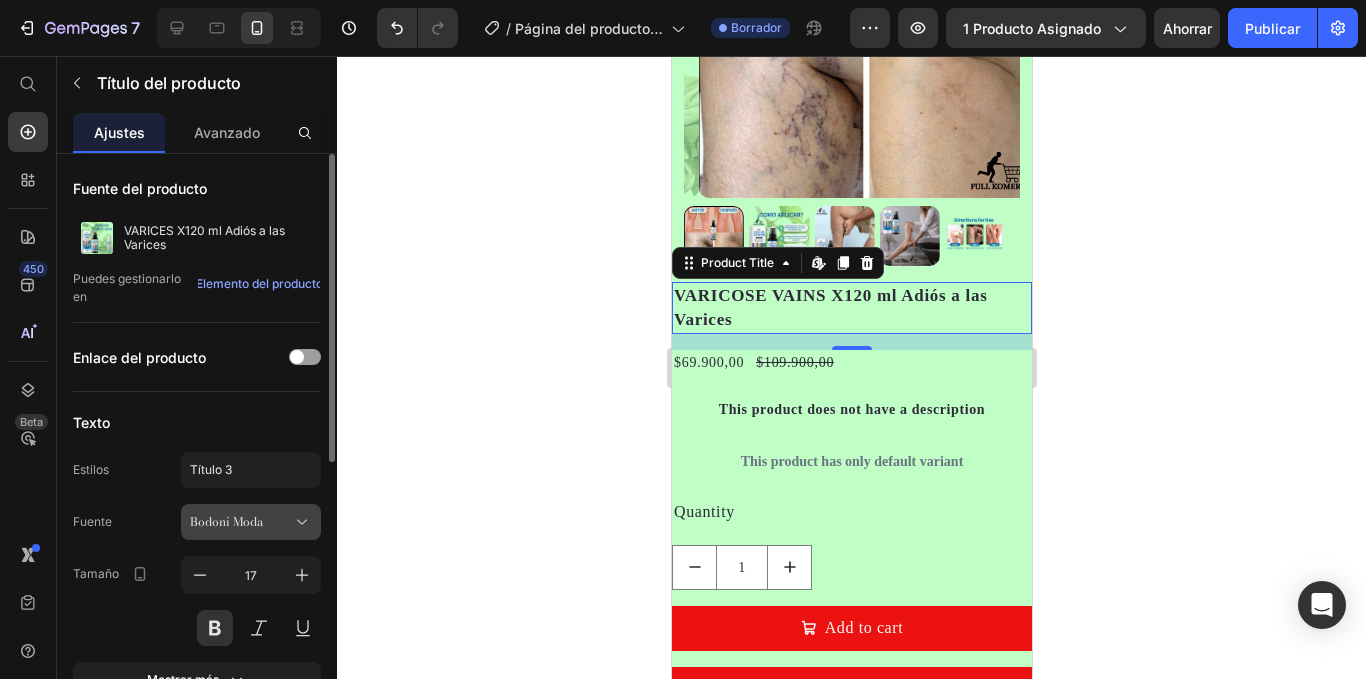 click 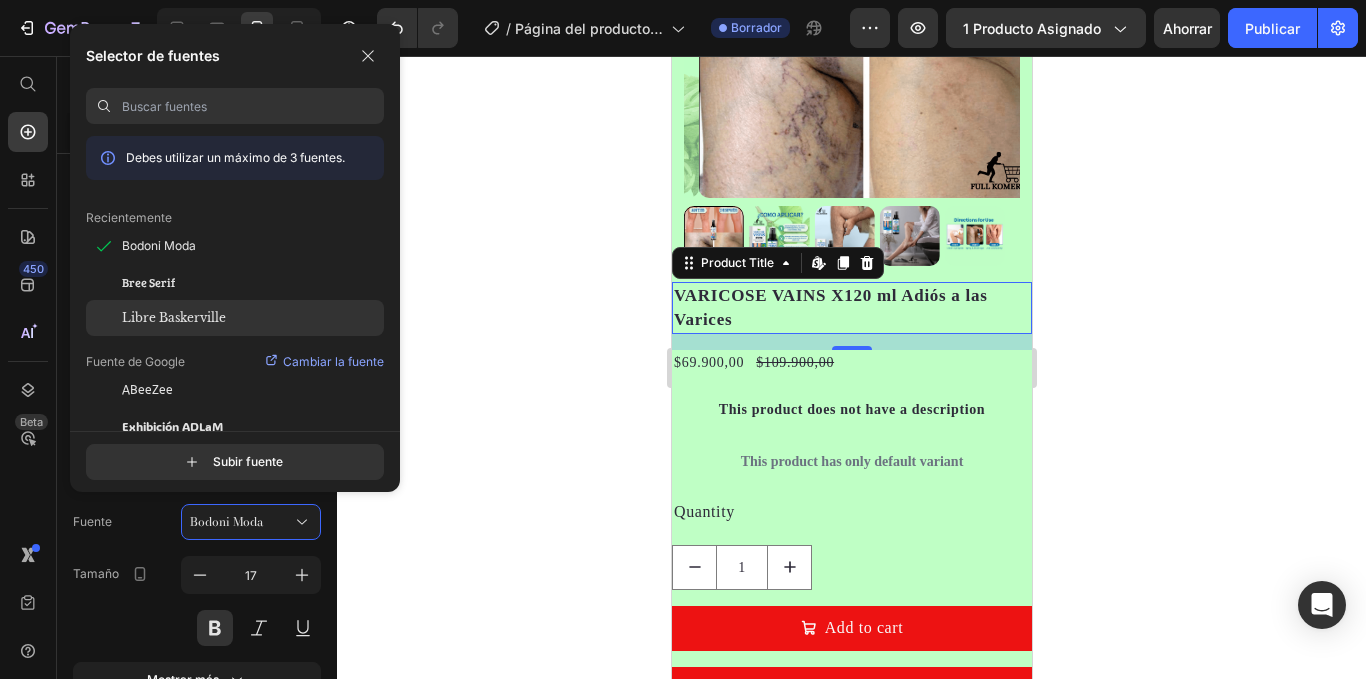click on "Libre Baskerville" at bounding box center (174, 317) 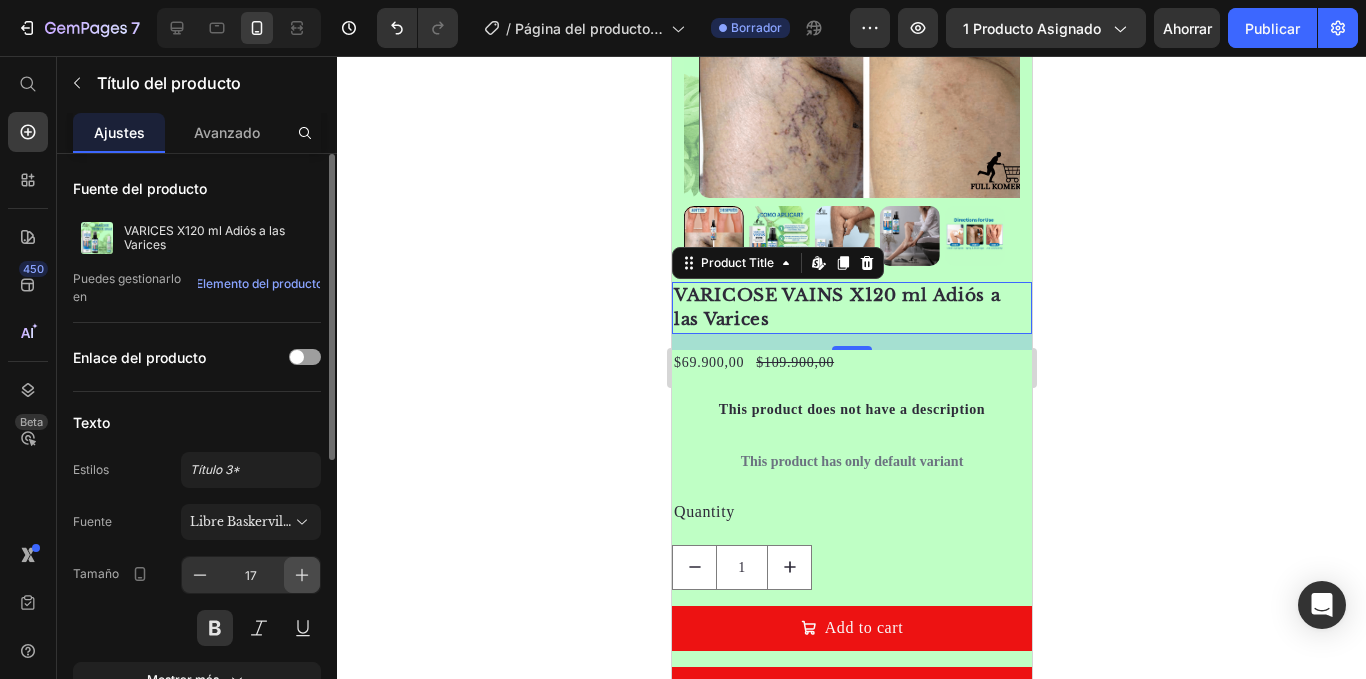 click 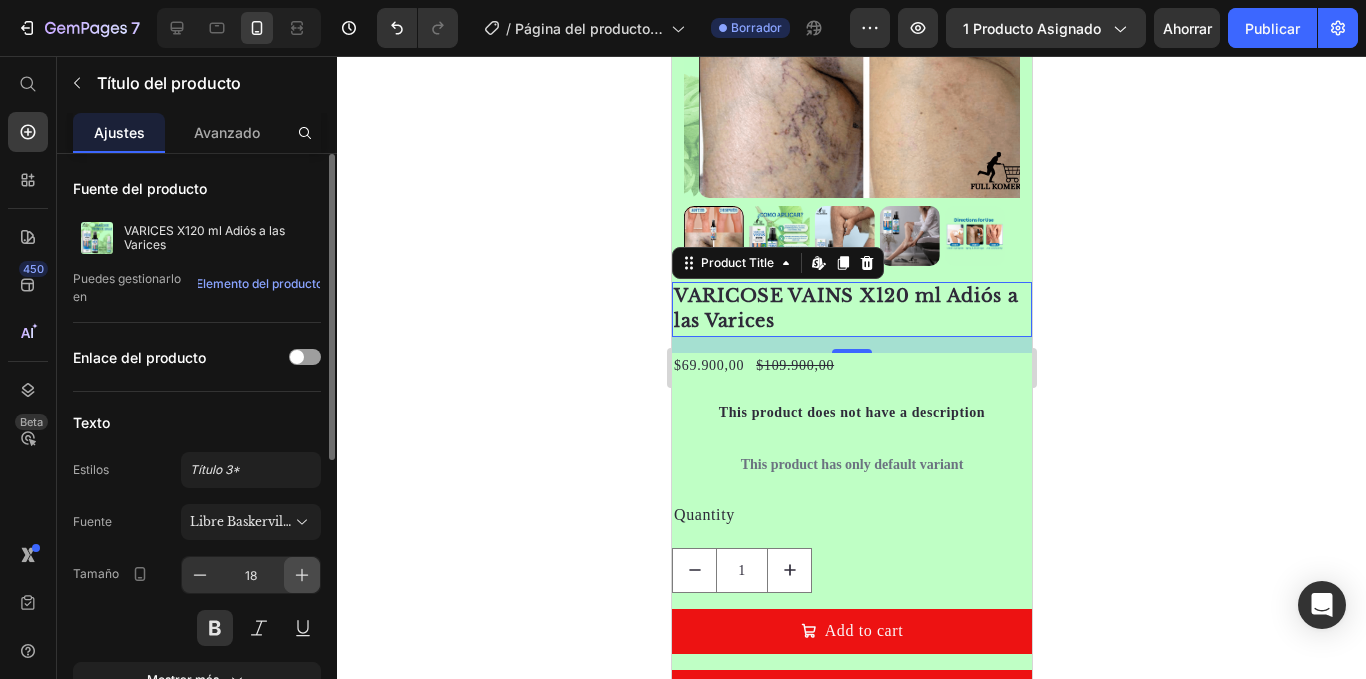 click 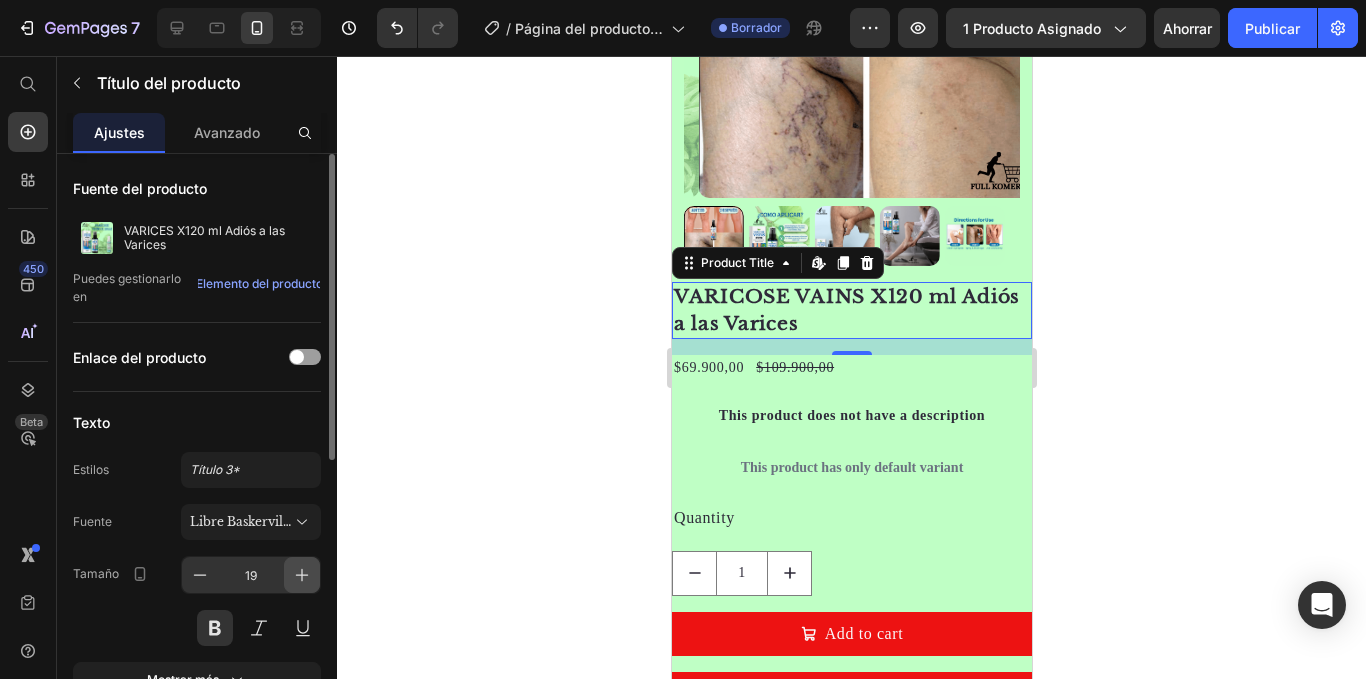 click 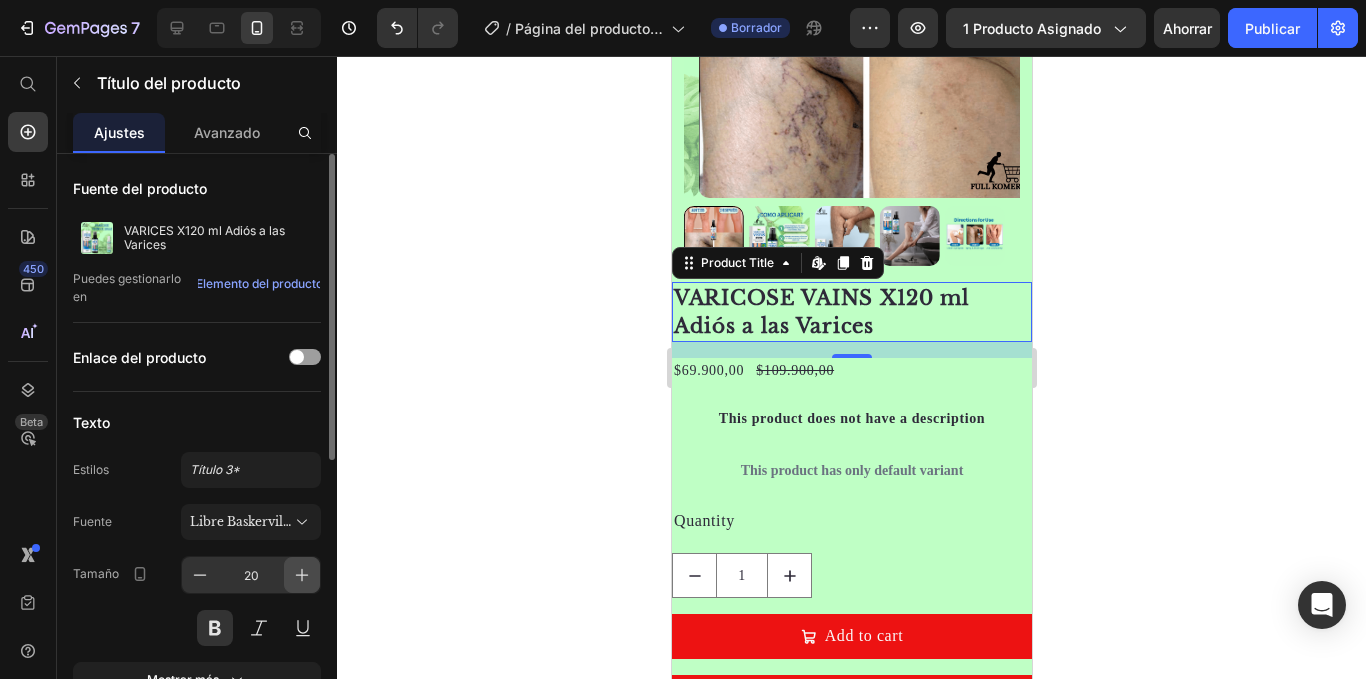 click 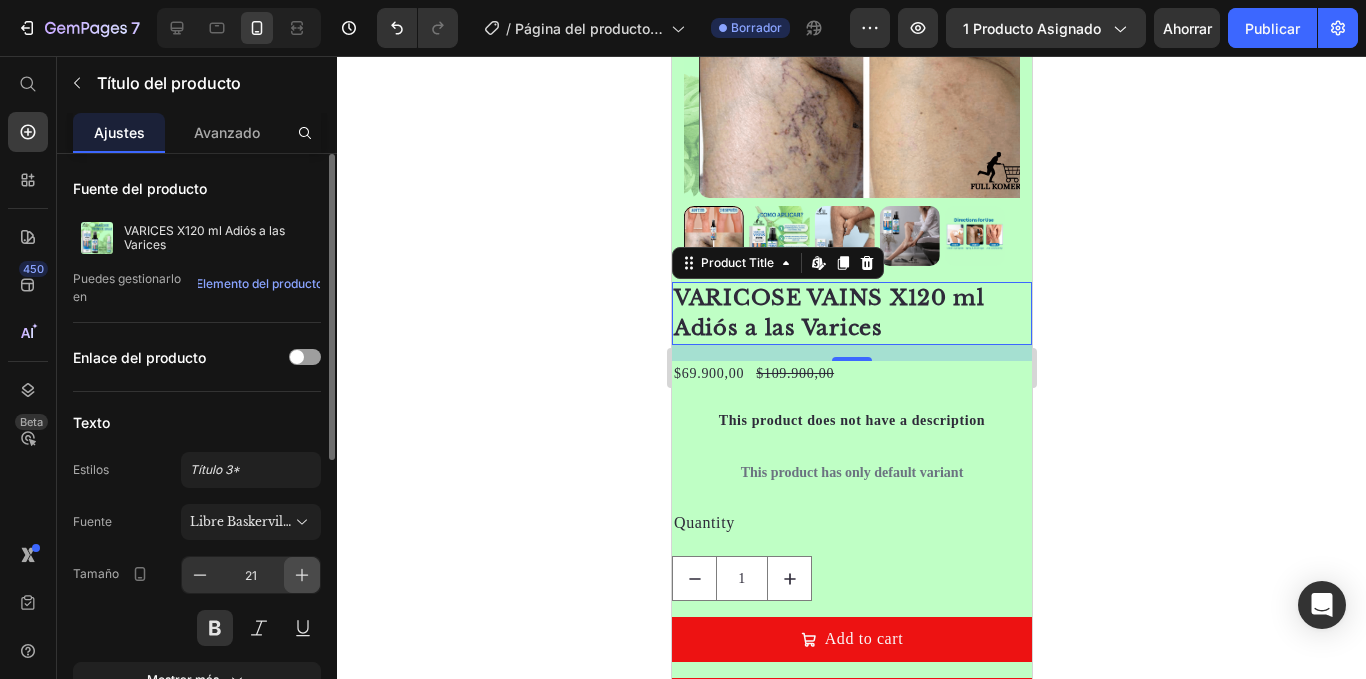 click 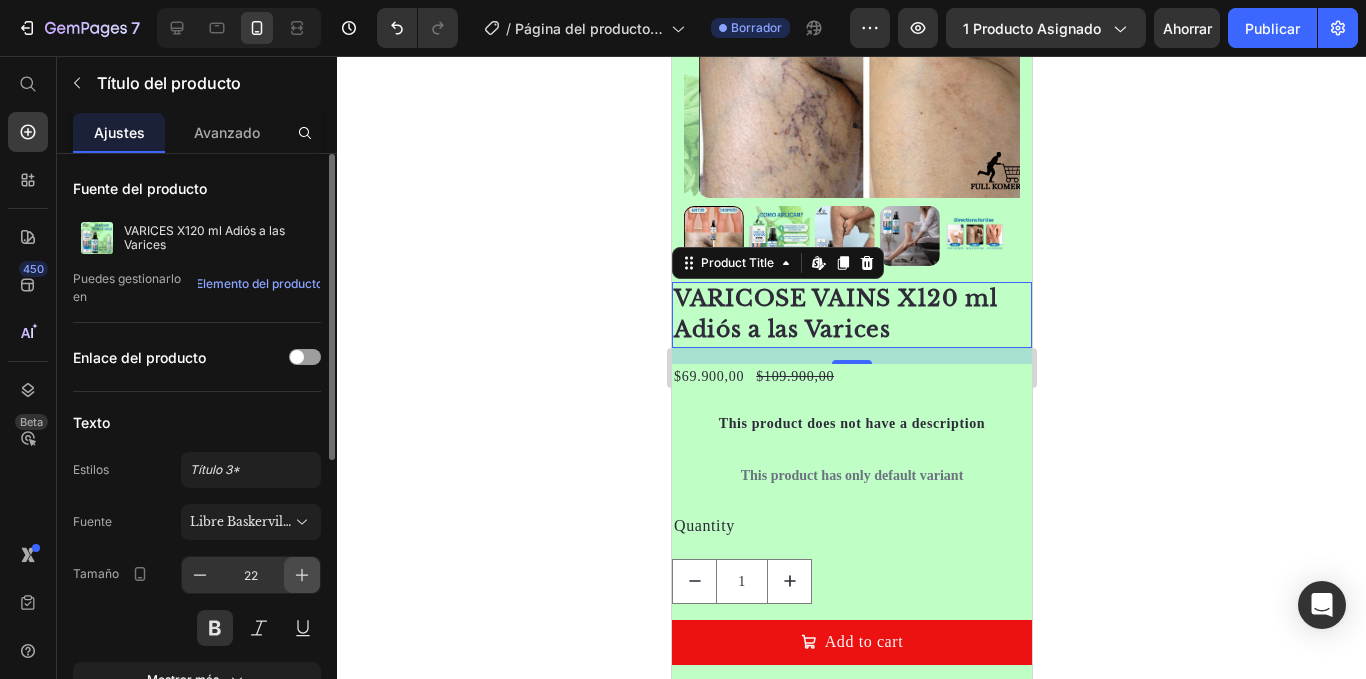click 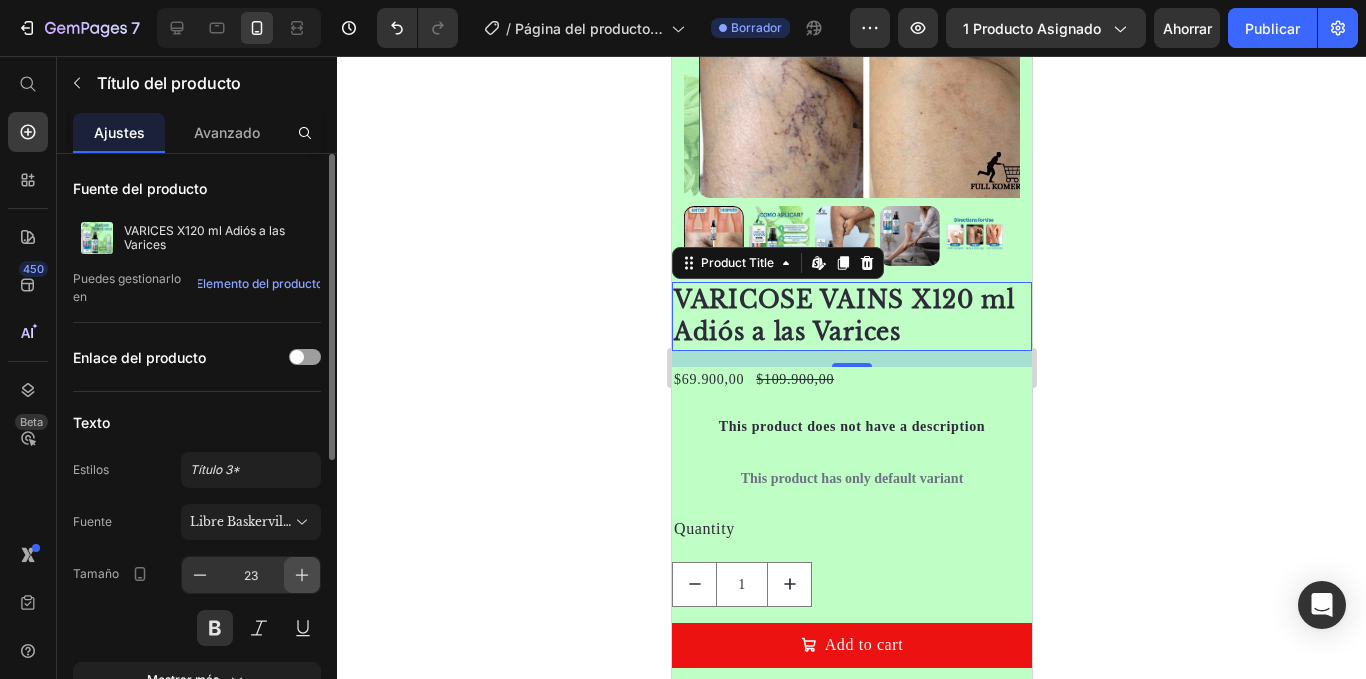 click 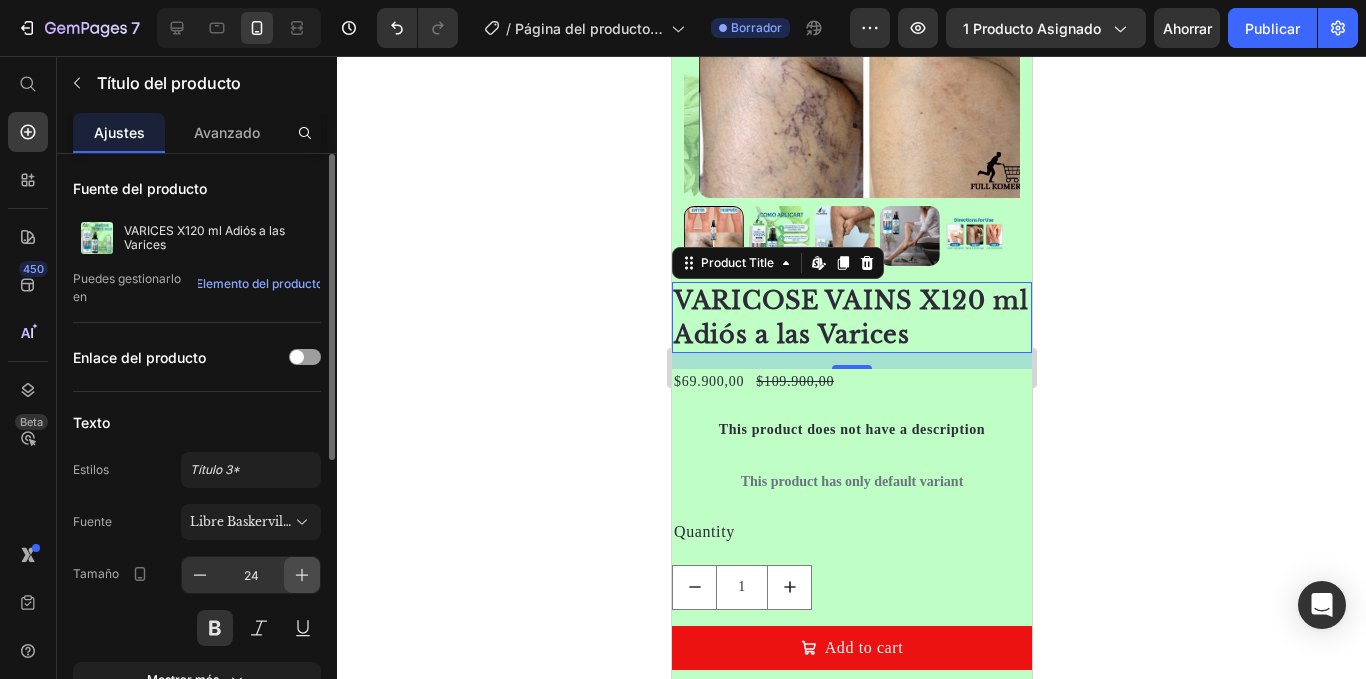 click 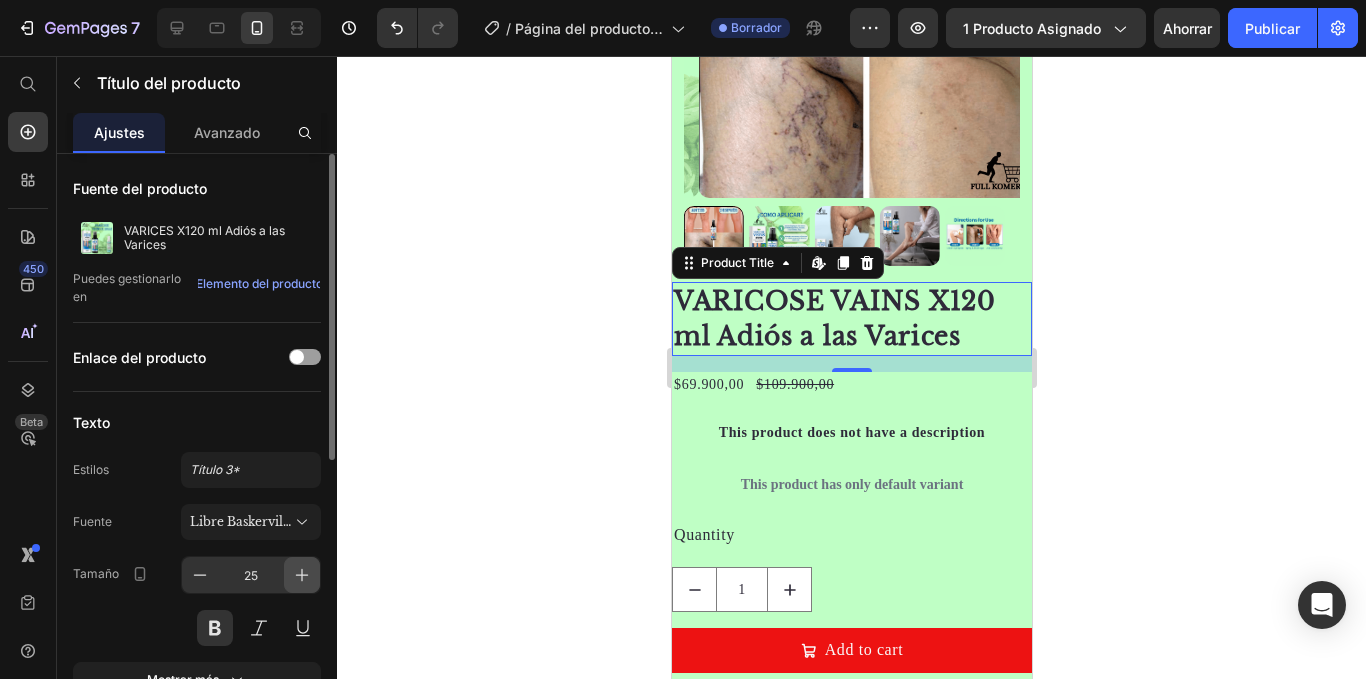 click 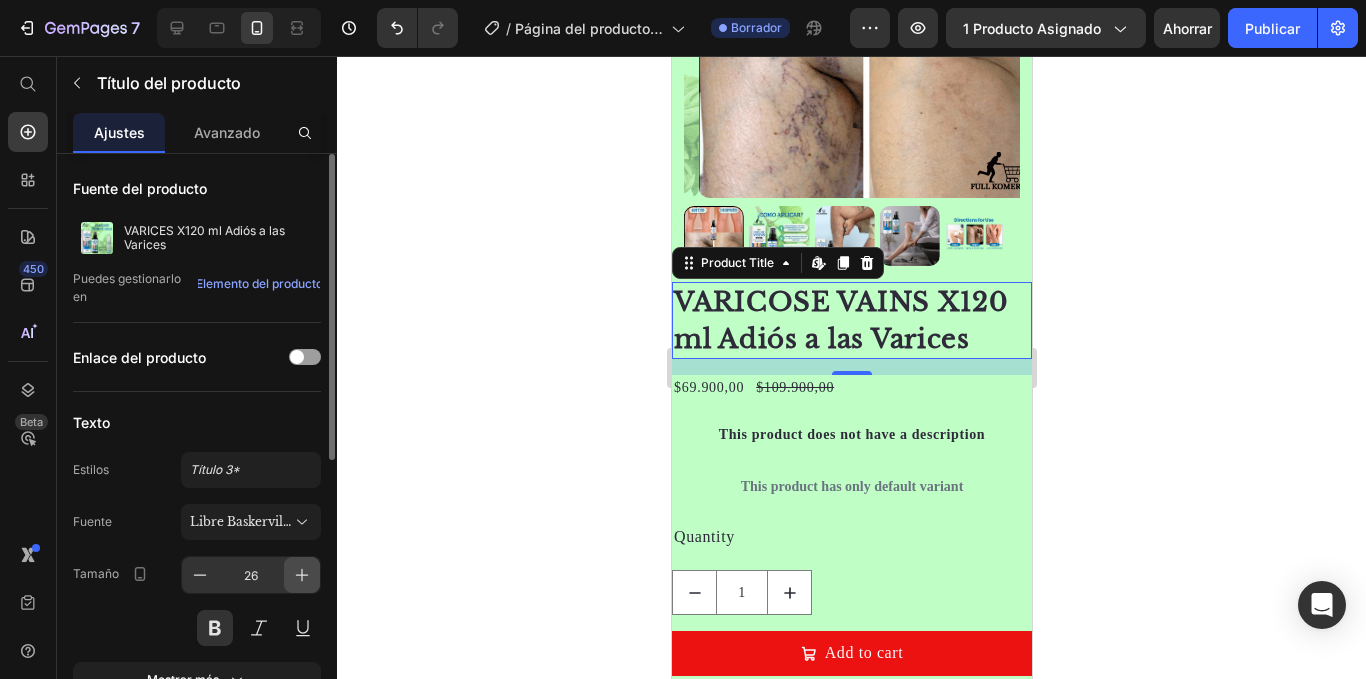 click 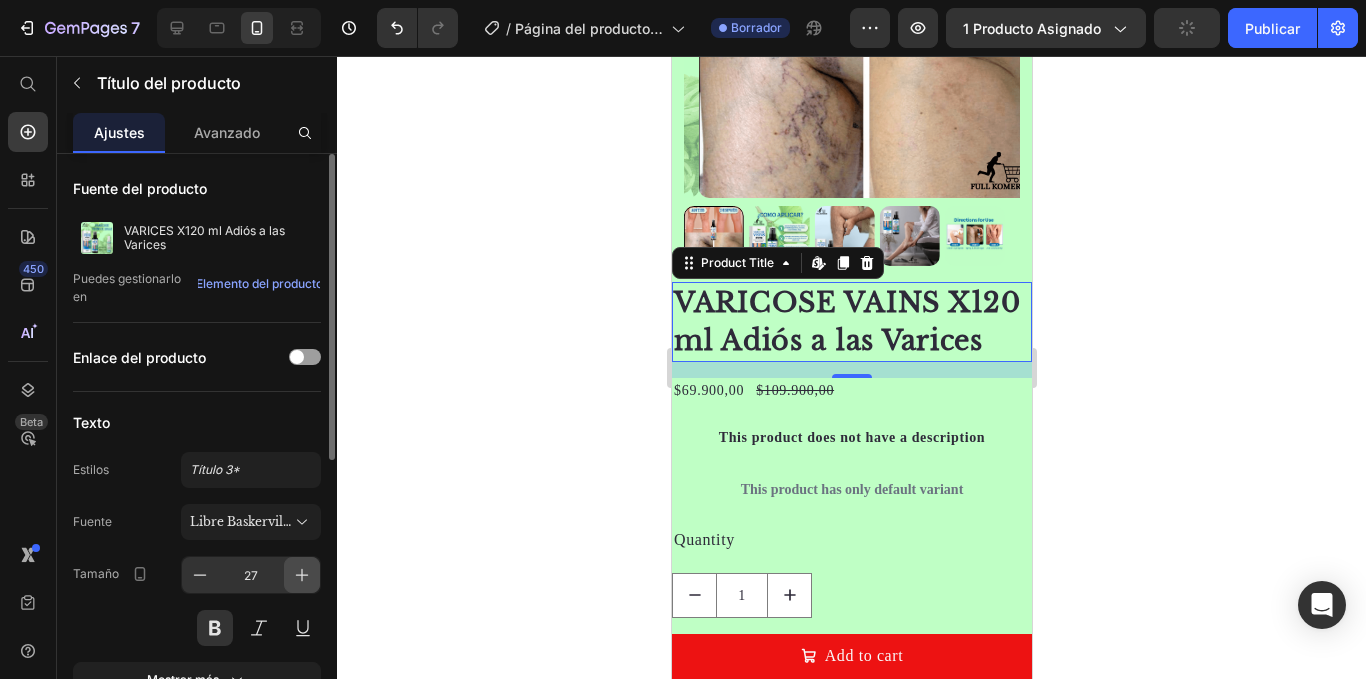 click 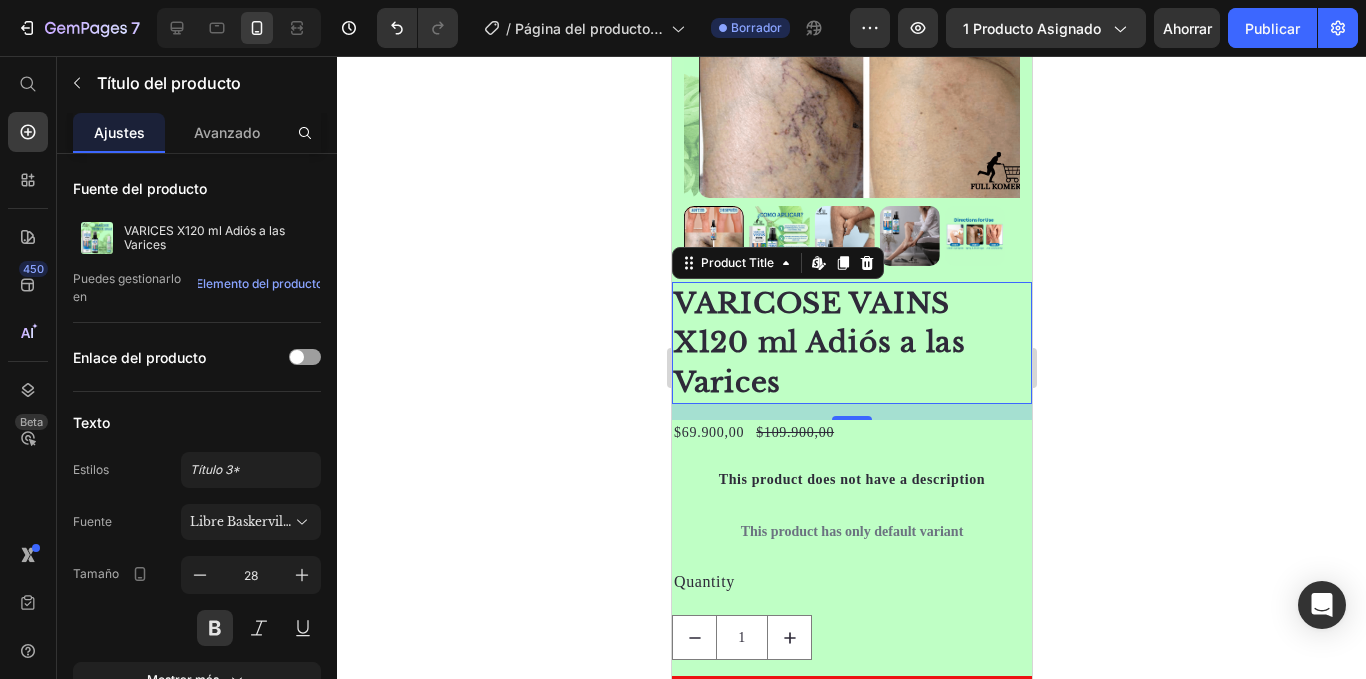 click on "VARICOSE VAINS X120 ml Adiós a las Varices" at bounding box center [851, 343] 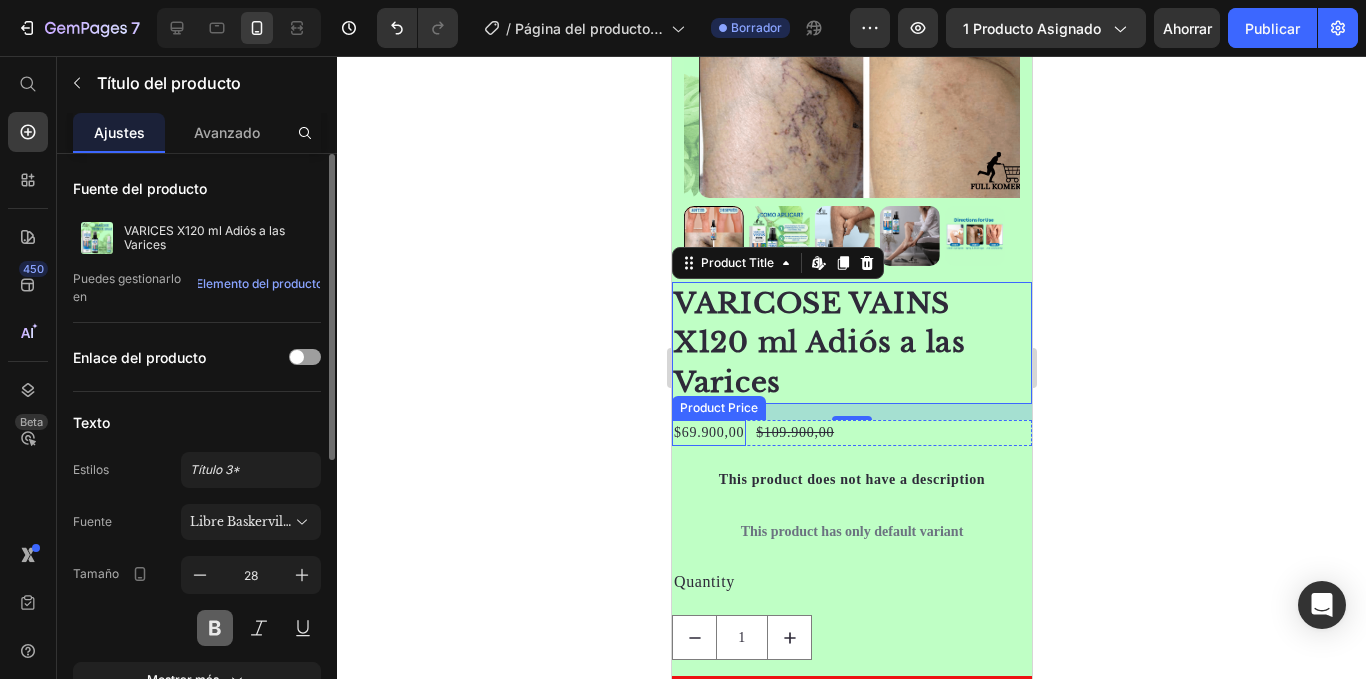 click at bounding box center (215, 628) 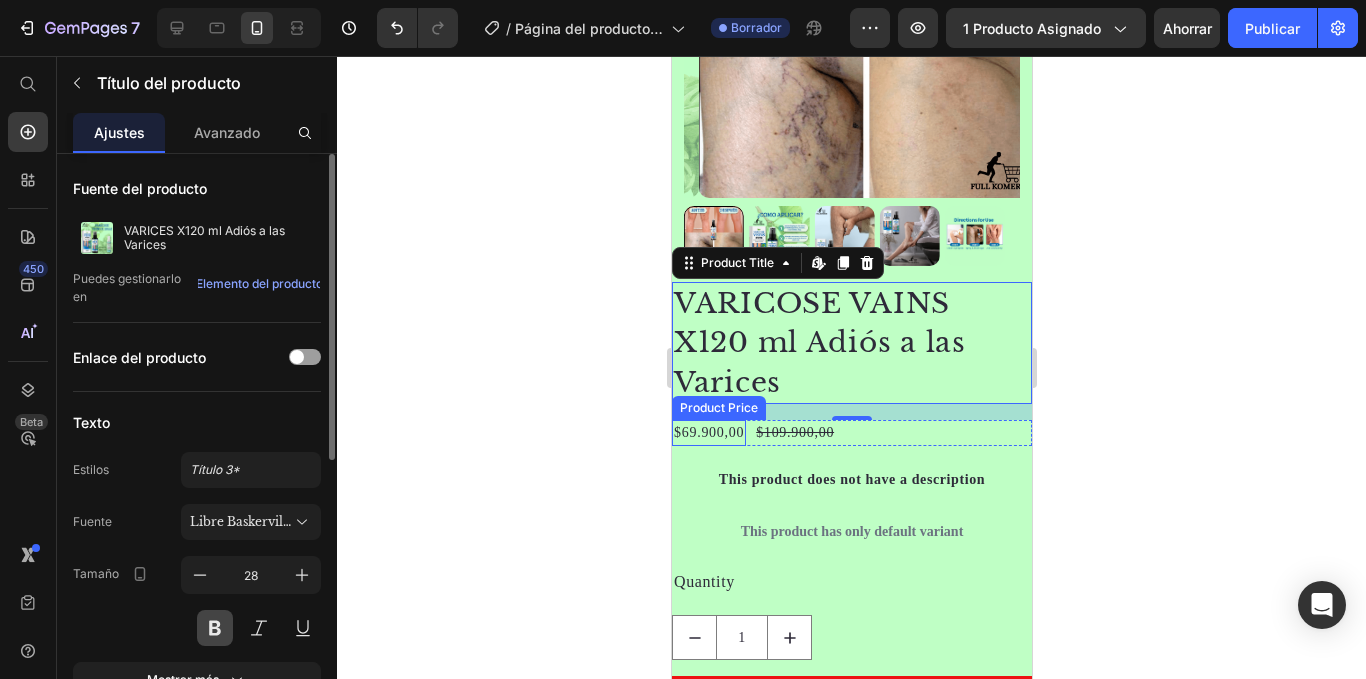 click at bounding box center (215, 628) 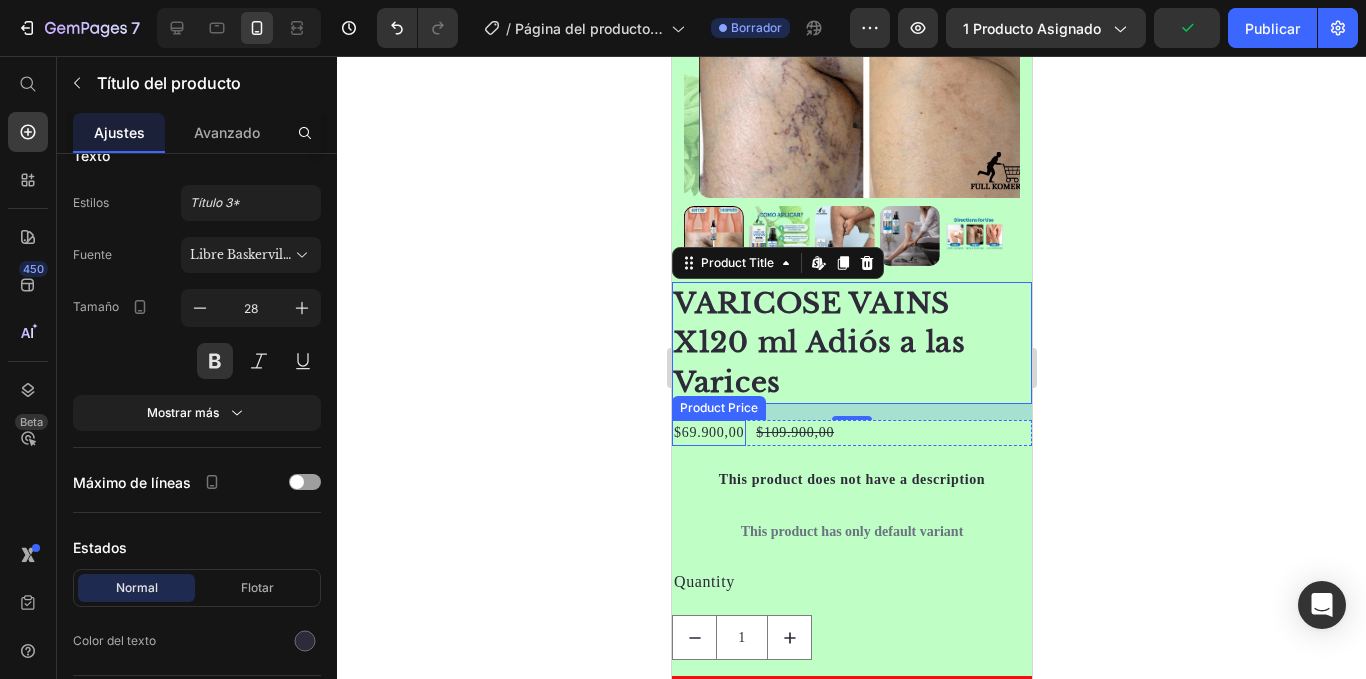 scroll, scrollTop: 524, scrollLeft: 0, axis: vertical 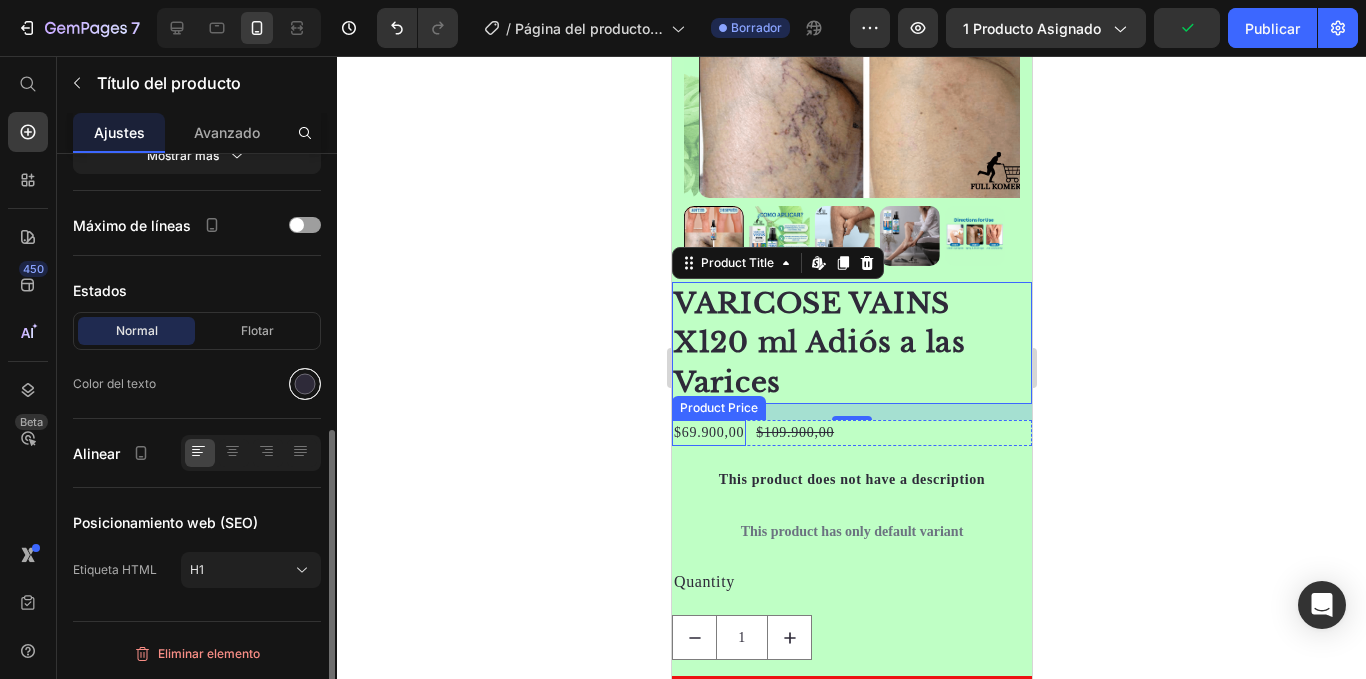 click at bounding box center (305, 384) 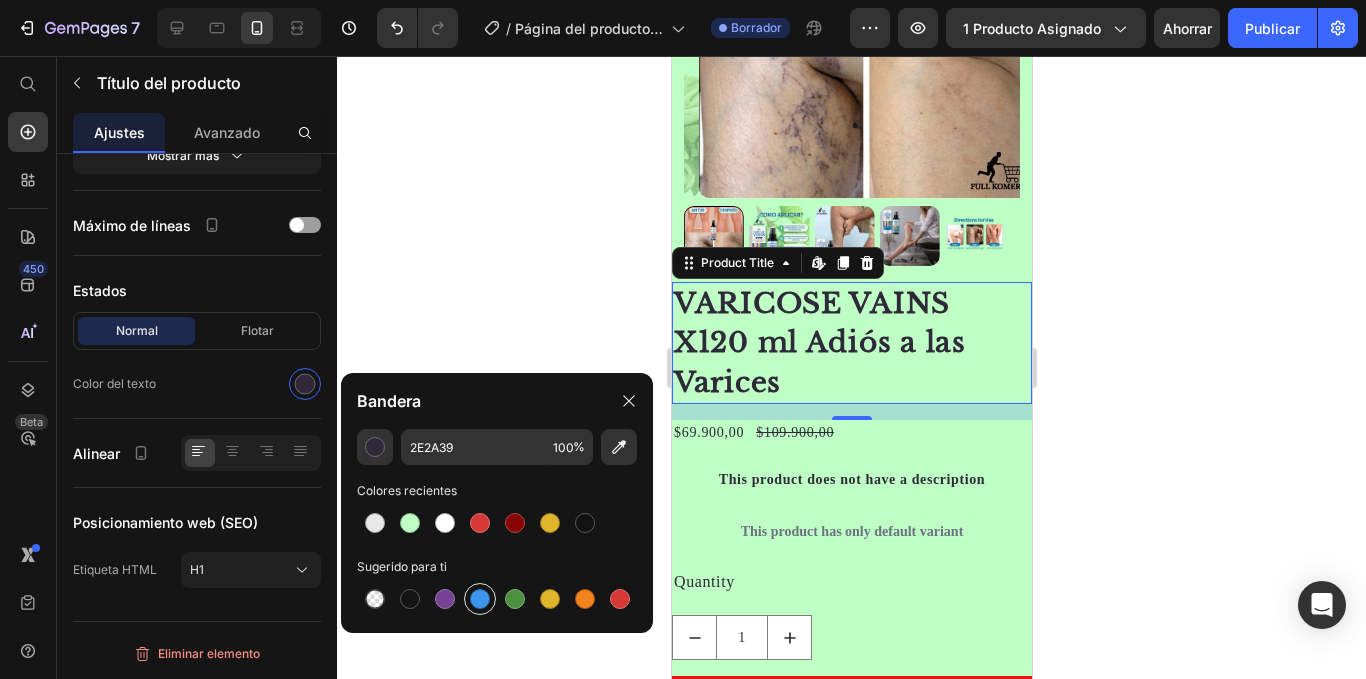 click at bounding box center (480, 599) 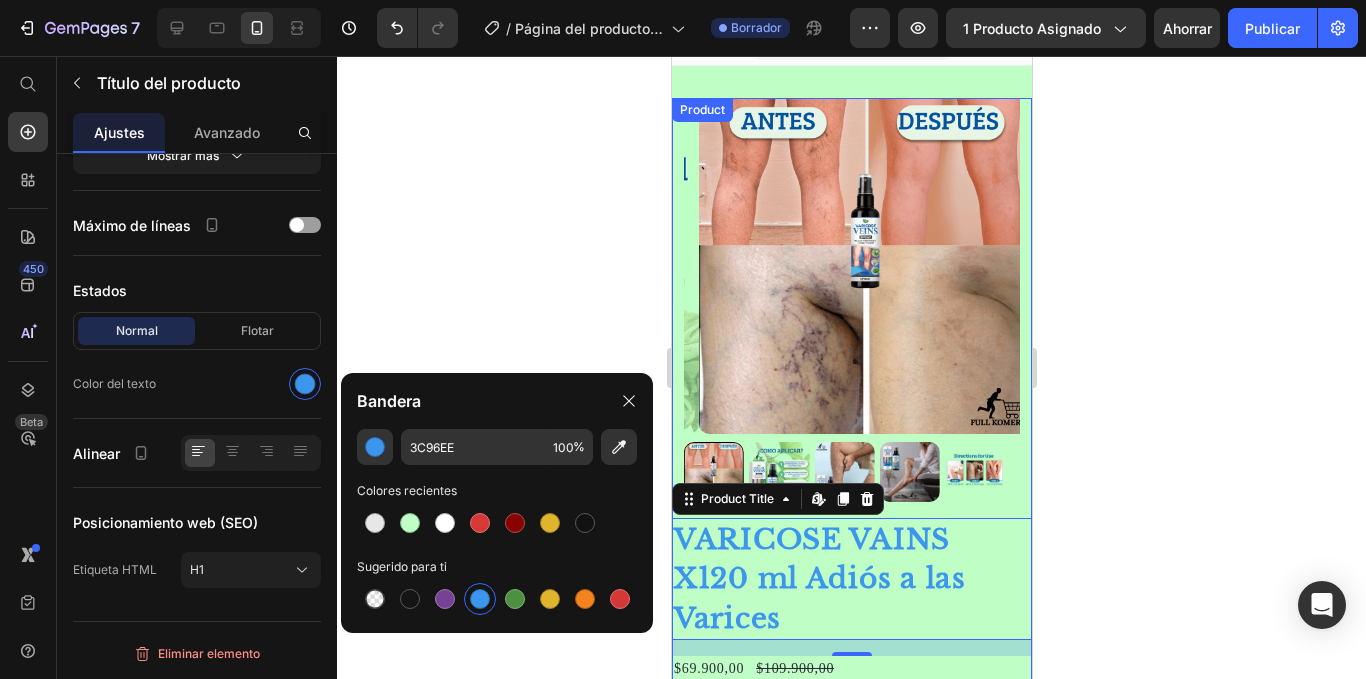 scroll, scrollTop: 0, scrollLeft: 0, axis: both 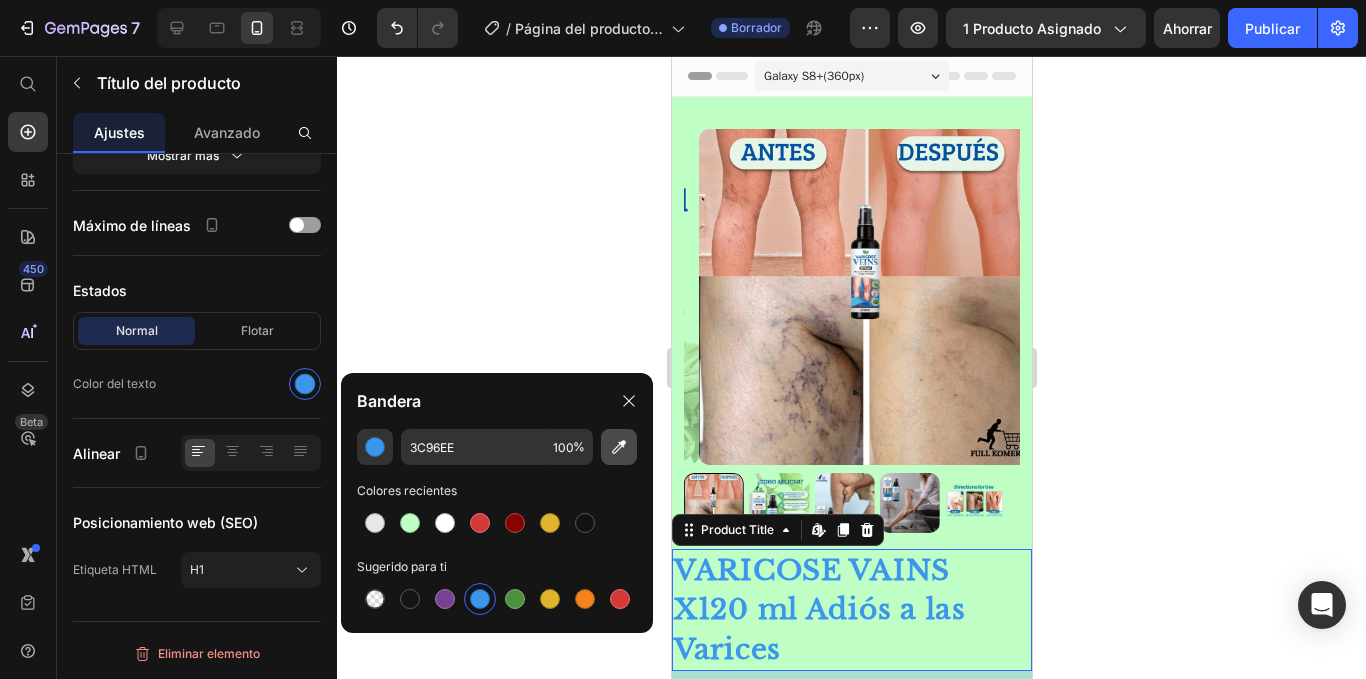 click 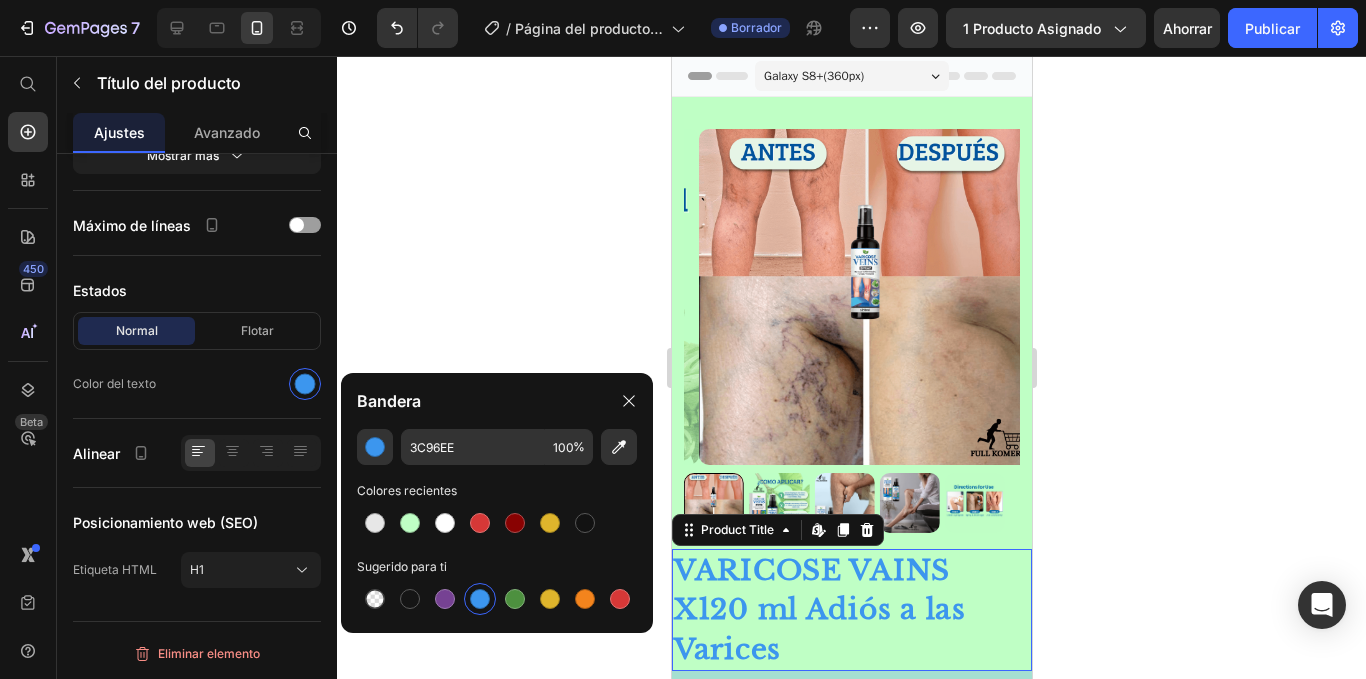 type on "[PRODUCT_CODE]" 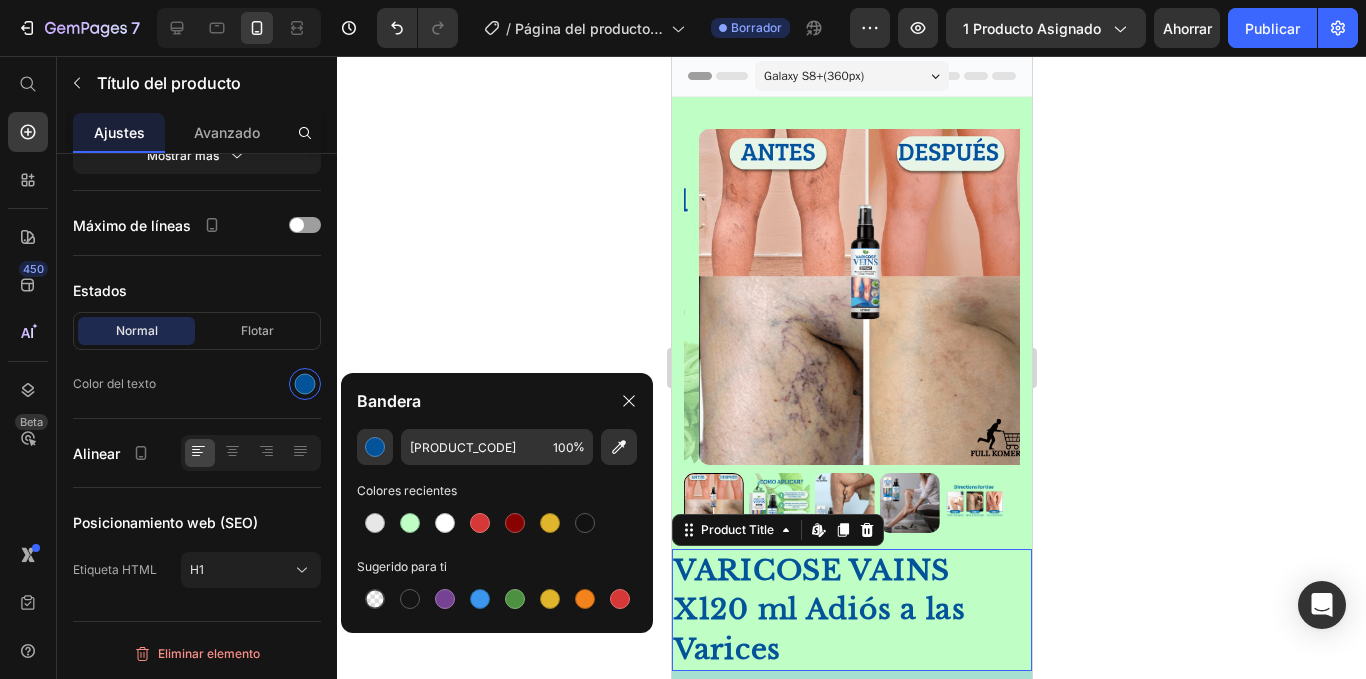 drag, startPoint x: 1125, startPoint y: 382, endPoint x: 1231, endPoint y: 489, distance: 150.6154 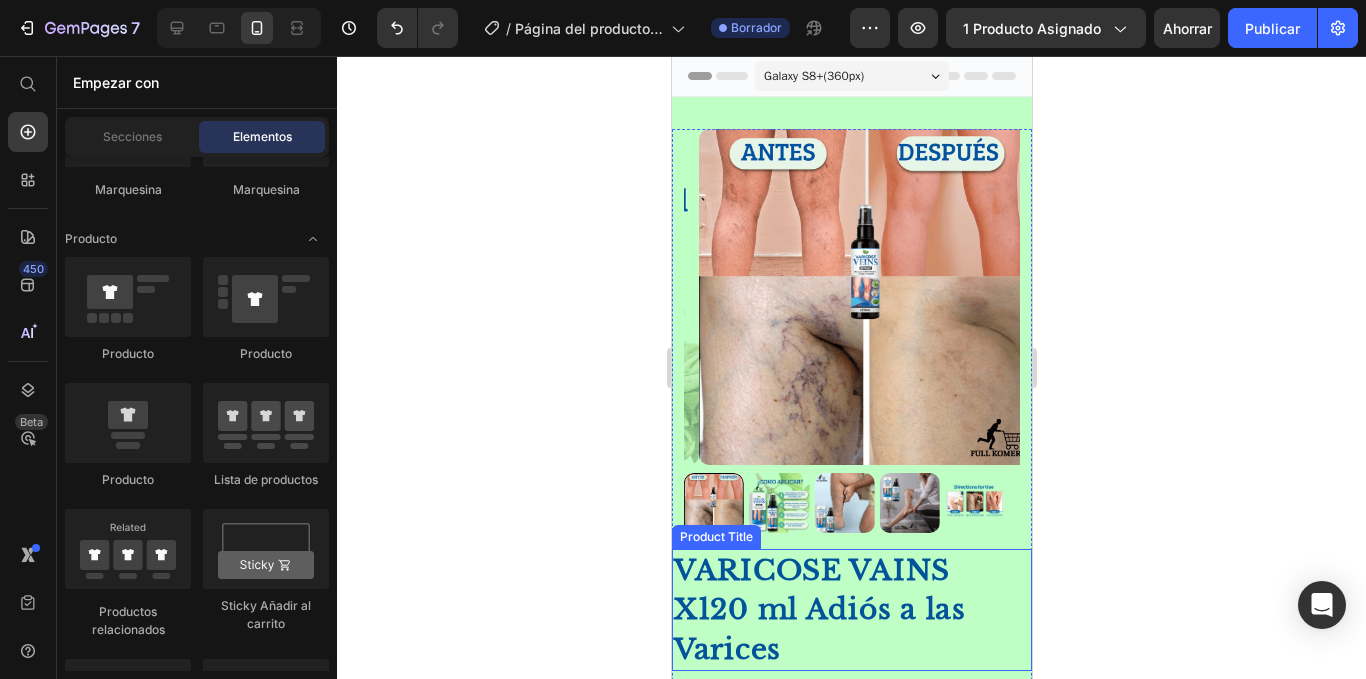 click on "VARICOSE VAINS X120 ml Adiós a las Varices" at bounding box center (851, 610) 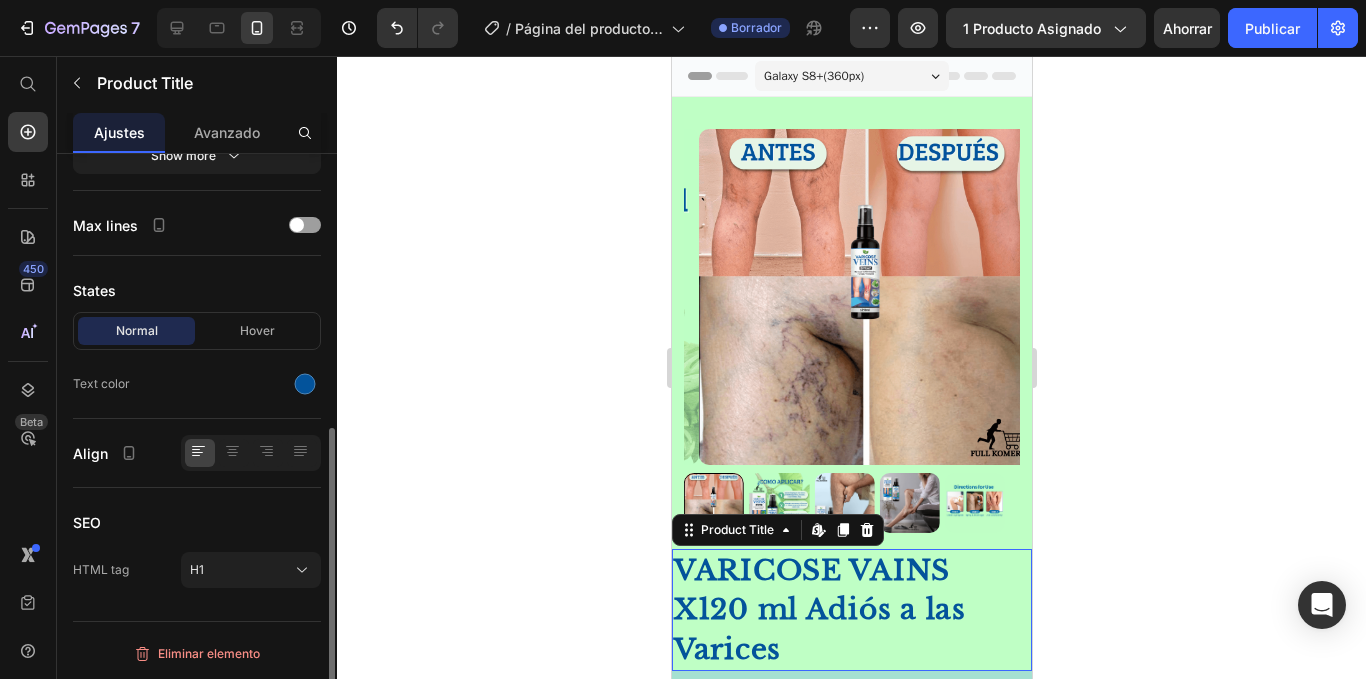 scroll, scrollTop: 516, scrollLeft: 0, axis: vertical 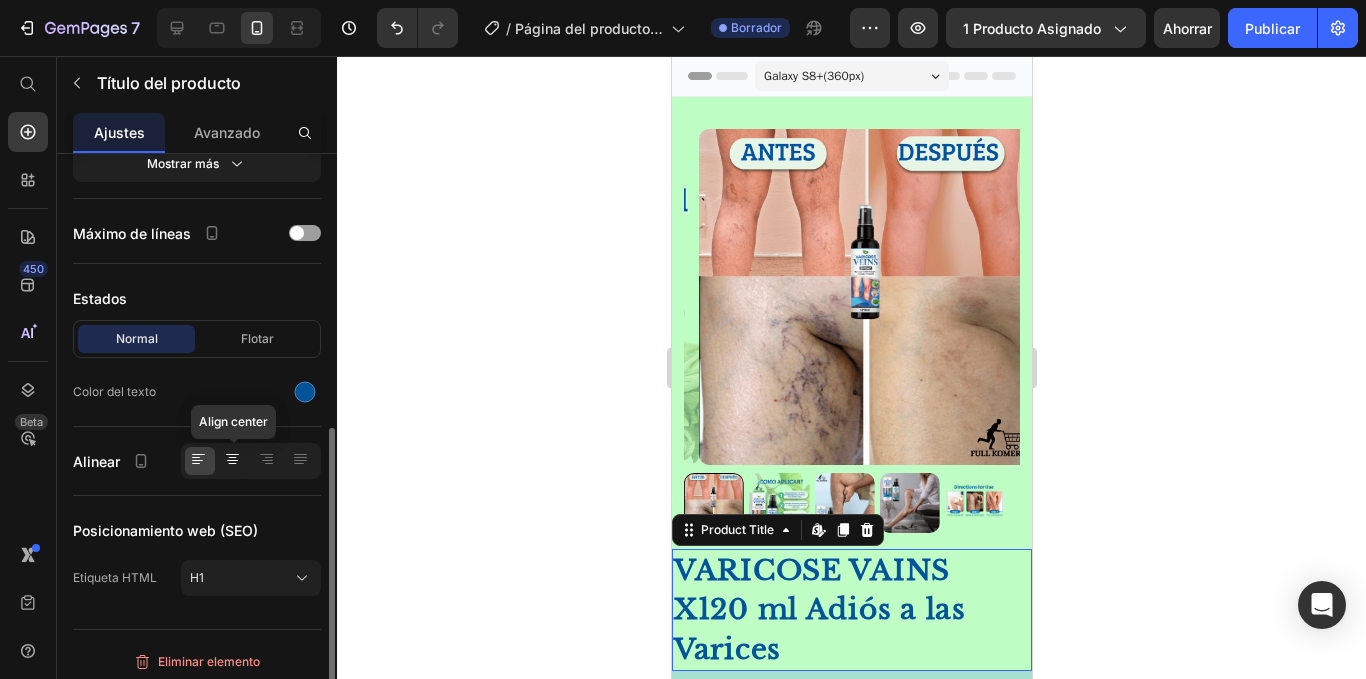 click 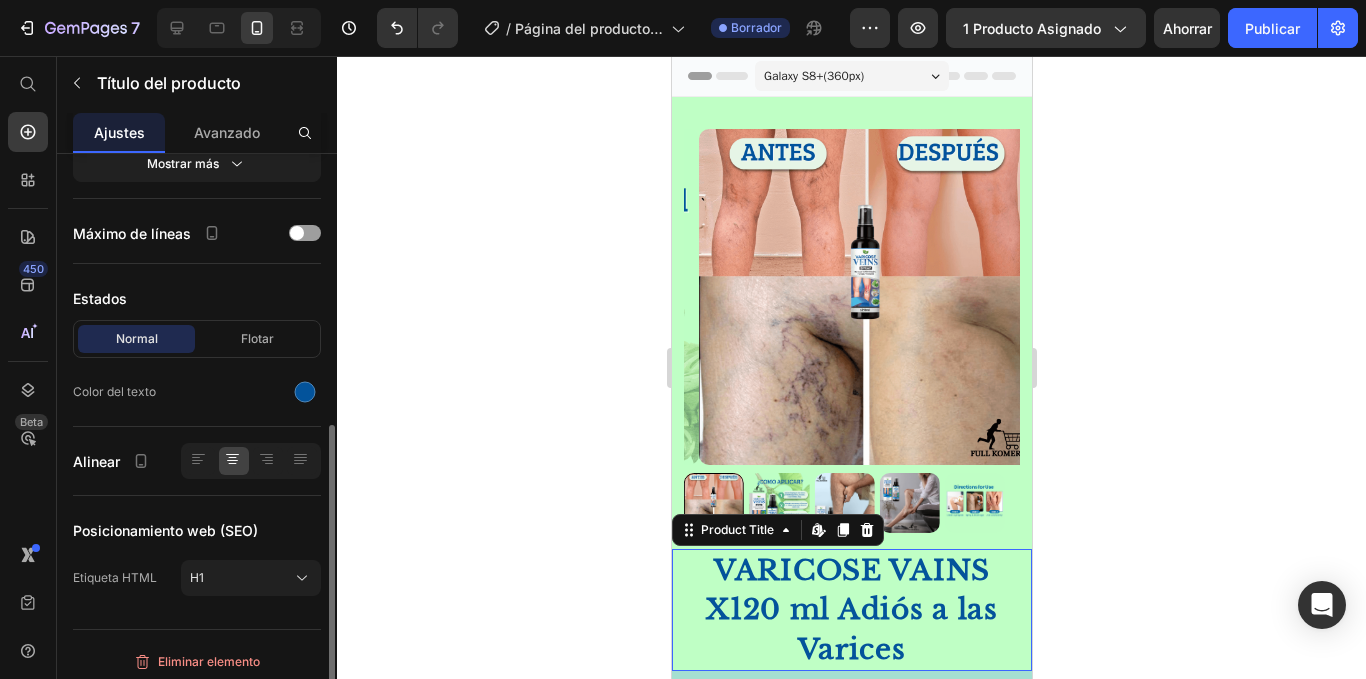 scroll, scrollTop: 249, scrollLeft: 0, axis: vertical 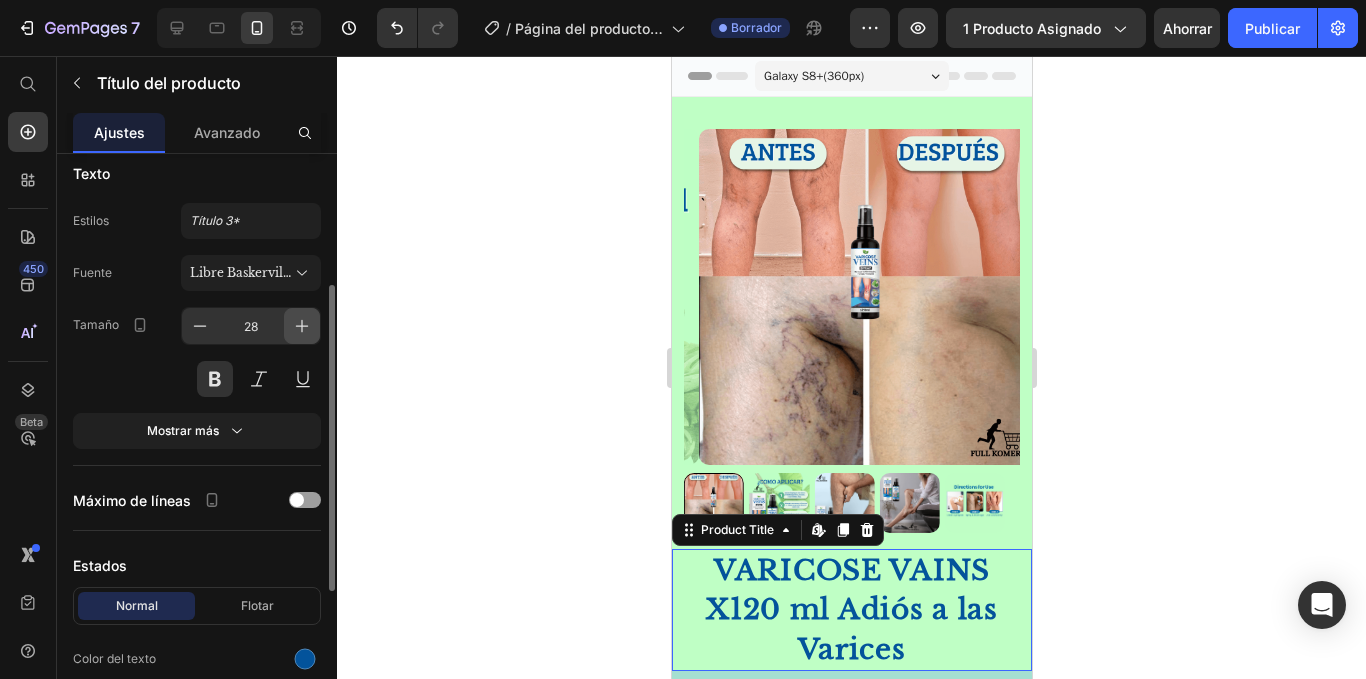 click 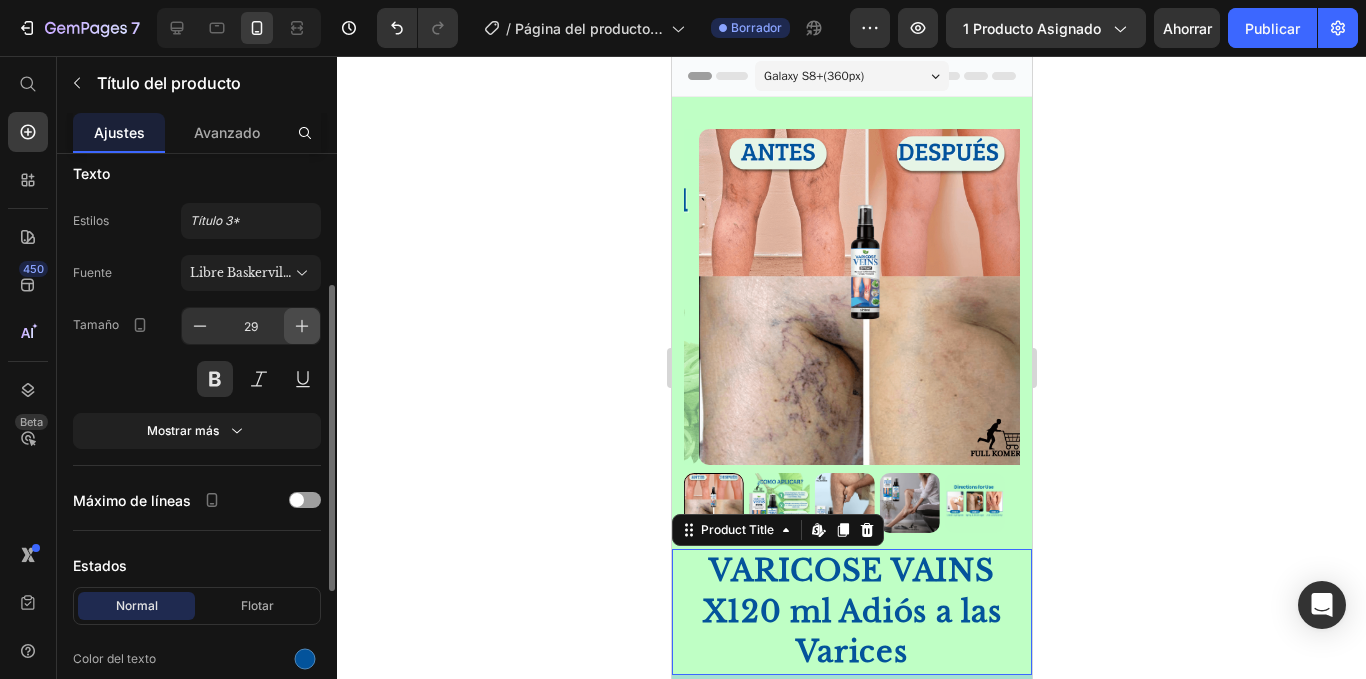 click 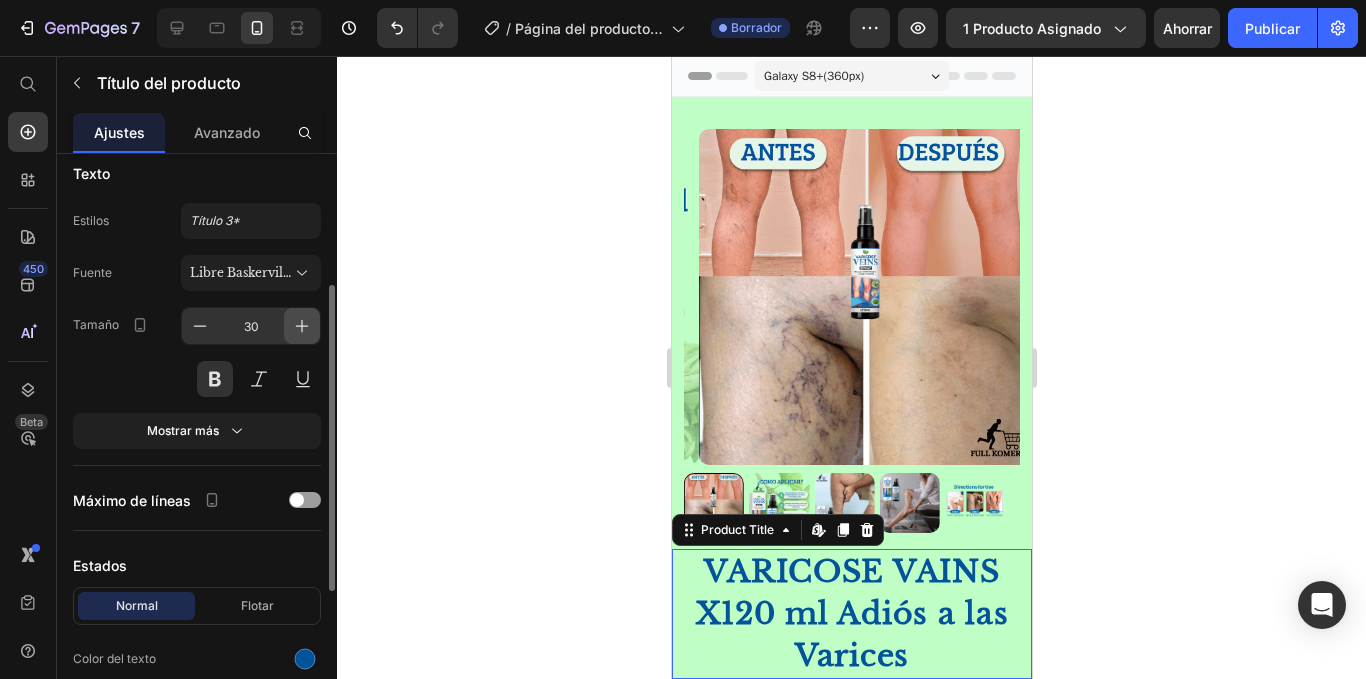 click 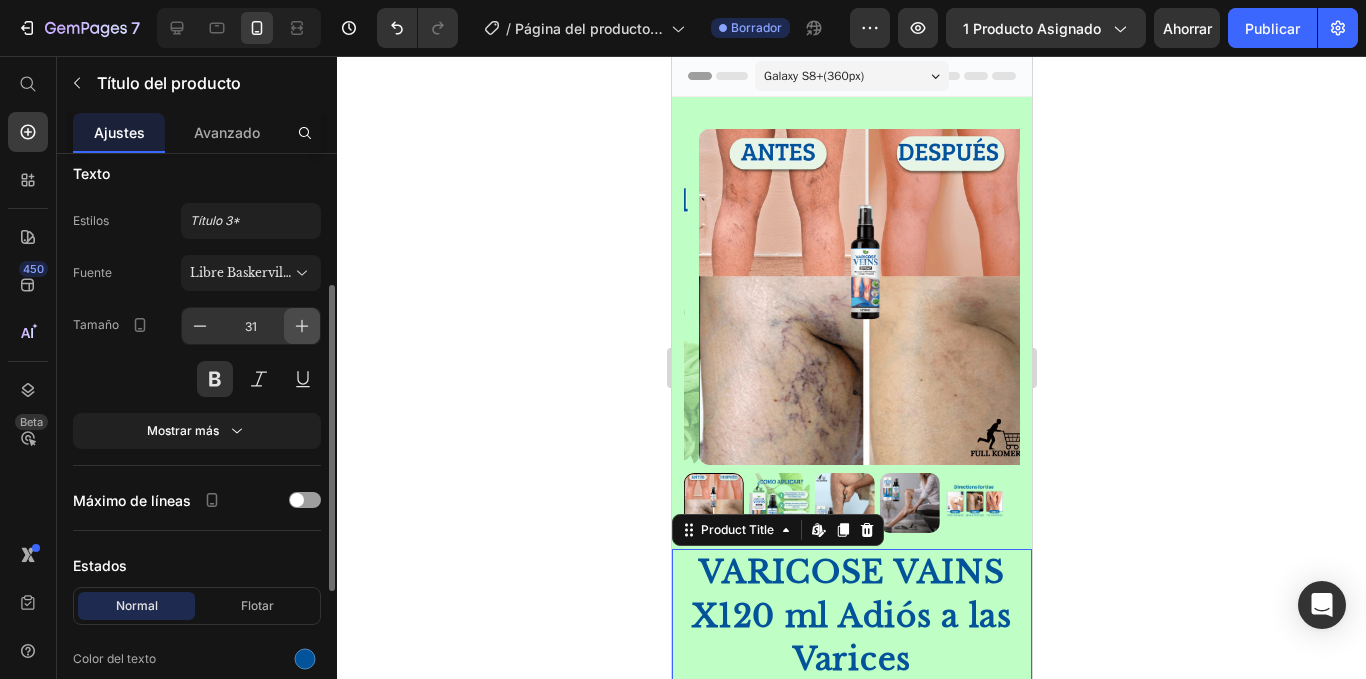 click 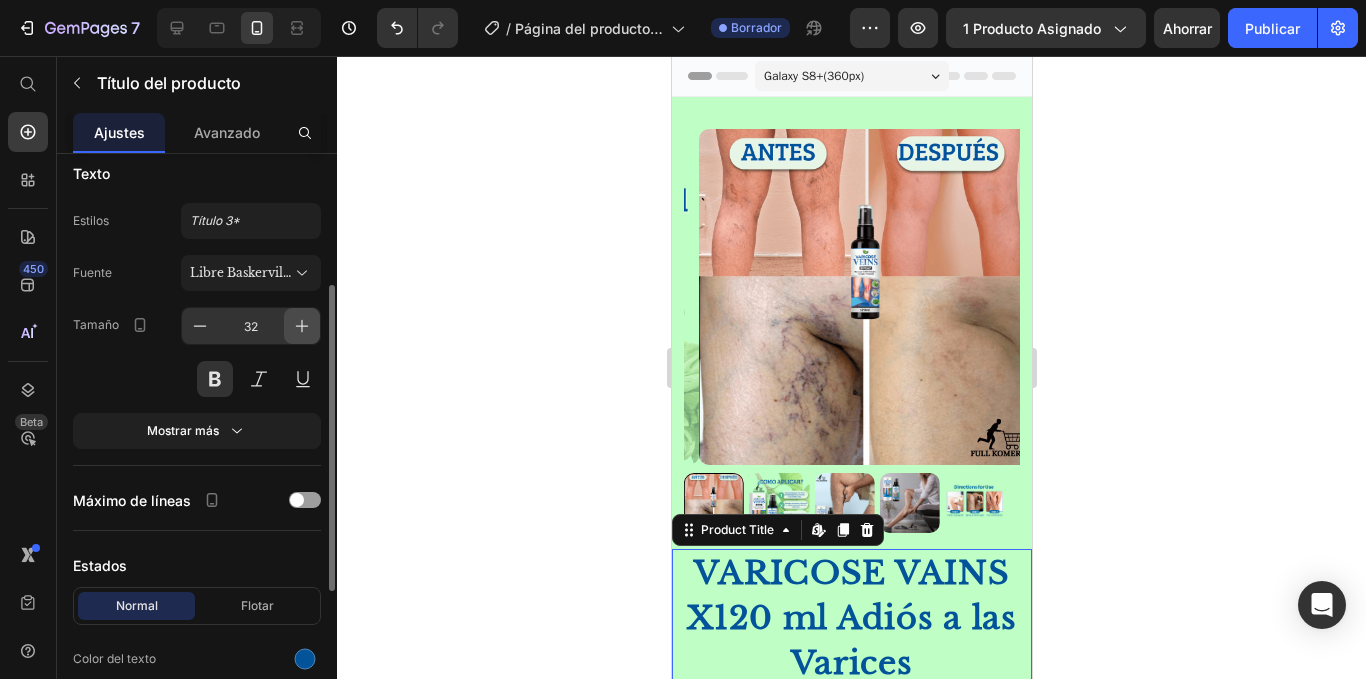 click 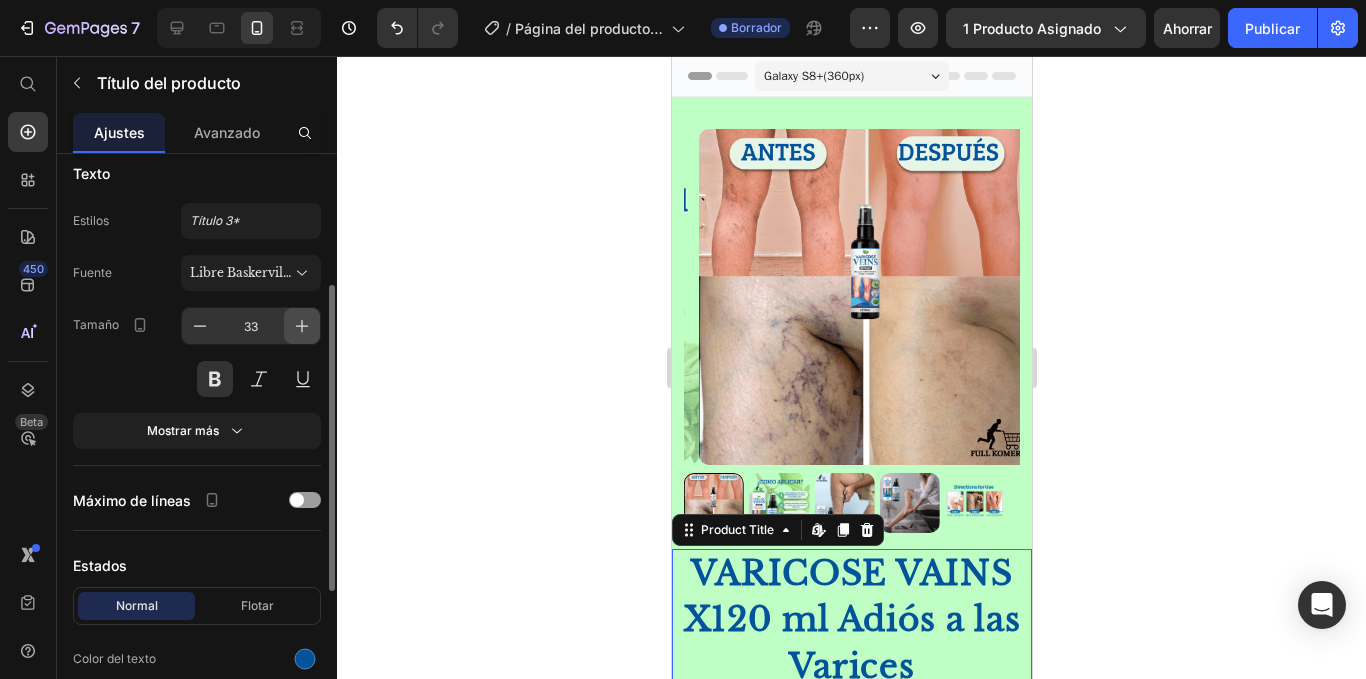 click 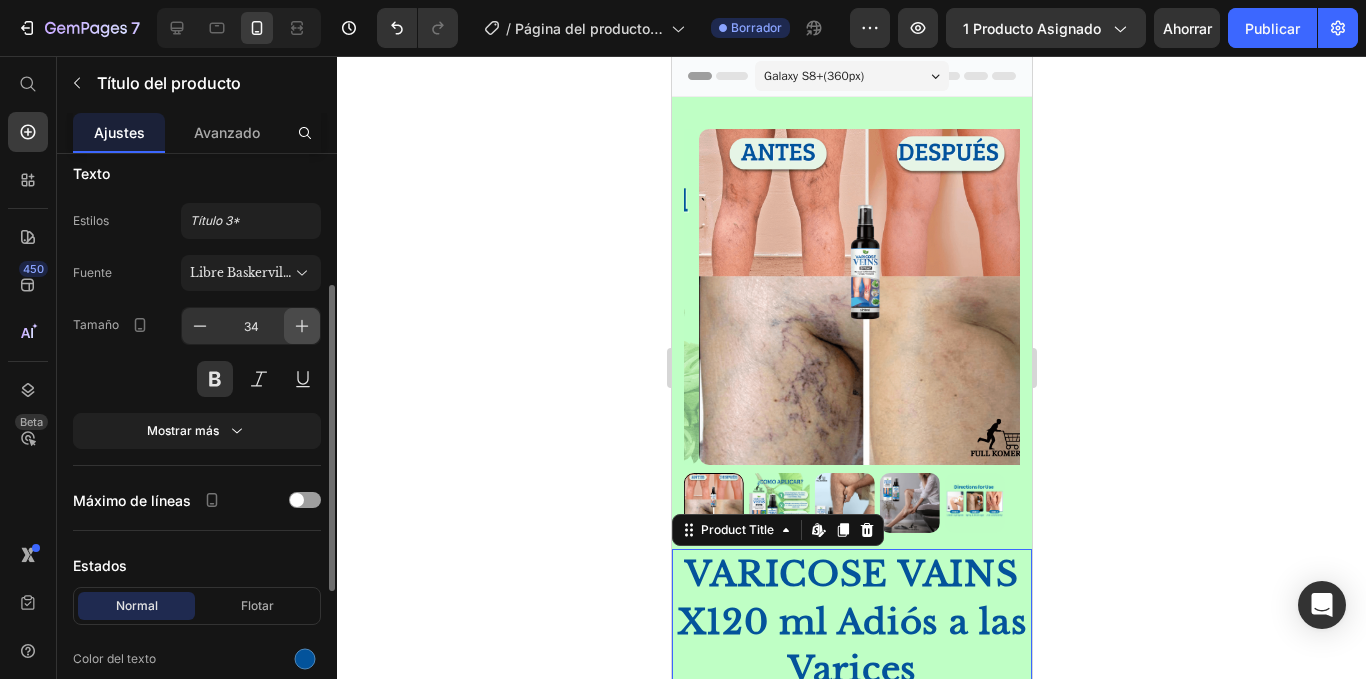 click 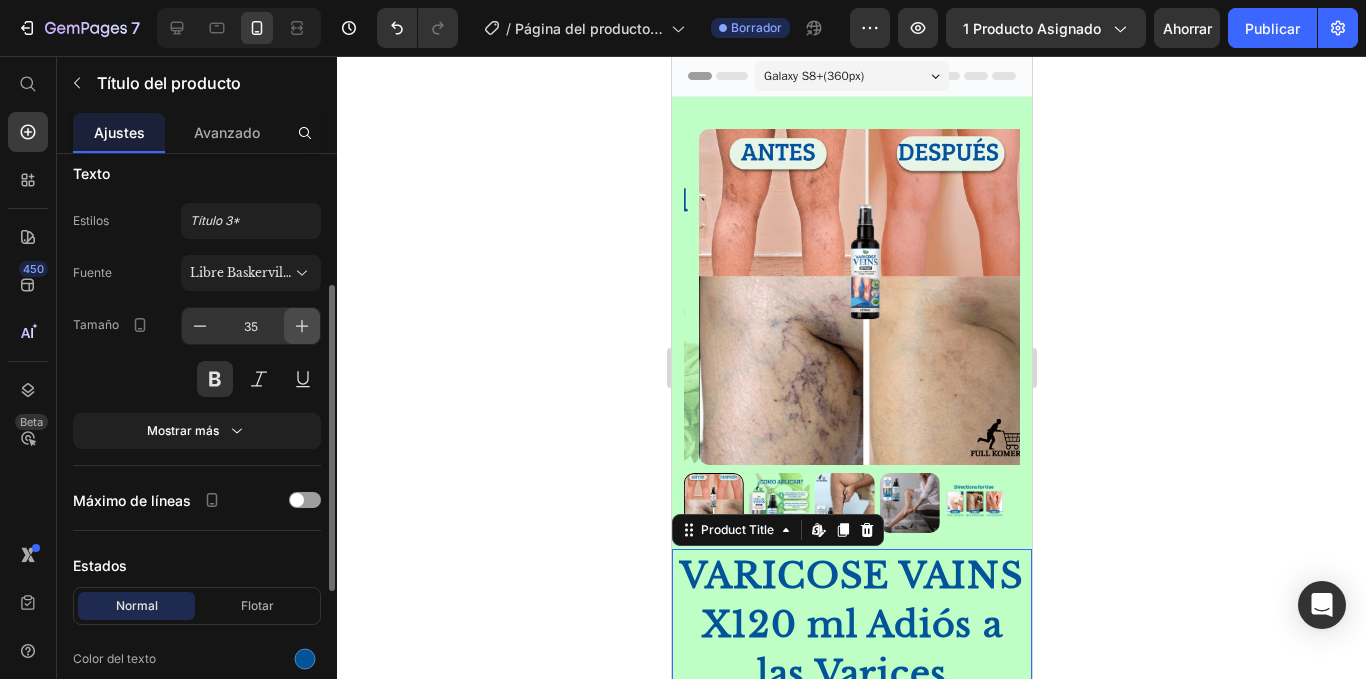 click 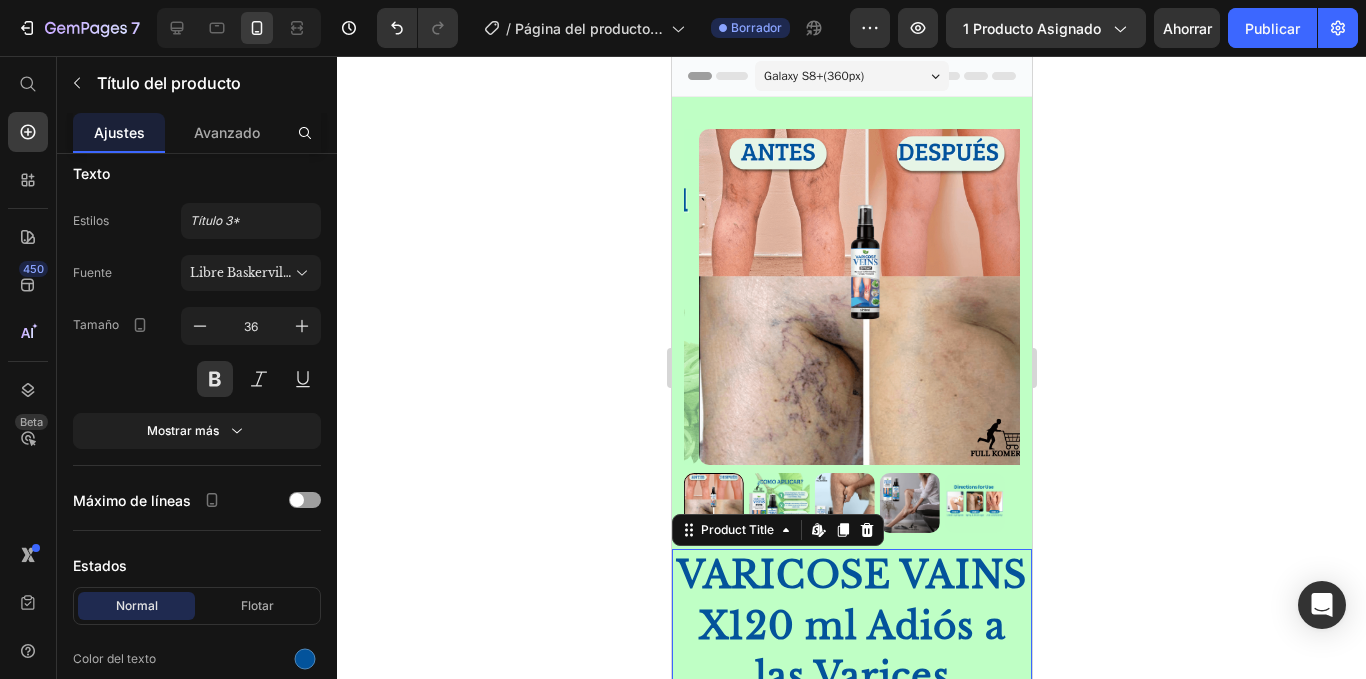 scroll, scrollTop: 267, scrollLeft: 0, axis: vertical 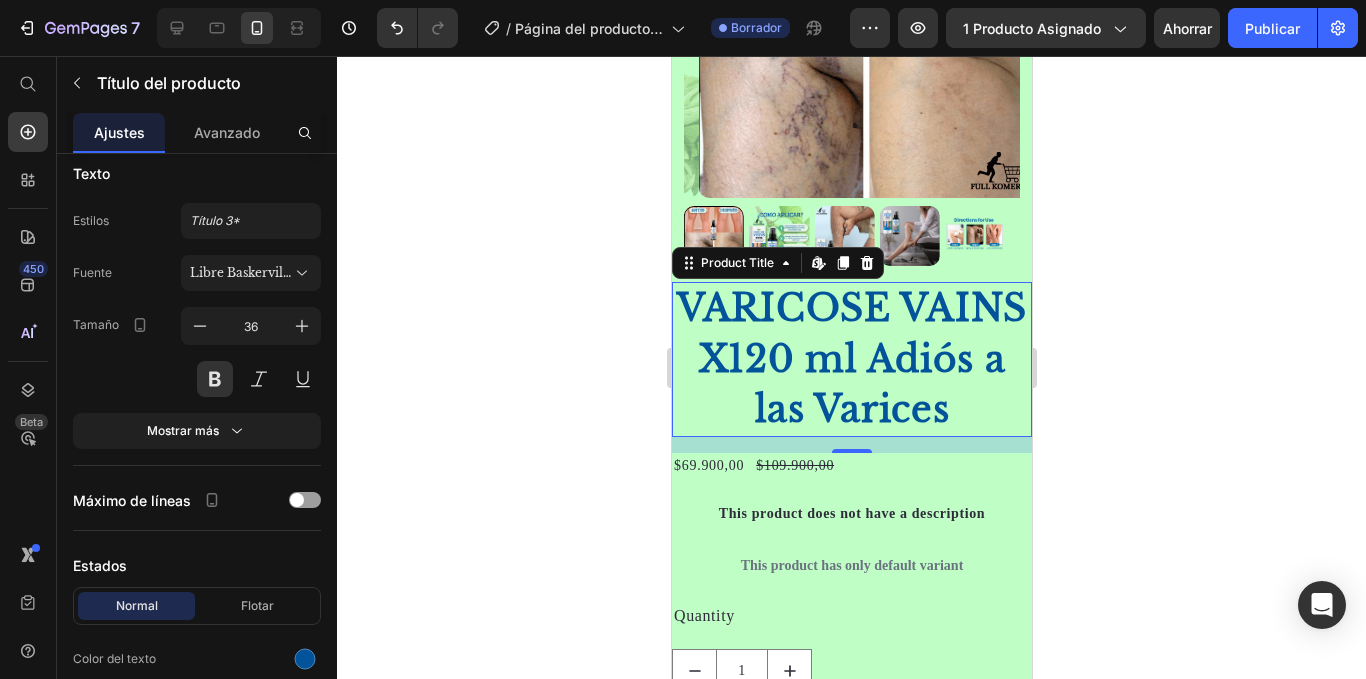click 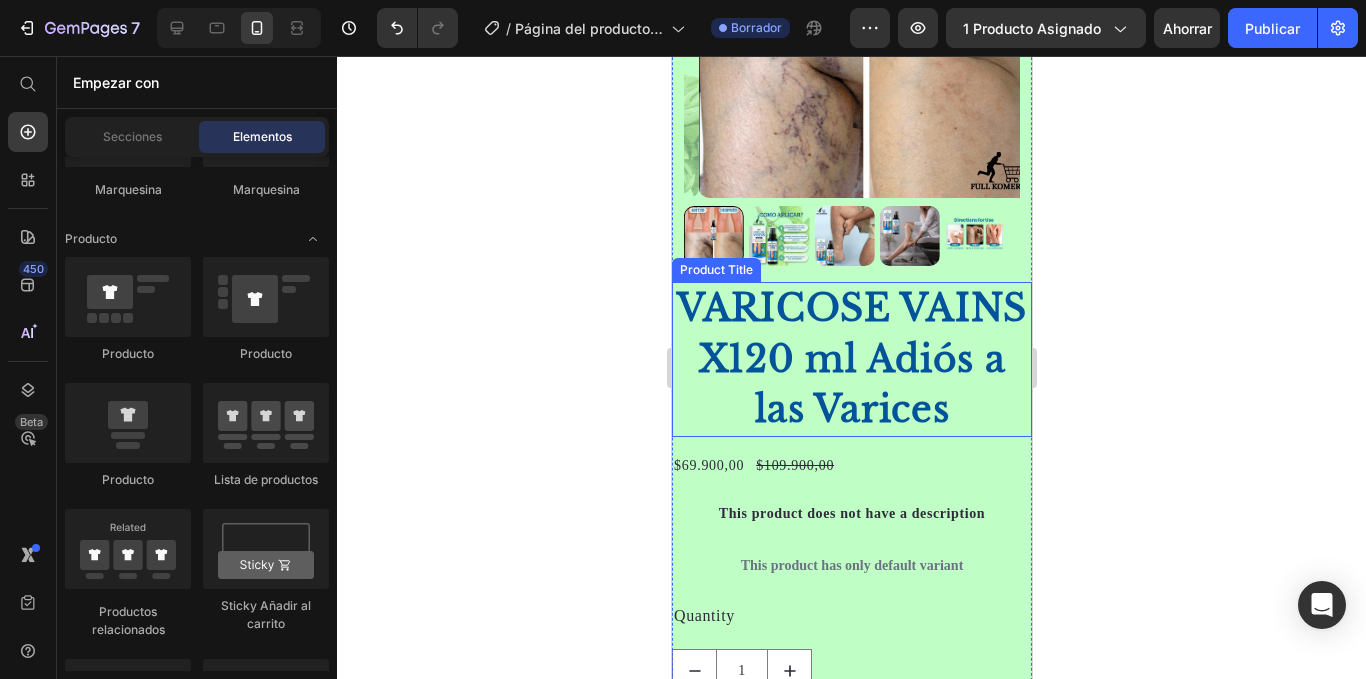 click on "VARICOSE VAINS X120 ml Adiós a las Varices" at bounding box center [851, 359] 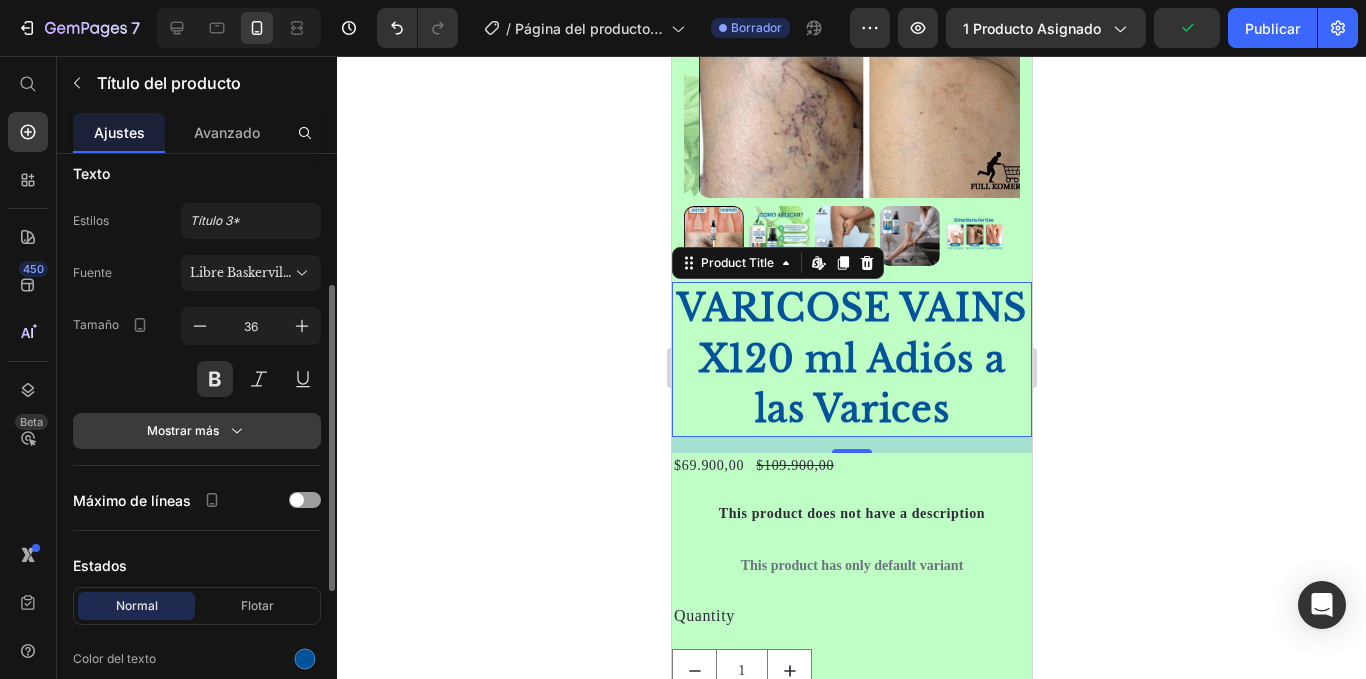 click 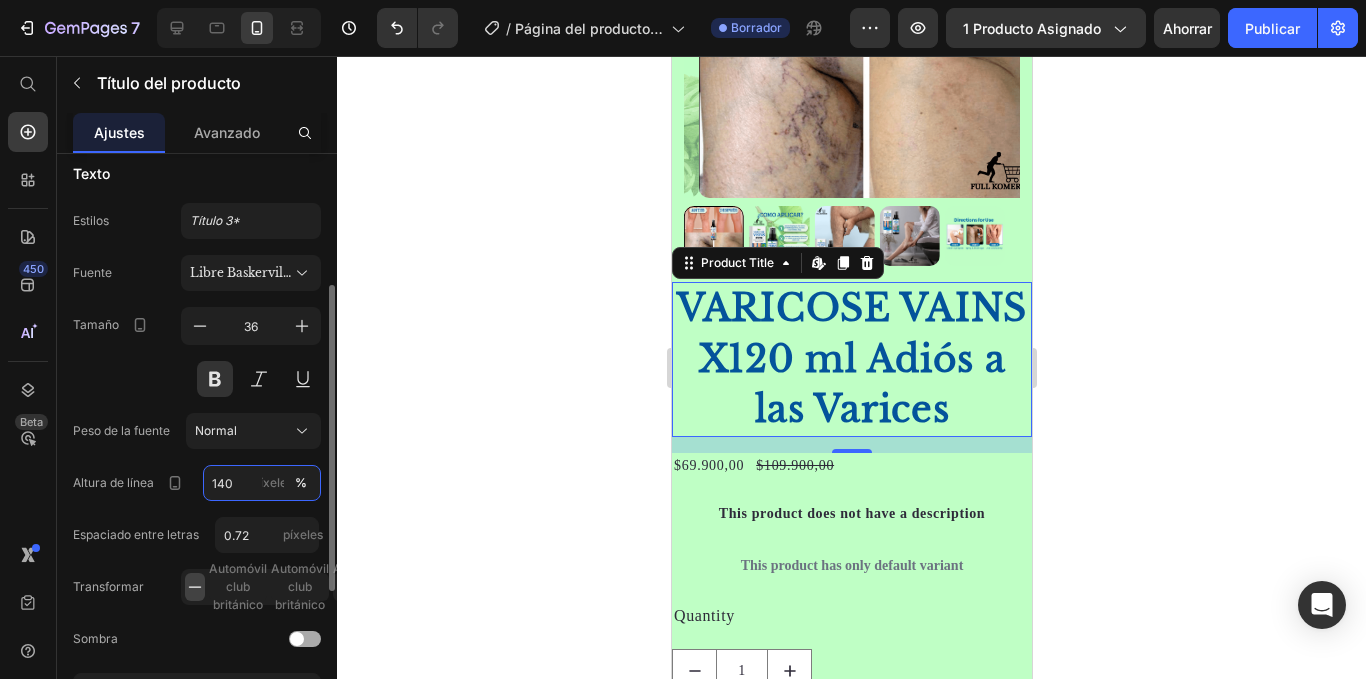 click on "140" at bounding box center (262, 483) 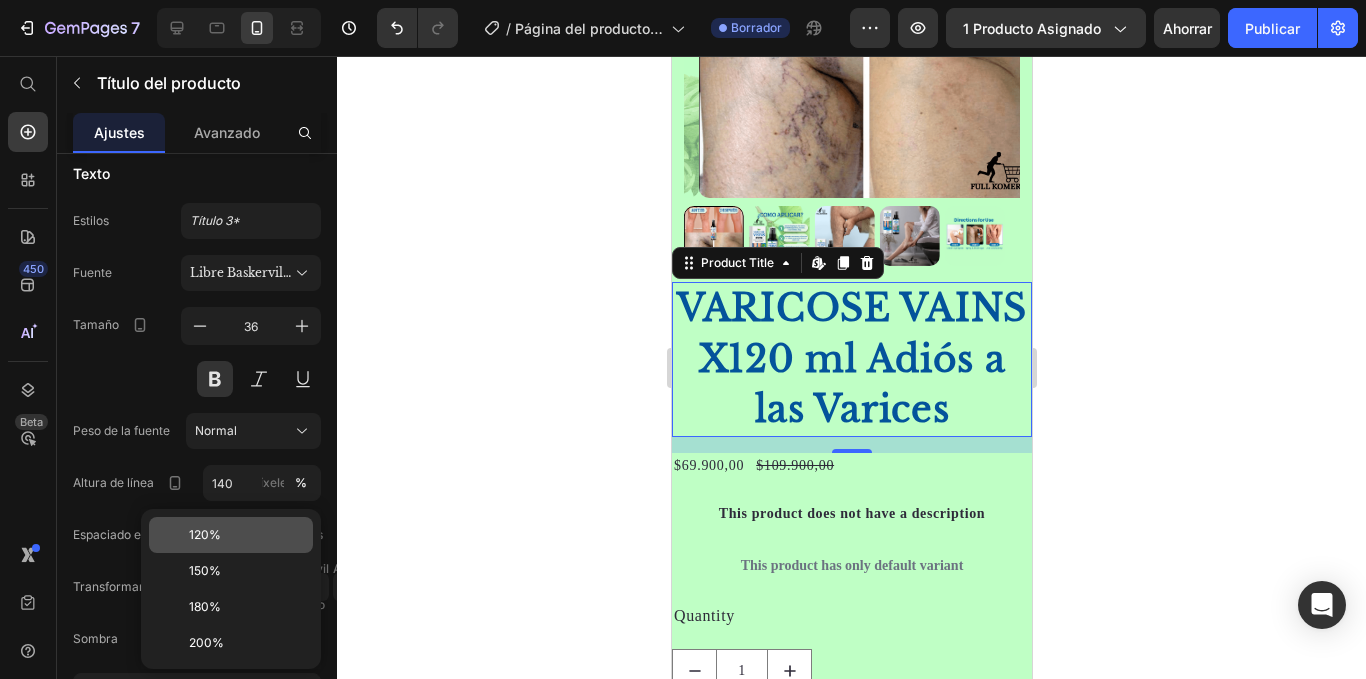 click on "120%" at bounding box center (205, 534) 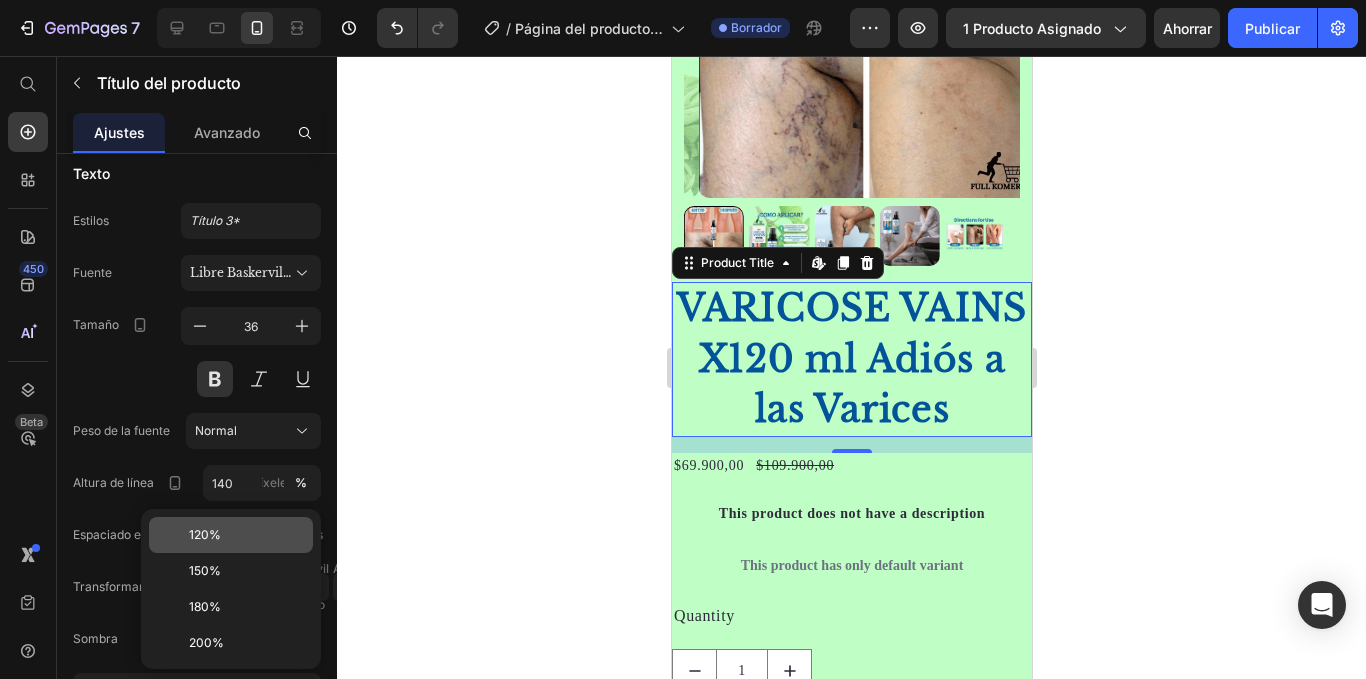 type on "120" 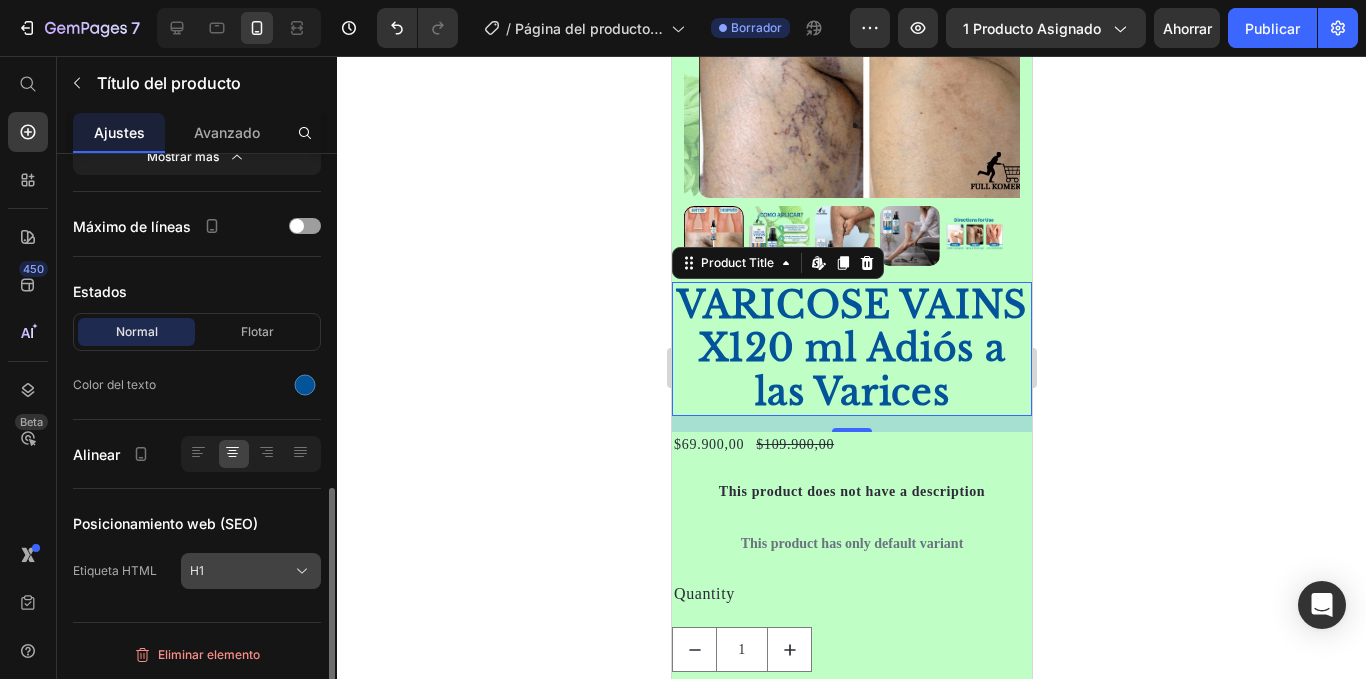 scroll, scrollTop: 784, scrollLeft: 0, axis: vertical 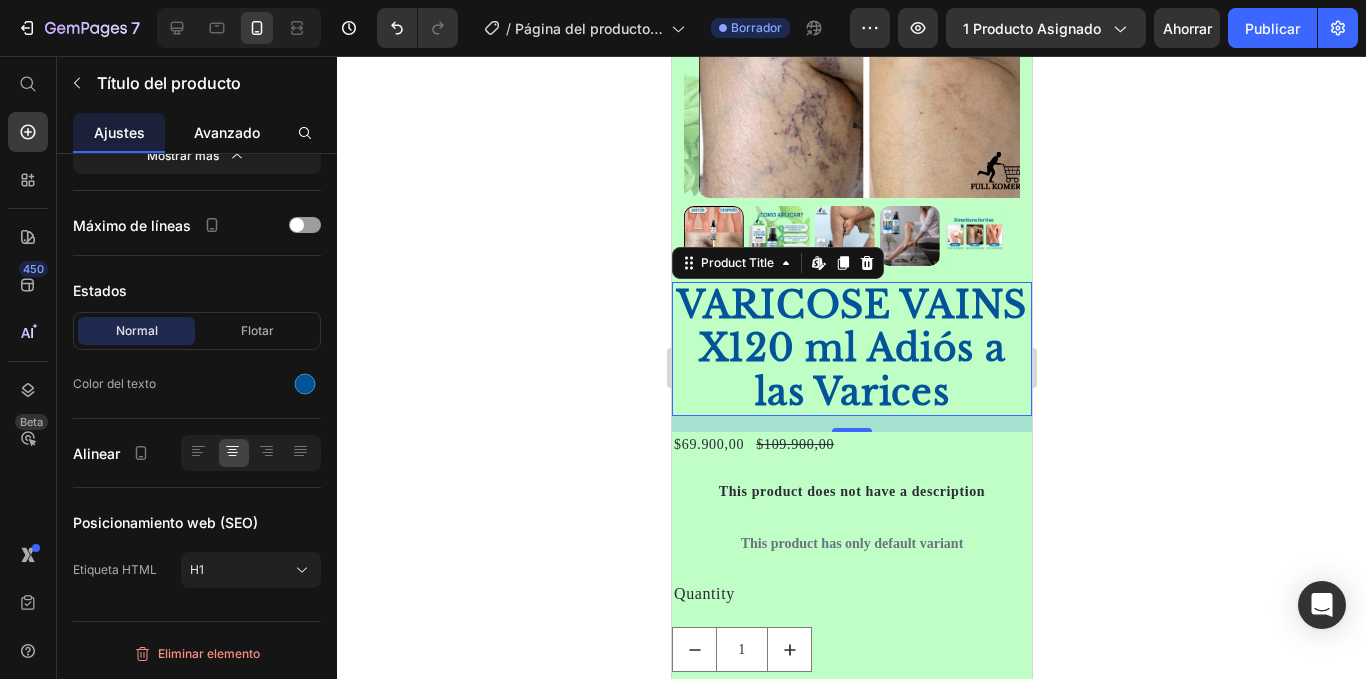 click on "Avanzado" at bounding box center [227, 132] 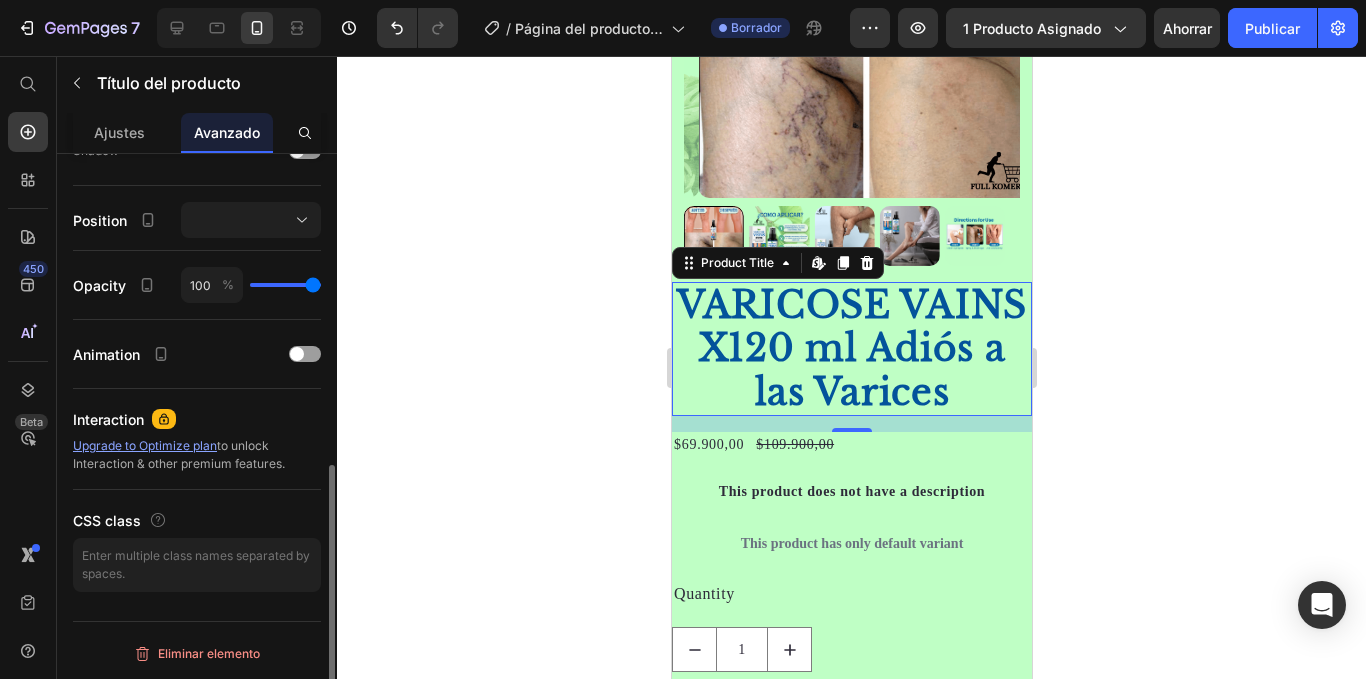 scroll, scrollTop: 0, scrollLeft: 0, axis: both 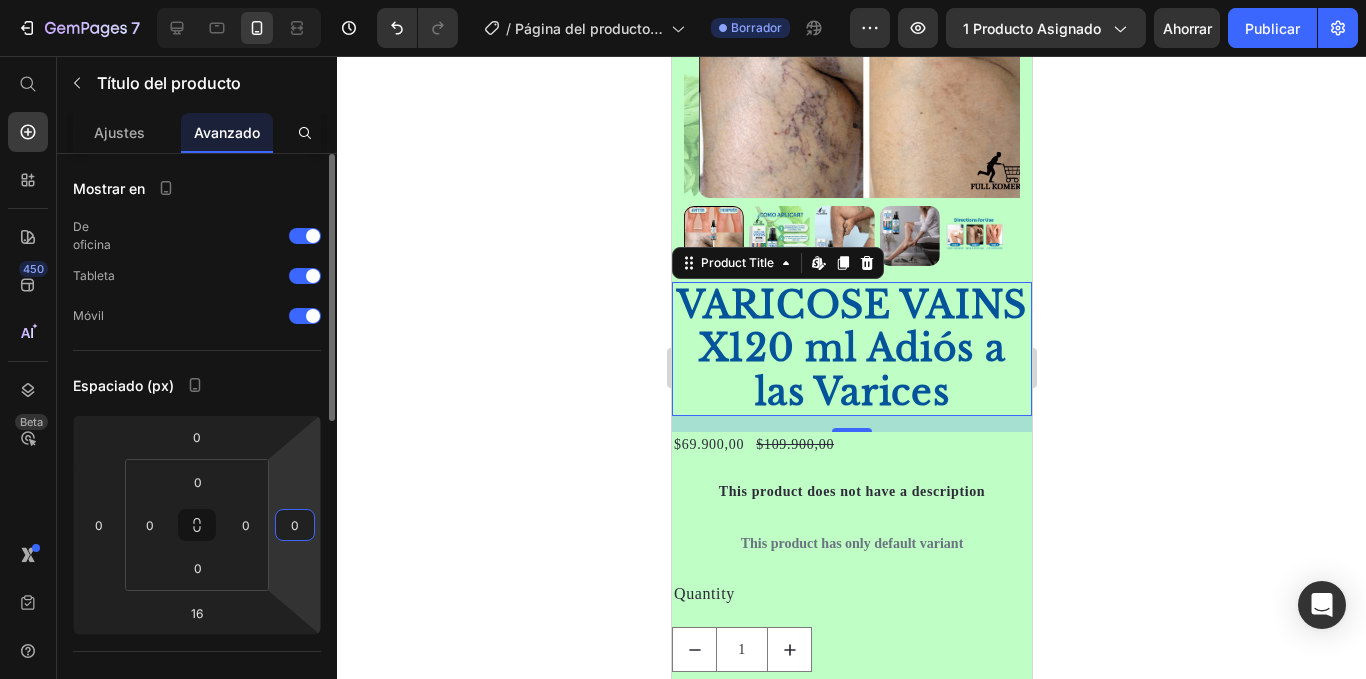 click on "0" at bounding box center (295, 525) 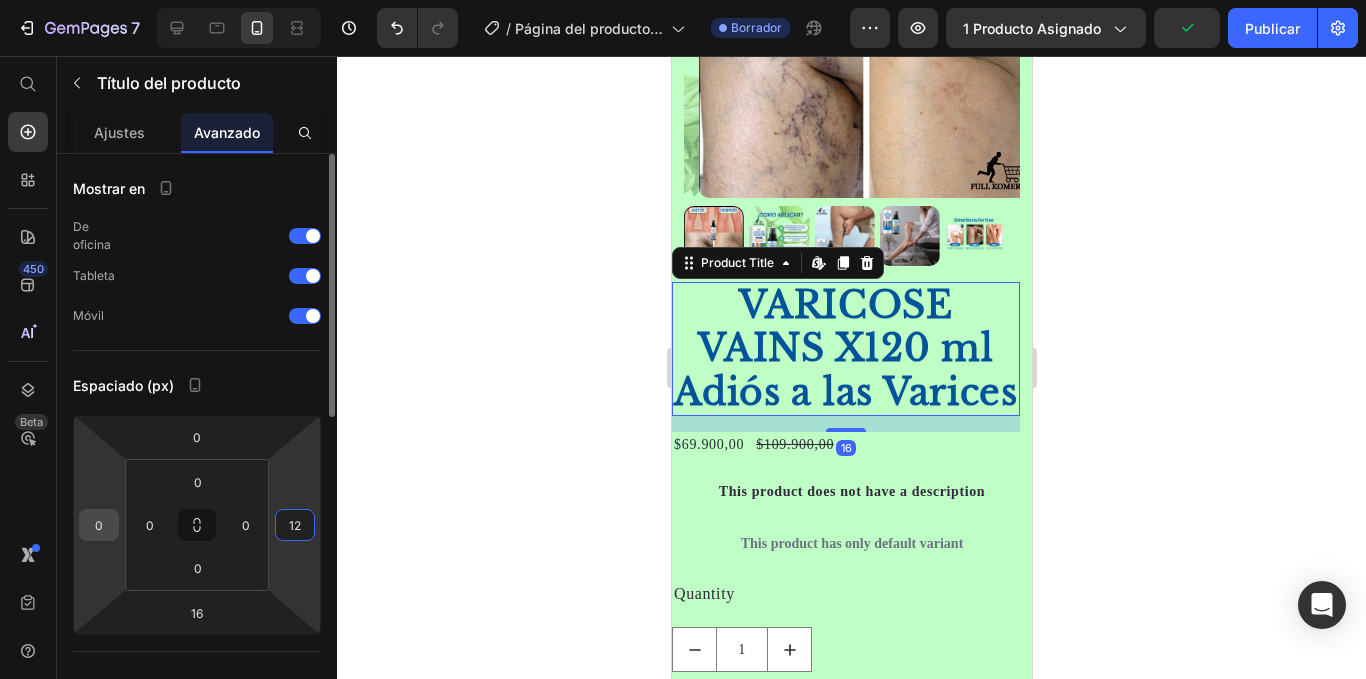 type on "12" 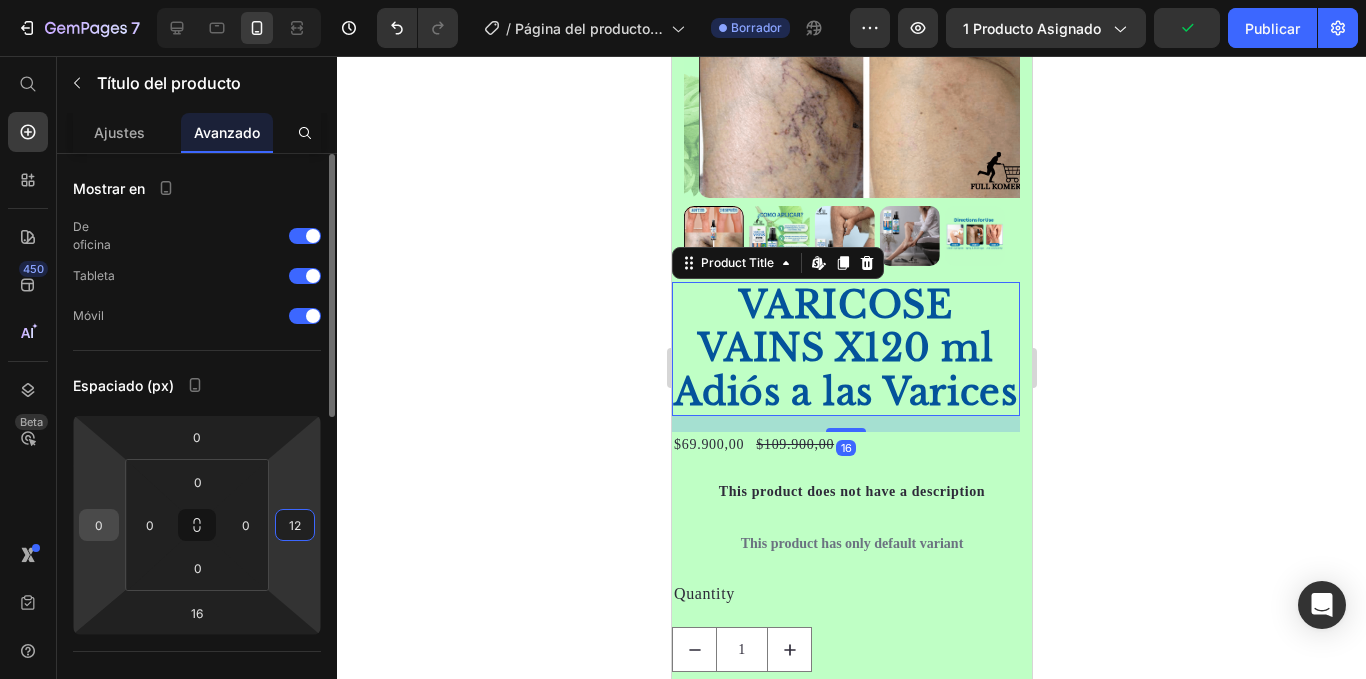 click on "0" at bounding box center (99, 525) 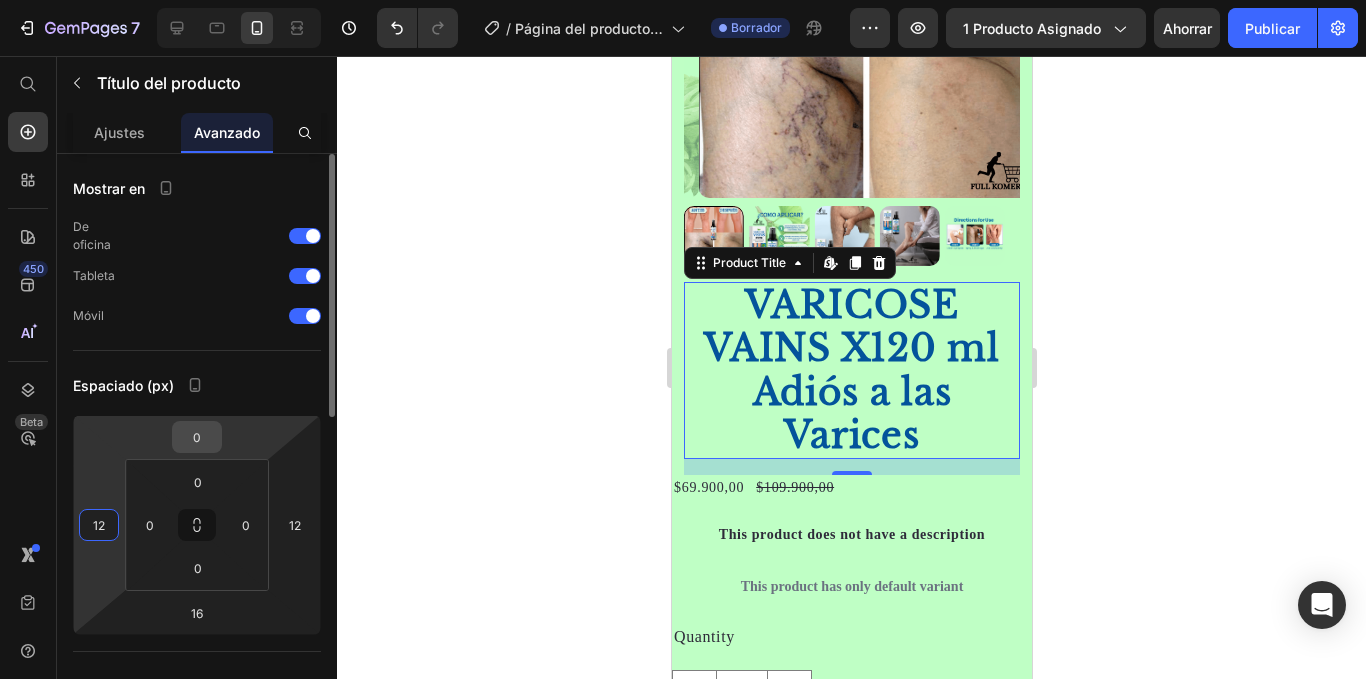 type on "12" 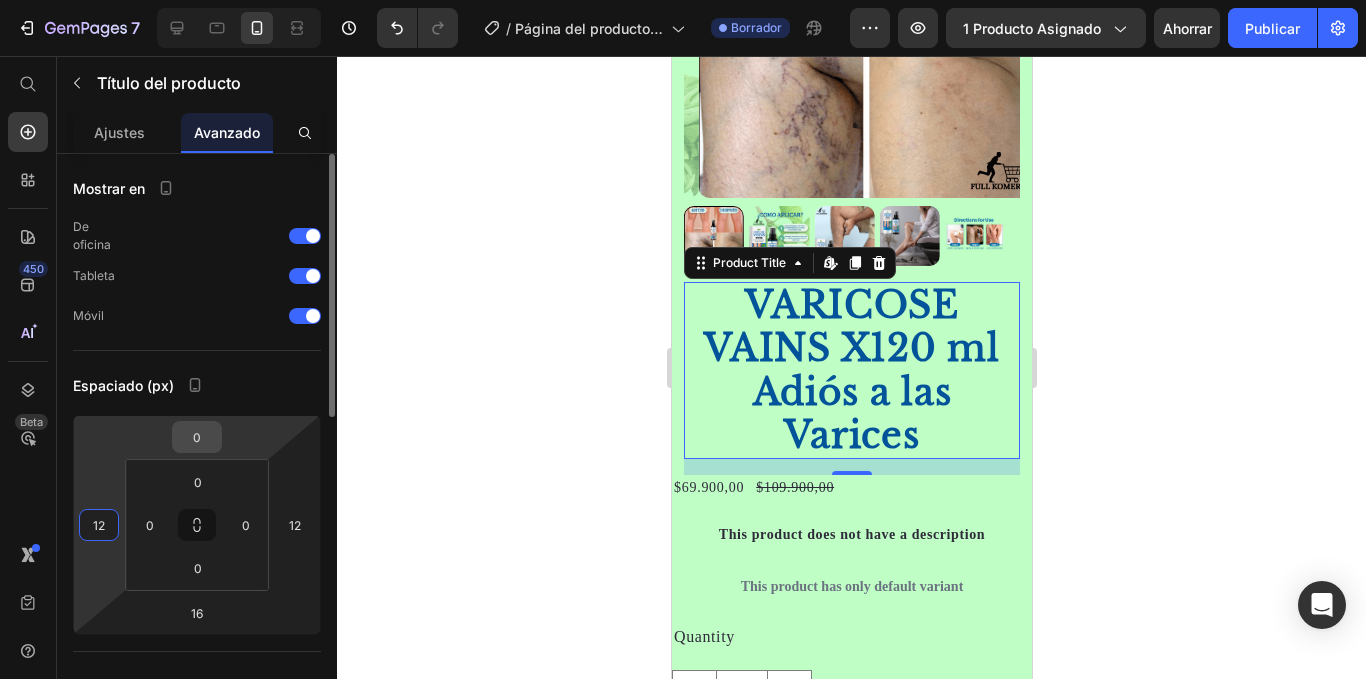 click on "0" at bounding box center (197, 437) 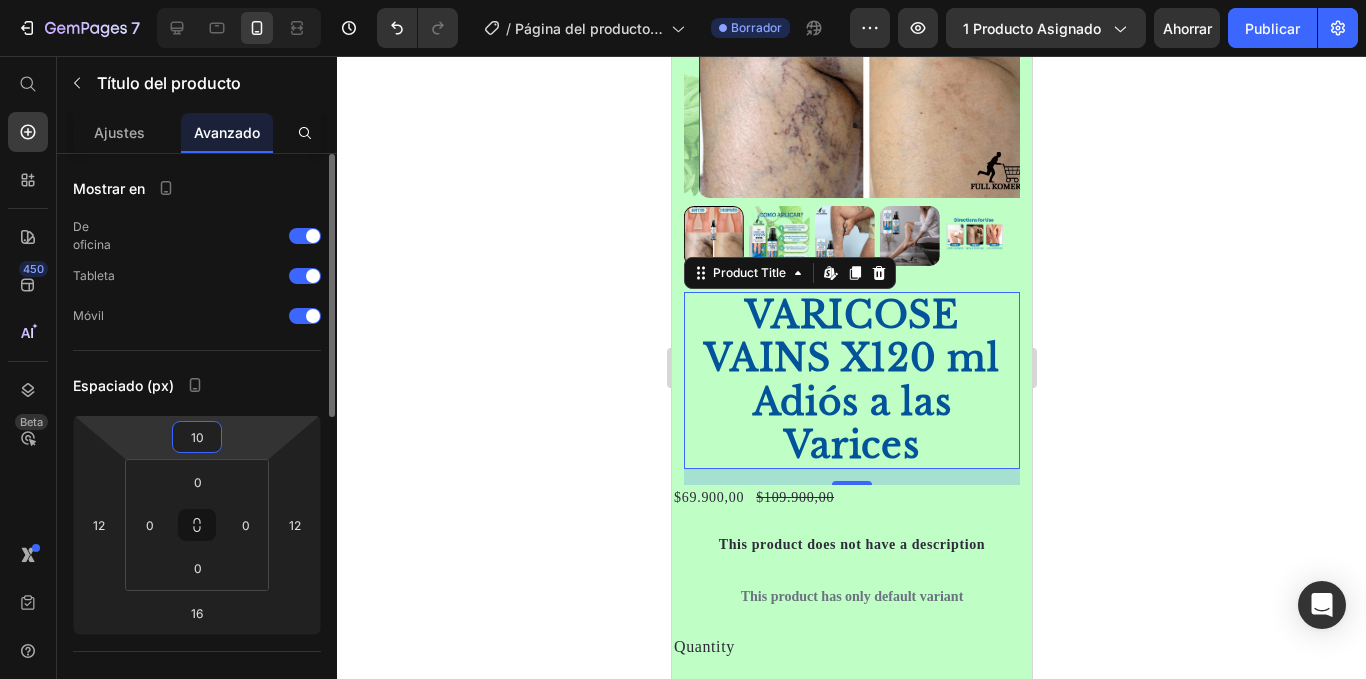 scroll, scrollTop: 267, scrollLeft: 0, axis: vertical 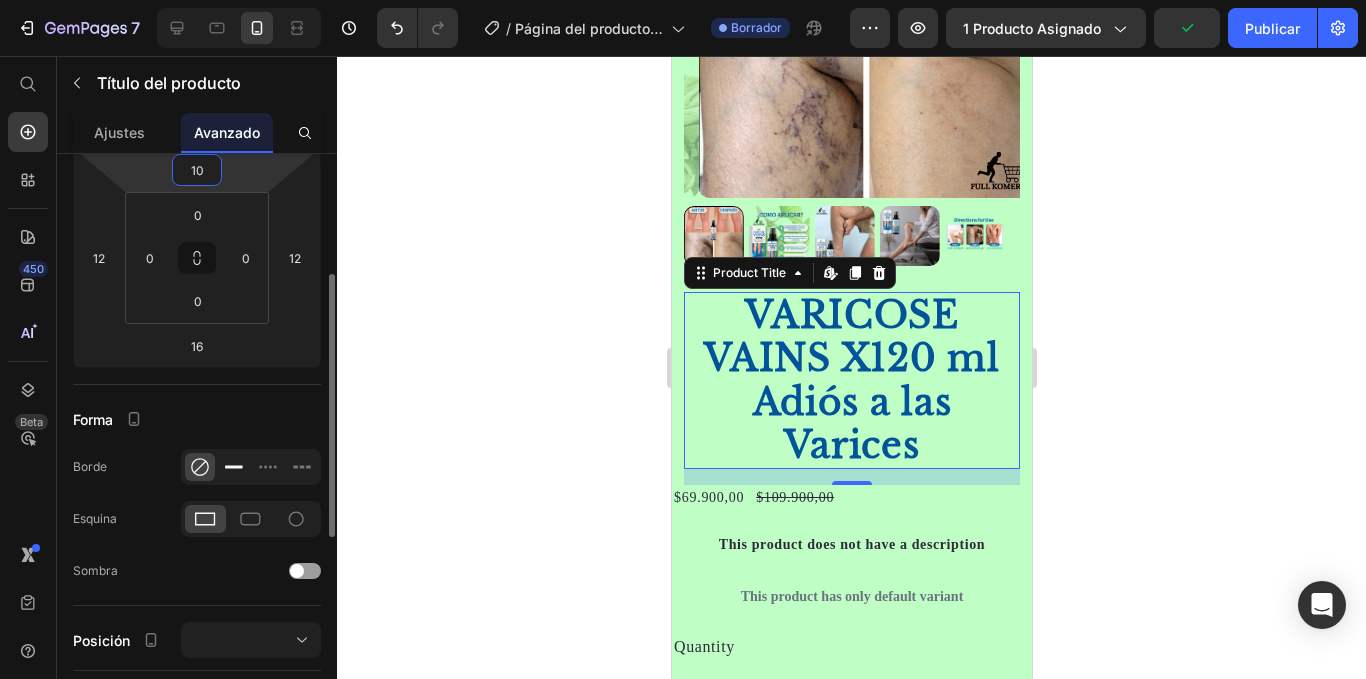 type on "10" 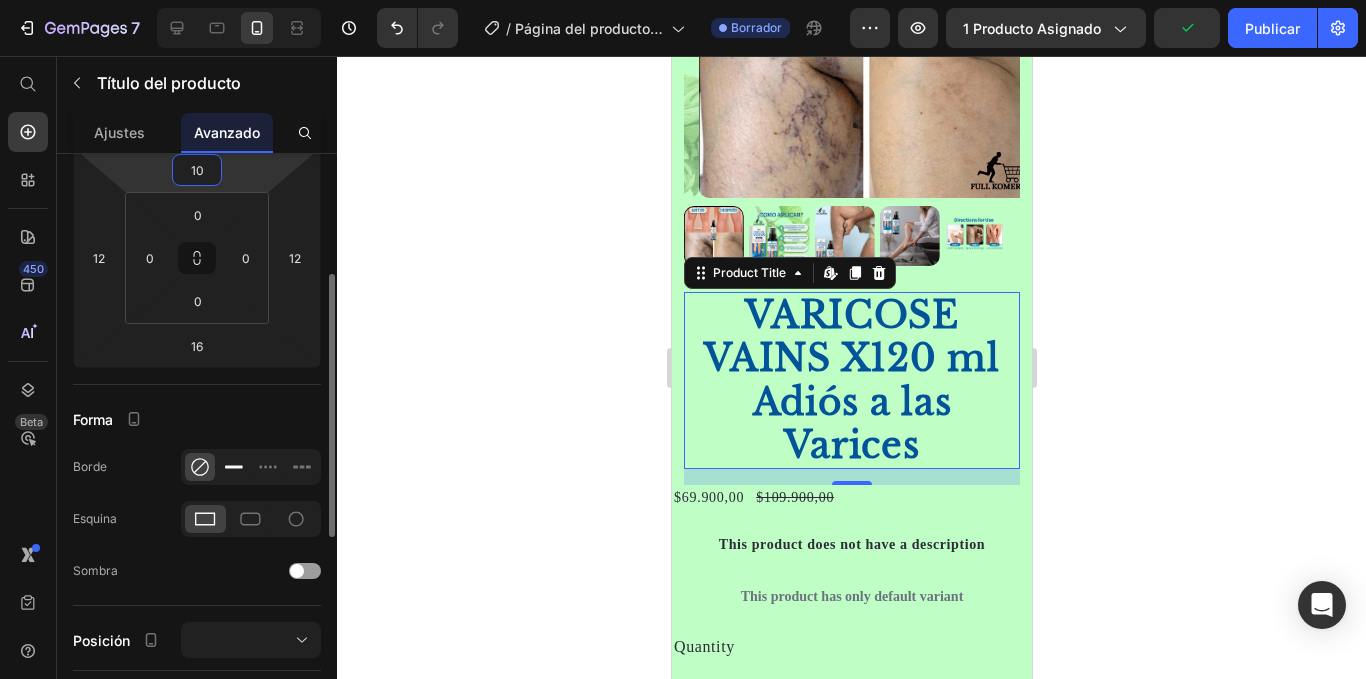 click 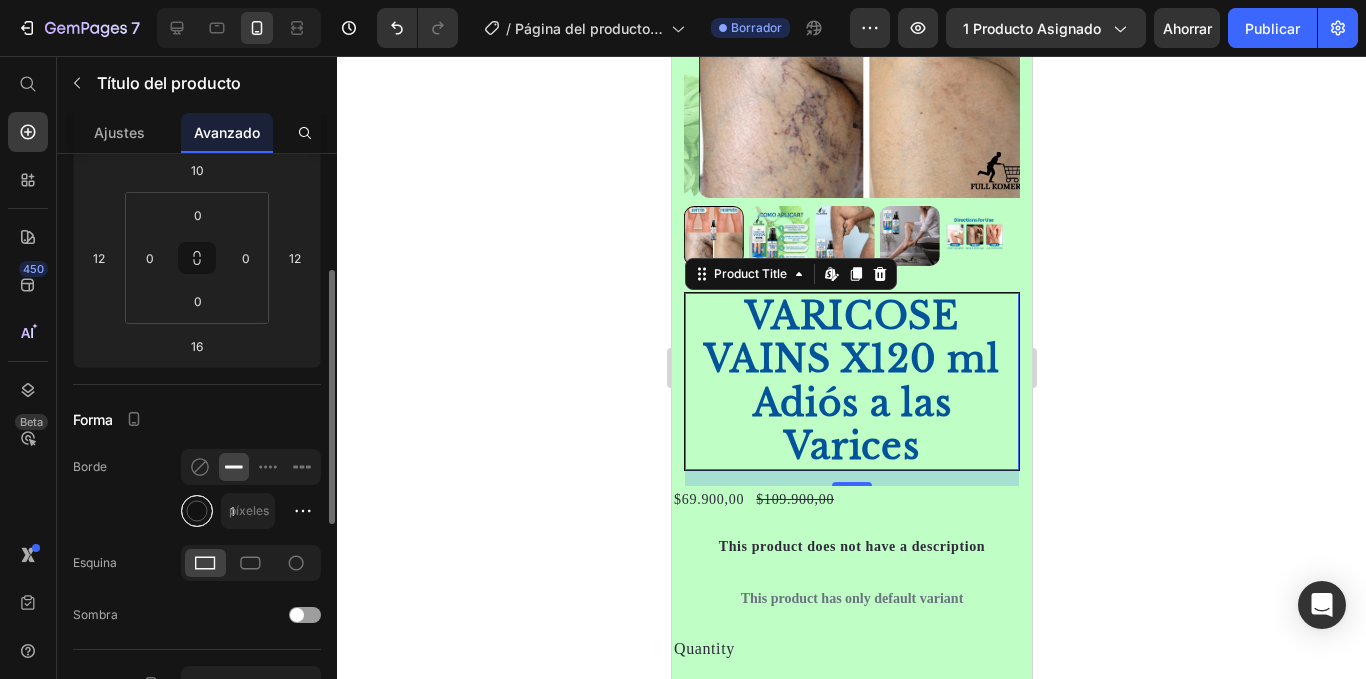 click at bounding box center (197, 511) 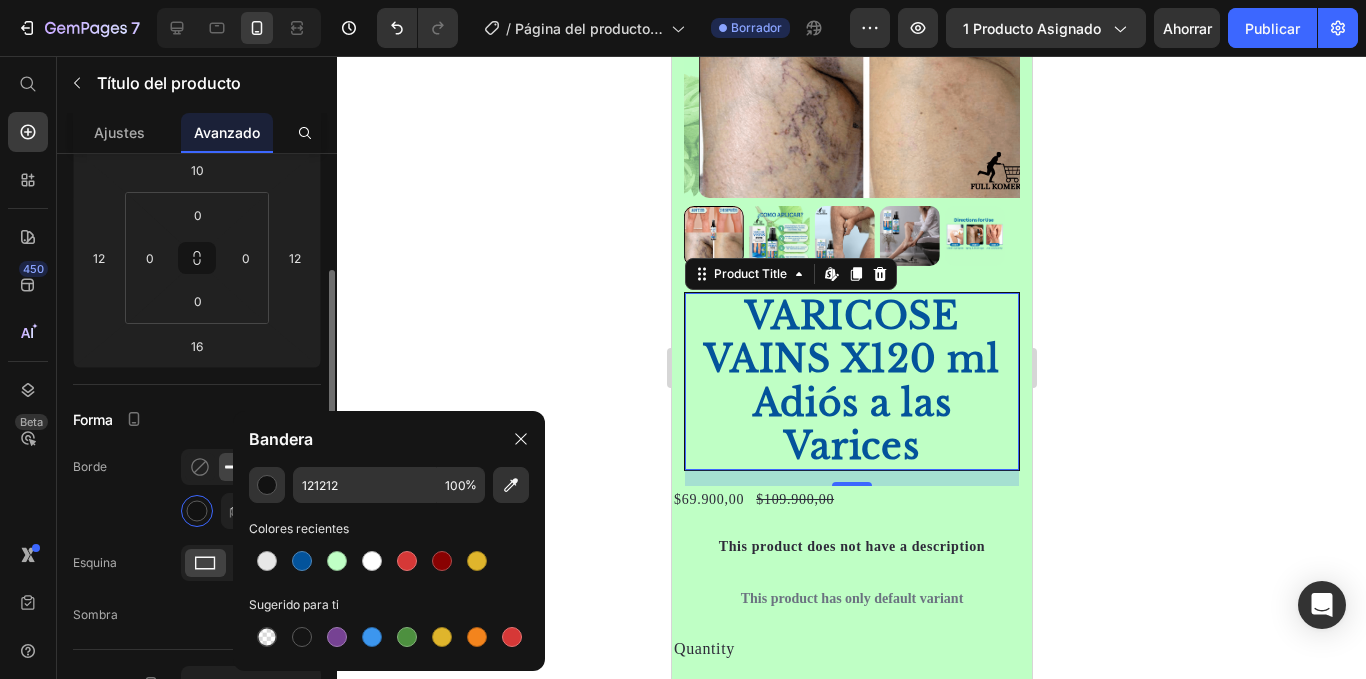 click on "Forma Borde 1 píxeles Esquina Sombra" 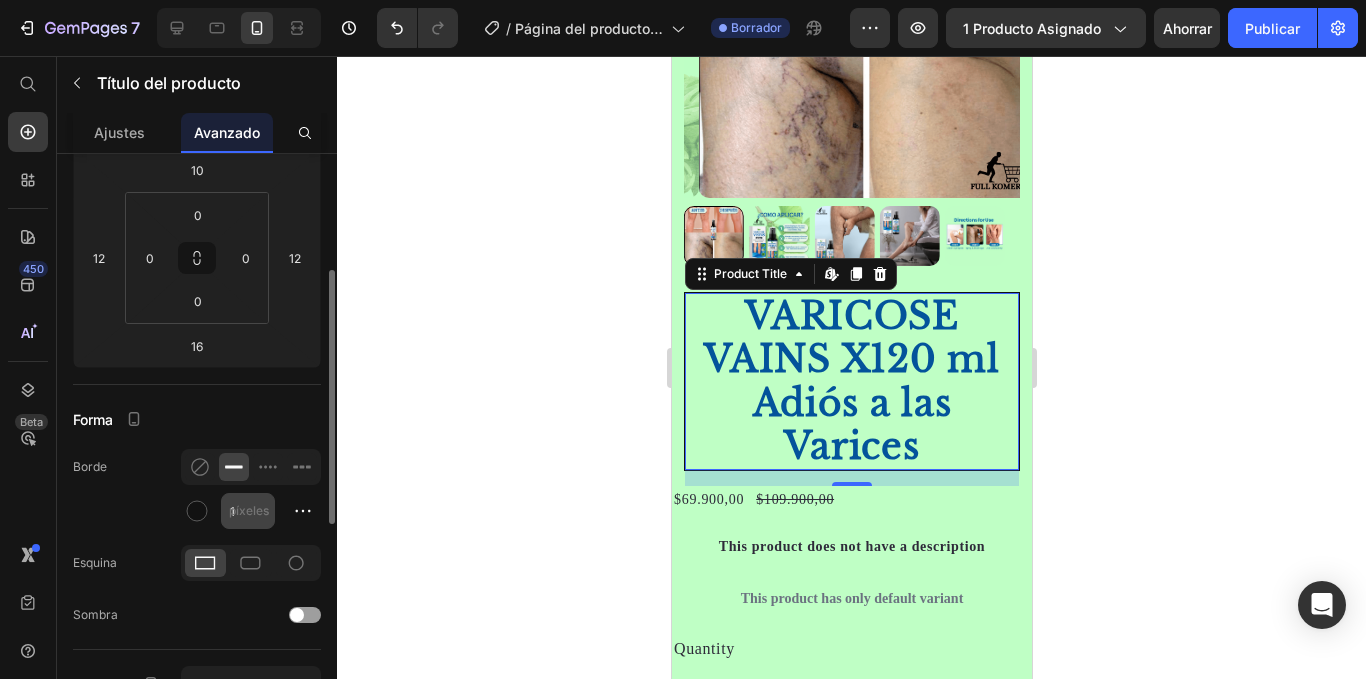 click on "píxeles" at bounding box center (249, 510) 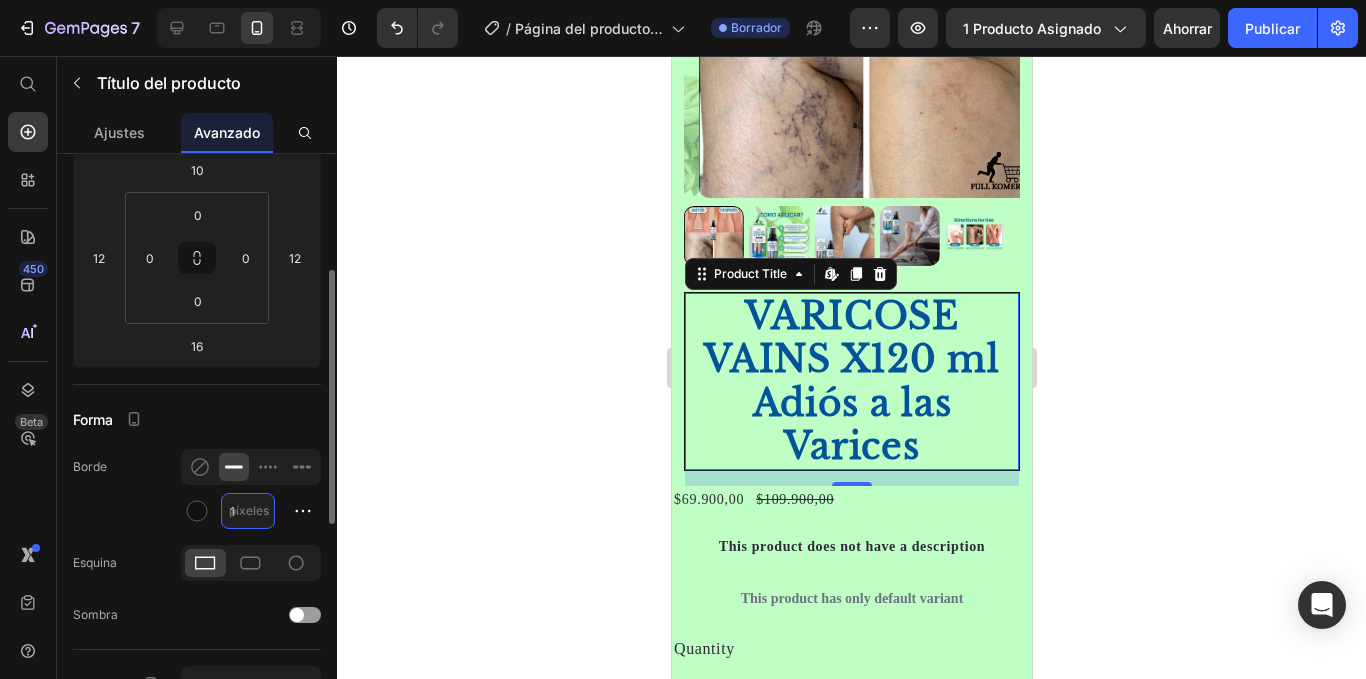 click on "1" at bounding box center (248, 511) 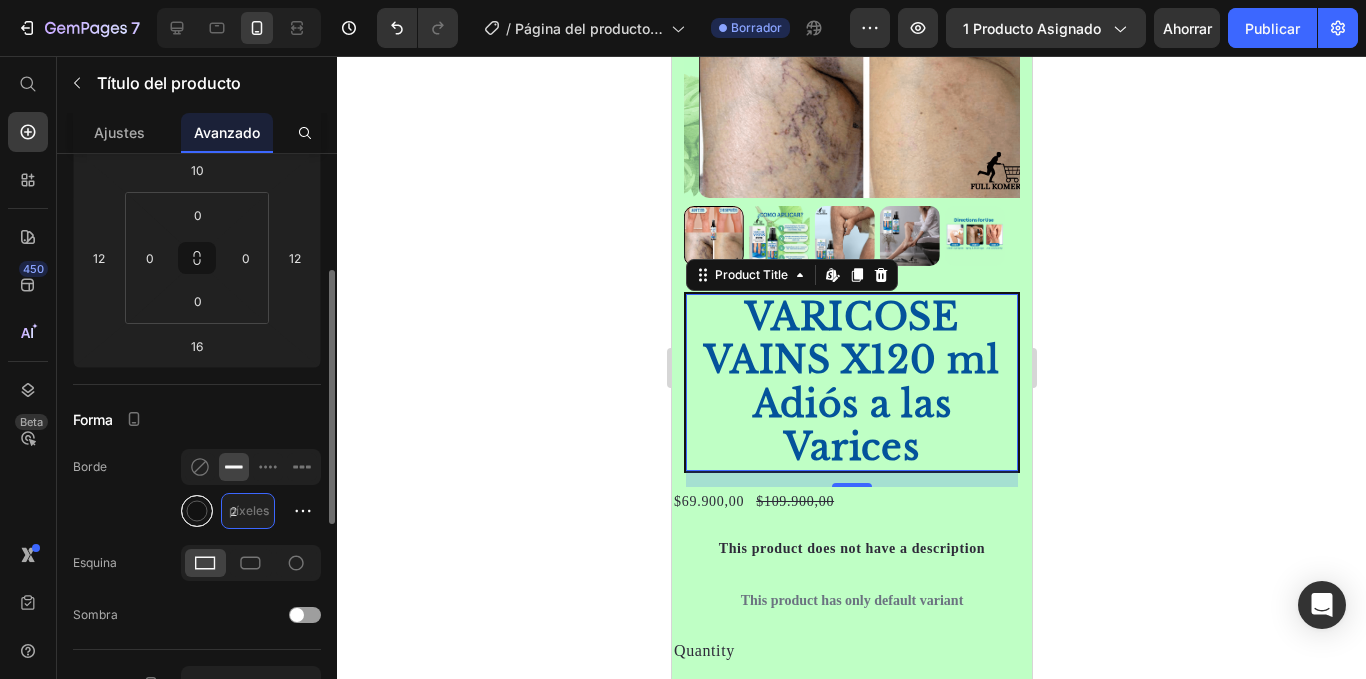 type on "2" 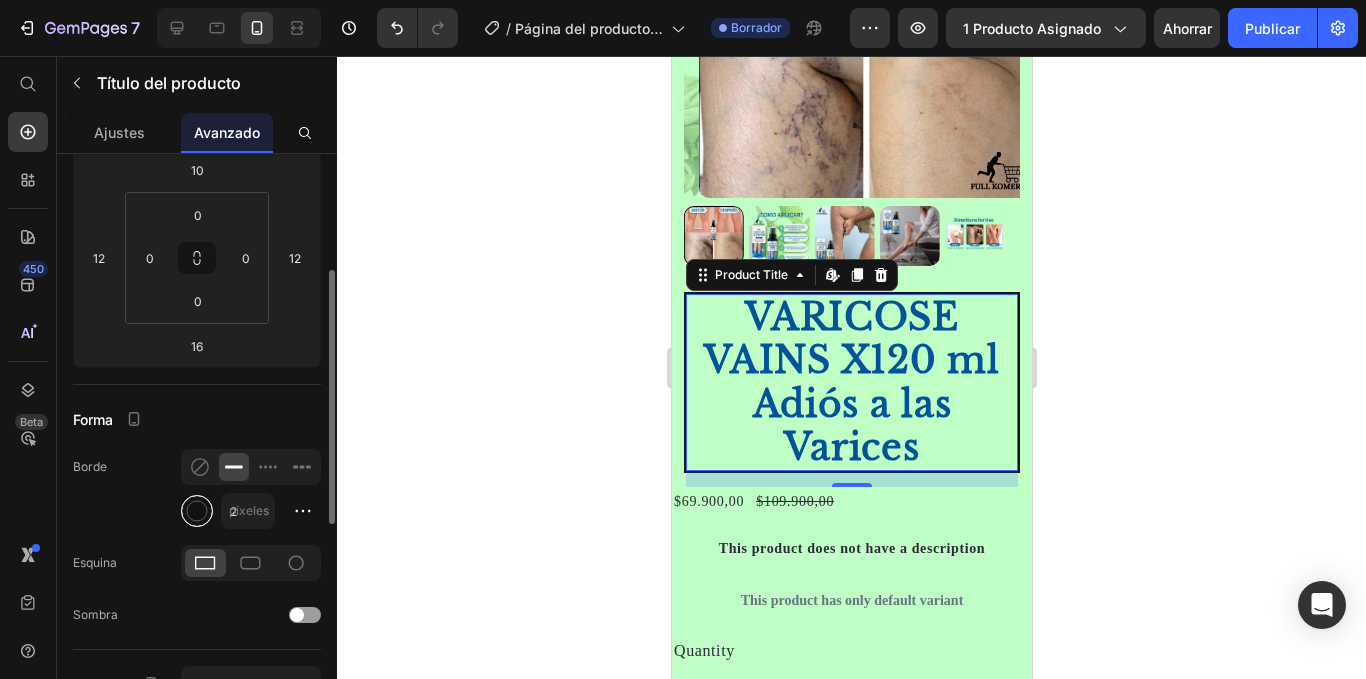 click at bounding box center [197, 511] 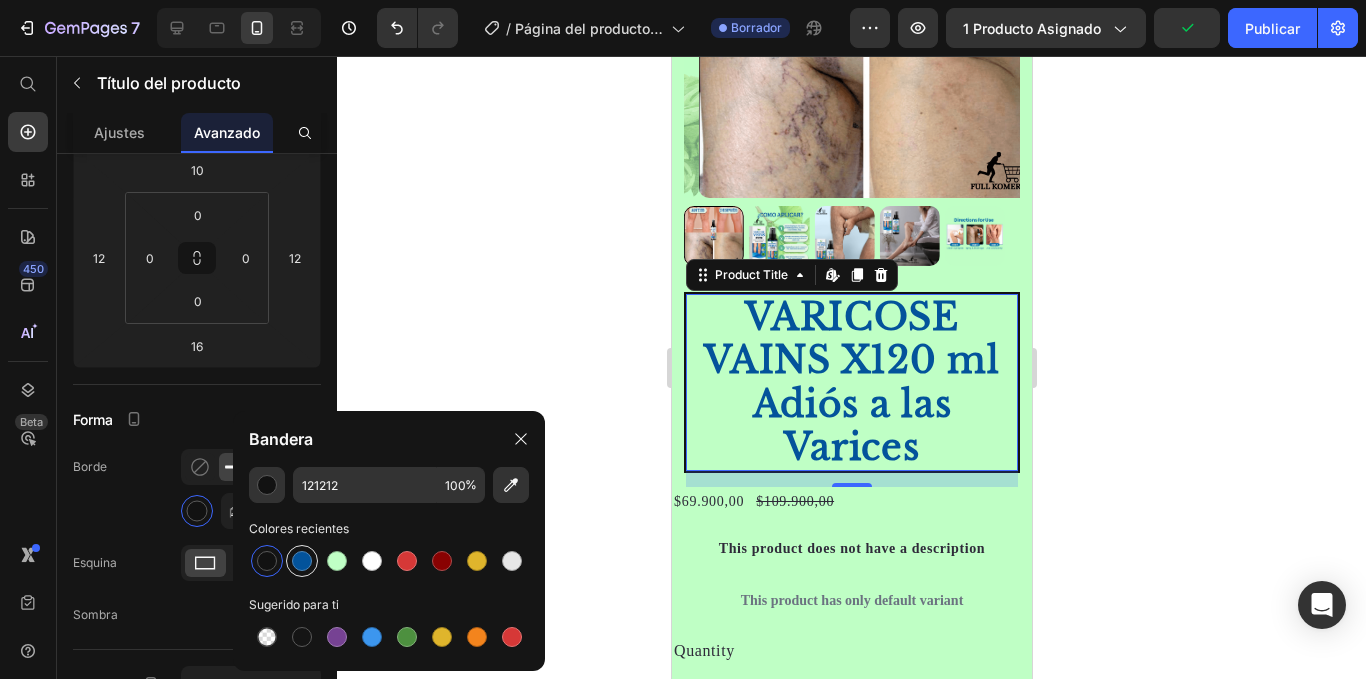 click at bounding box center (302, 561) 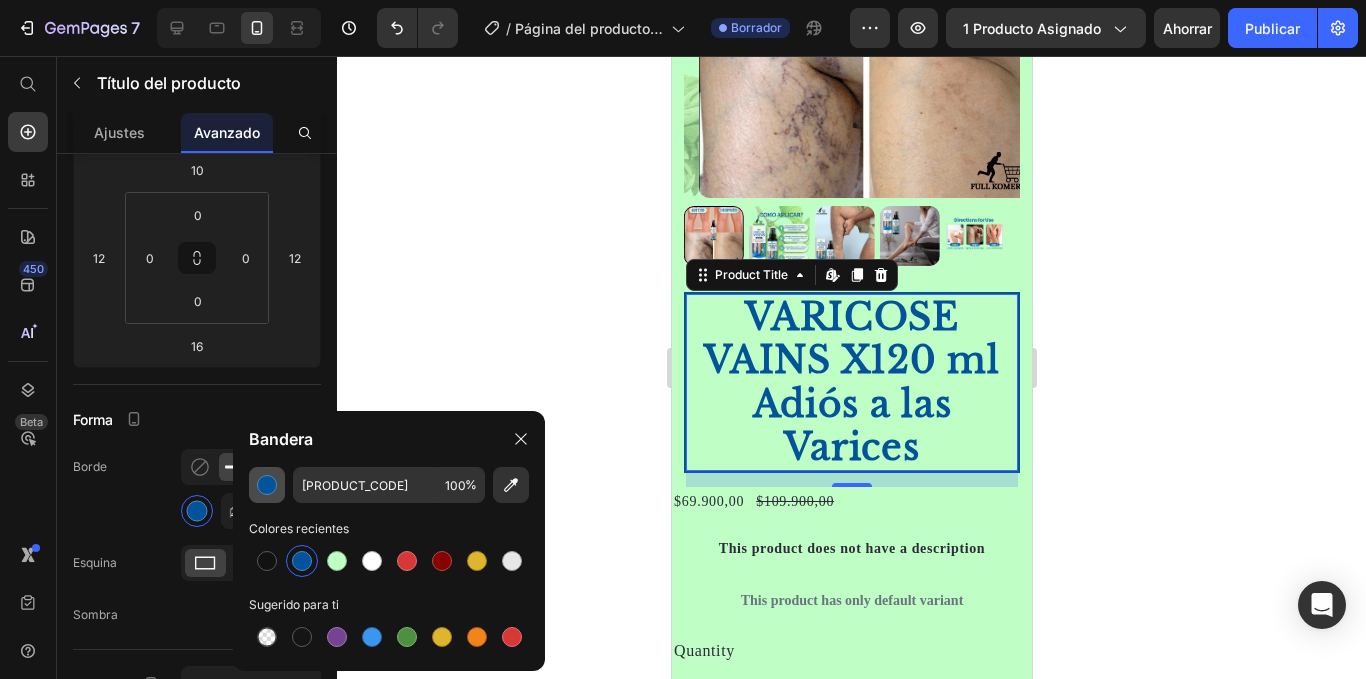 click at bounding box center (267, 485) 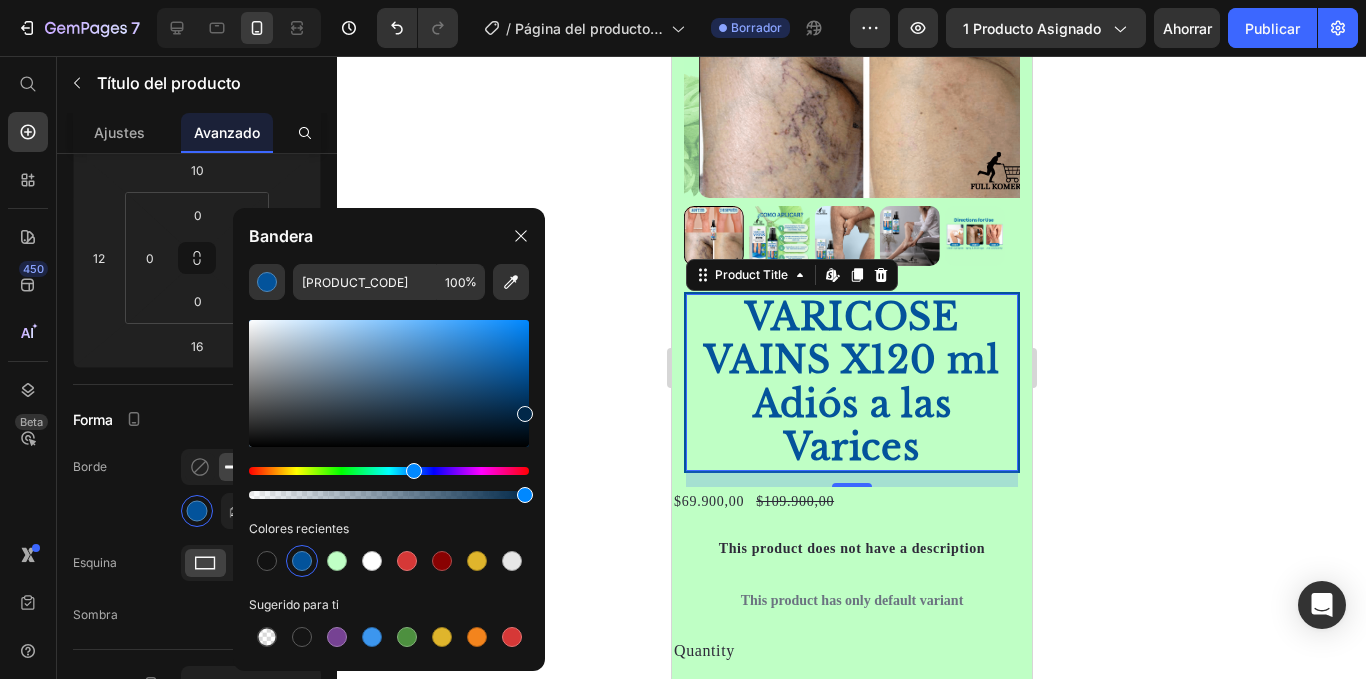 type on "[PRODUCT_CODE]" 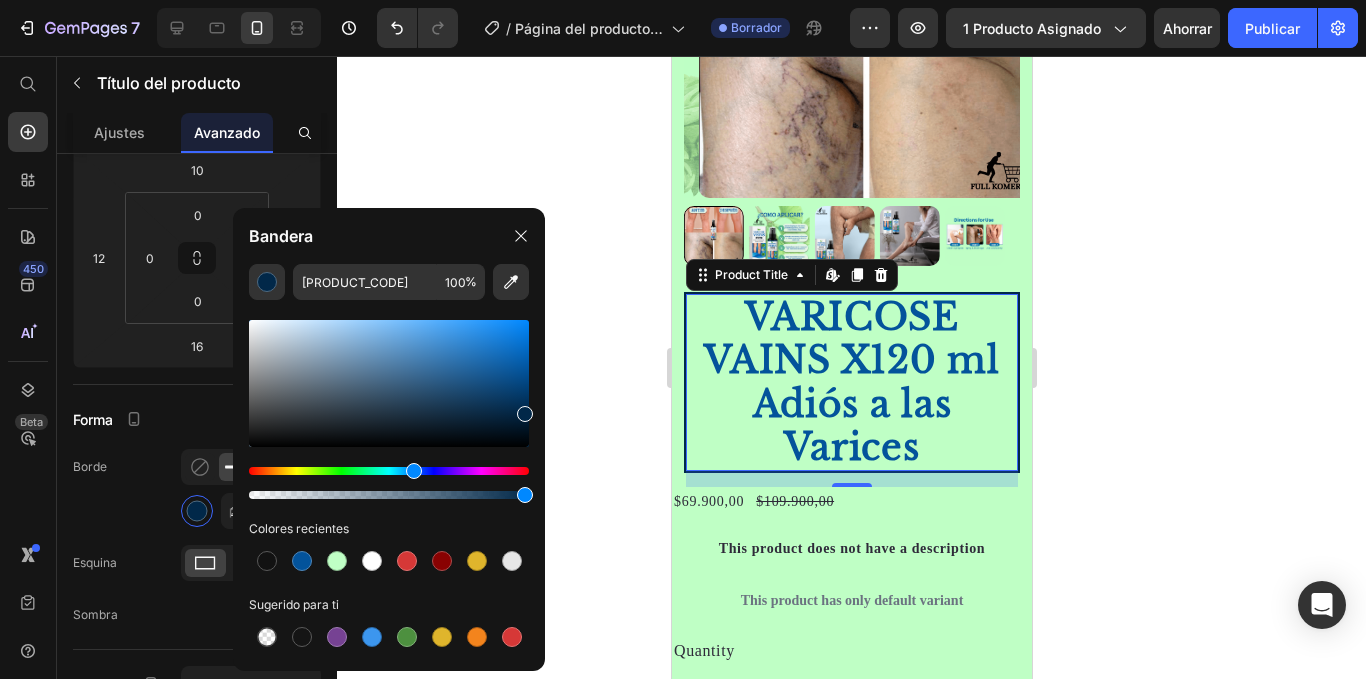 drag, startPoint x: 529, startPoint y: 370, endPoint x: 524, endPoint y: 409, distance: 39.319206 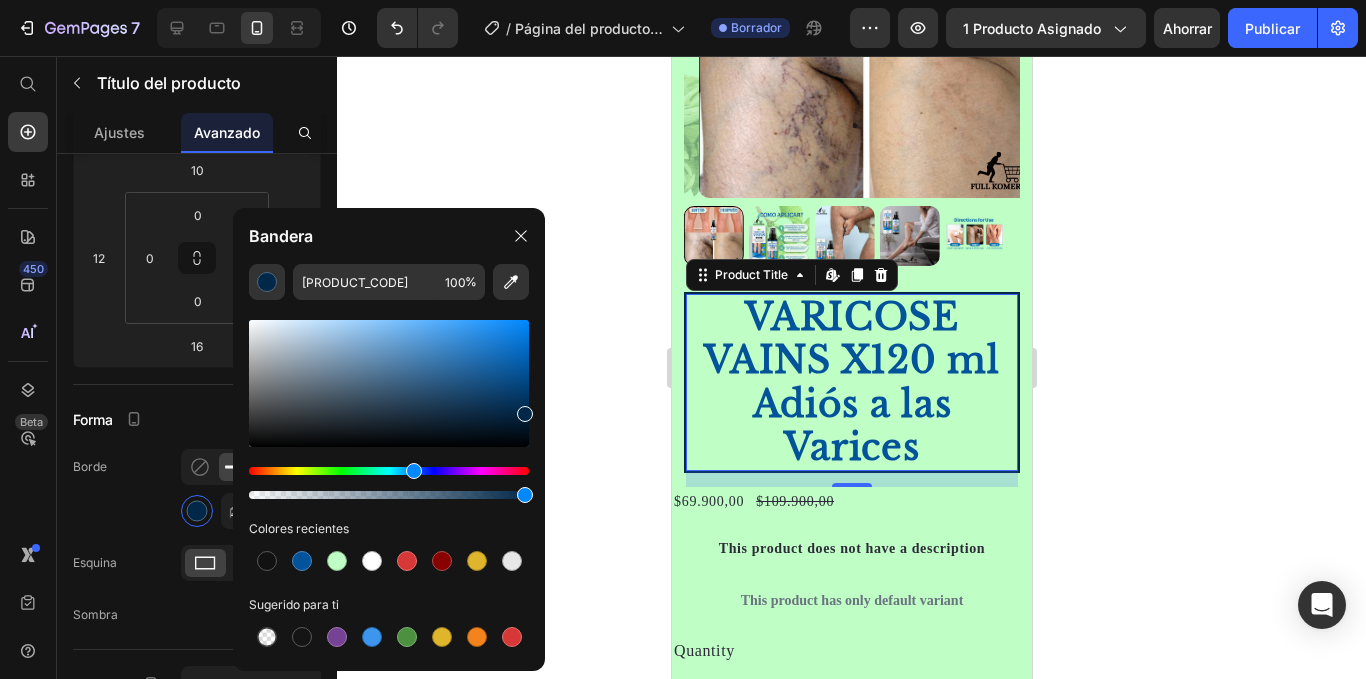 drag, startPoint x: 596, startPoint y: 393, endPoint x: 592, endPoint y: 403, distance: 10.770329 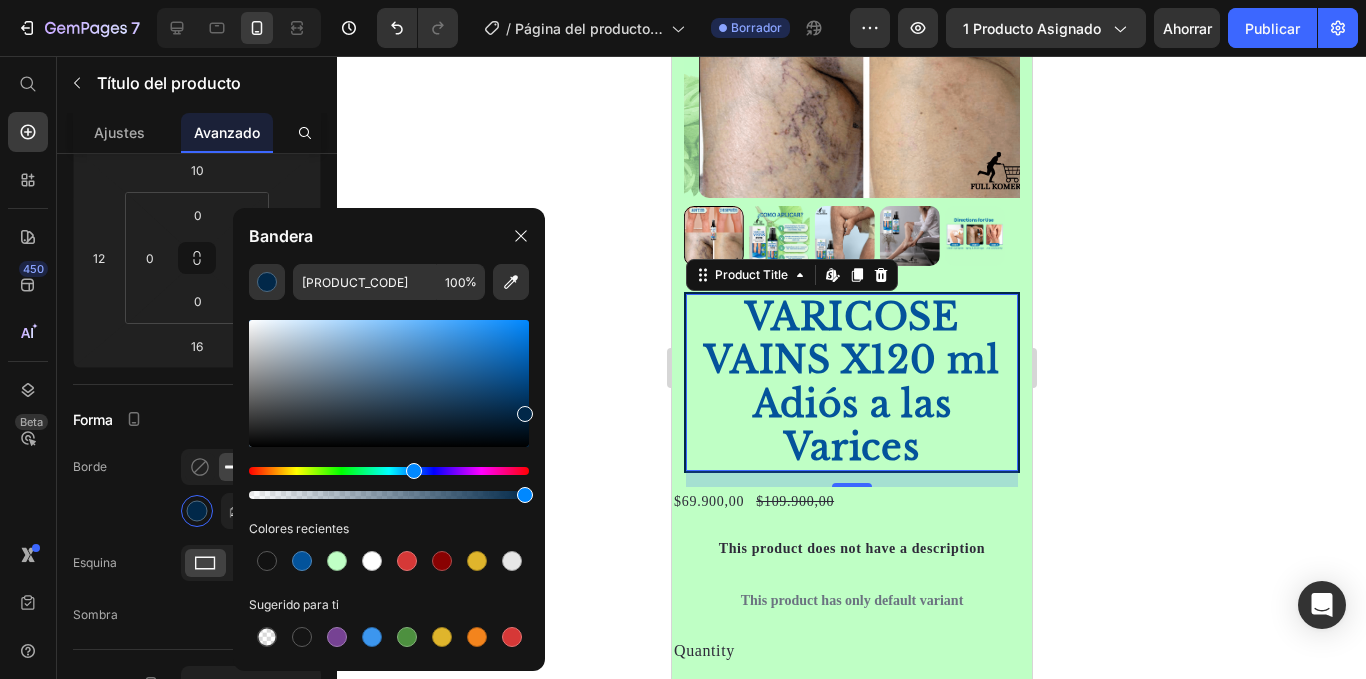 click 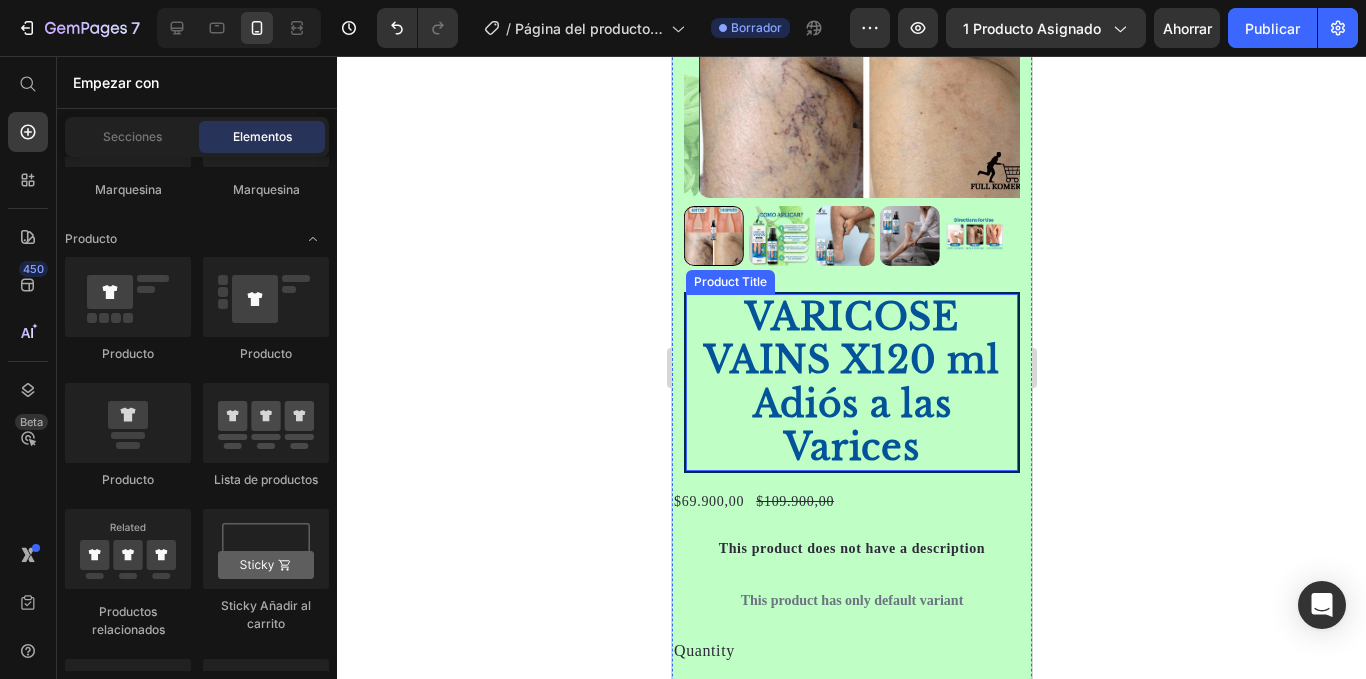 click on "VARICOSE VAINS X120 ml Adiós a las Varices" at bounding box center [851, 382] 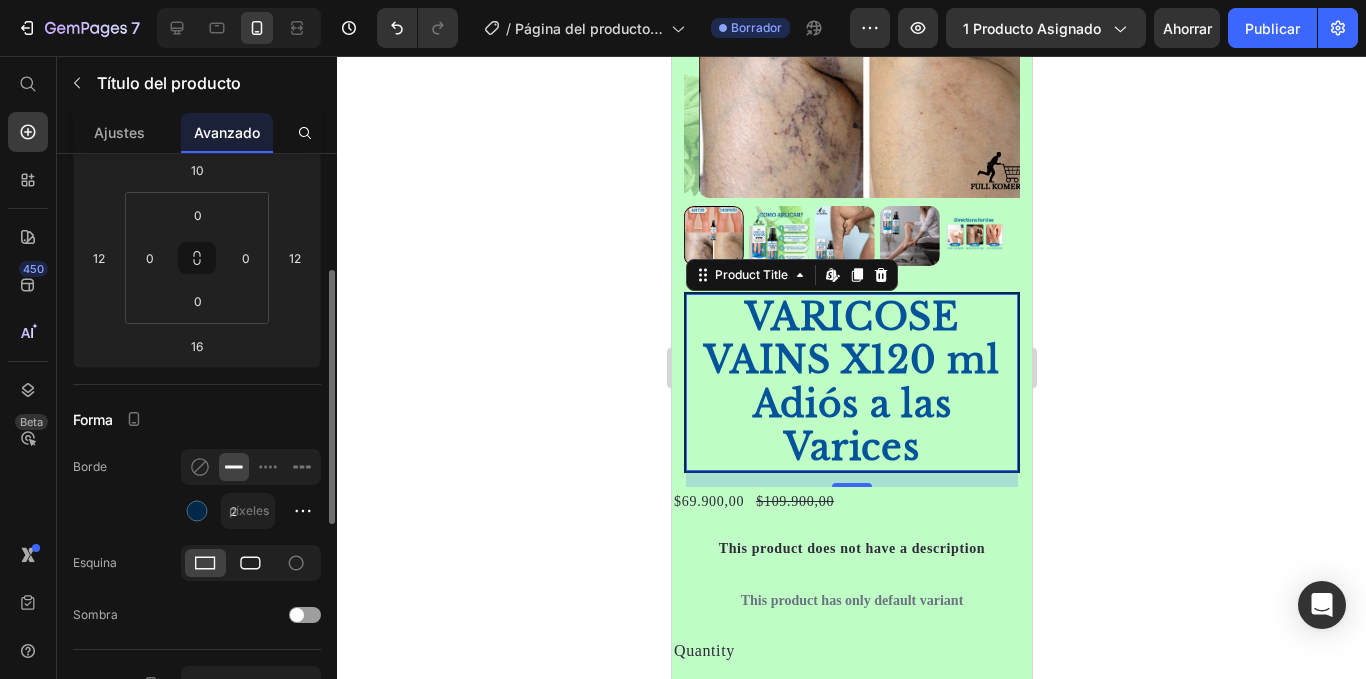 click 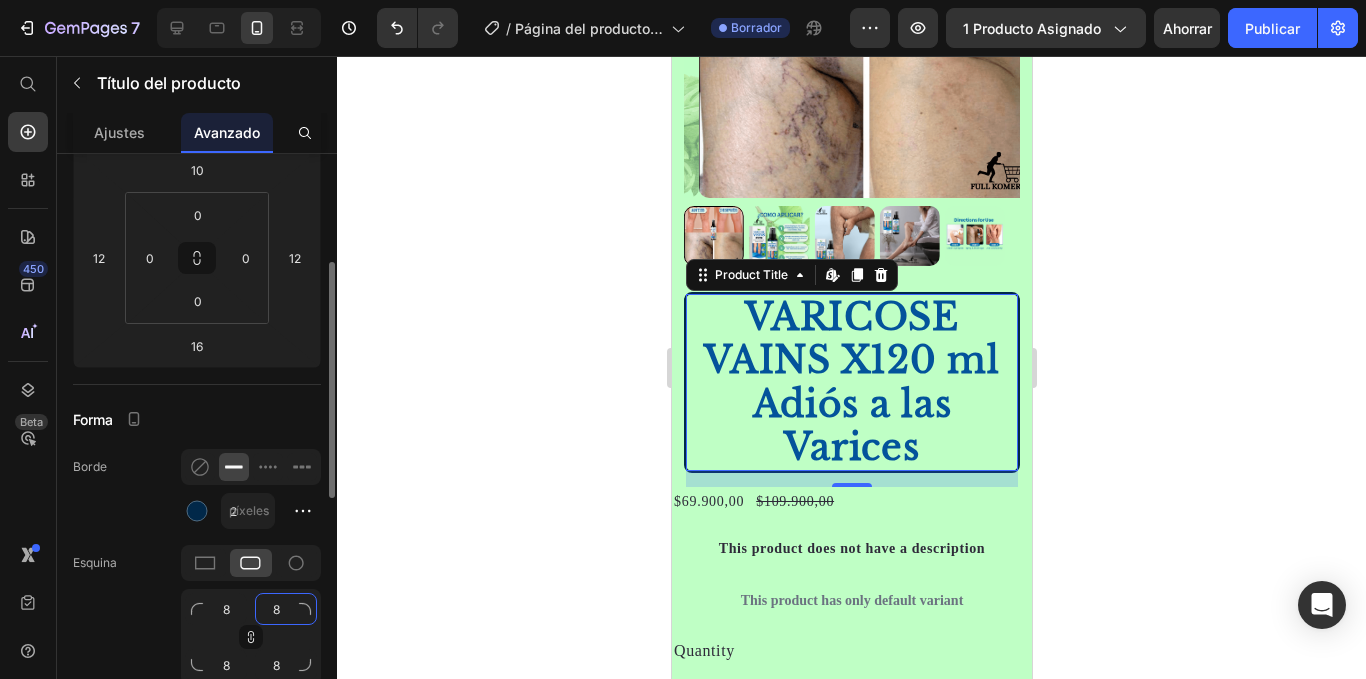 click on "8" 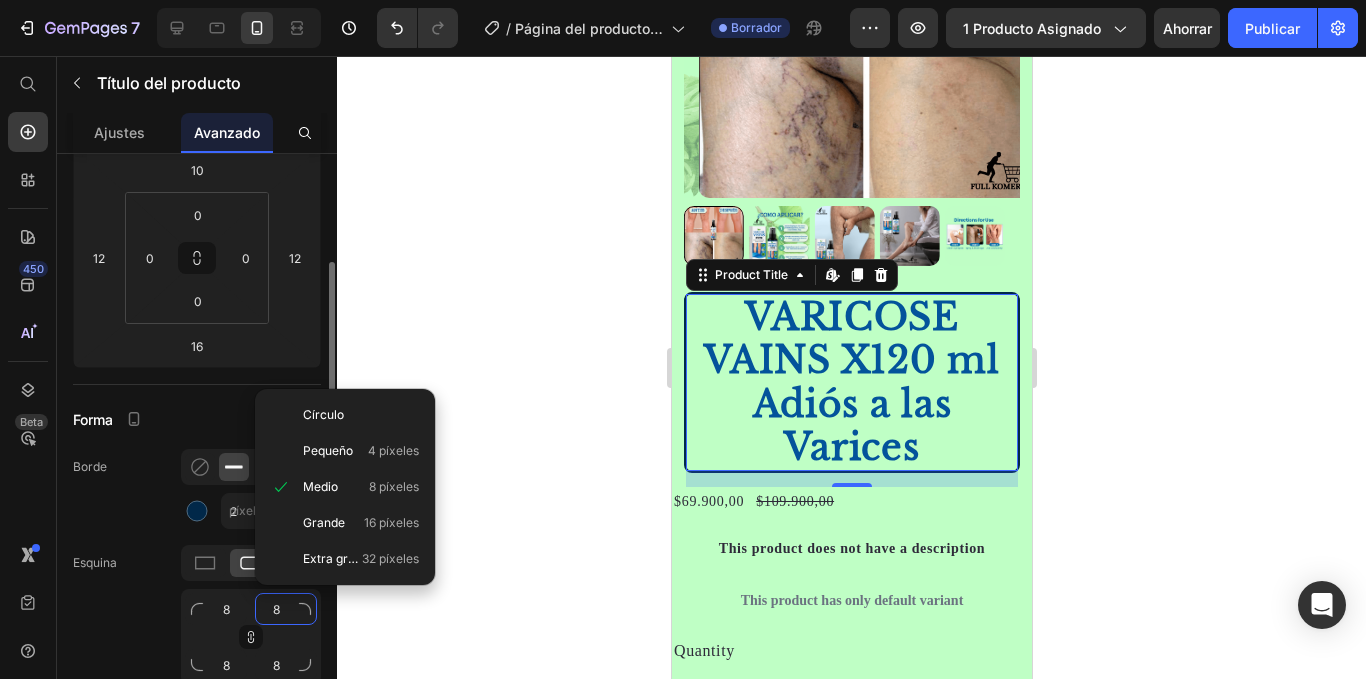 type on "1" 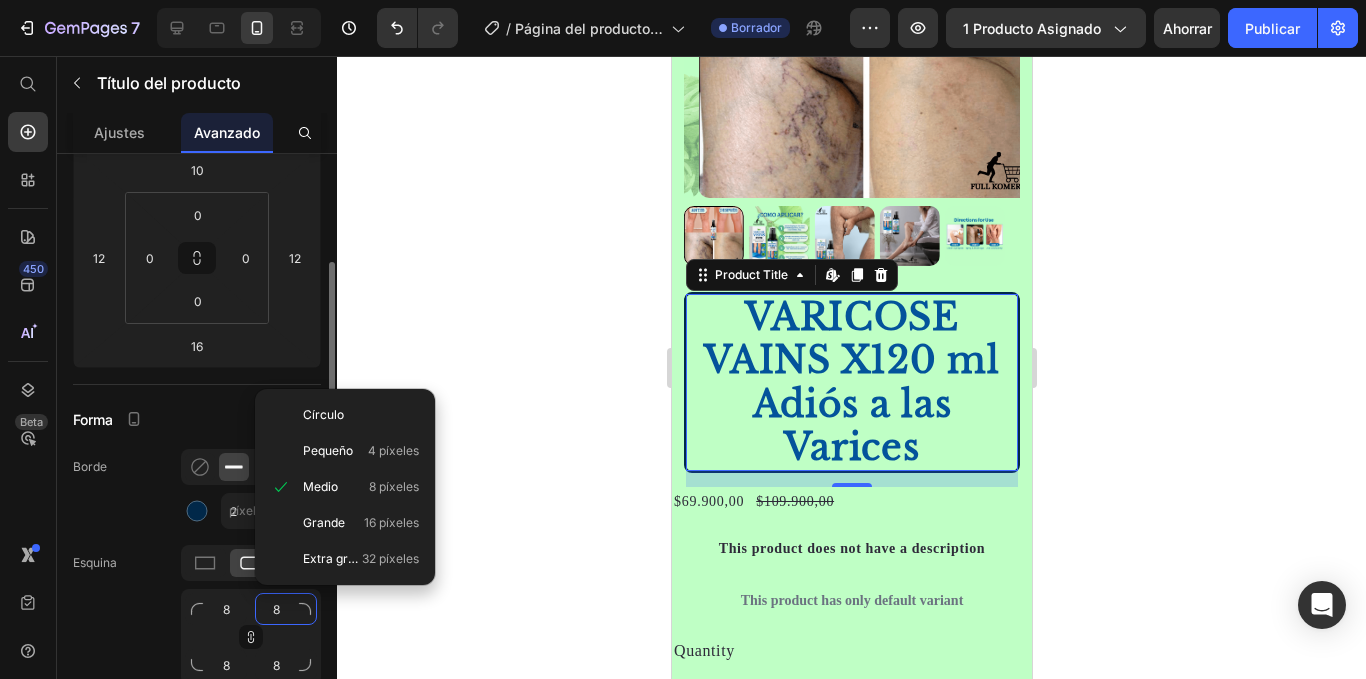 type on "1" 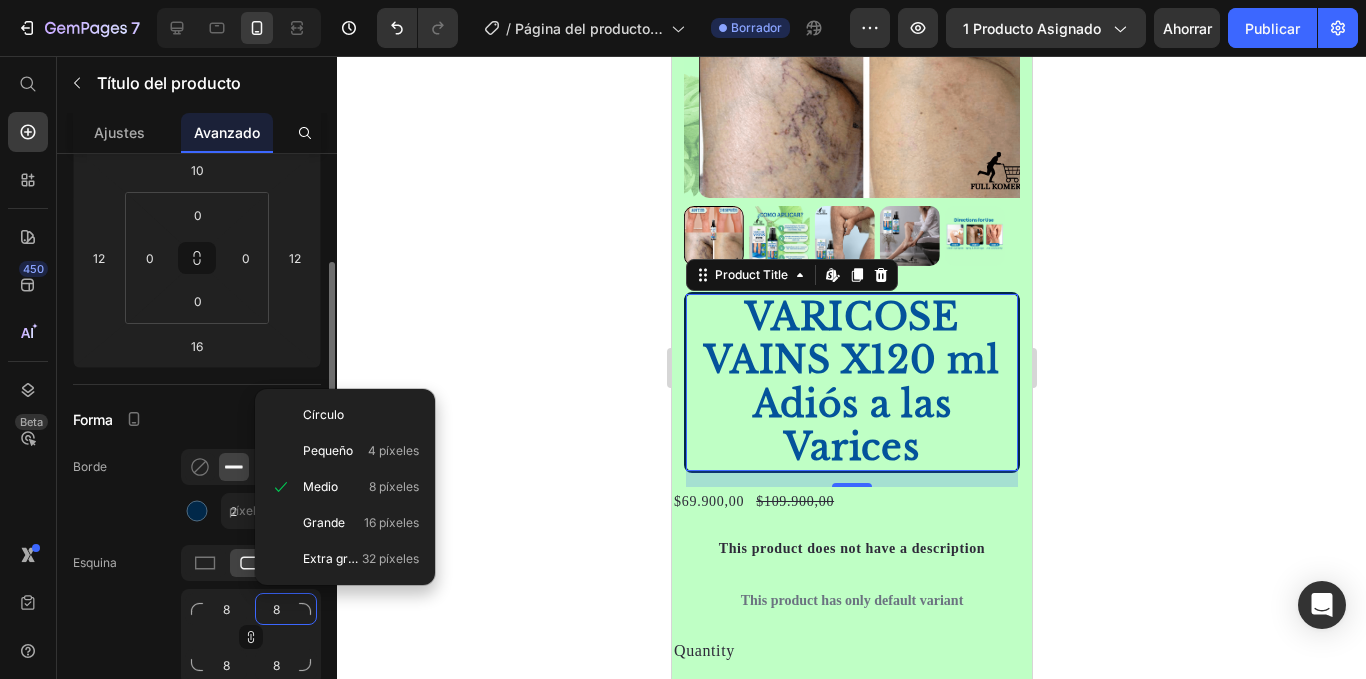 type on "1" 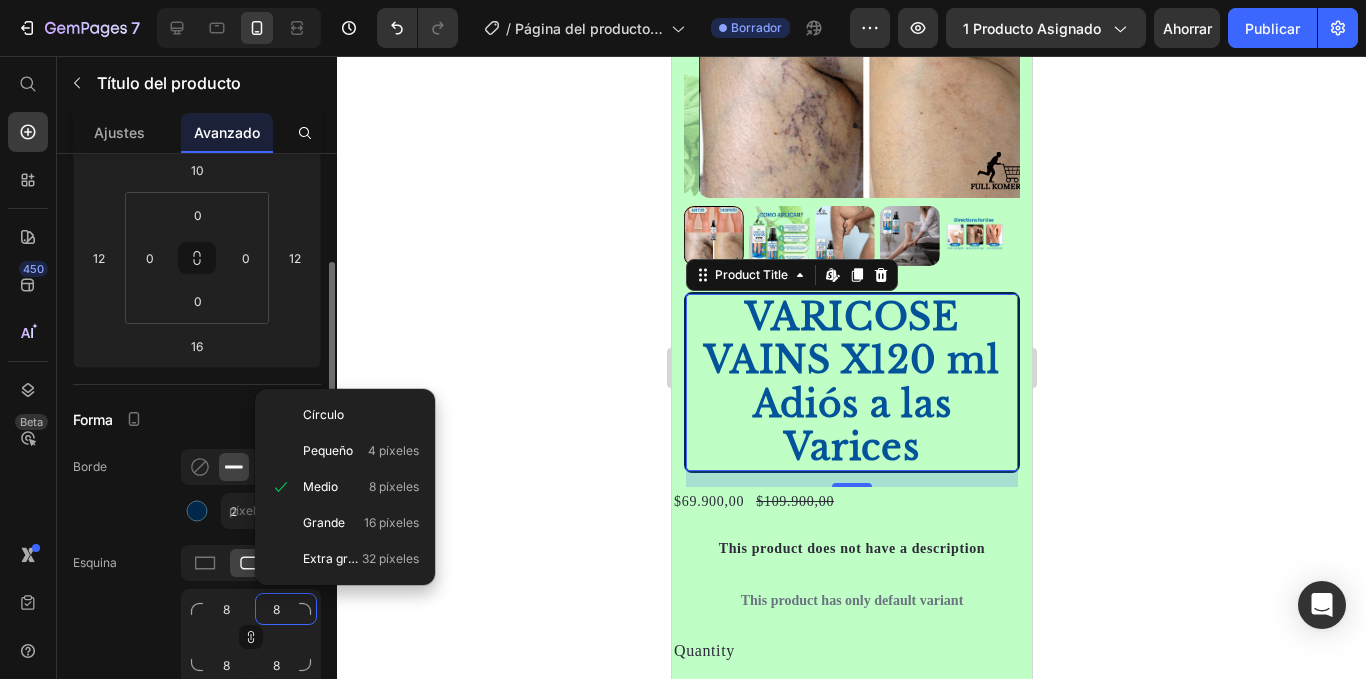 type on "1" 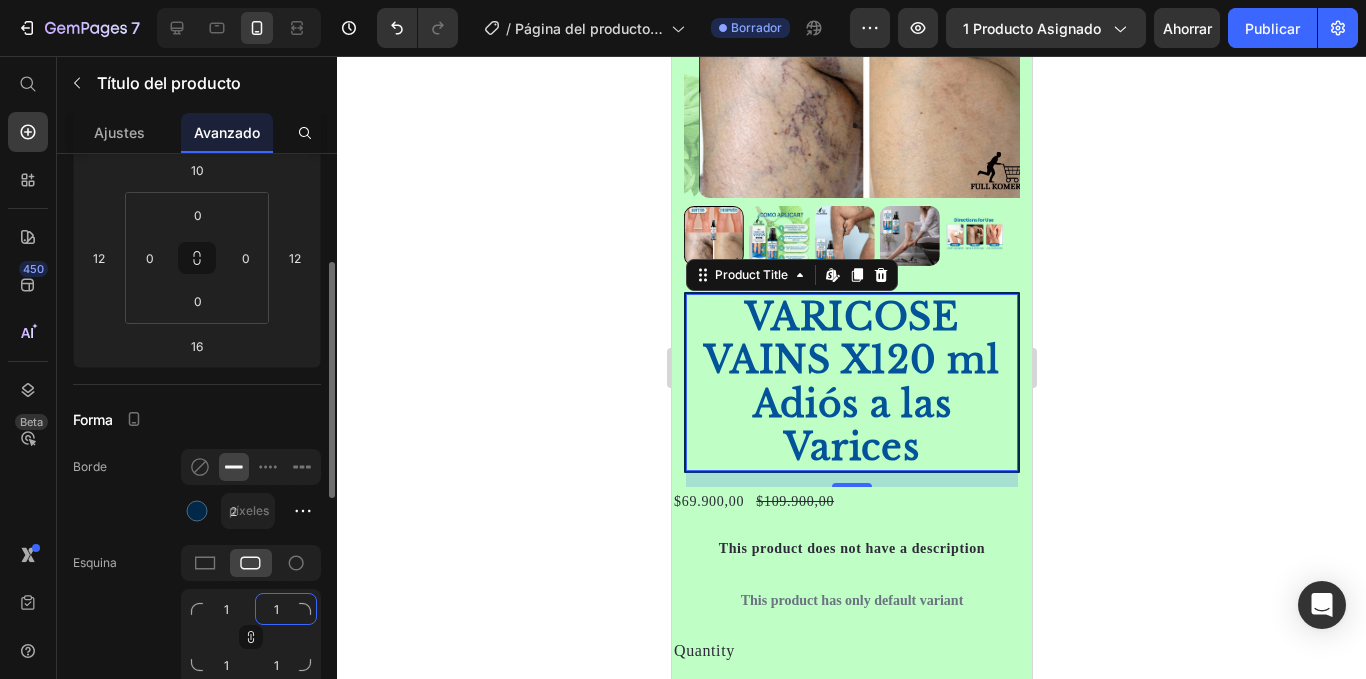 type on "10" 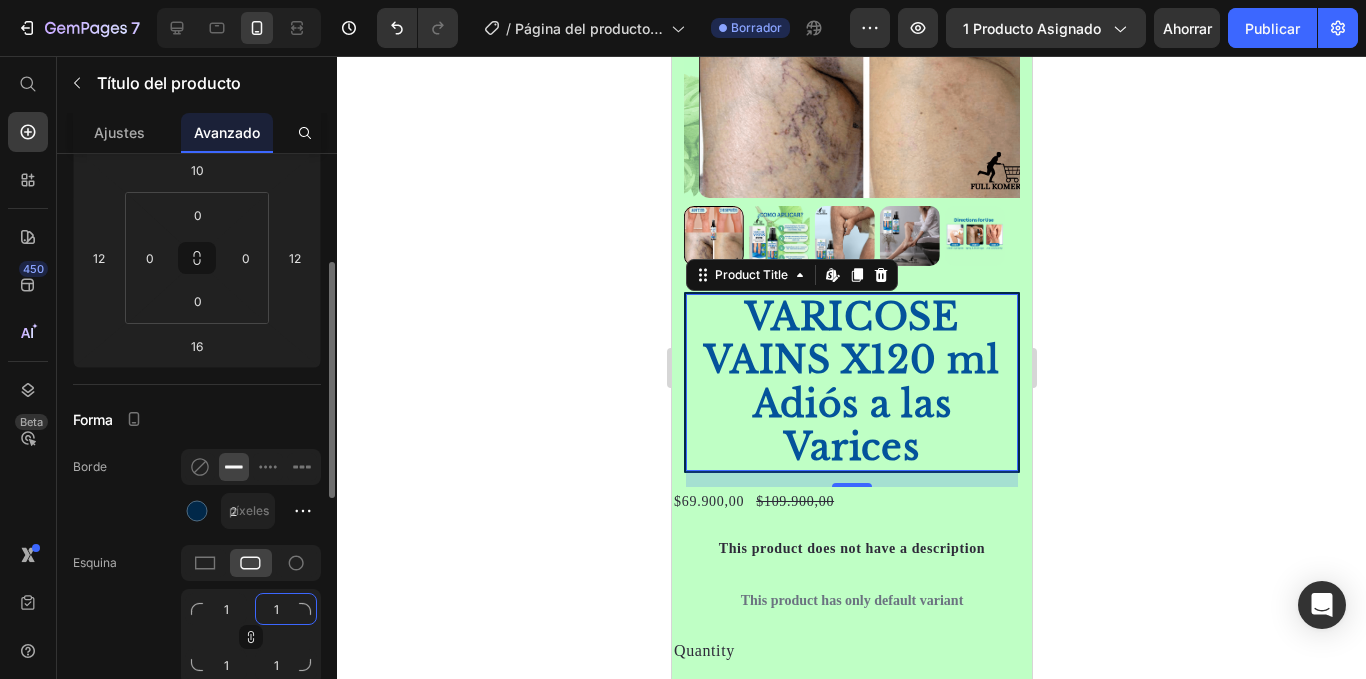 type on "10" 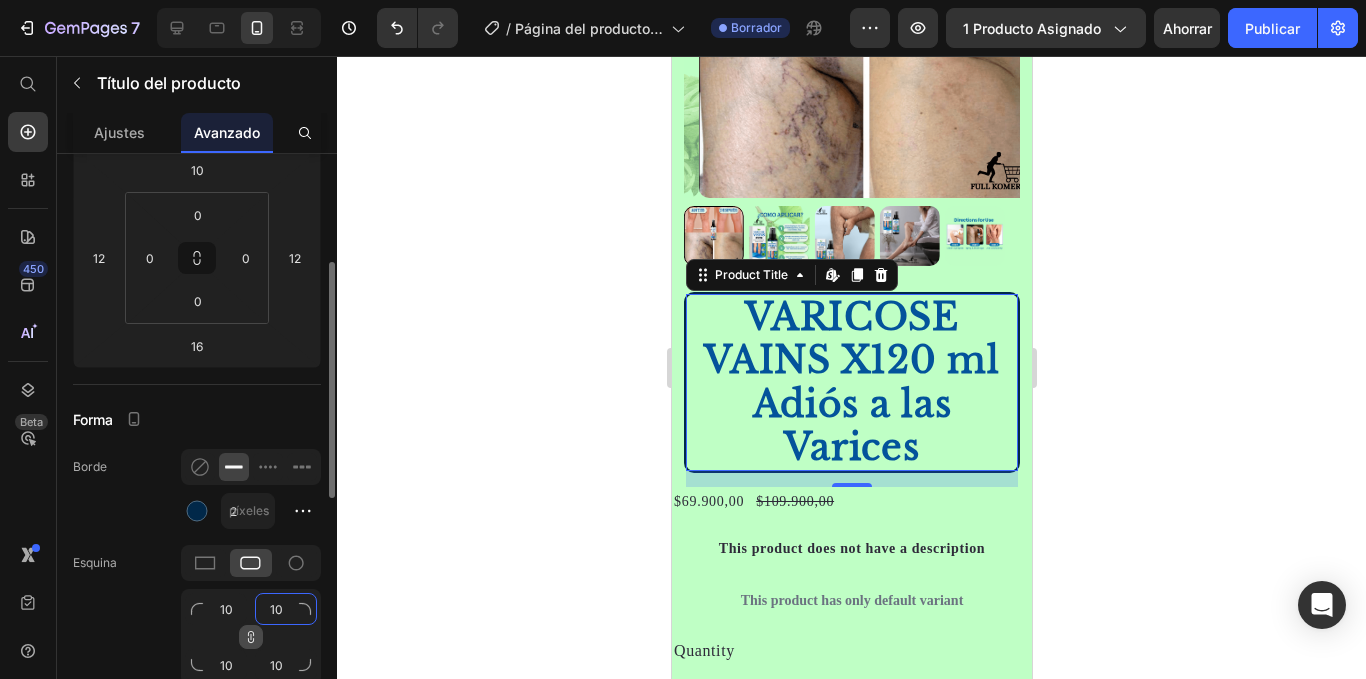 scroll, scrollTop: 534, scrollLeft: 0, axis: vertical 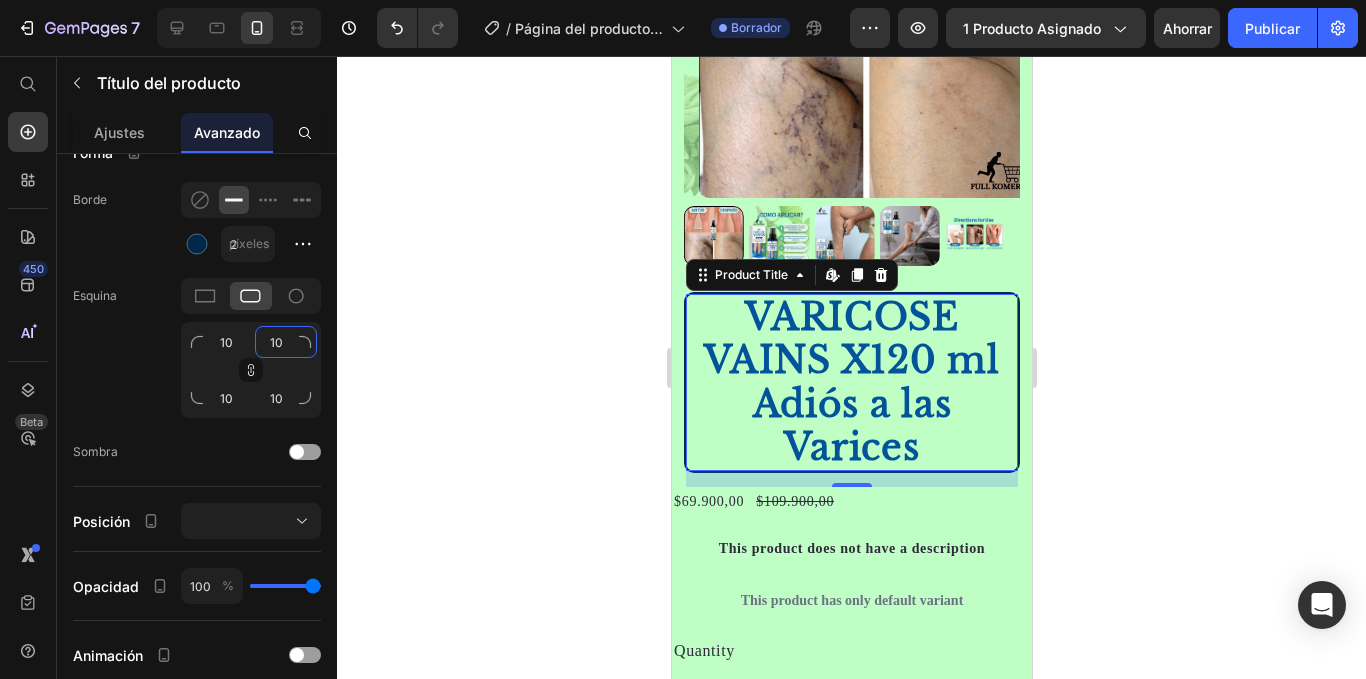 type on "10" 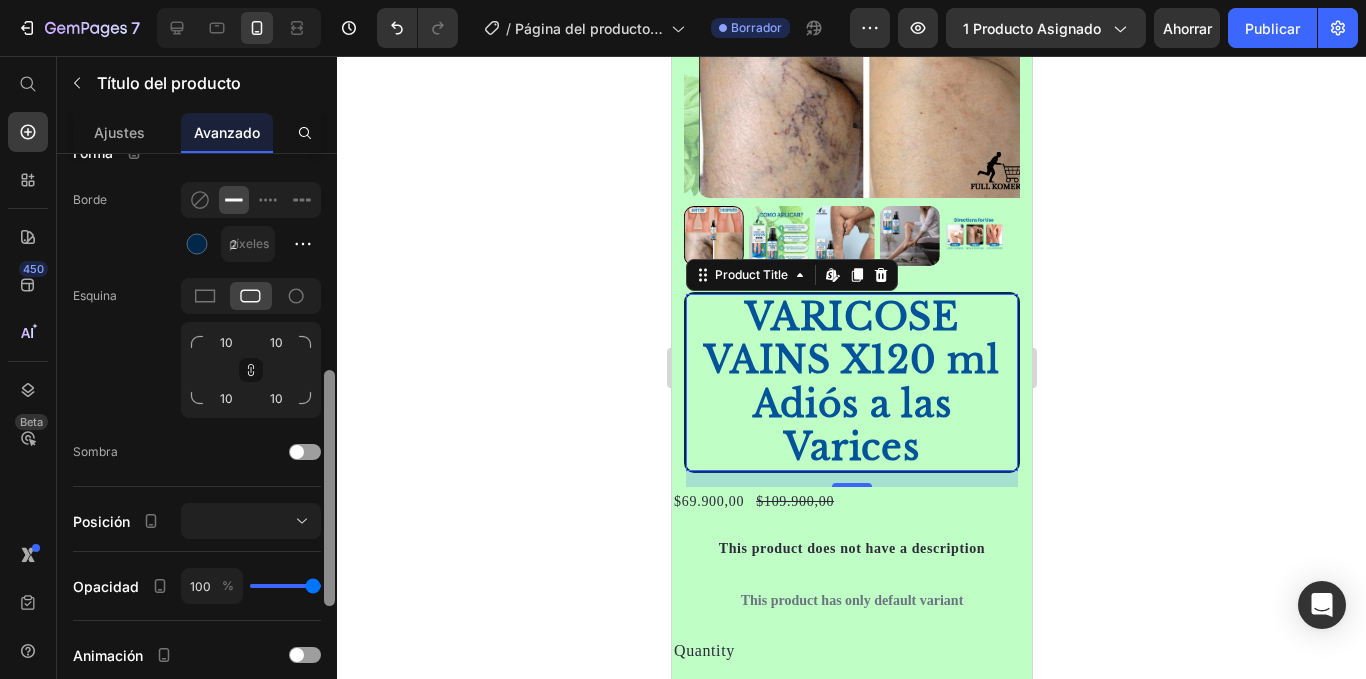 drag, startPoint x: 304, startPoint y: 448, endPoint x: 332, endPoint y: 460, distance: 30.463093 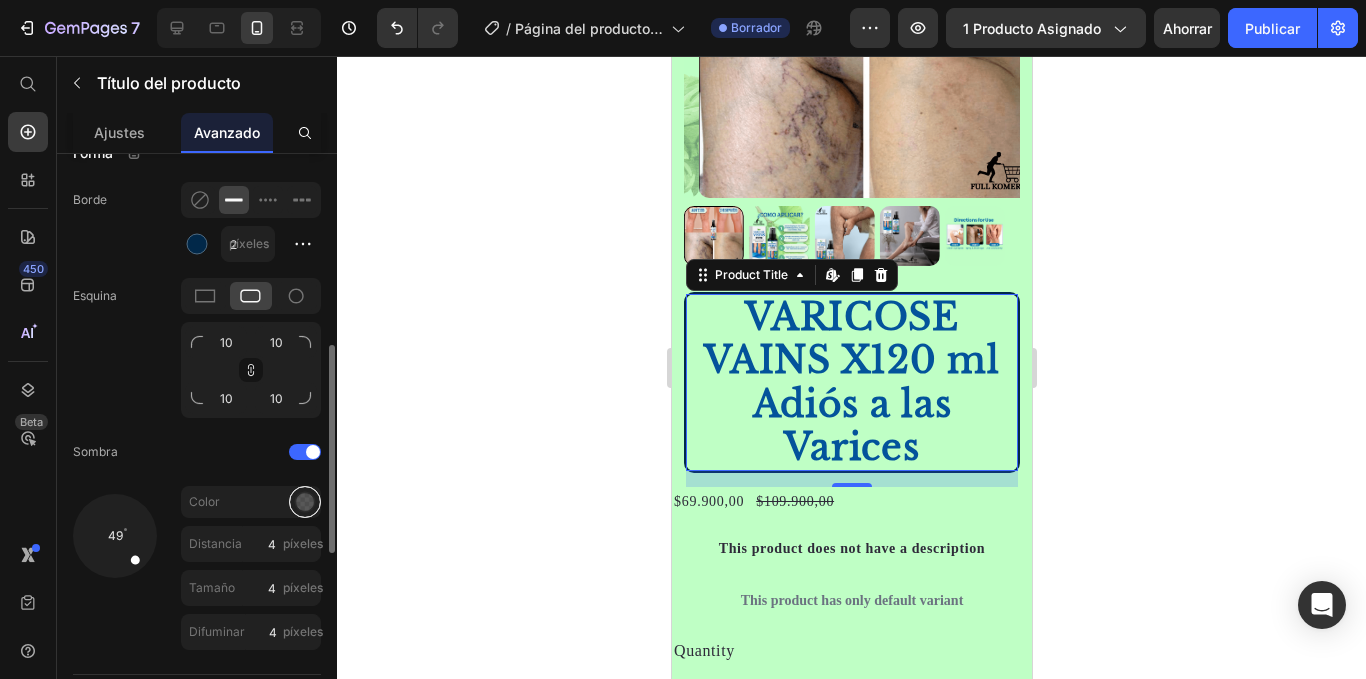 click at bounding box center [305, 502] 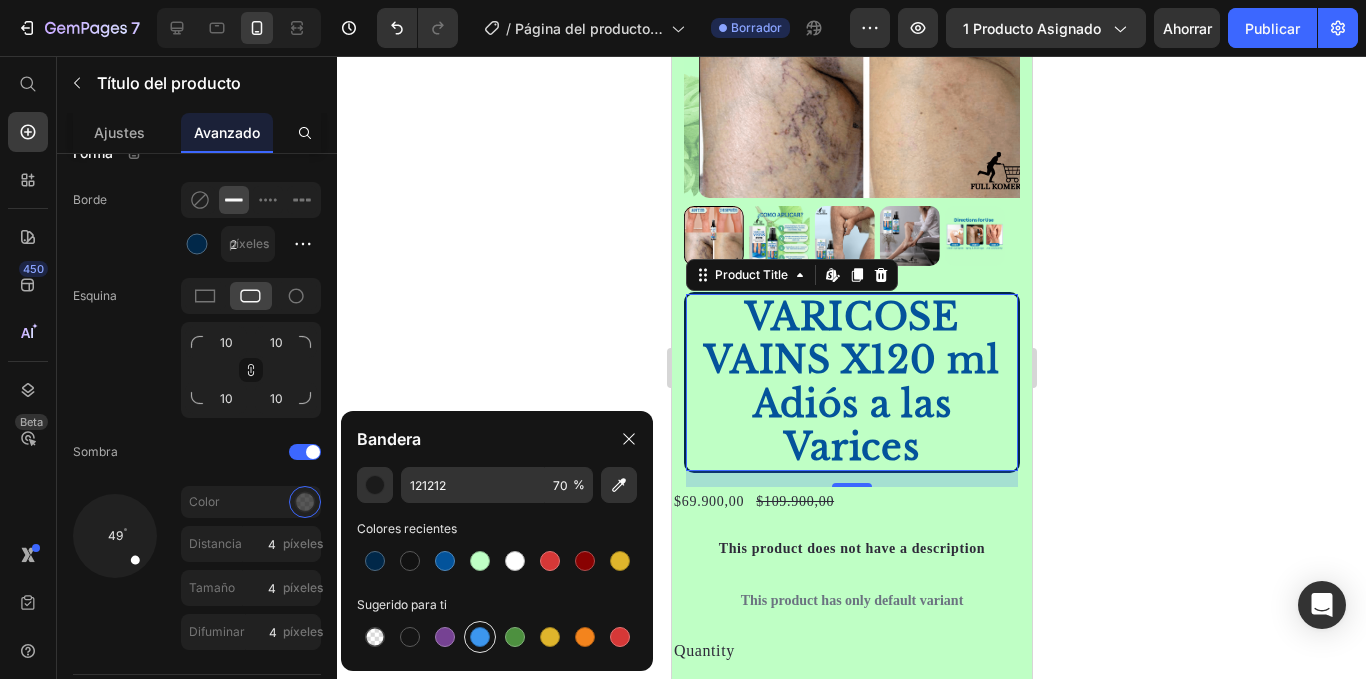 click at bounding box center (480, 637) 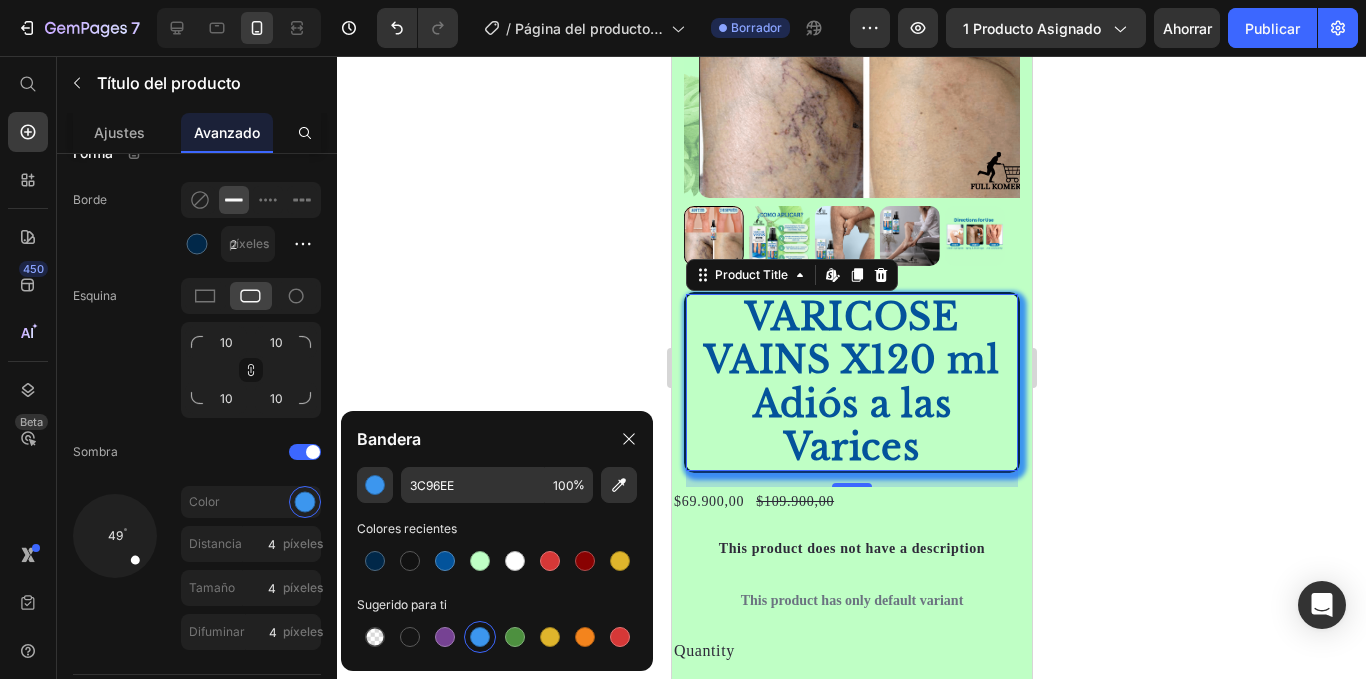click 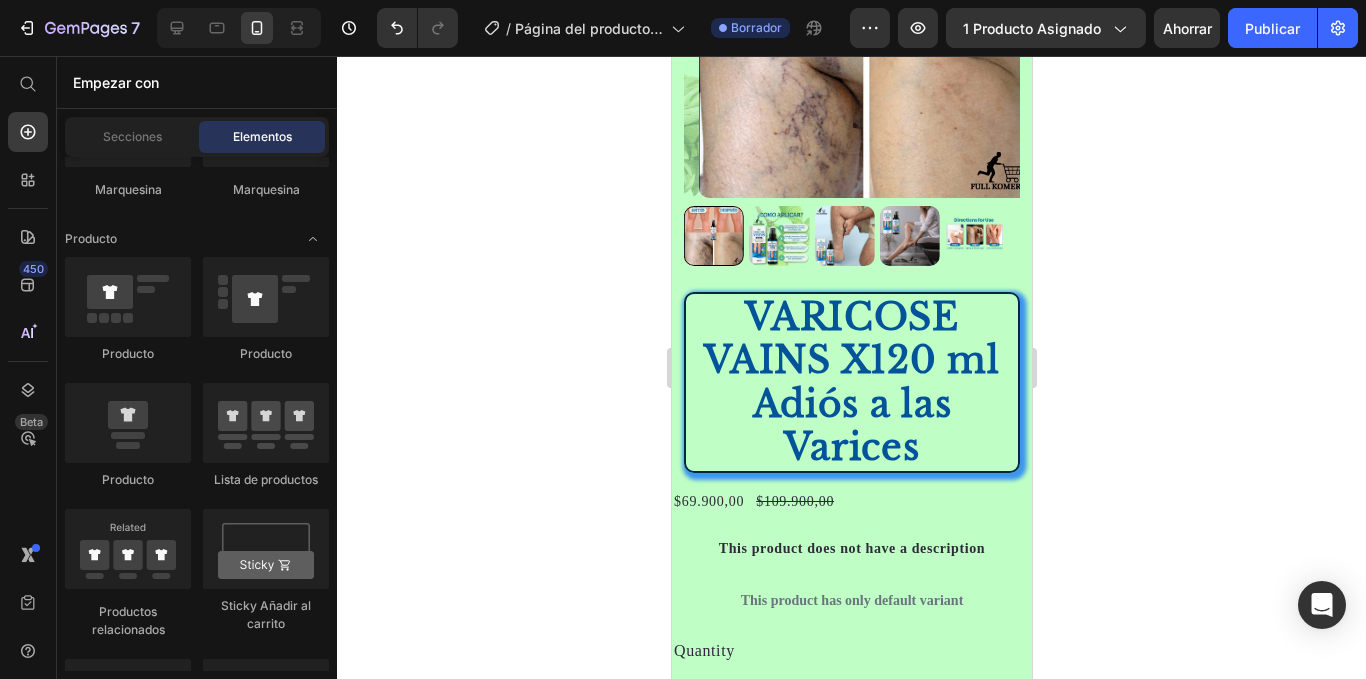 click 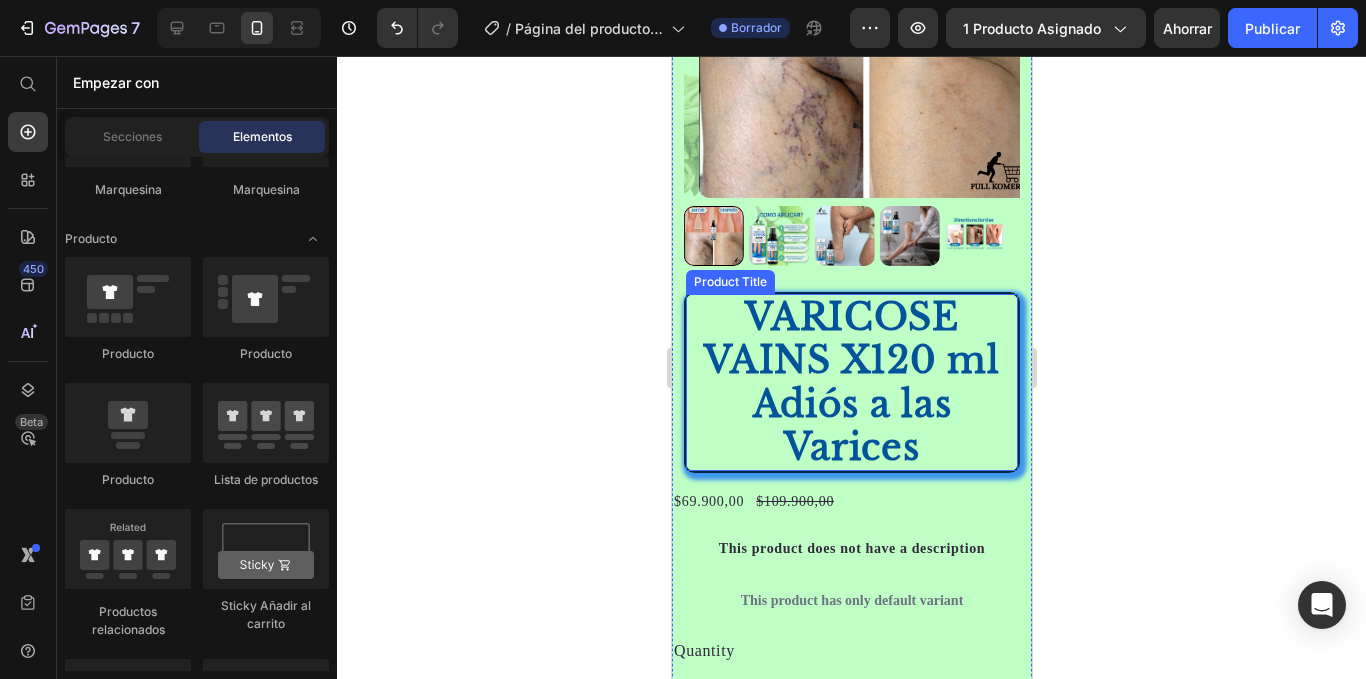 click on "VARICOSE VAINS X120 ml Adiós a las Varices" at bounding box center [851, 382] 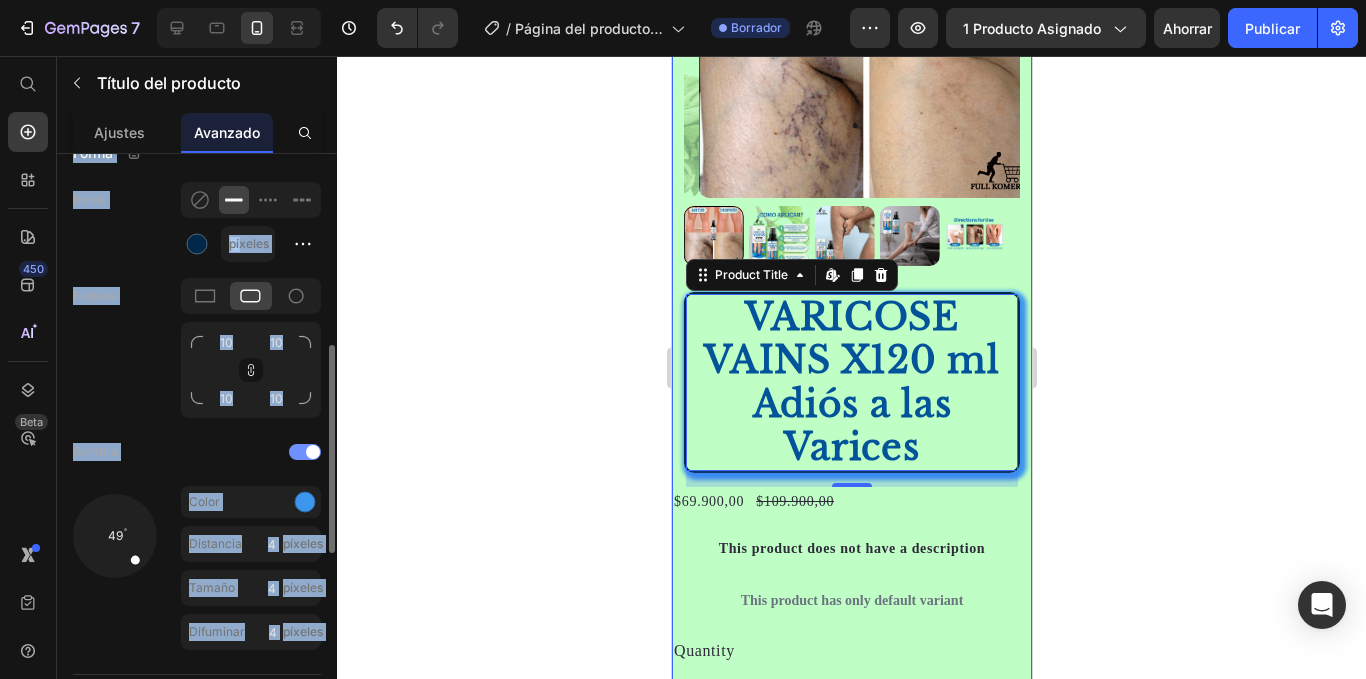 click on "Sombra" 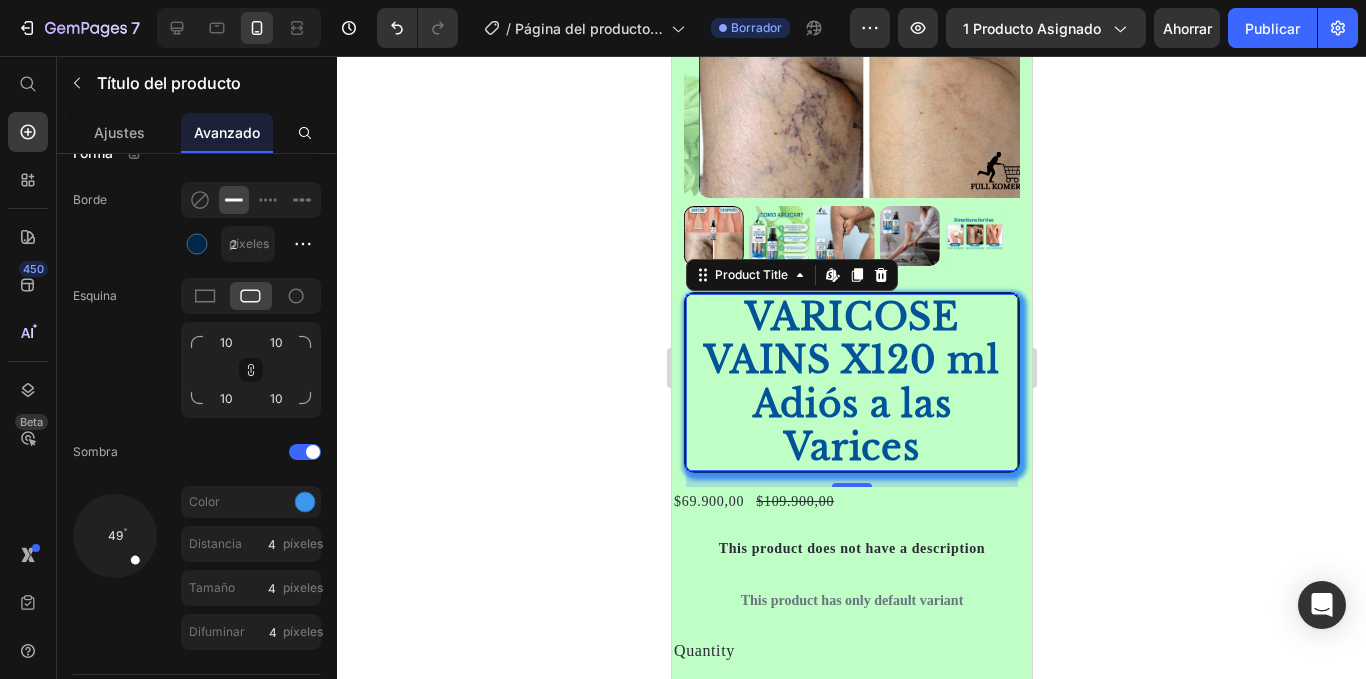 click 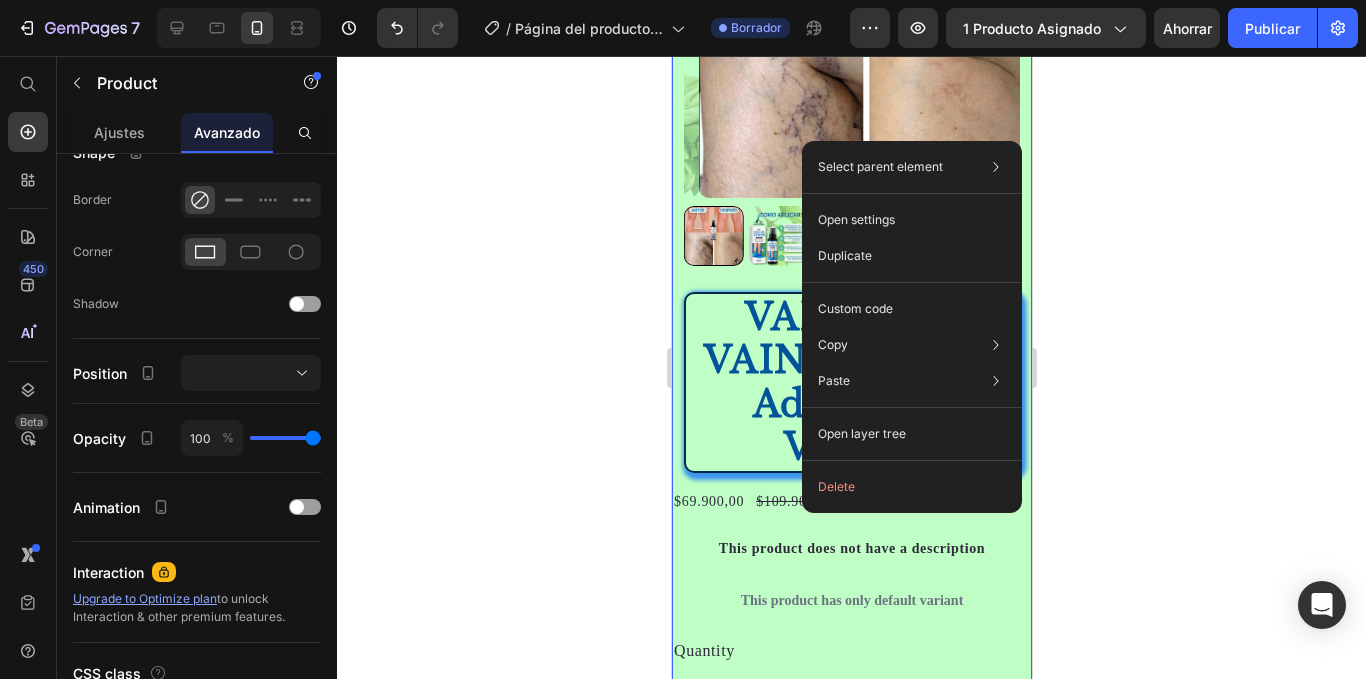 scroll, scrollTop: 0, scrollLeft: 0, axis: both 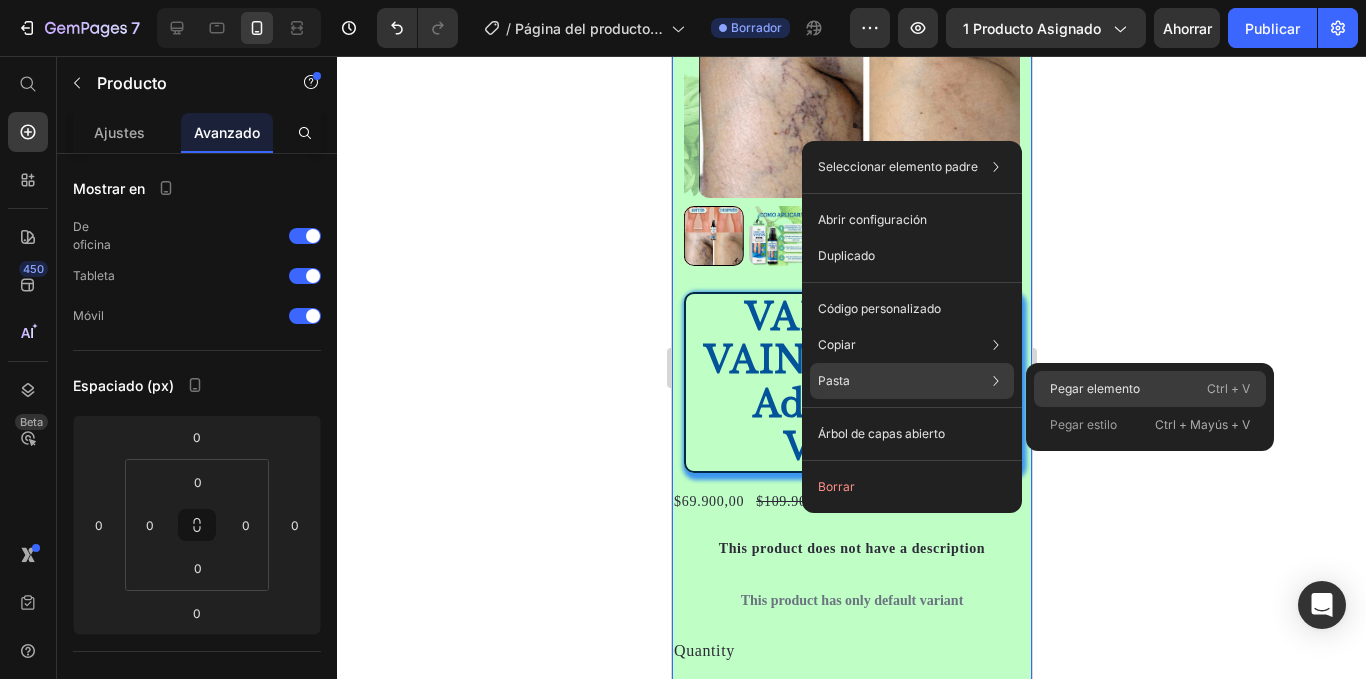 click on "Pegar elemento Ctrl + V" 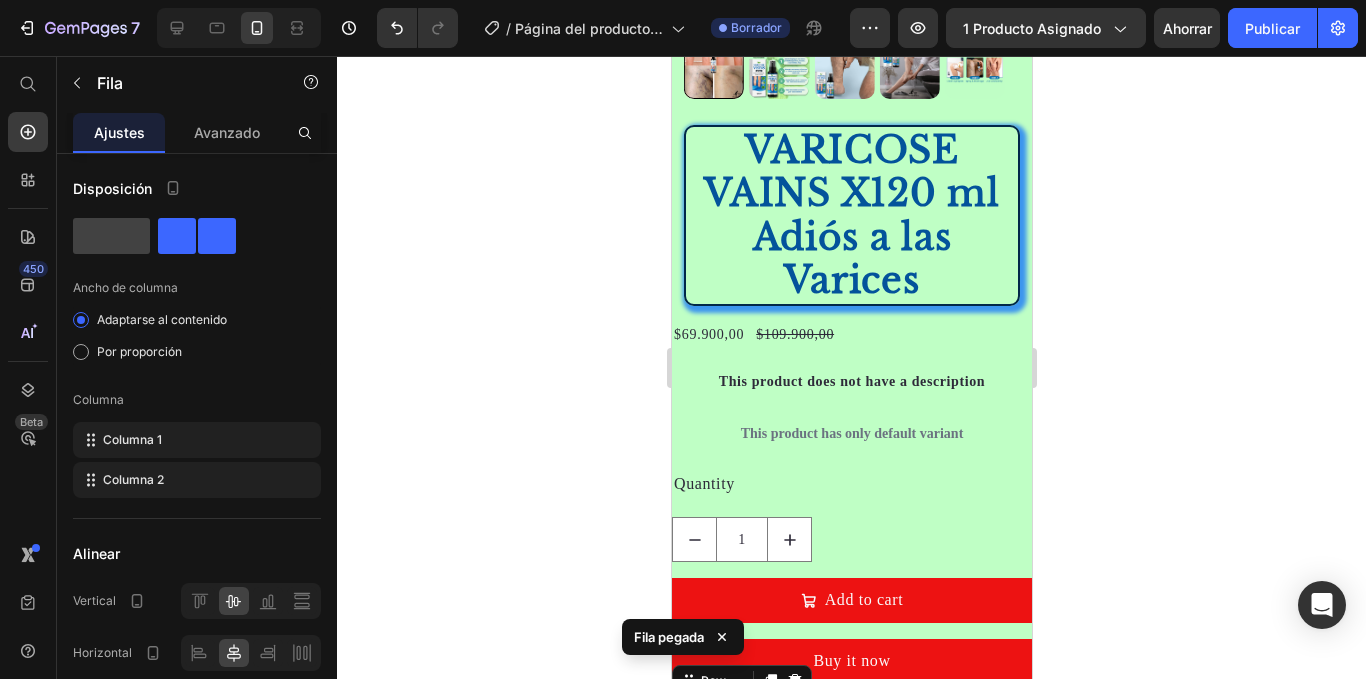 scroll, scrollTop: 423, scrollLeft: 0, axis: vertical 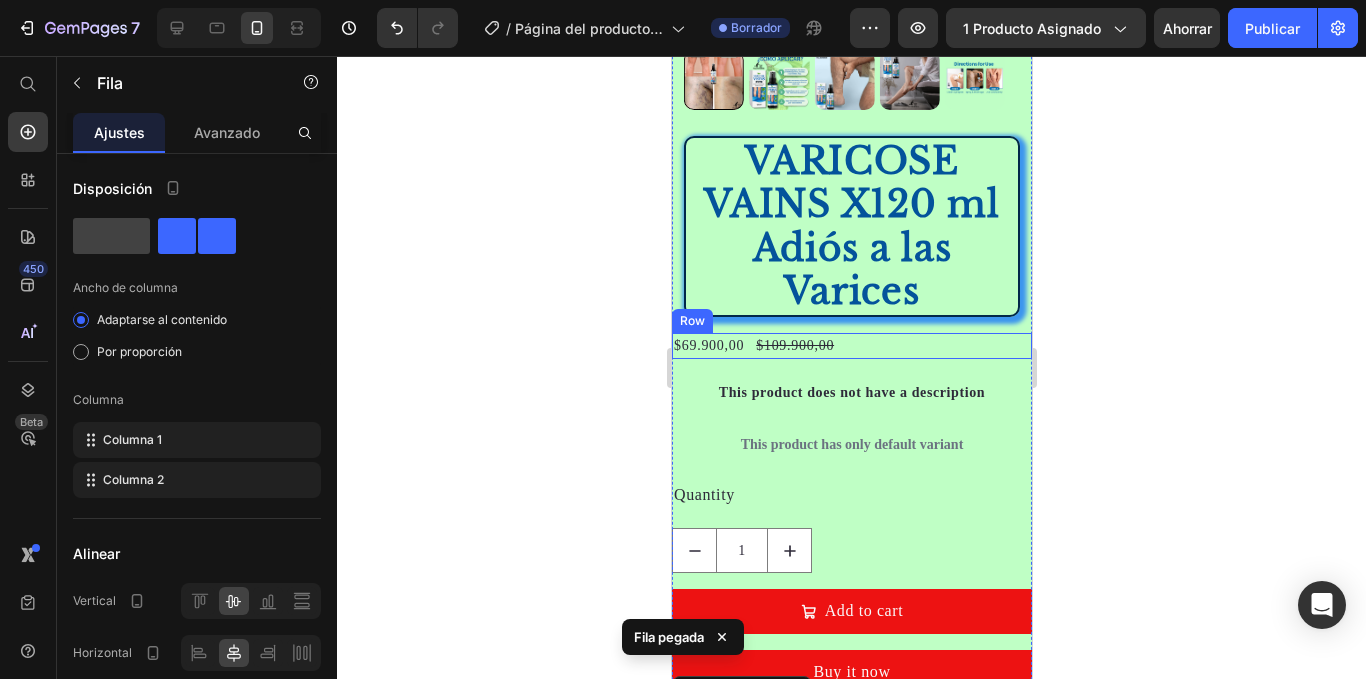 click on "$69.900,00 Product Price $109.900,00 Product Price Row" at bounding box center [851, 346] 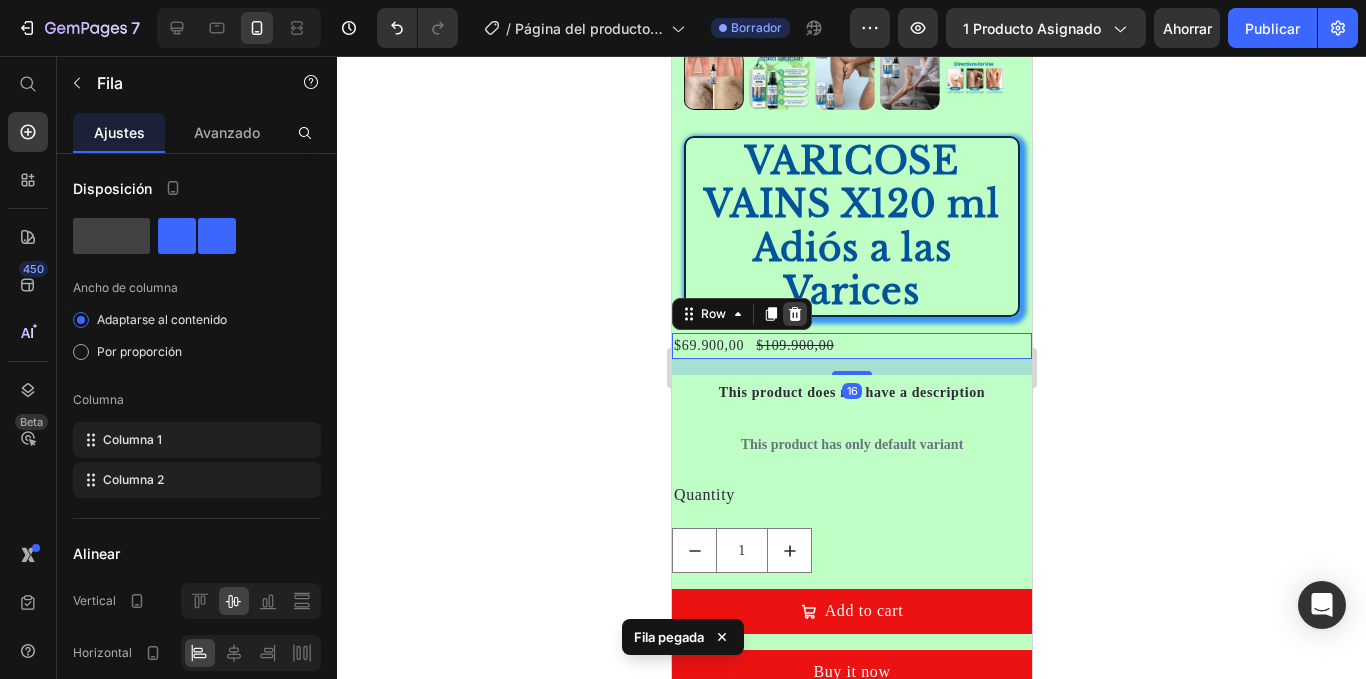 click 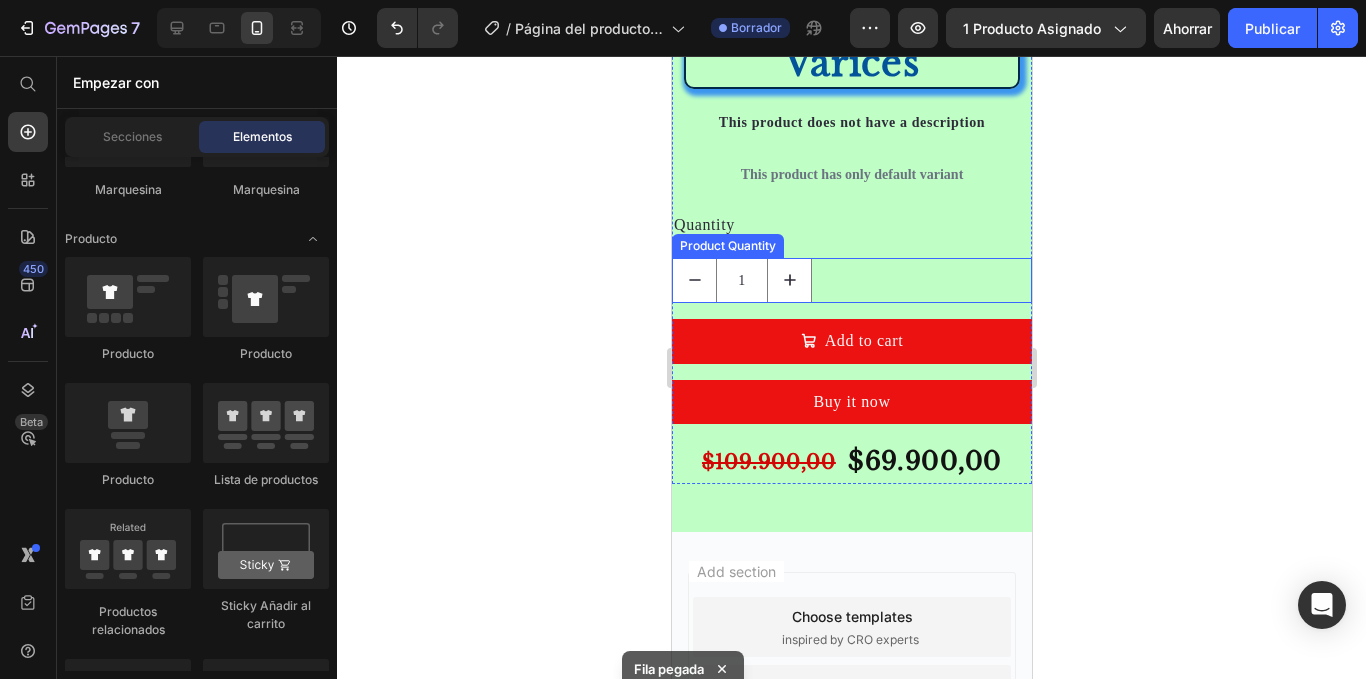 scroll, scrollTop: 689, scrollLeft: 0, axis: vertical 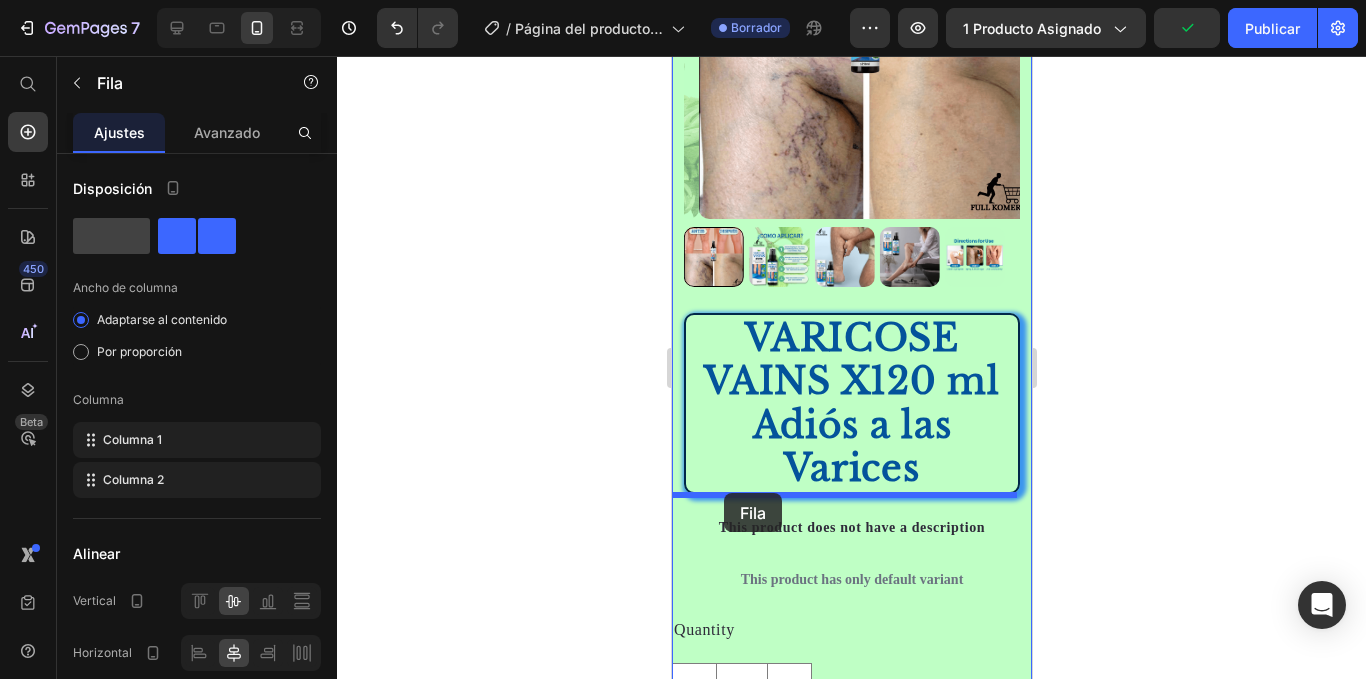 drag, startPoint x: 682, startPoint y: 380, endPoint x: 726, endPoint y: 498, distance: 125.93649 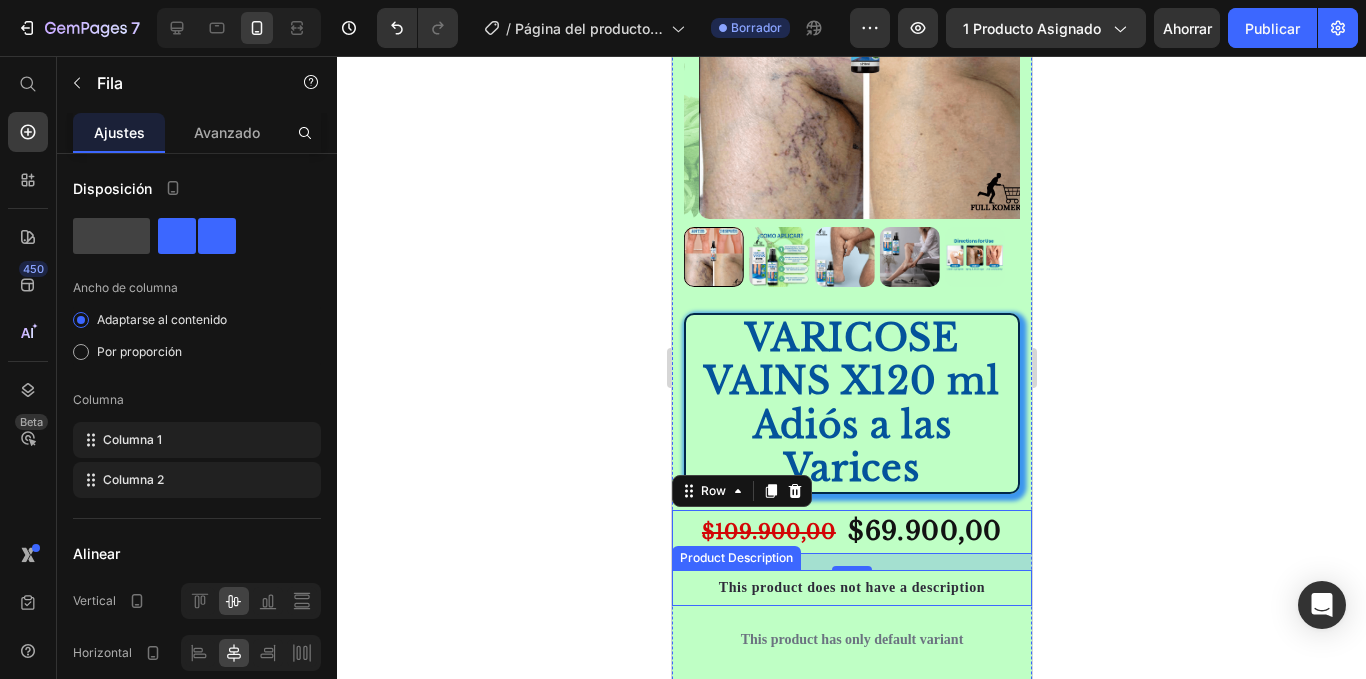 click on "This product does not have a description" at bounding box center (851, 588) 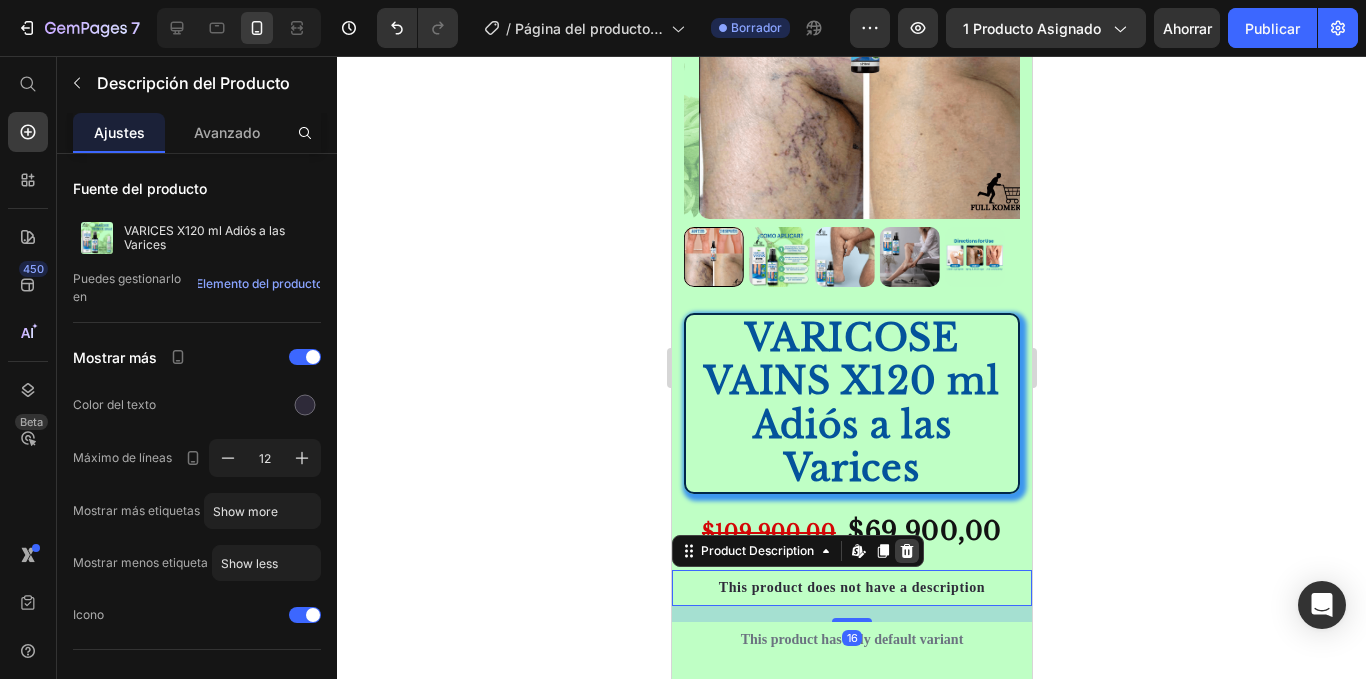 click 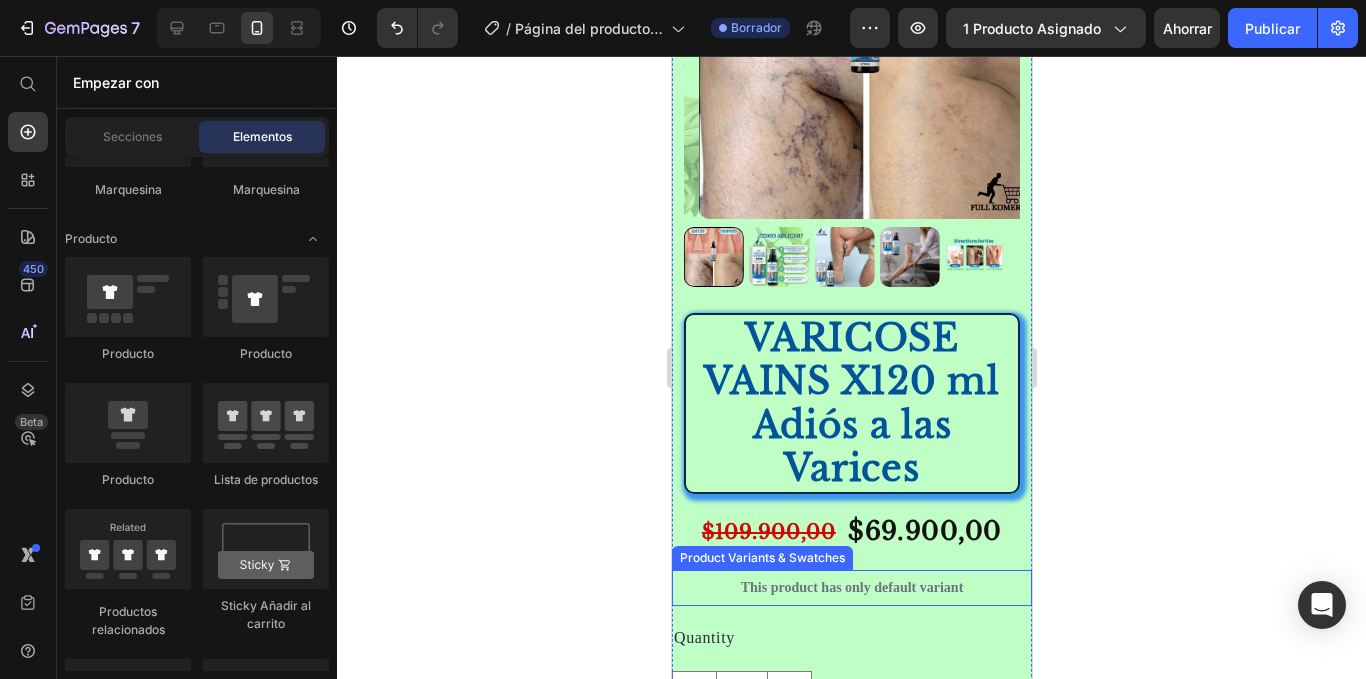 click on "This product has only default variant" at bounding box center (851, 588) 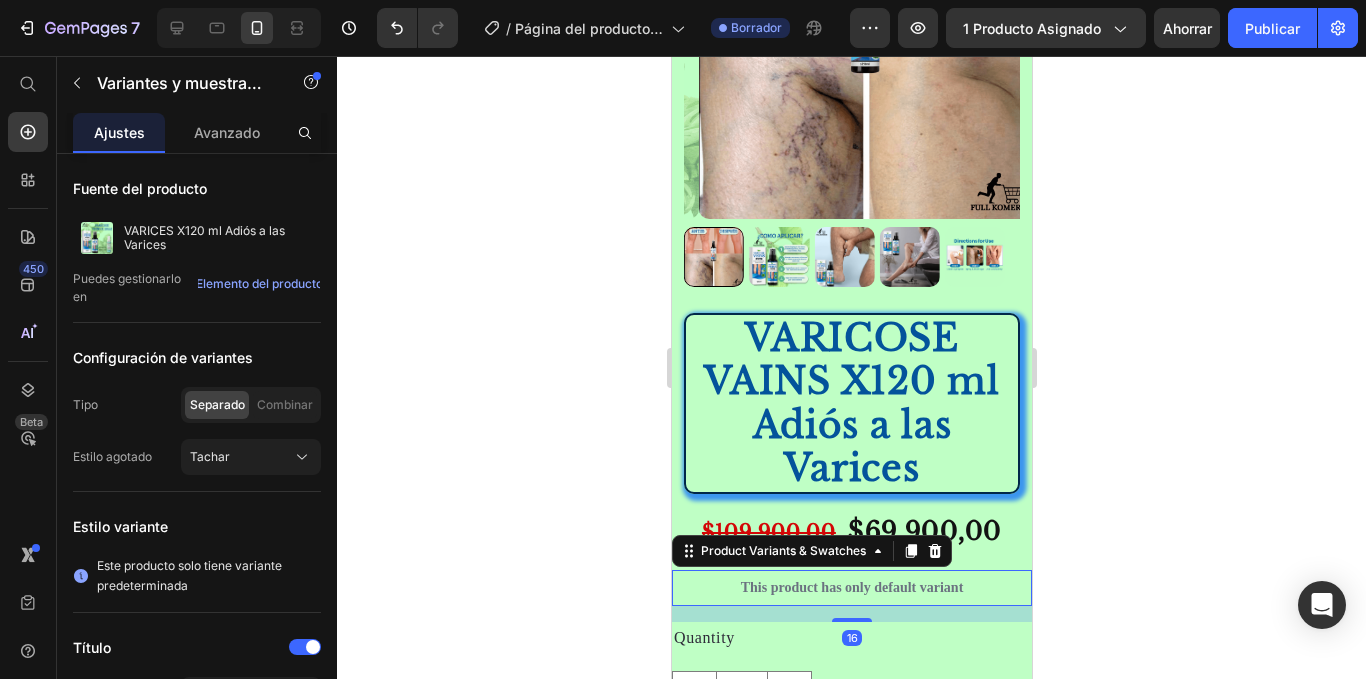click 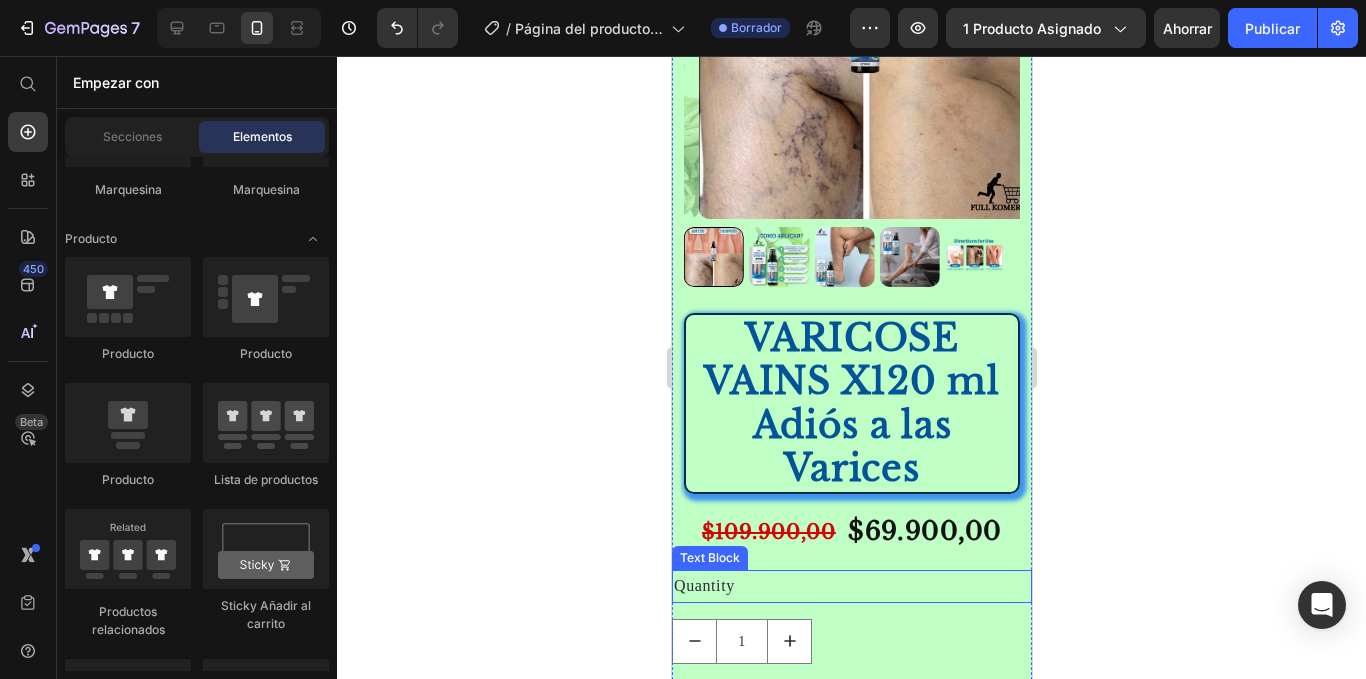 click on "Quantity" at bounding box center (851, 586) 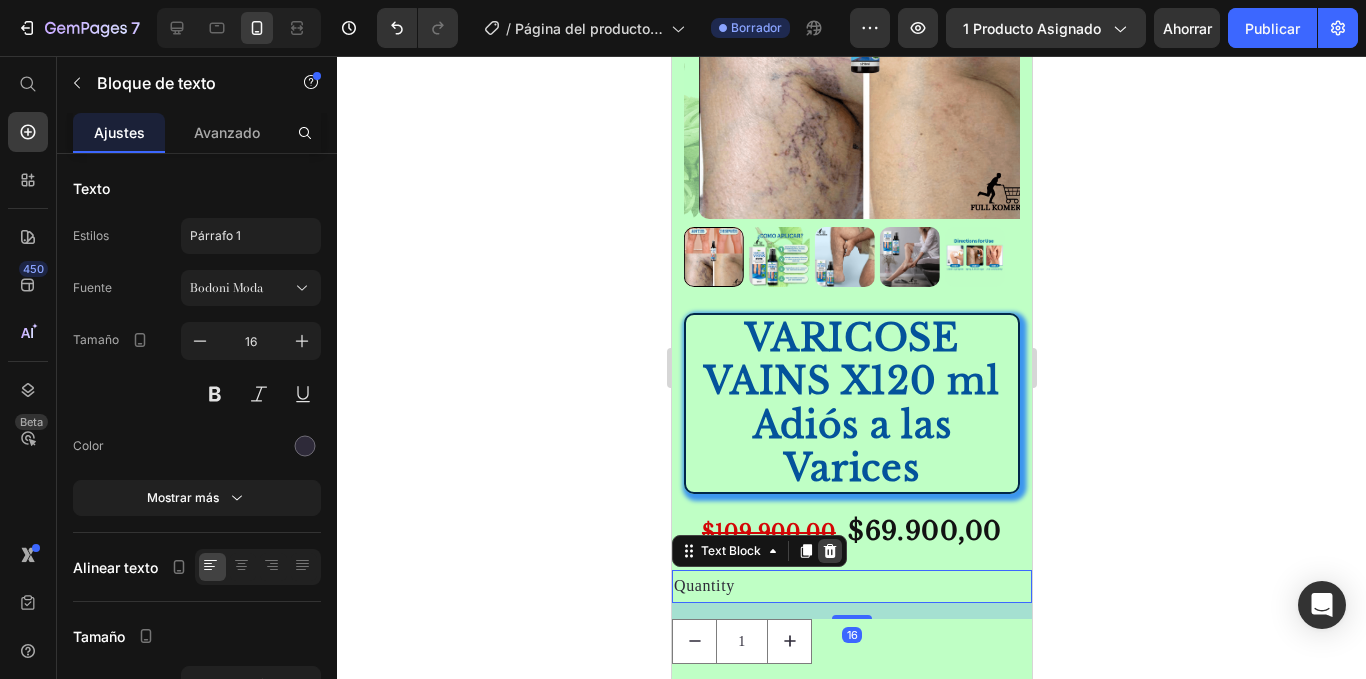 click 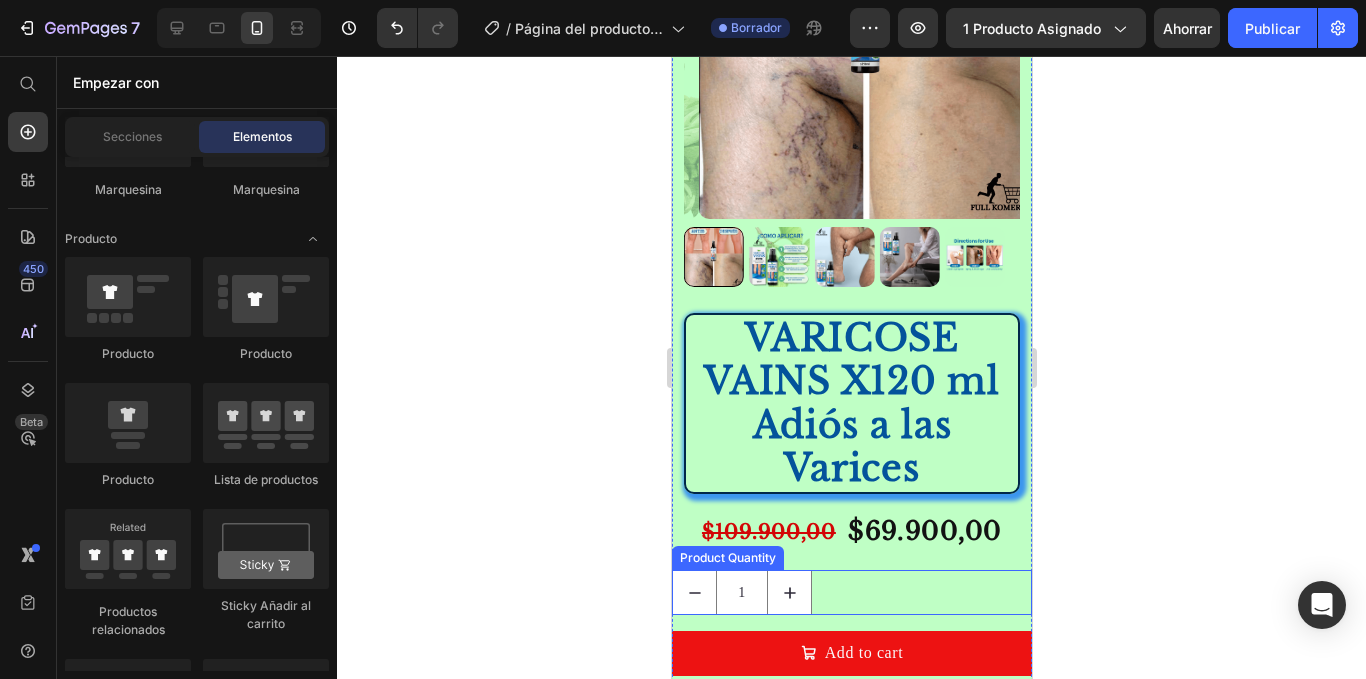 drag, startPoint x: 945, startPoint y: 590, endPoint x: 930, endPoint y: 558, distance: 35.341194 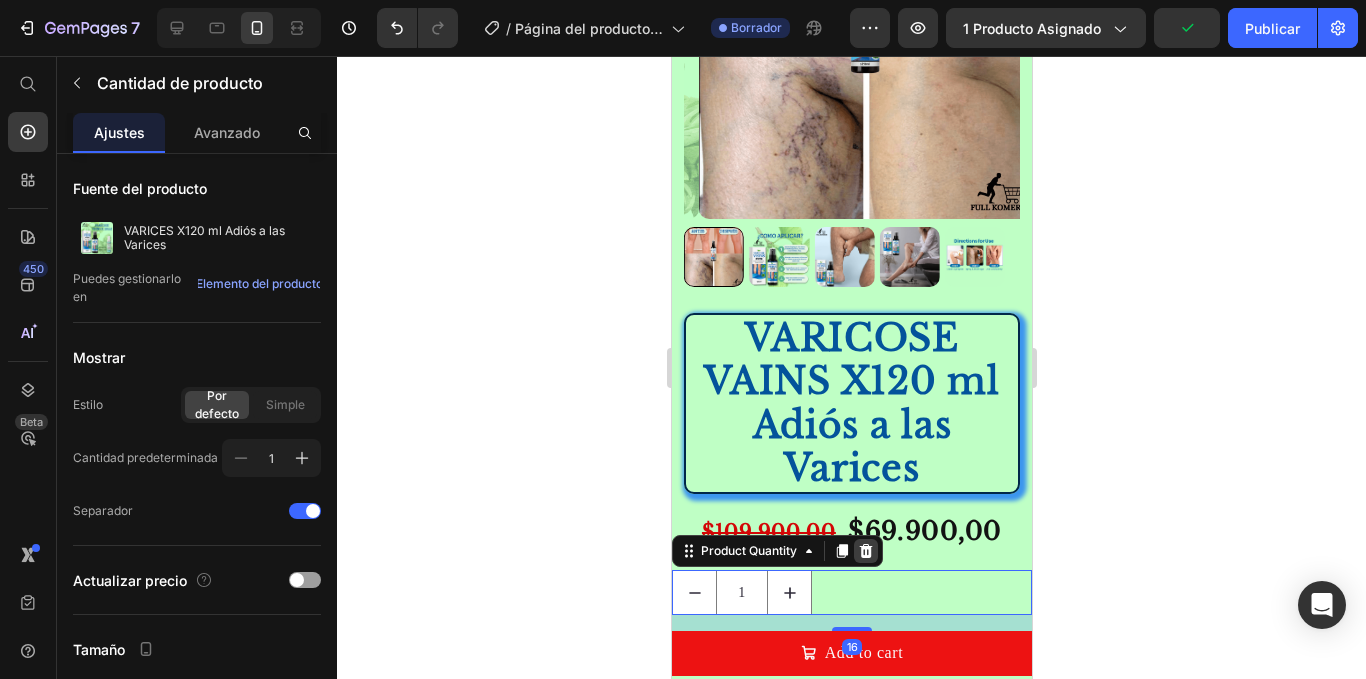 click 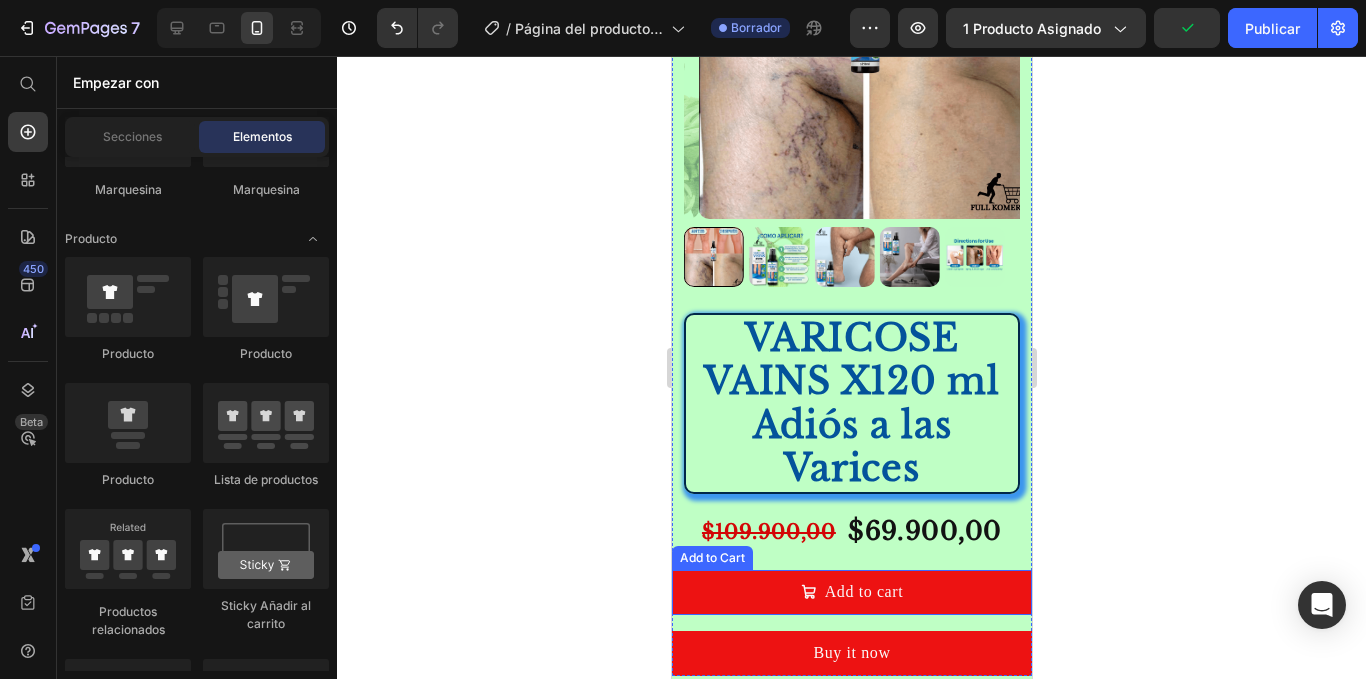 click on "Add to cart" at bounding box center [863, 592] 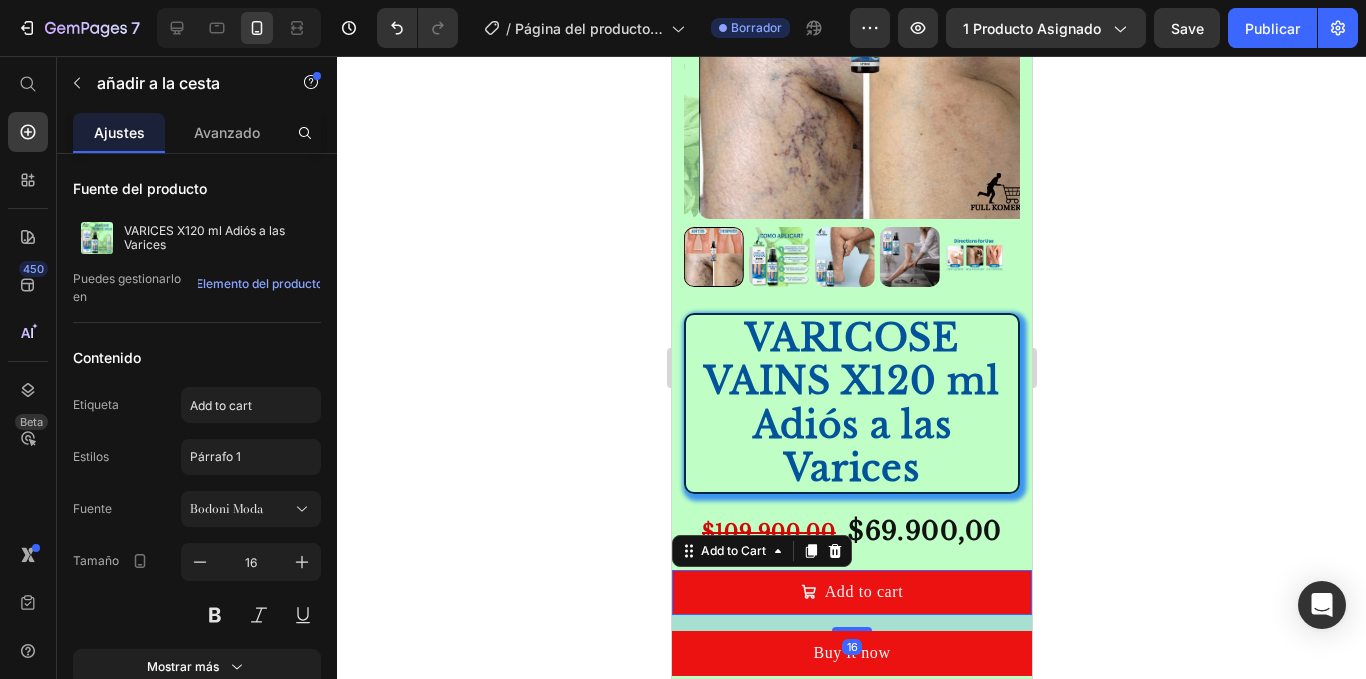 click 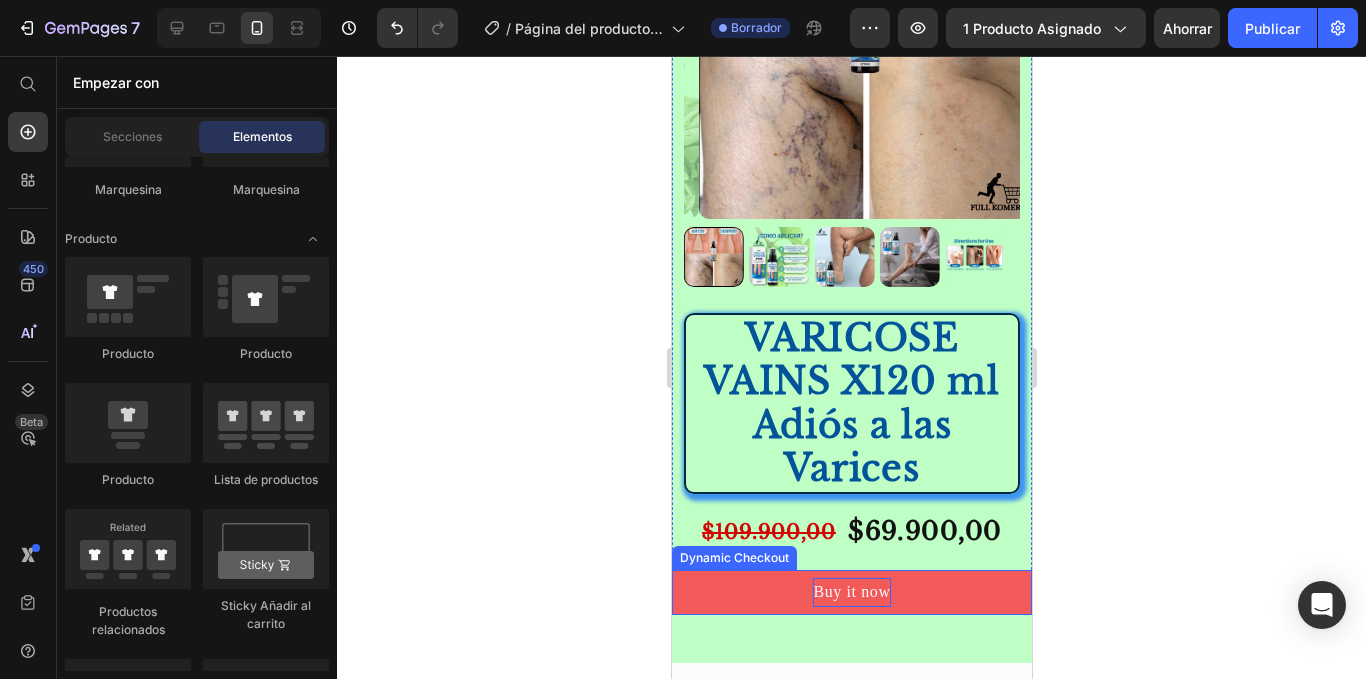 click on "Buy it now" at bounding box center [851, 592] 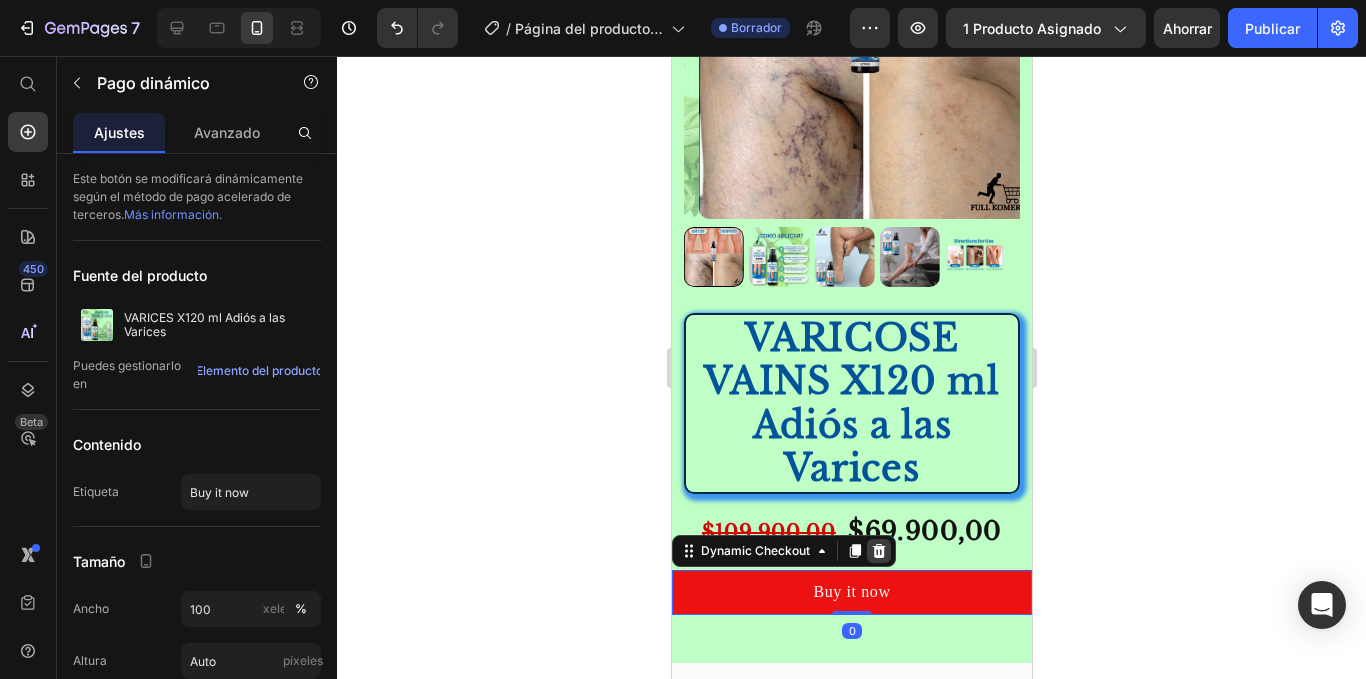 click 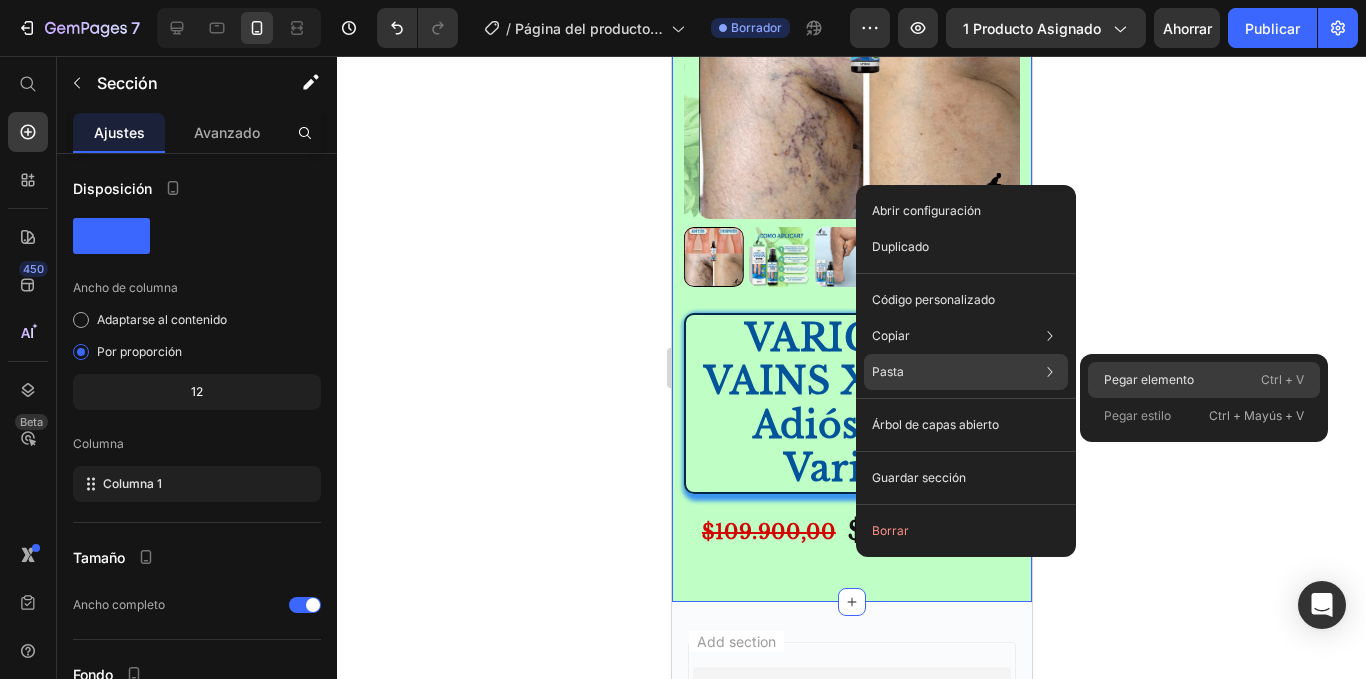 click on "Pegar elemento Ctrl + V" 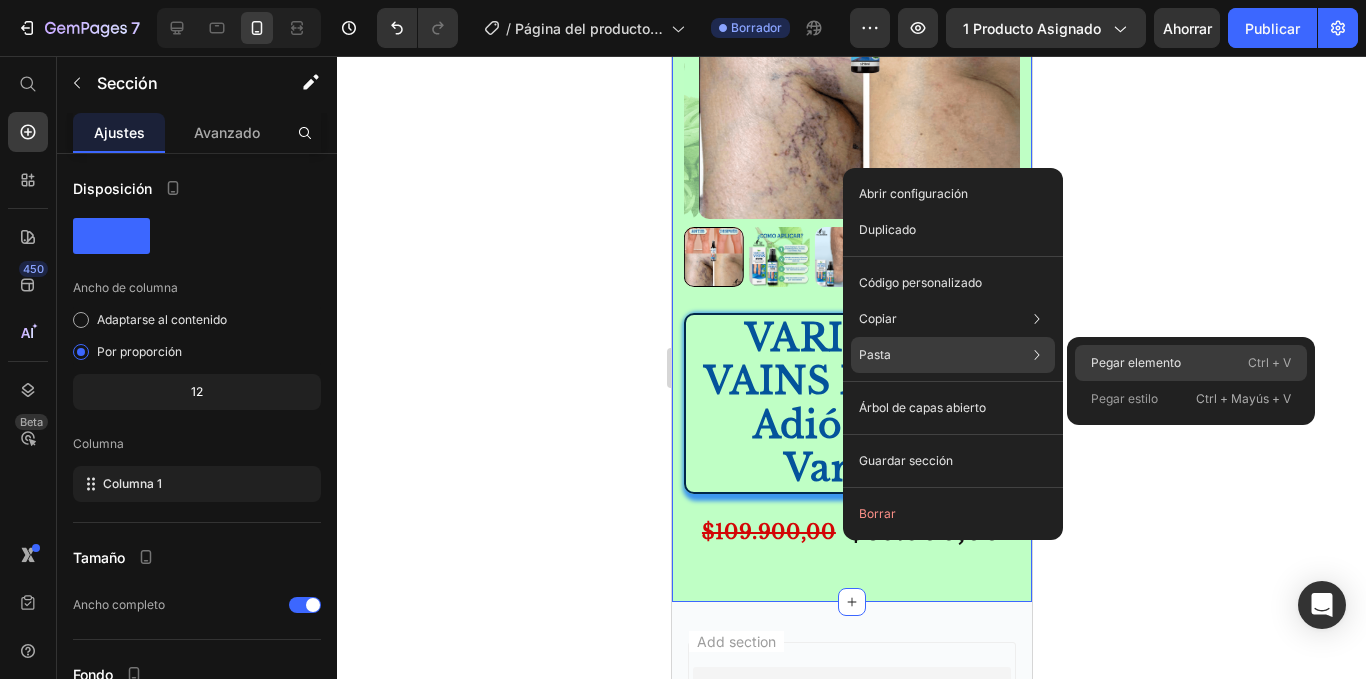 click on "Pegar elemento" at bounding box center [1136, 362] 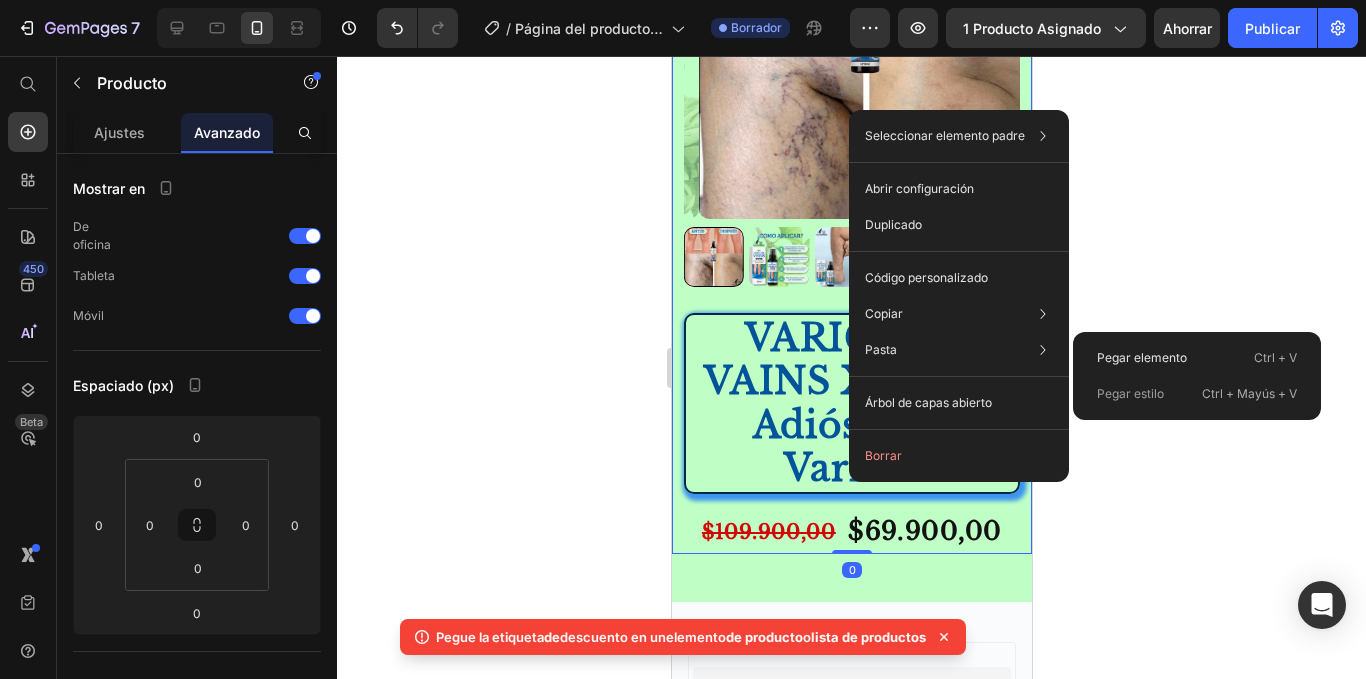 drag, startPoint x: 1108, startPoint y: 353, endPoint x: 1145, endPoint y: 455, distance: 108.503456 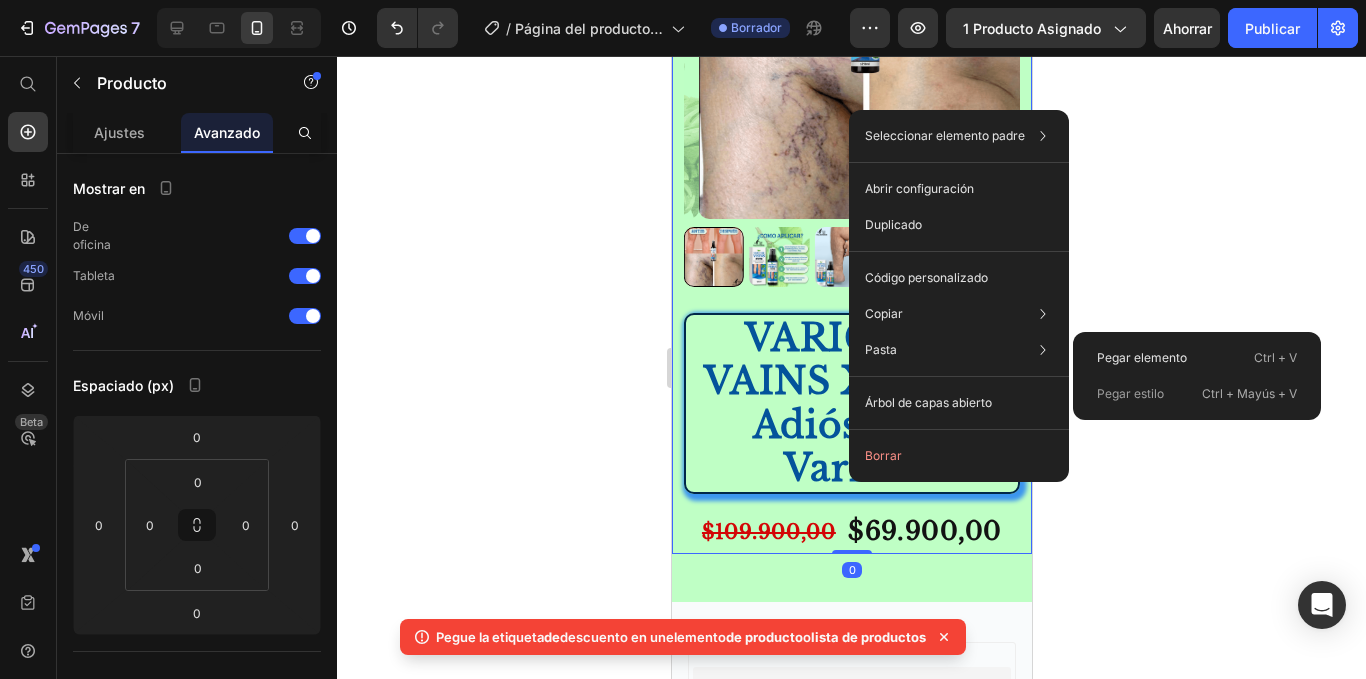 click on "Pegar elemento" at bounding box center [1142, 357] 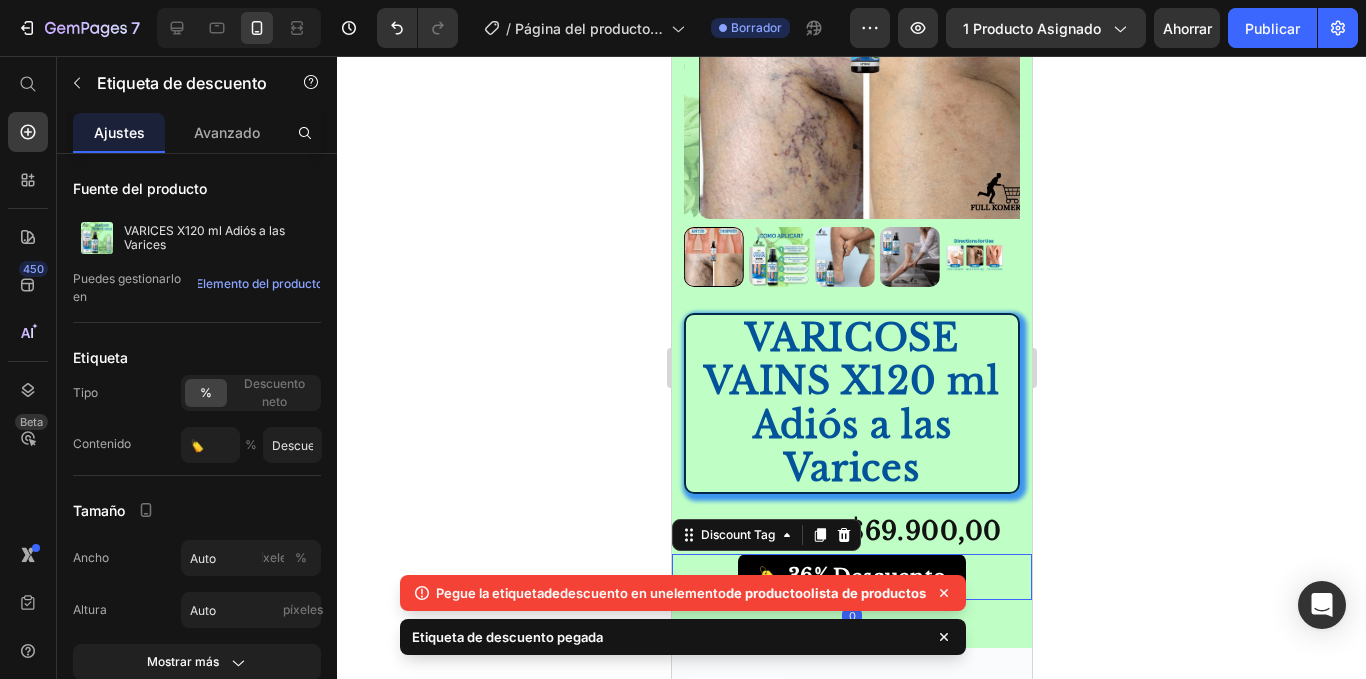 click 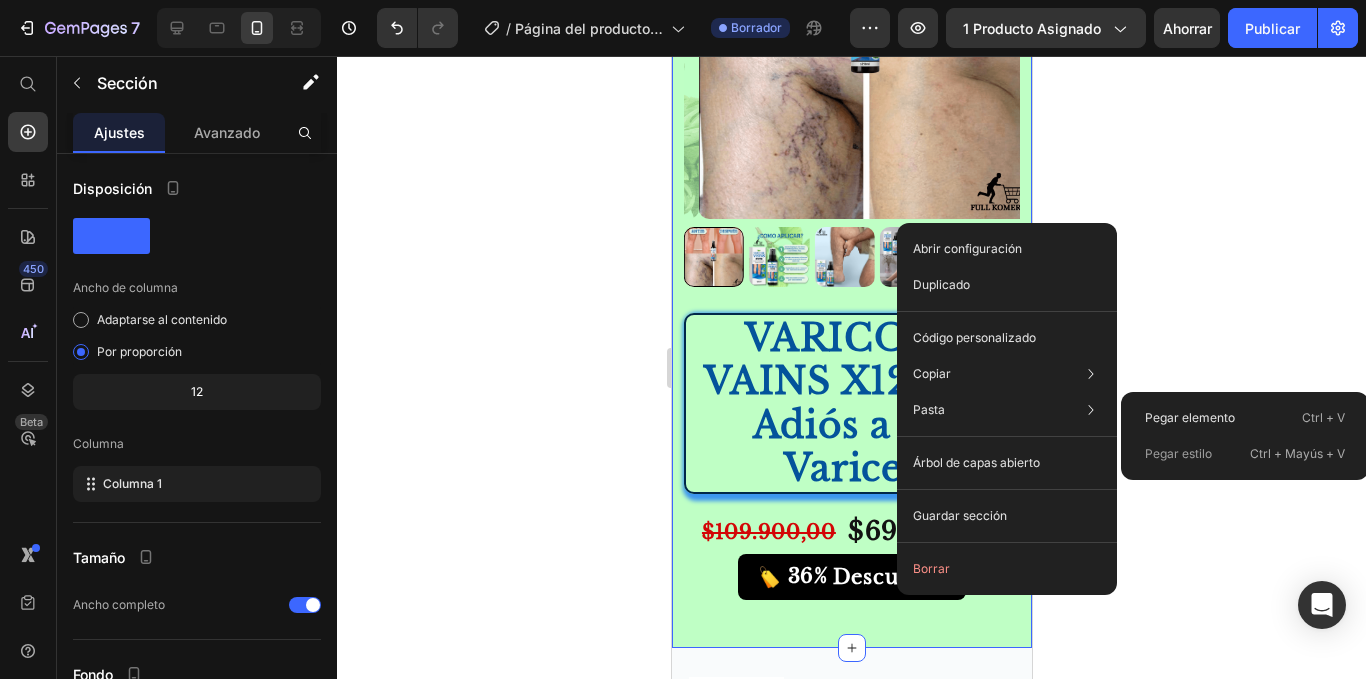 click on "Pegar elemento" at bounding box center (1190, 417) 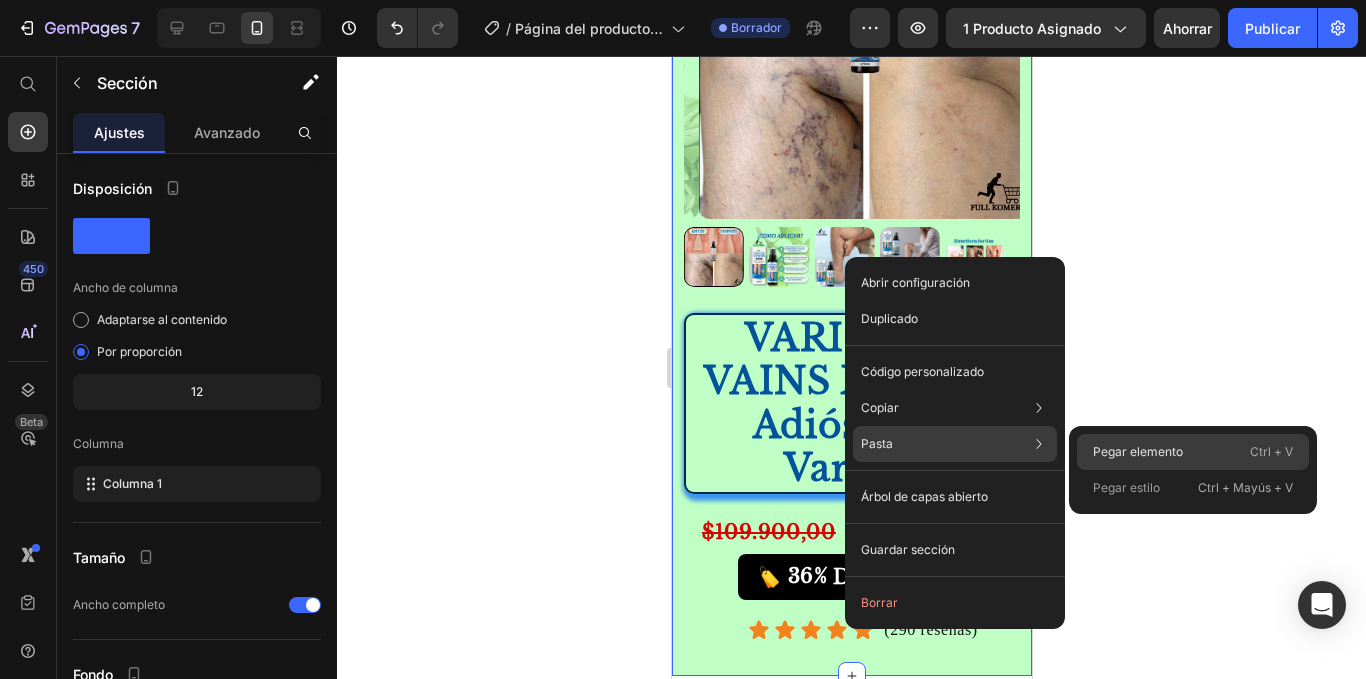 click on "Pegar elemento" at bounding box center (1138, 451) 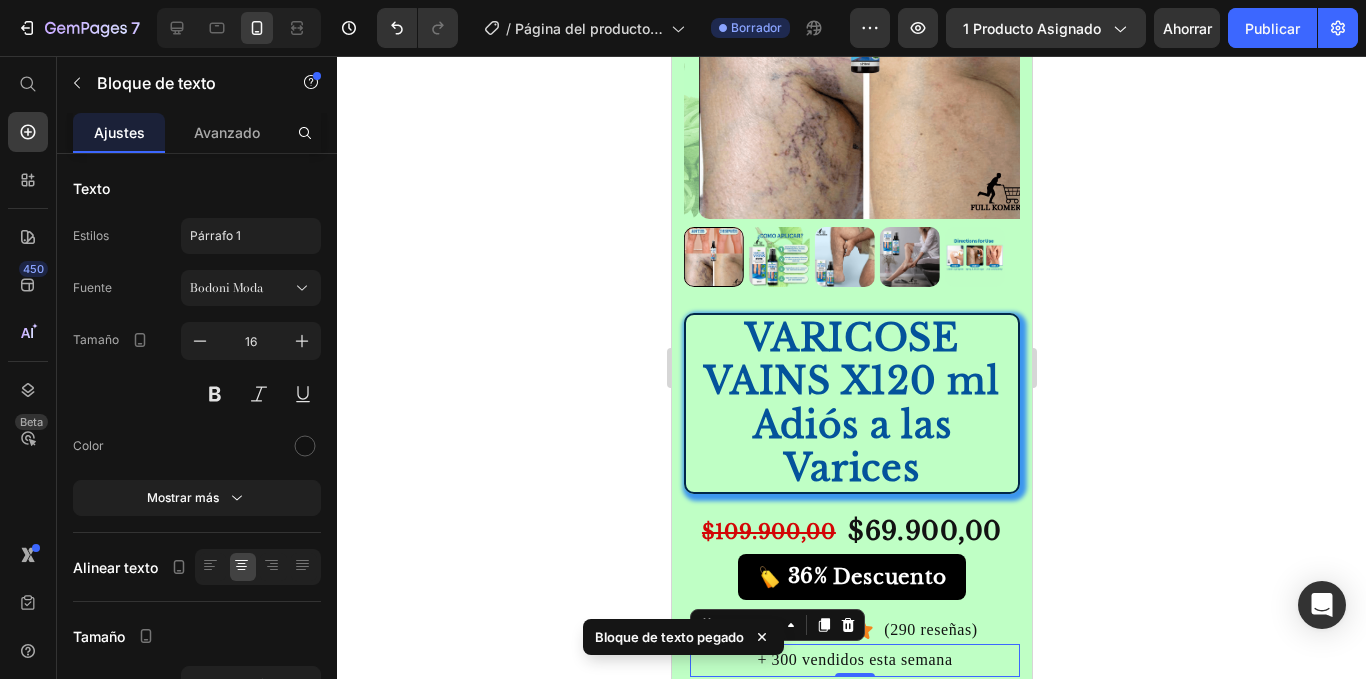 click 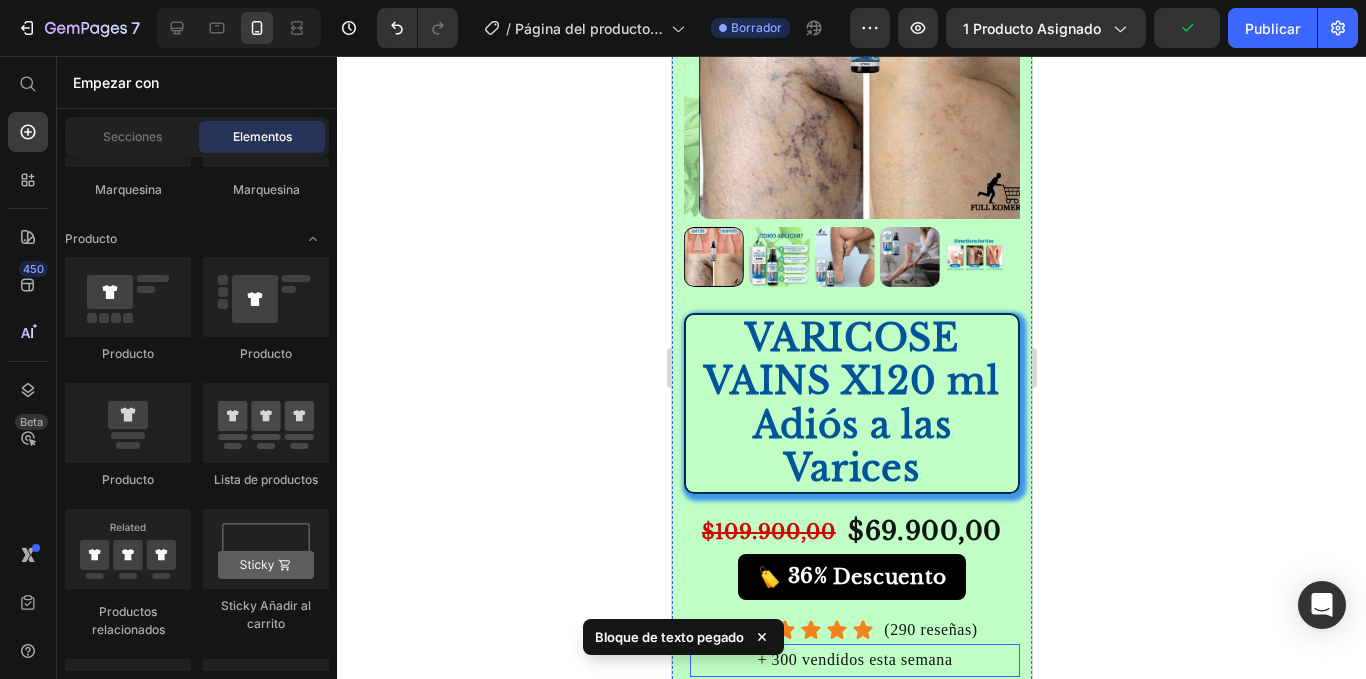 click on "+ 300 vendidos esta semana" at bounding box center (854, 660) 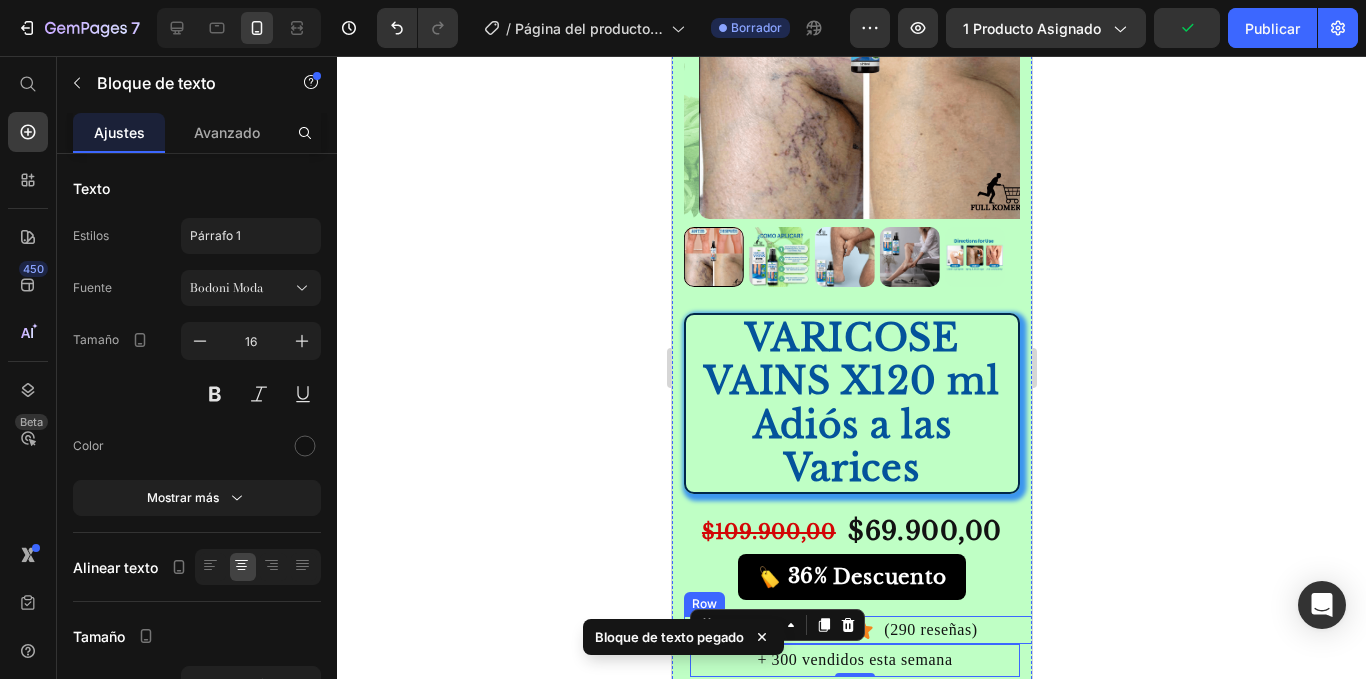 click 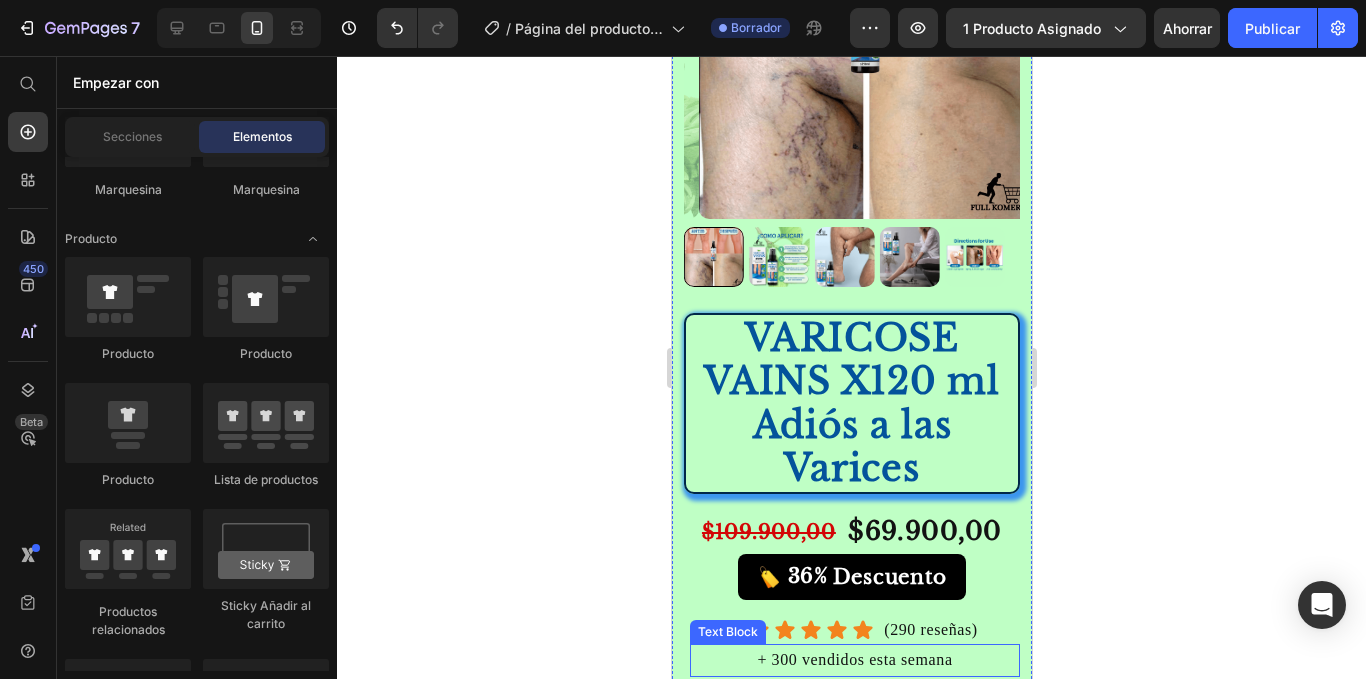 click on "+ 300 vendidos esta semana" at bounding box center (854, 660) 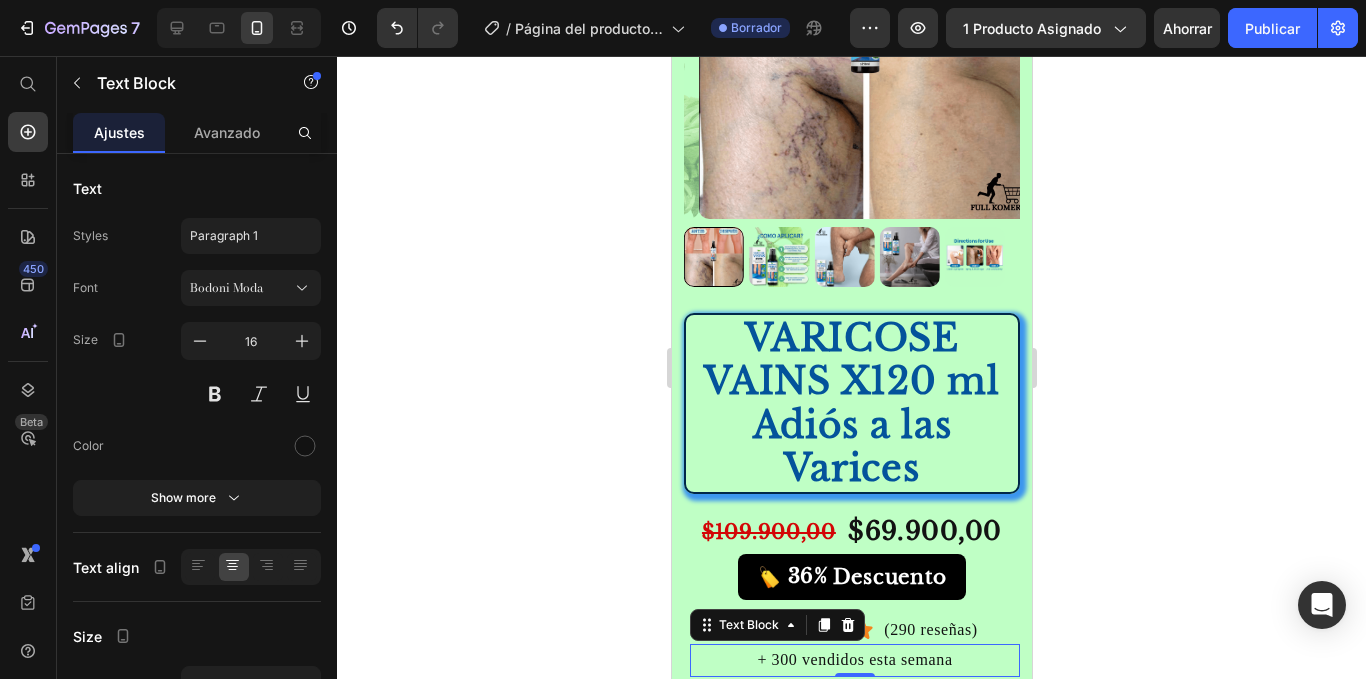 click on "+ 300 vendidos esta semana" at bounding box center (854, 660) 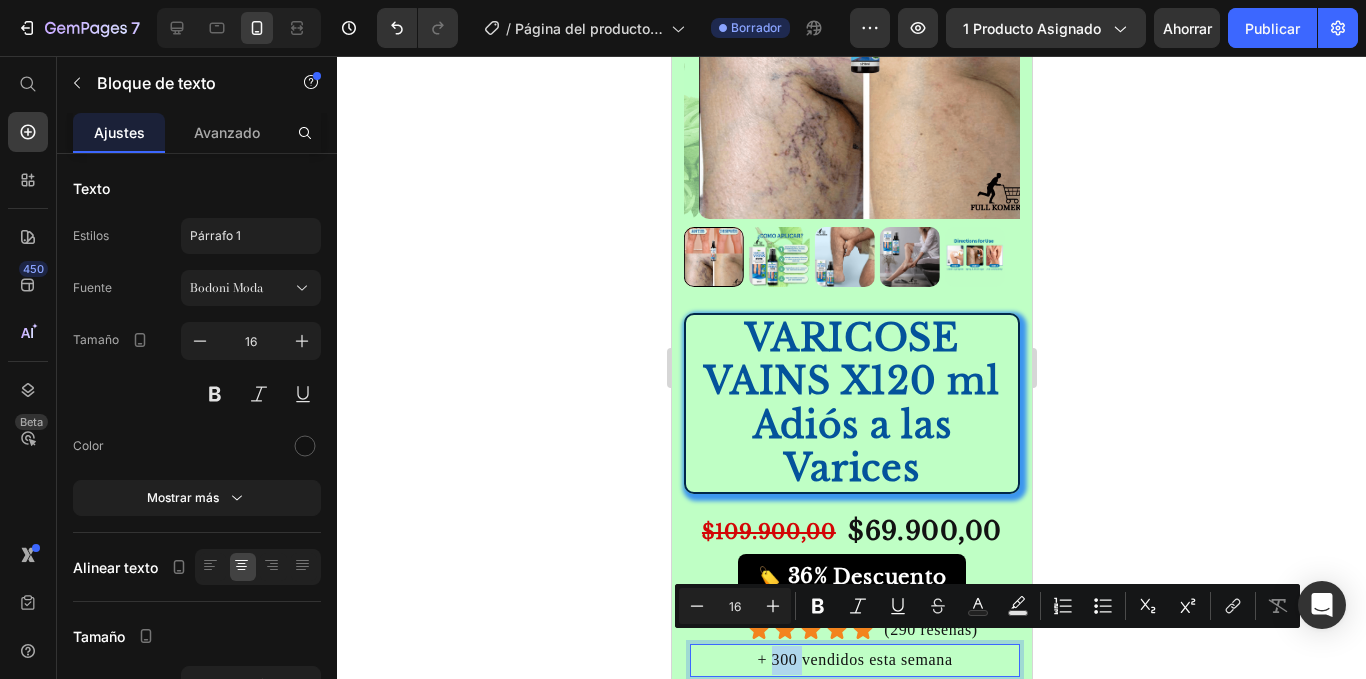 click on "+ 300 vendidos esta semana" at bounding box center [854, 660] 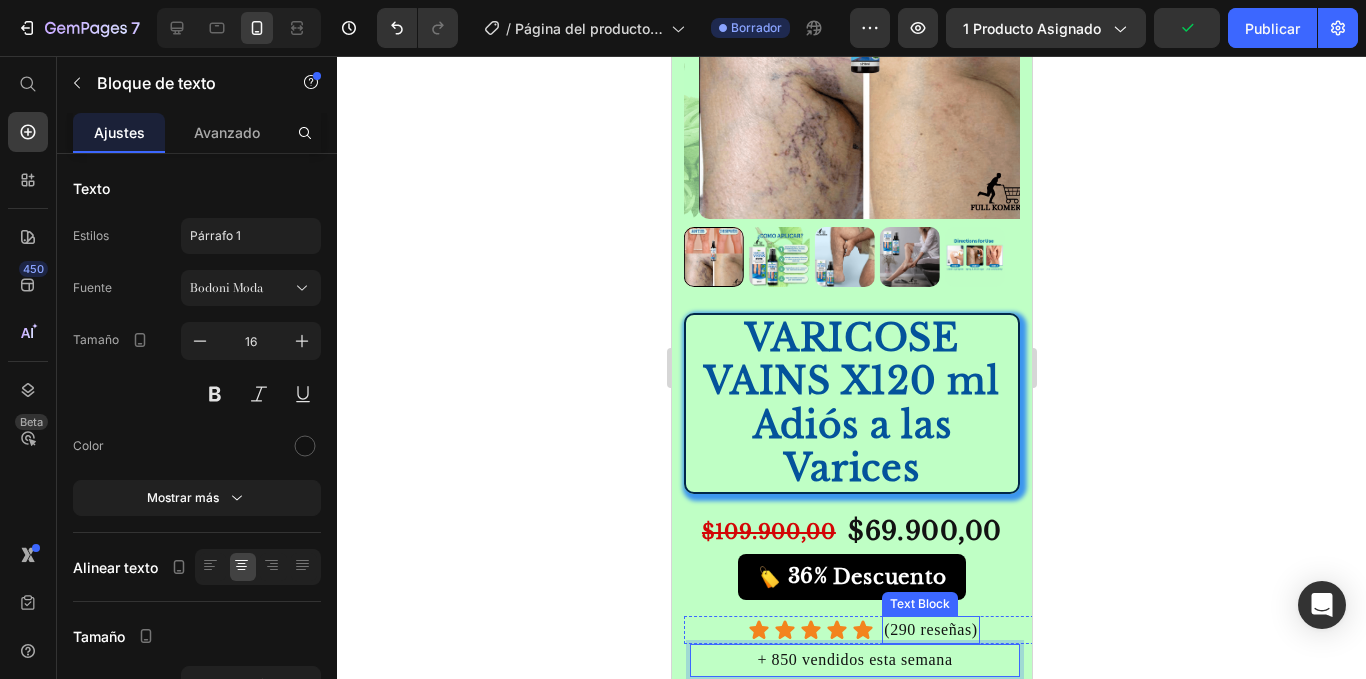 click on "(290 reseñas)" at bounding box center [930, 630] 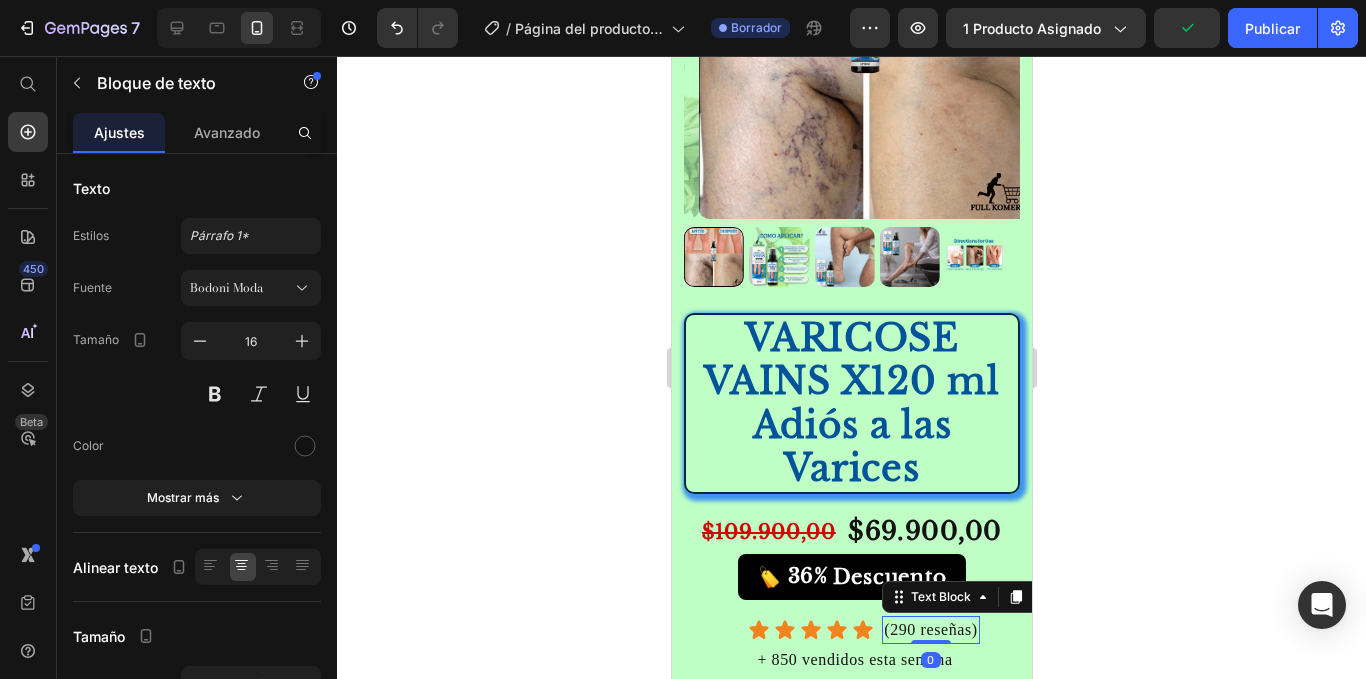 click on "(290 reseñas)" at bounding box center [930, 630] 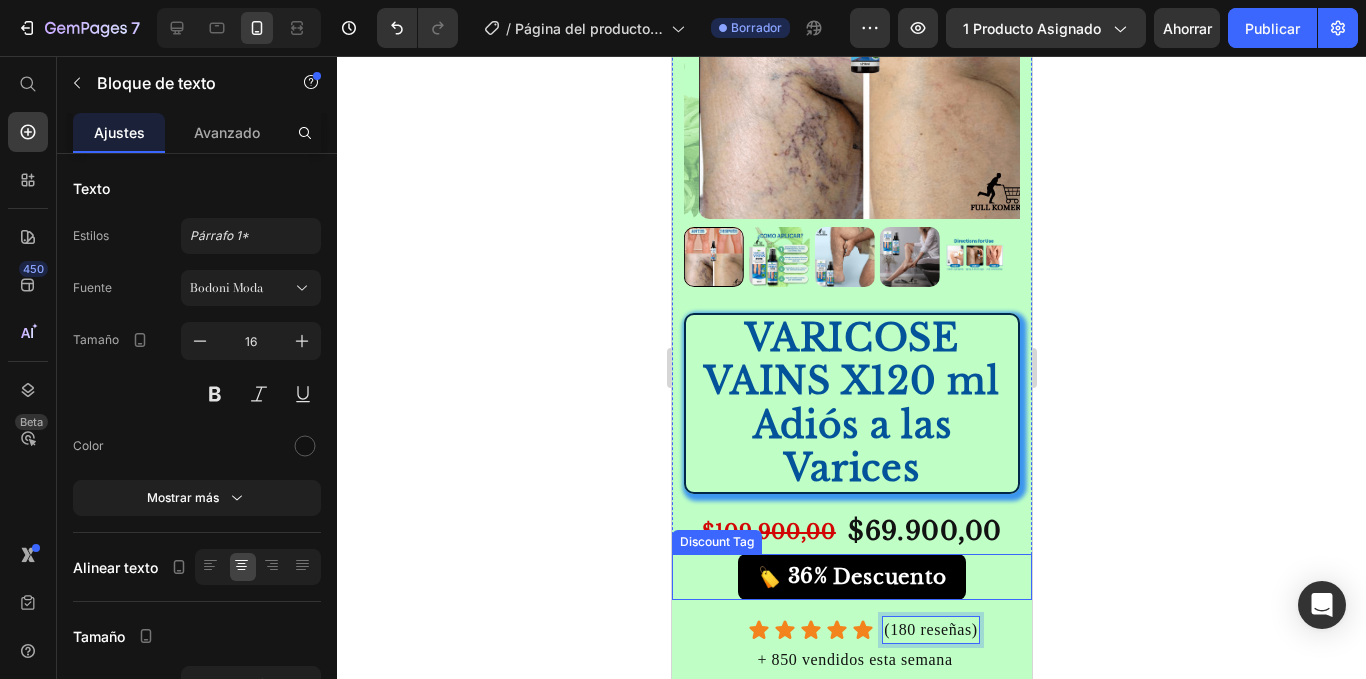 click on "🏷️ 36% Descuento" at bounding box center (851, 577) 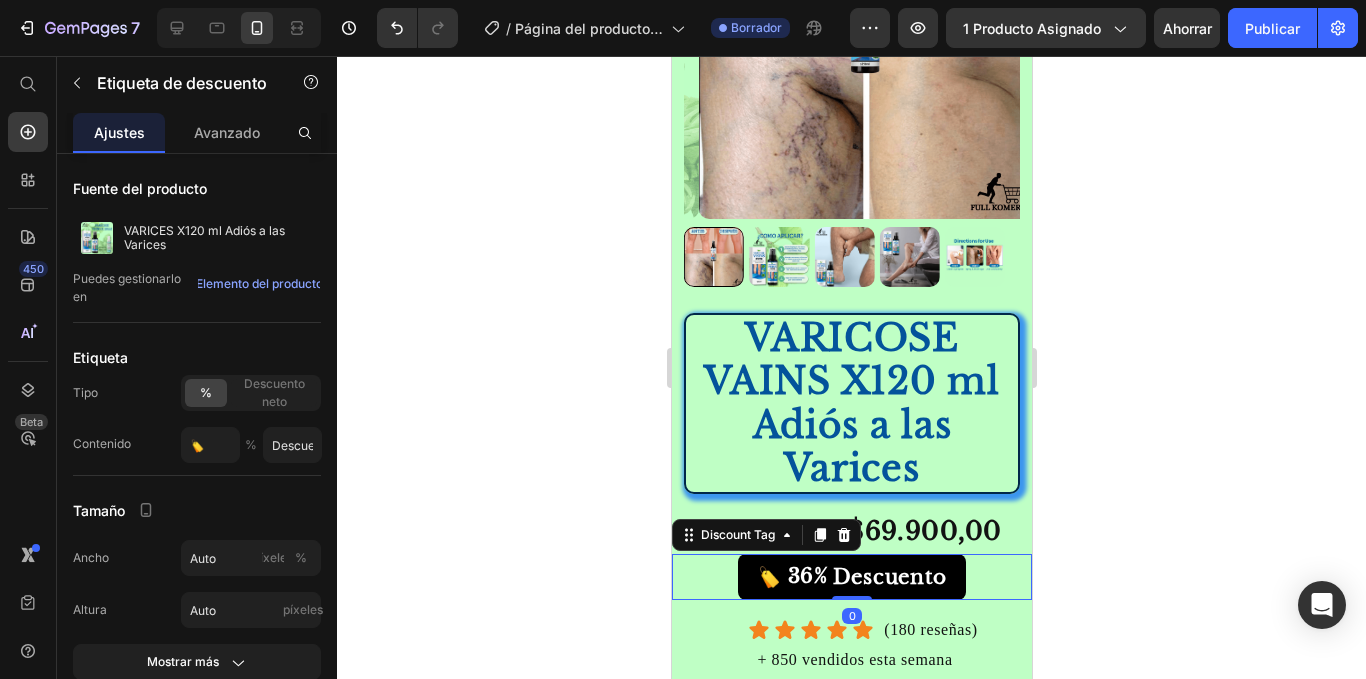 click 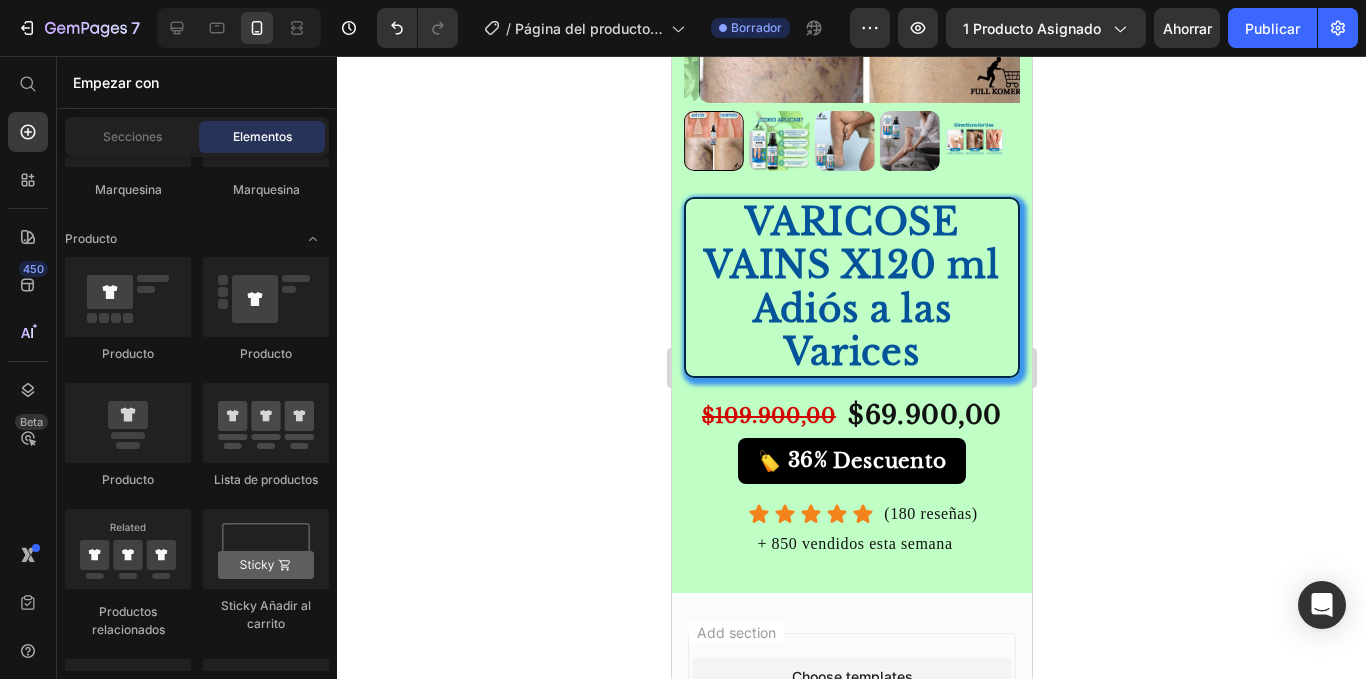 scroll, scrollTop: 391, scrollLeft: 0, axis: vertical 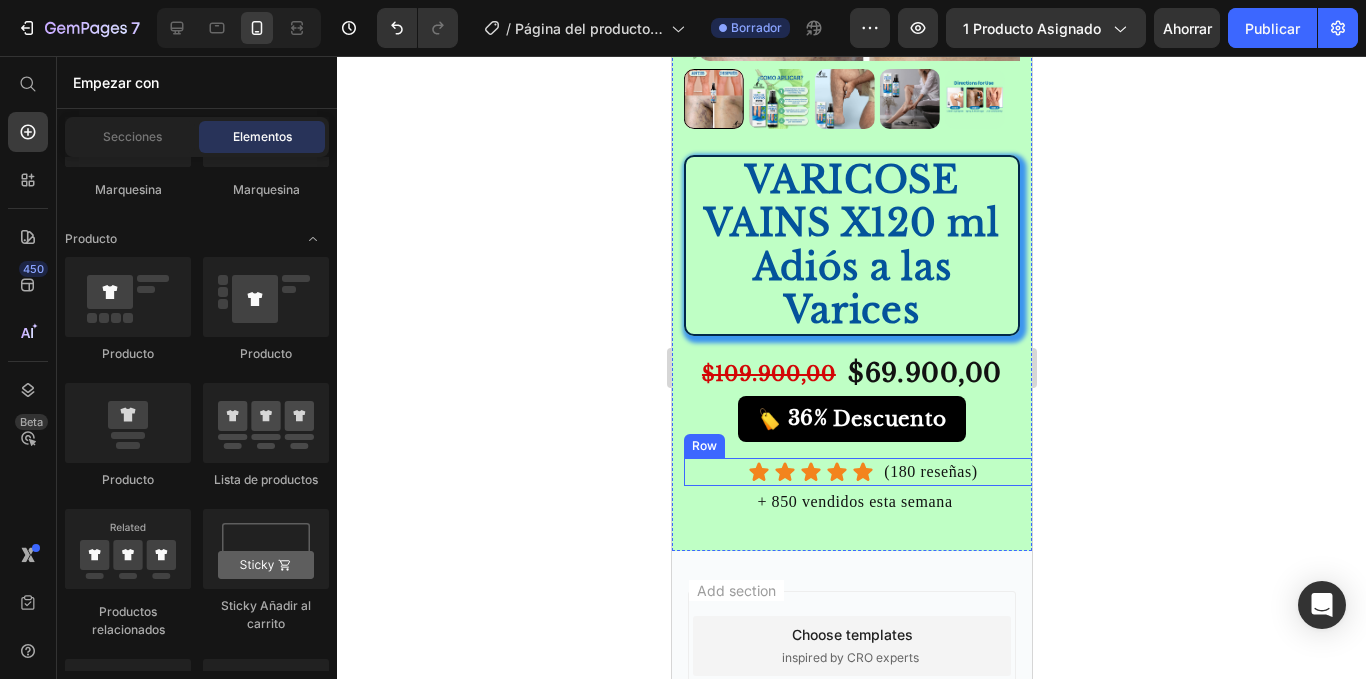 click on "Icon Icon Icon Icon Icon Icon List (180 reseñas) Text Block Row" at bounding box center (863, 472) 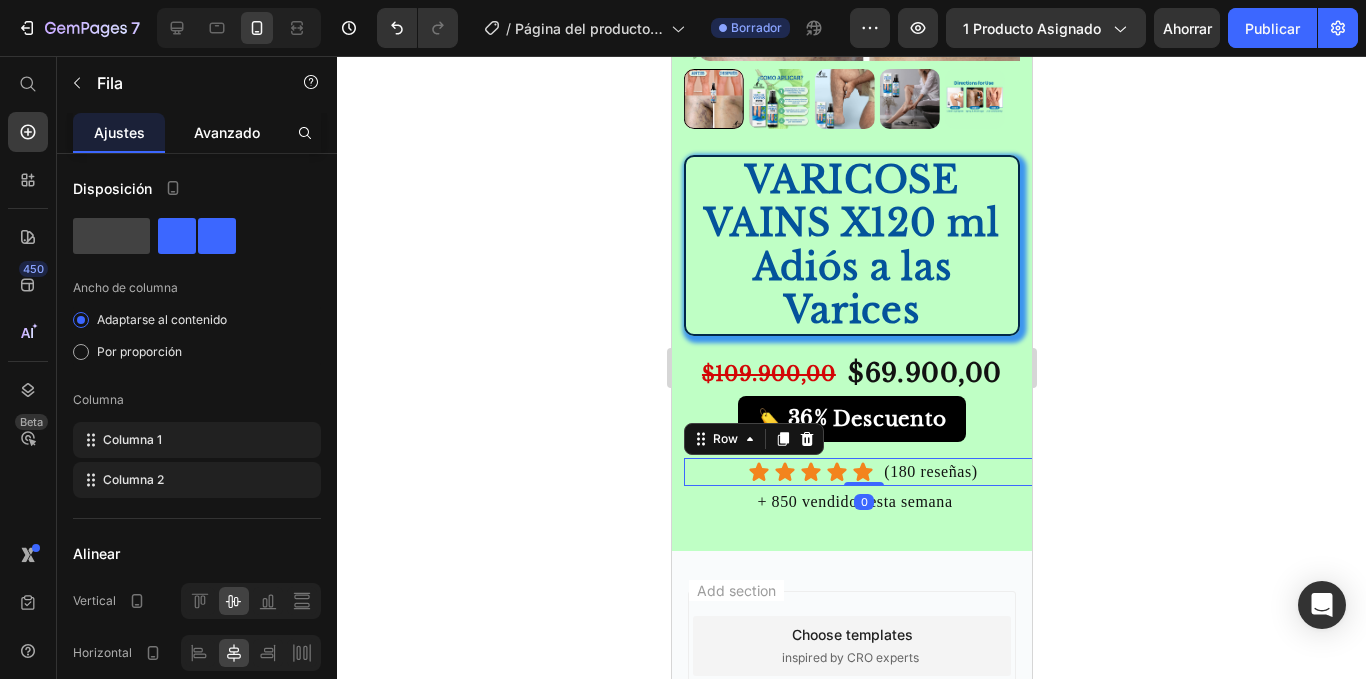 click on "Avanzado" at bounding box center (227, 132) 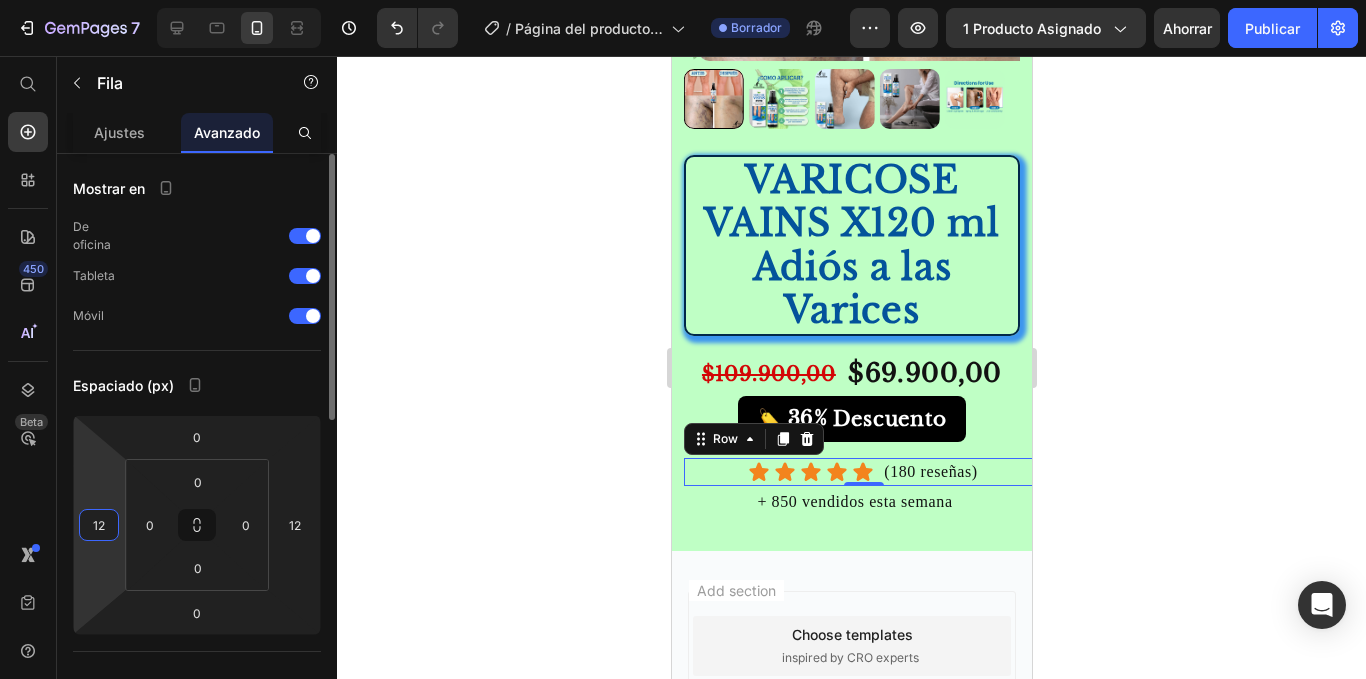 click on "12" at bounding box center (99, 525) 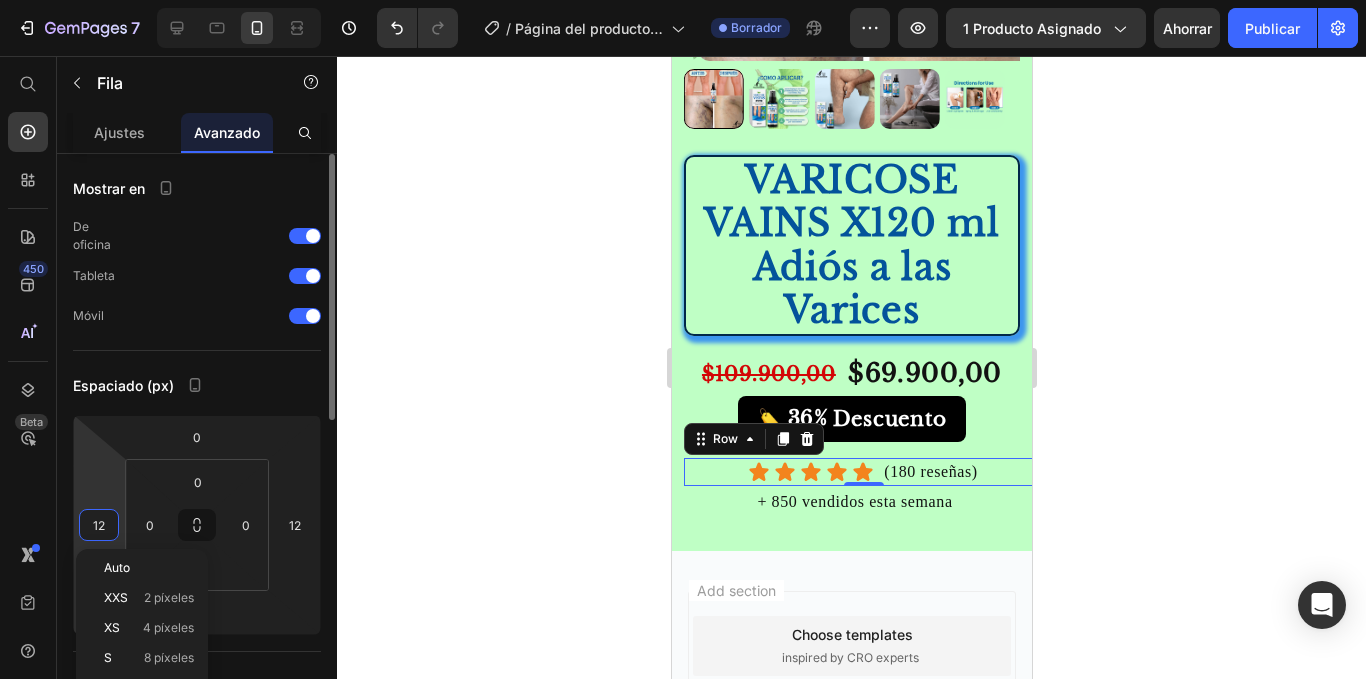 type on "0" 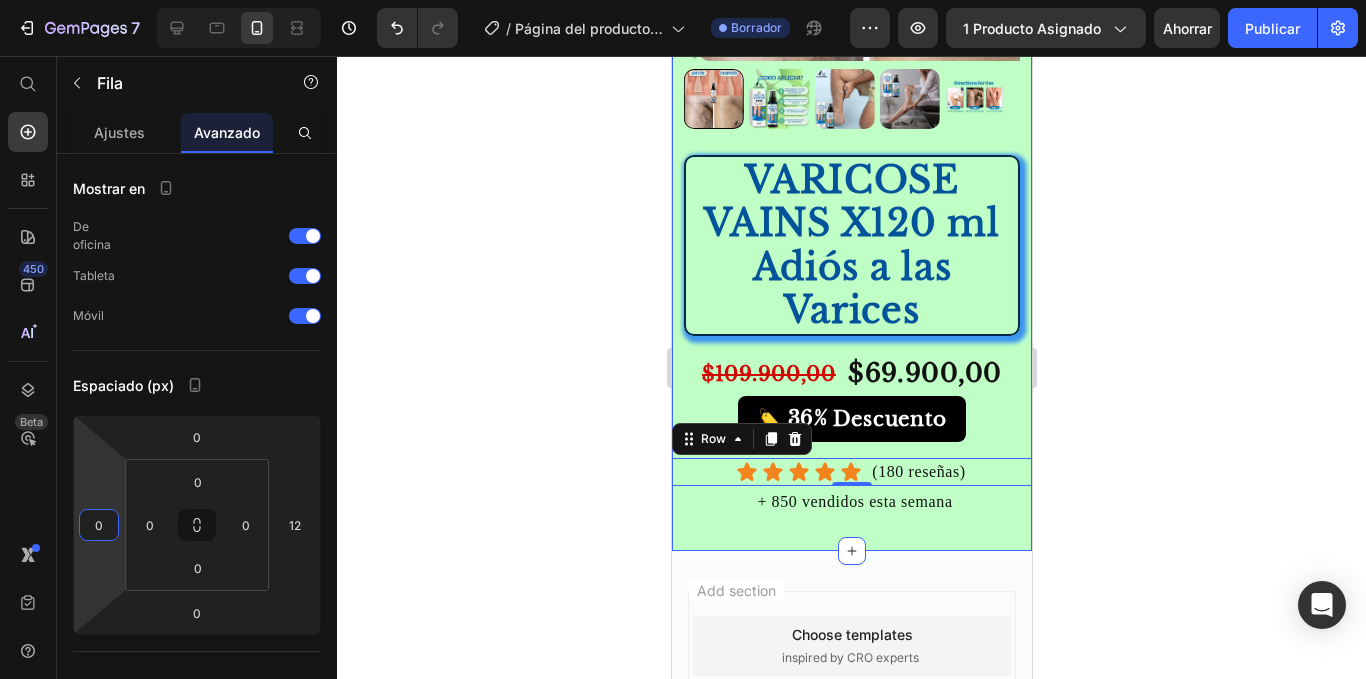 click 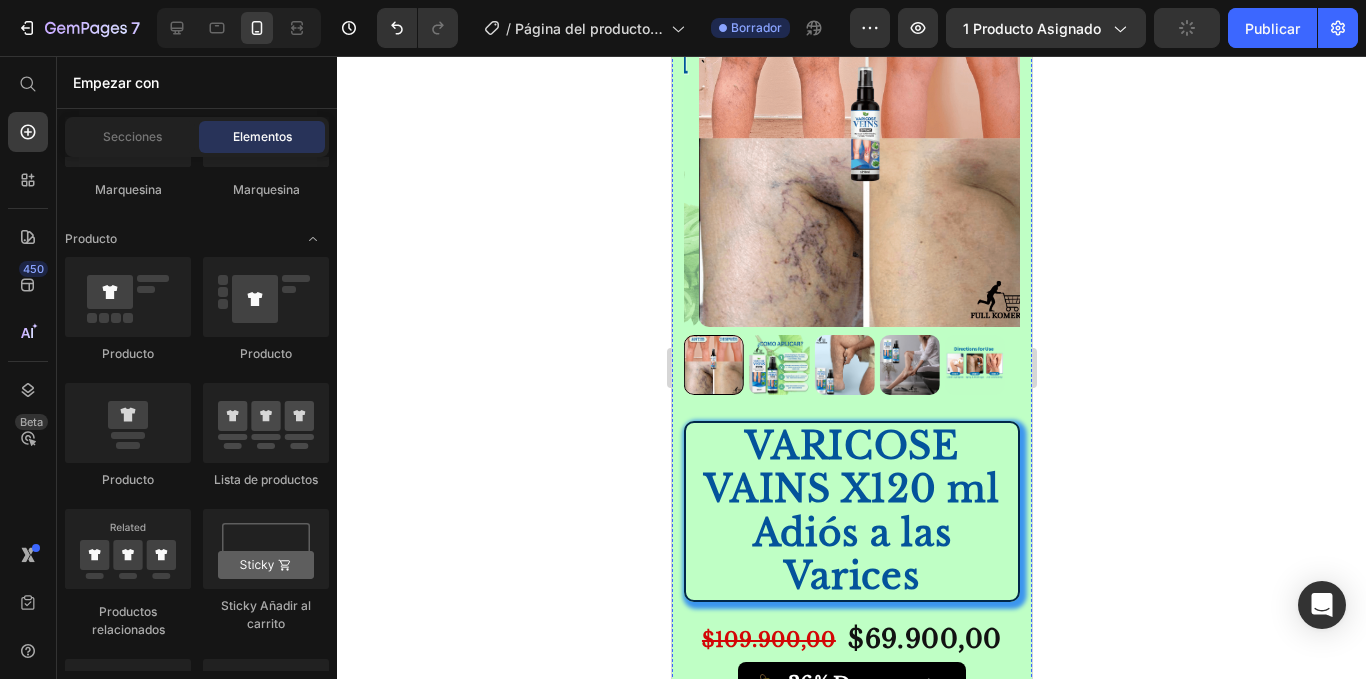 scroll, scrollTop: 0, scrollLeft: 0, axis: both 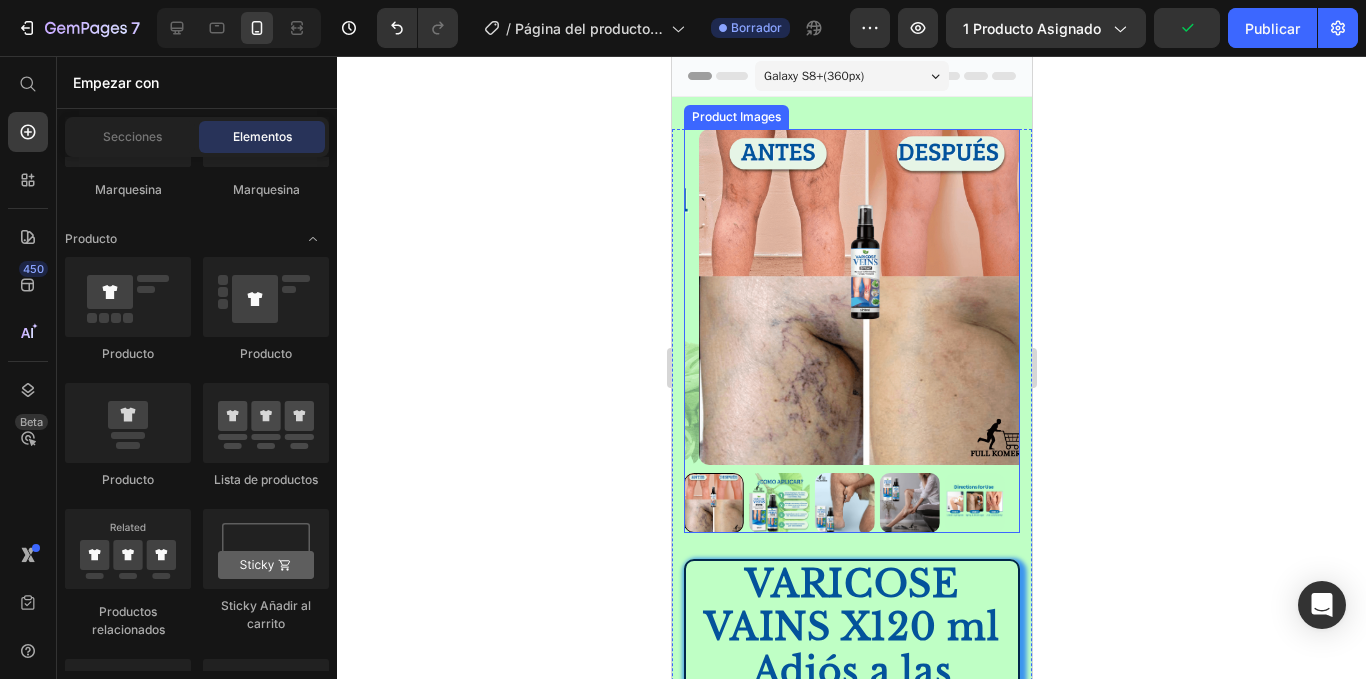 click at bounding box center [778, 503] 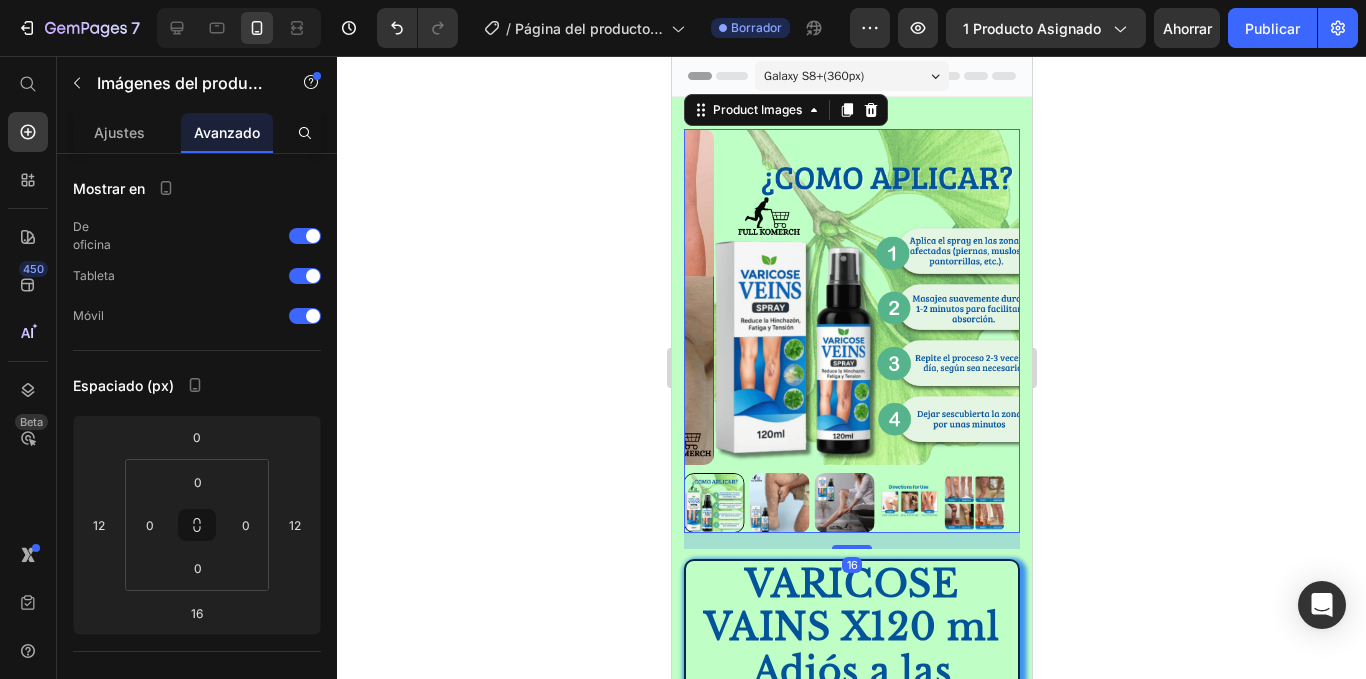 click at bounding box center (778, 503) 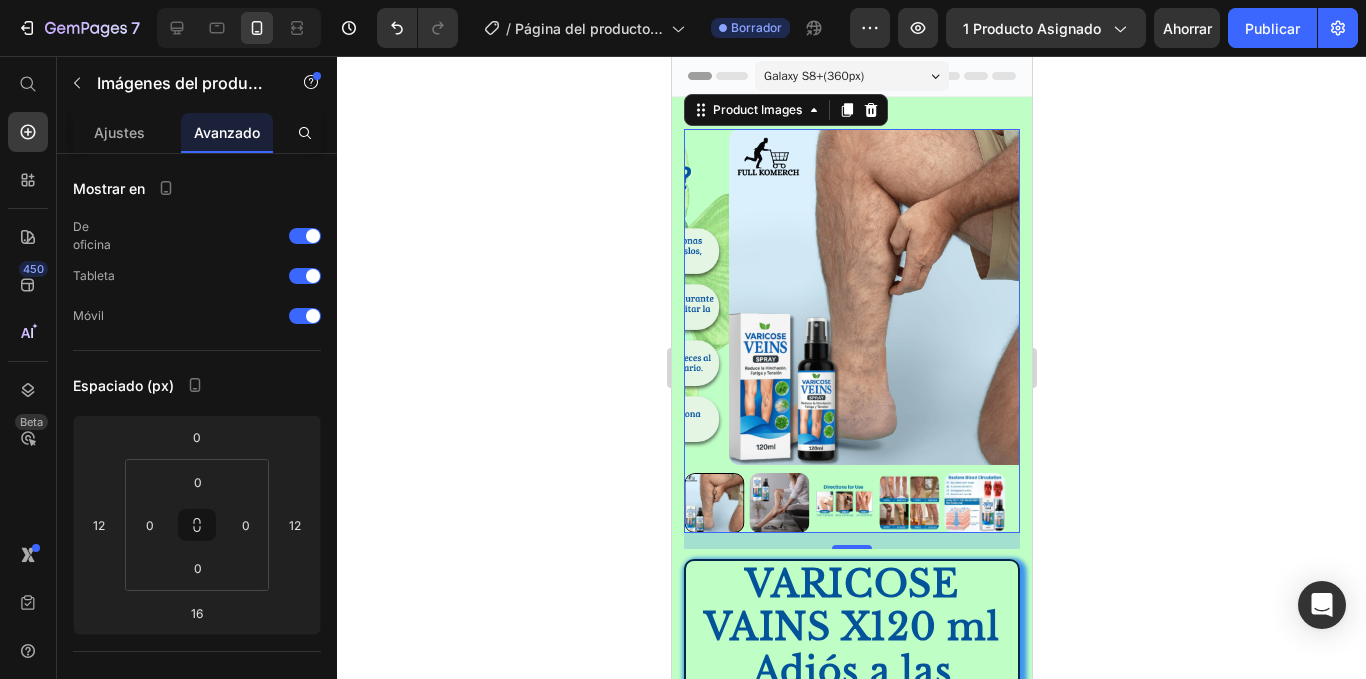 click at bounding box center (713, 503) 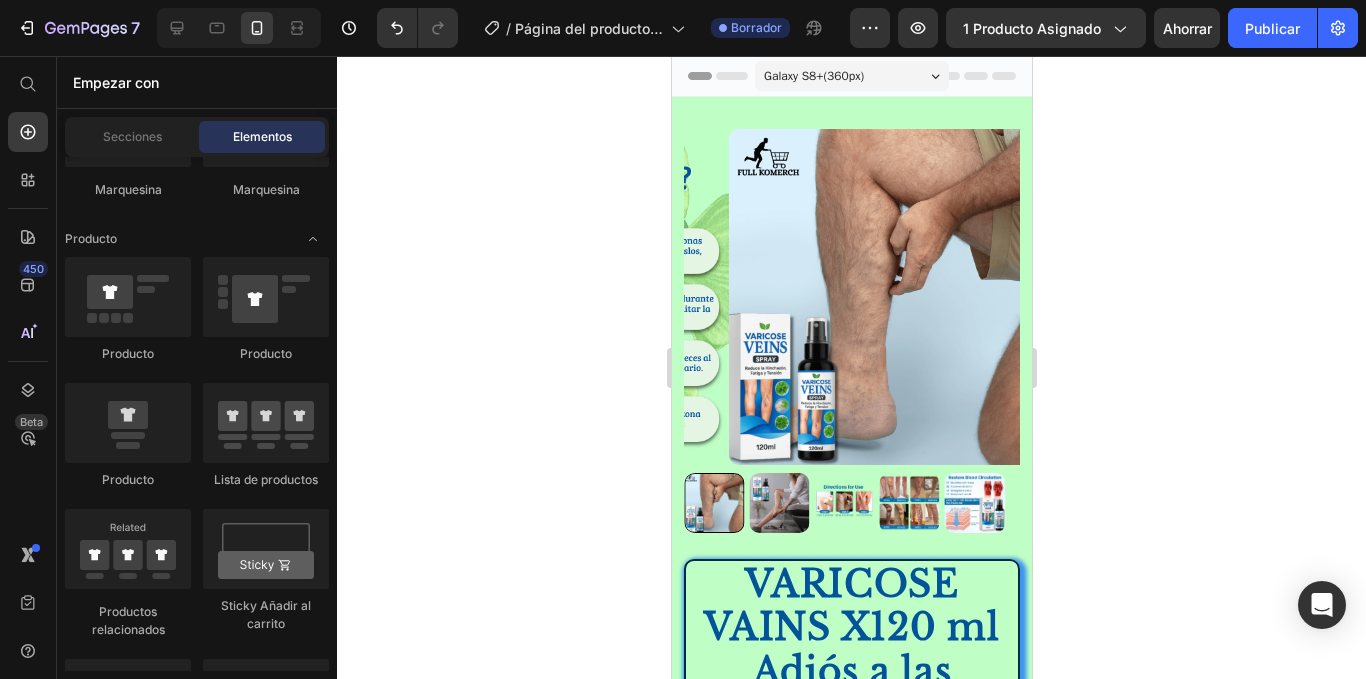 scroll, scrollTop: 80, scrollLeft: 0, axis: vertical 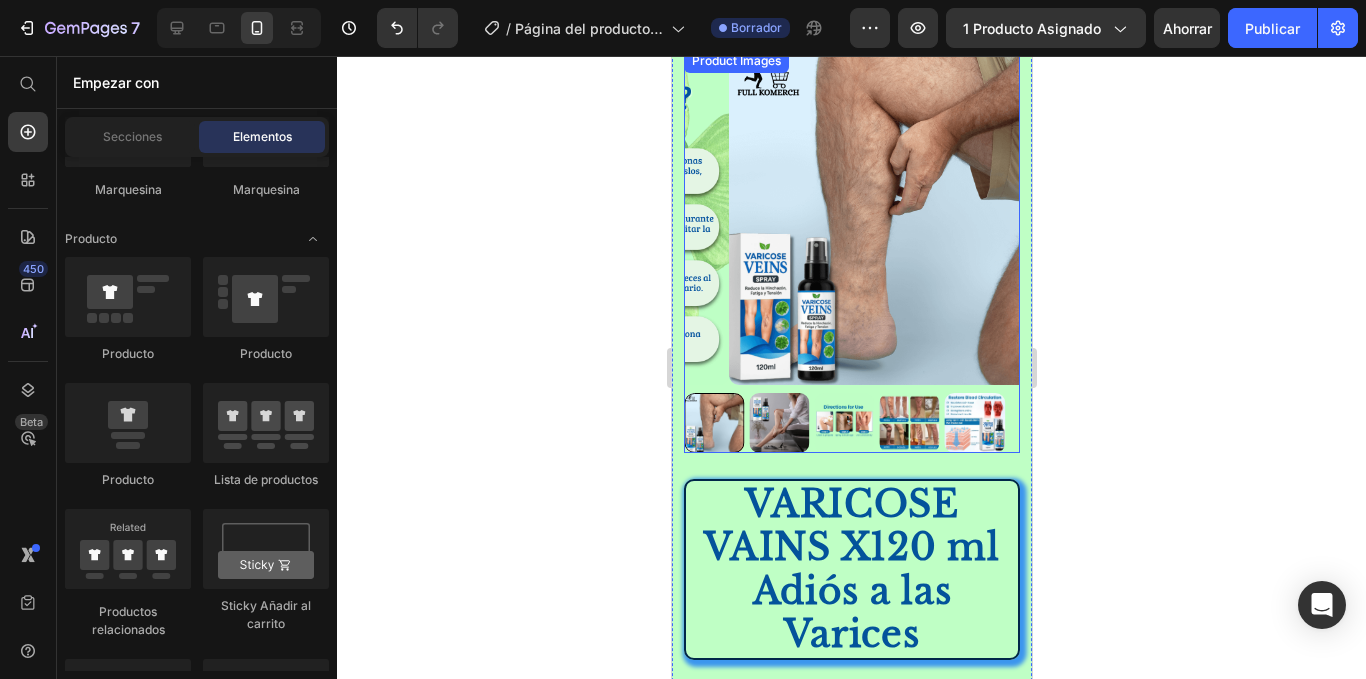 click at bounding box center [896, 217] 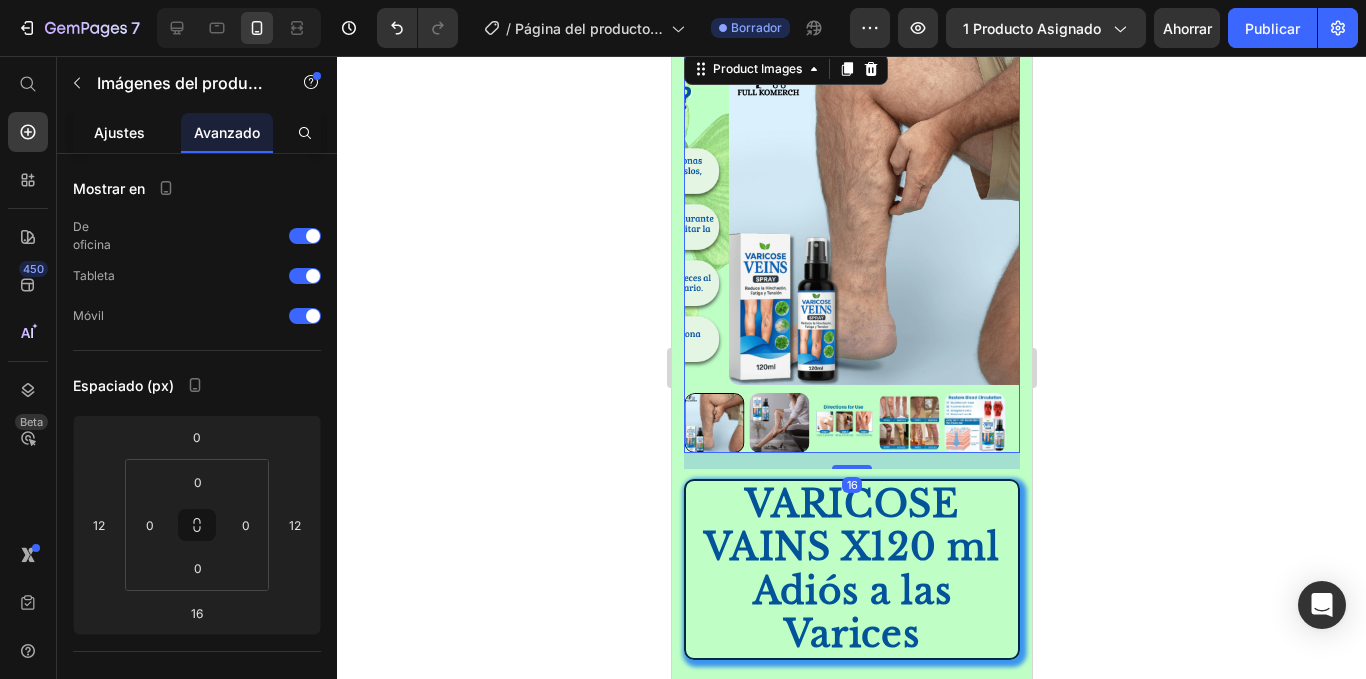 click on "Ajustes" 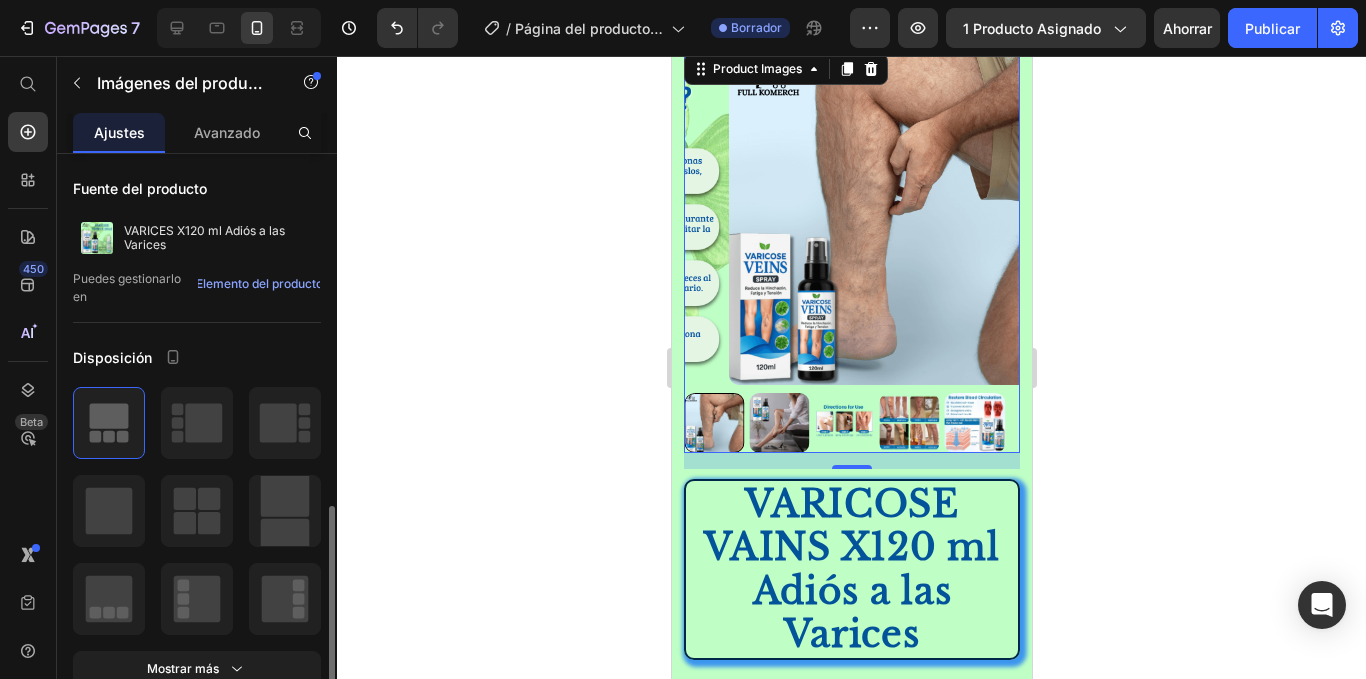 scroll, scrollTop: 267, scrollLeft: 0, axis: vertical 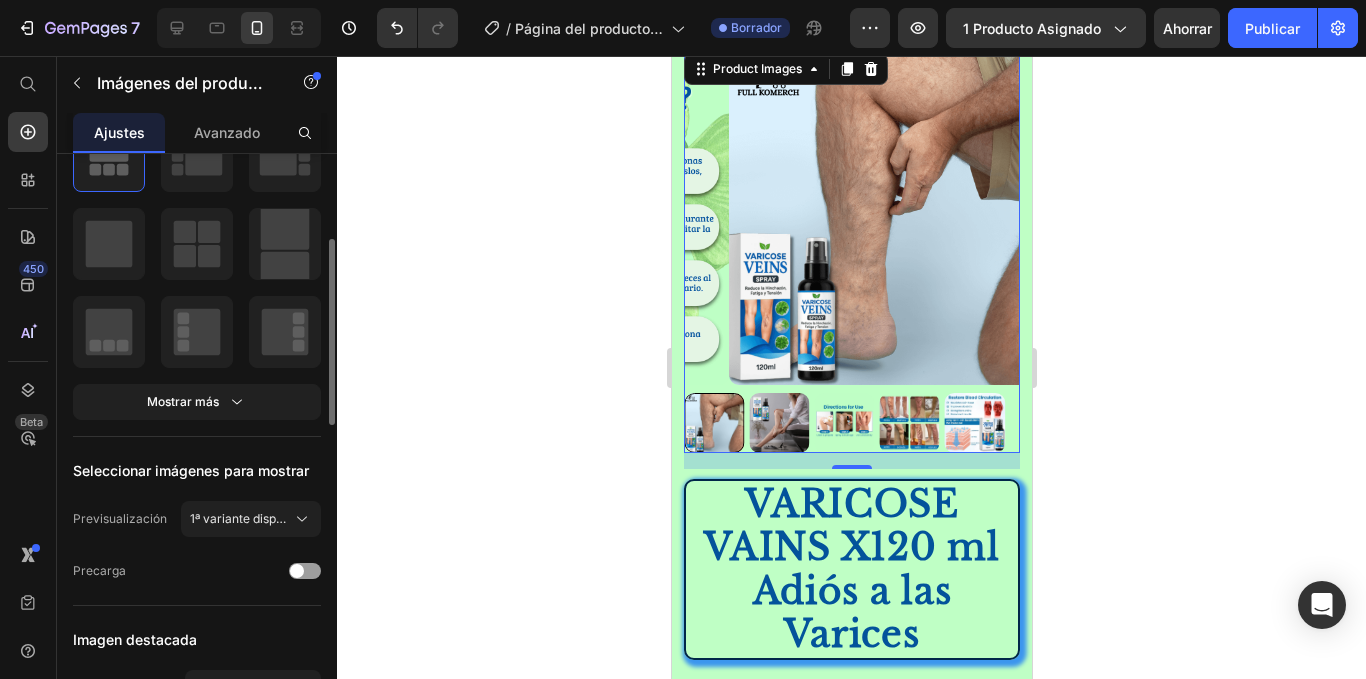 click on "Disposición Mostrar más" 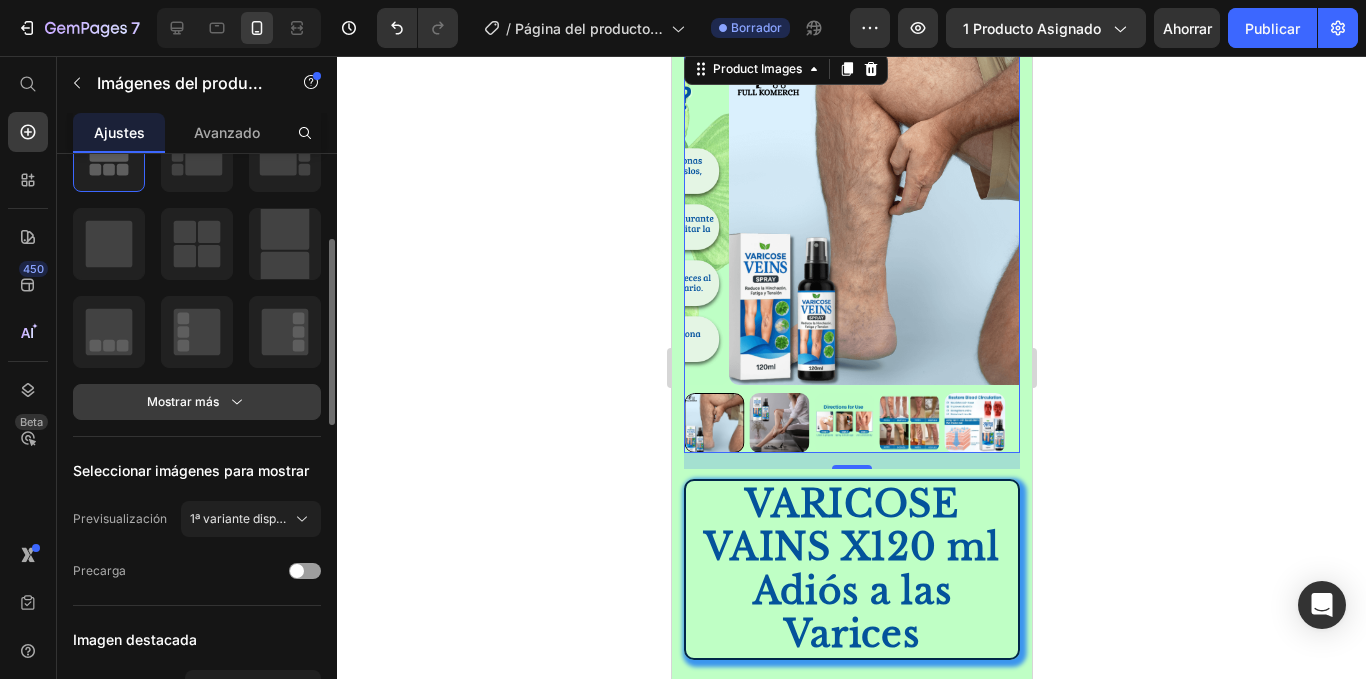 click on "Mostrar más" at bounding box center [197, 402] 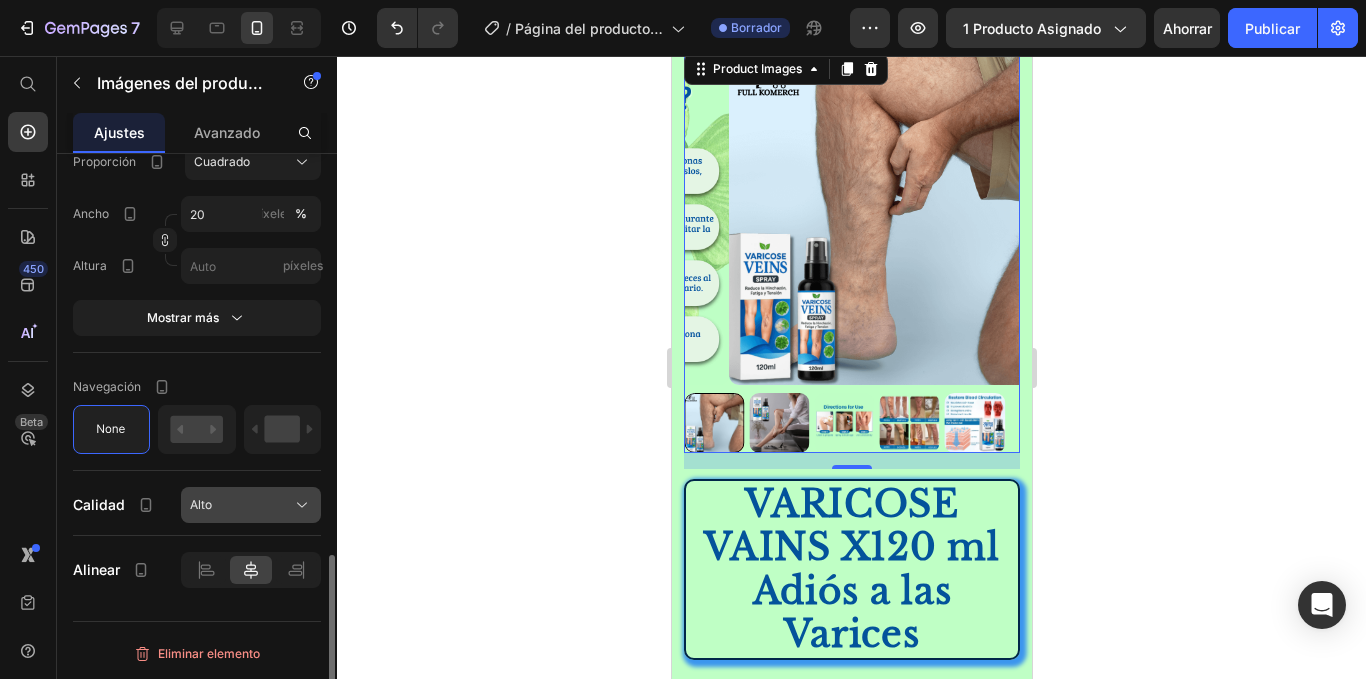 scroll, scrollTop: 1020, scrollLeft: 0, axis: vertical 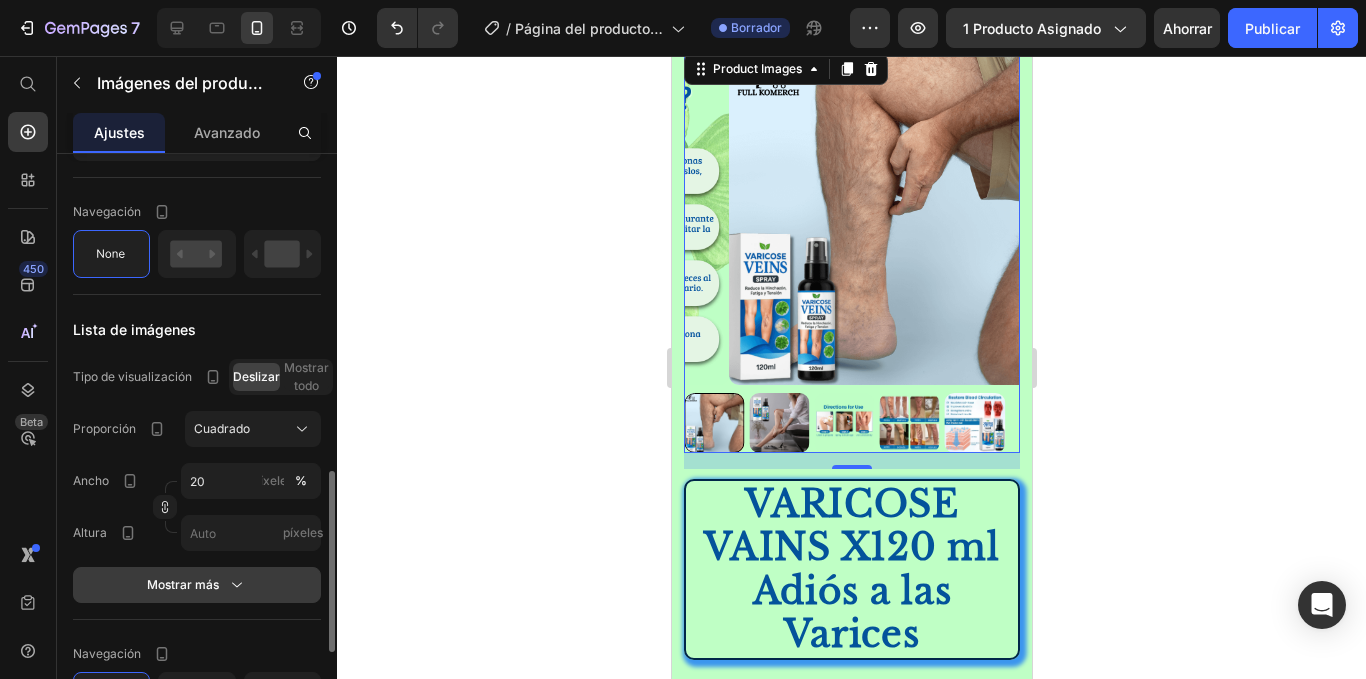 click on "Mostrar más" at bounding box center [197, 585] 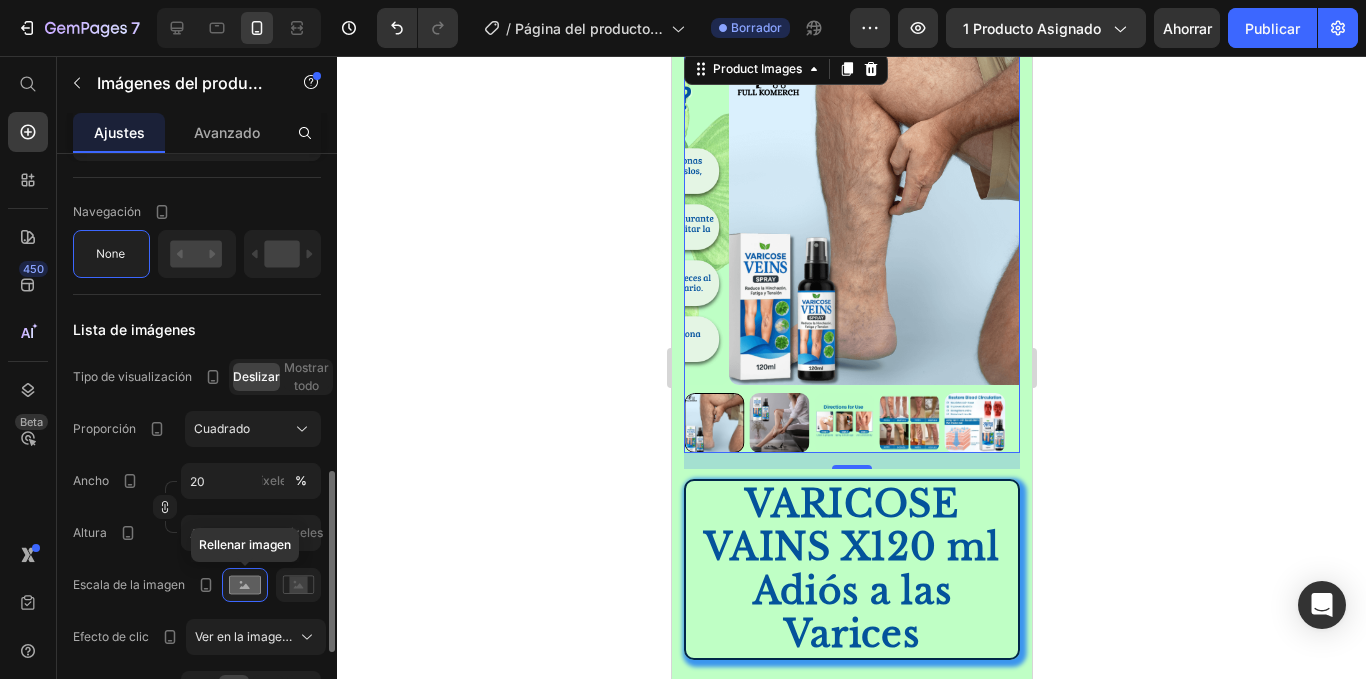 scroll, scrollTop: 1287, scrollLeft: 0, axis: vertical 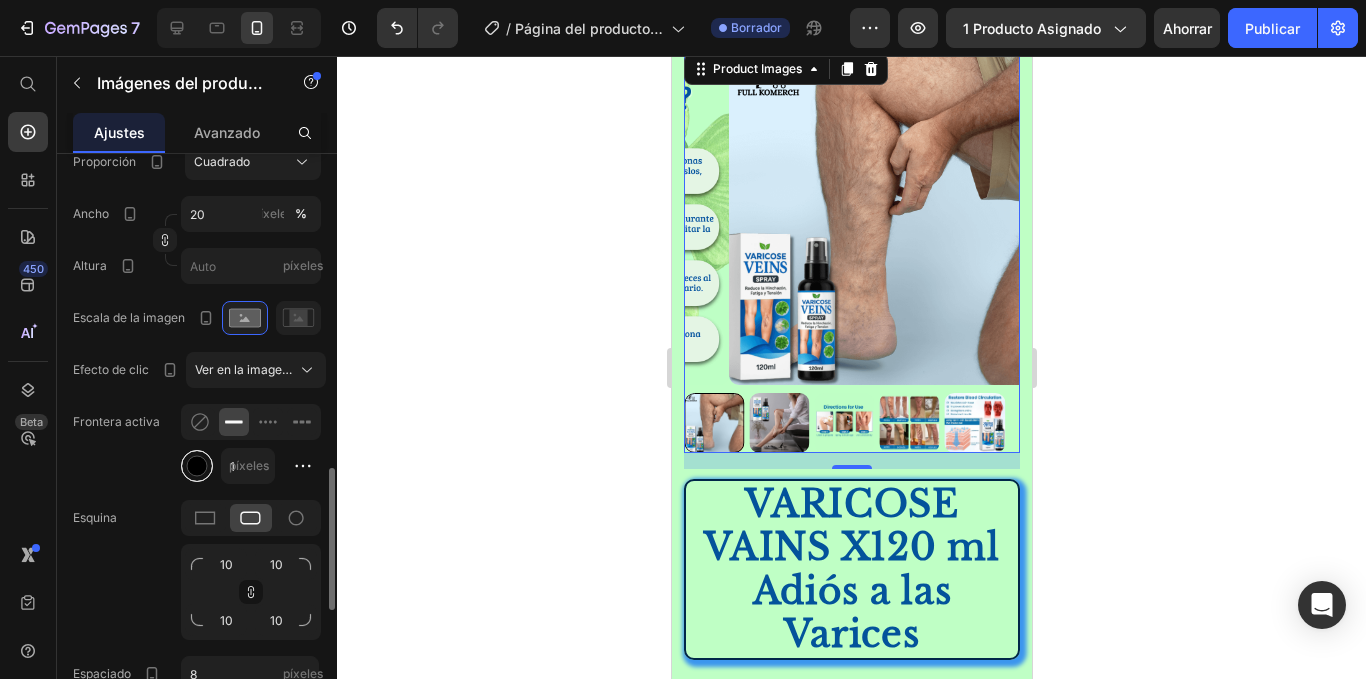 click at bounding box center [197, 466] 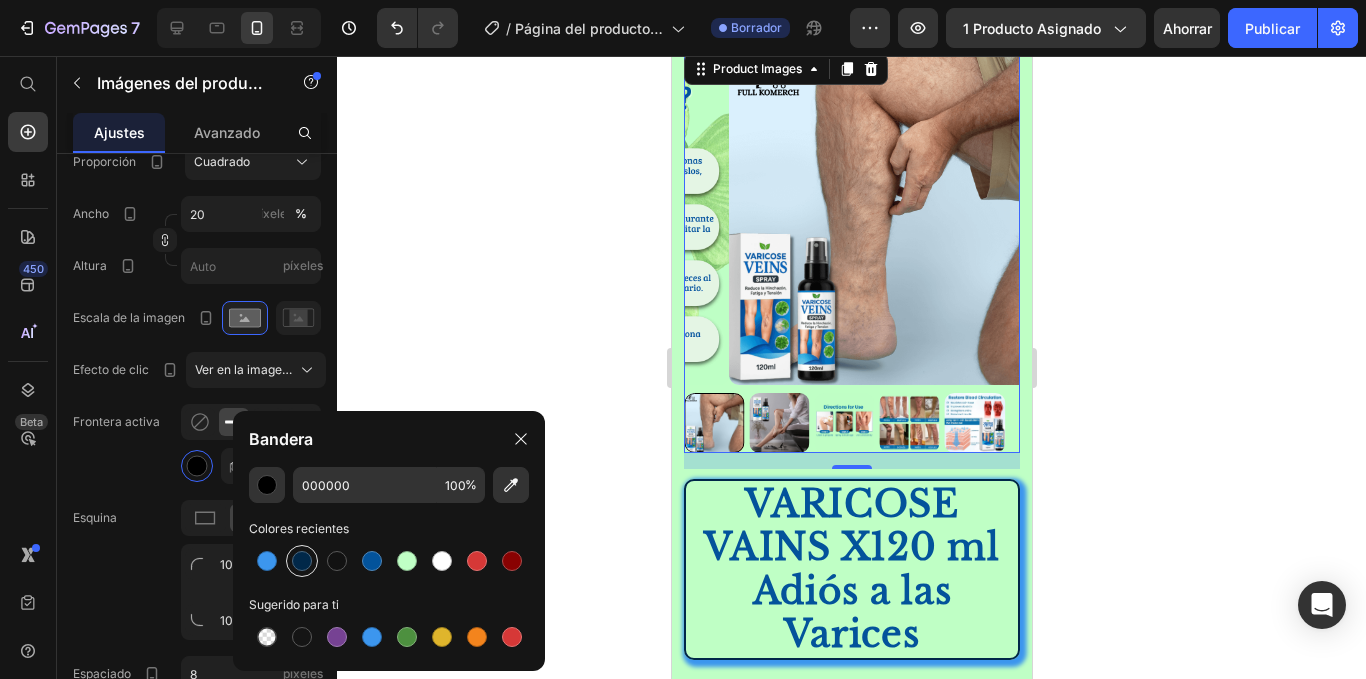 click at bounding box center (302, 561) 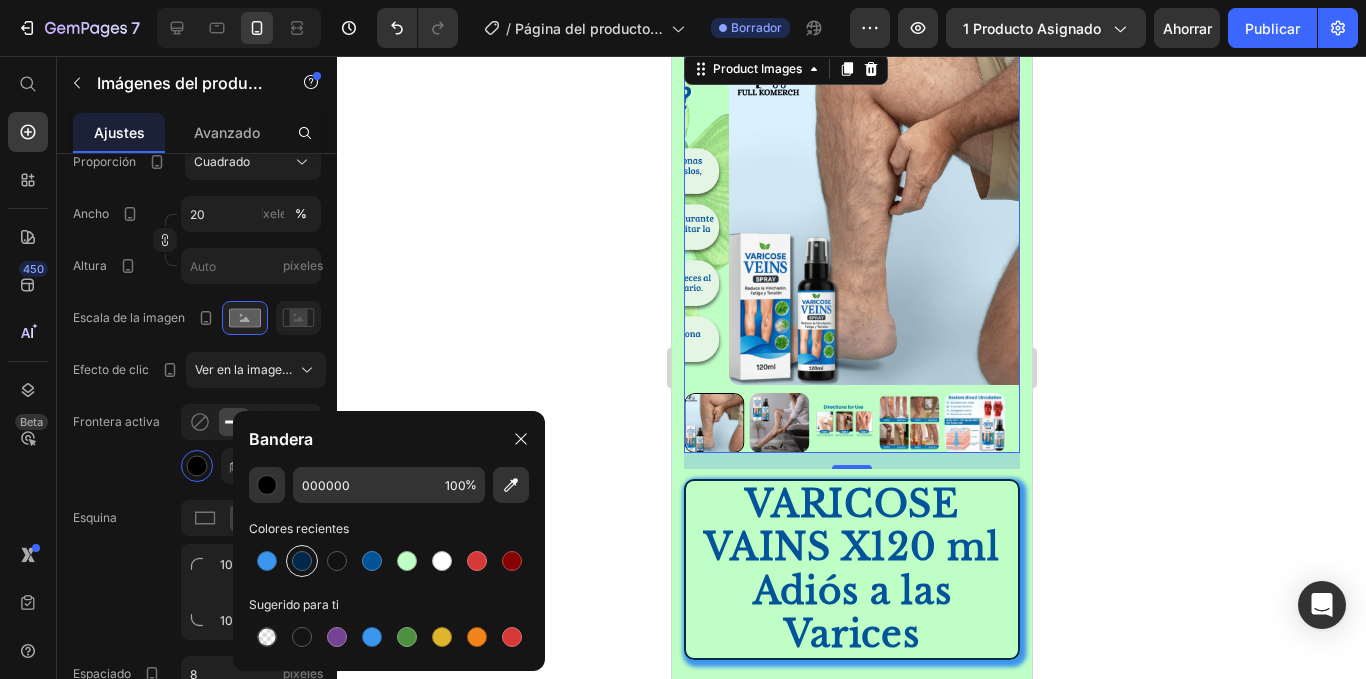 type on "[PRODUCT_CODE]" 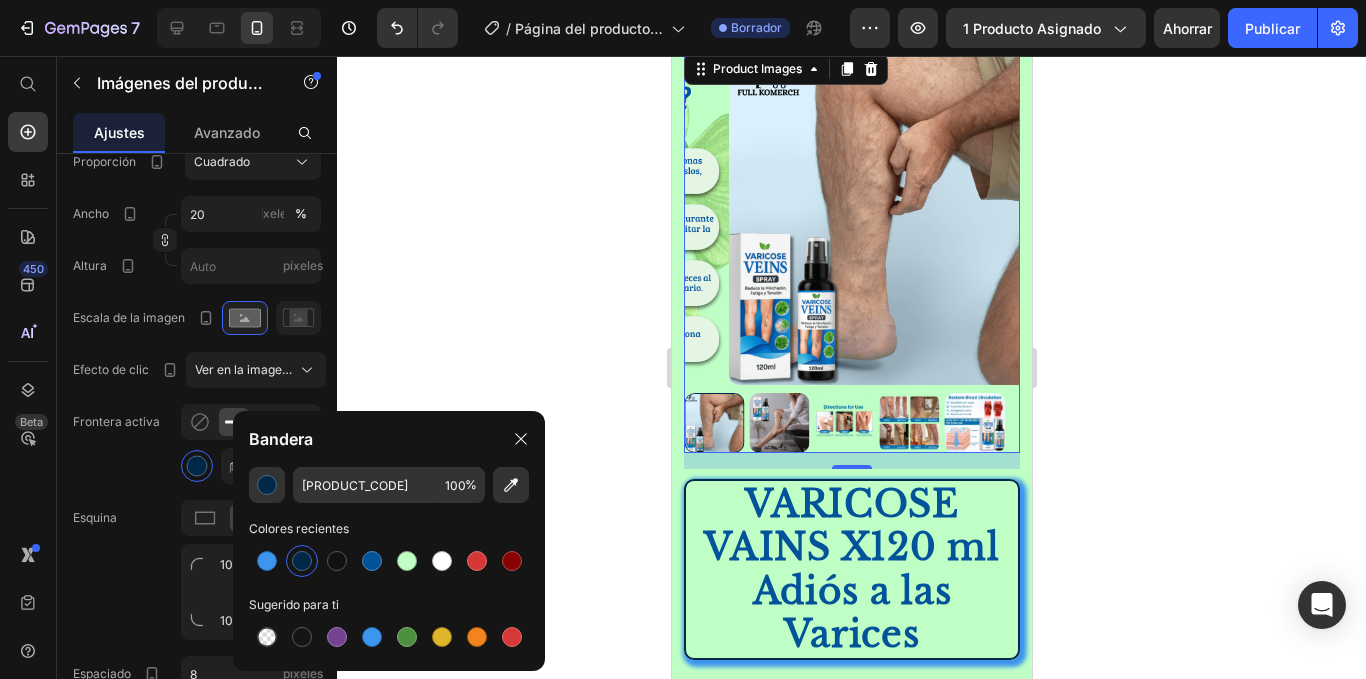 click 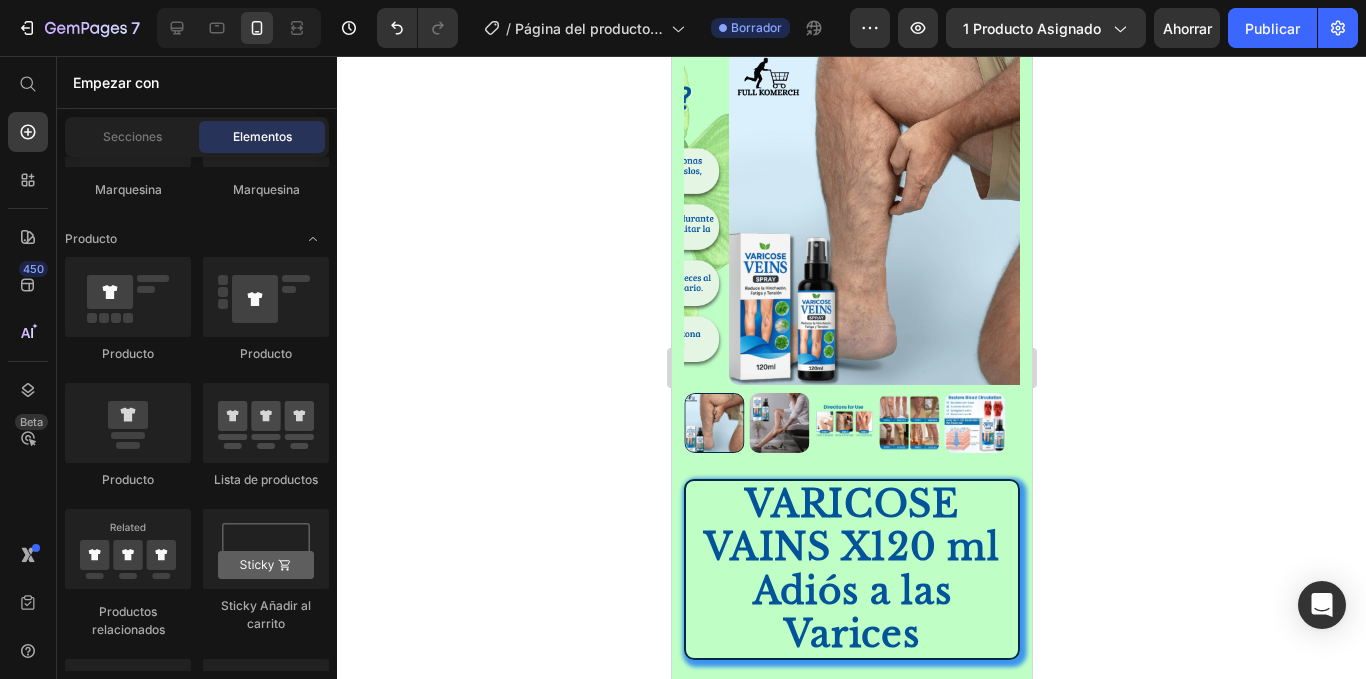 click 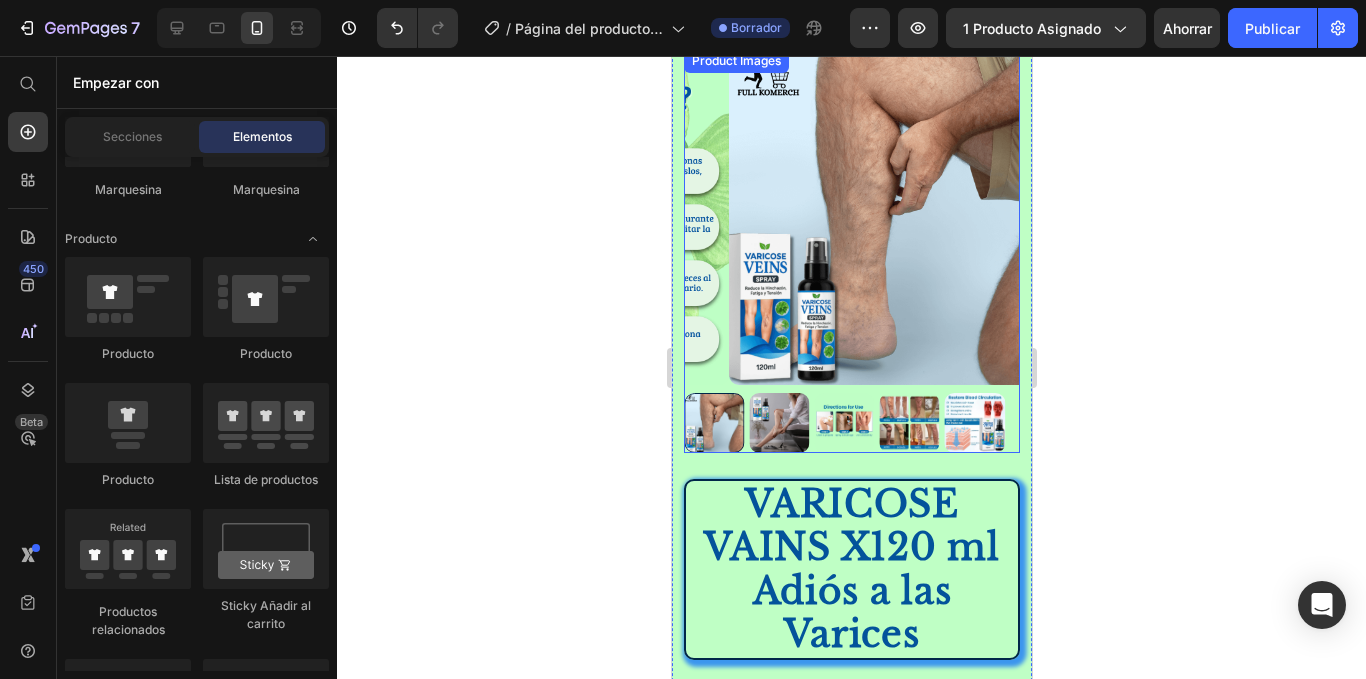 click at bounding box center (843, 423) 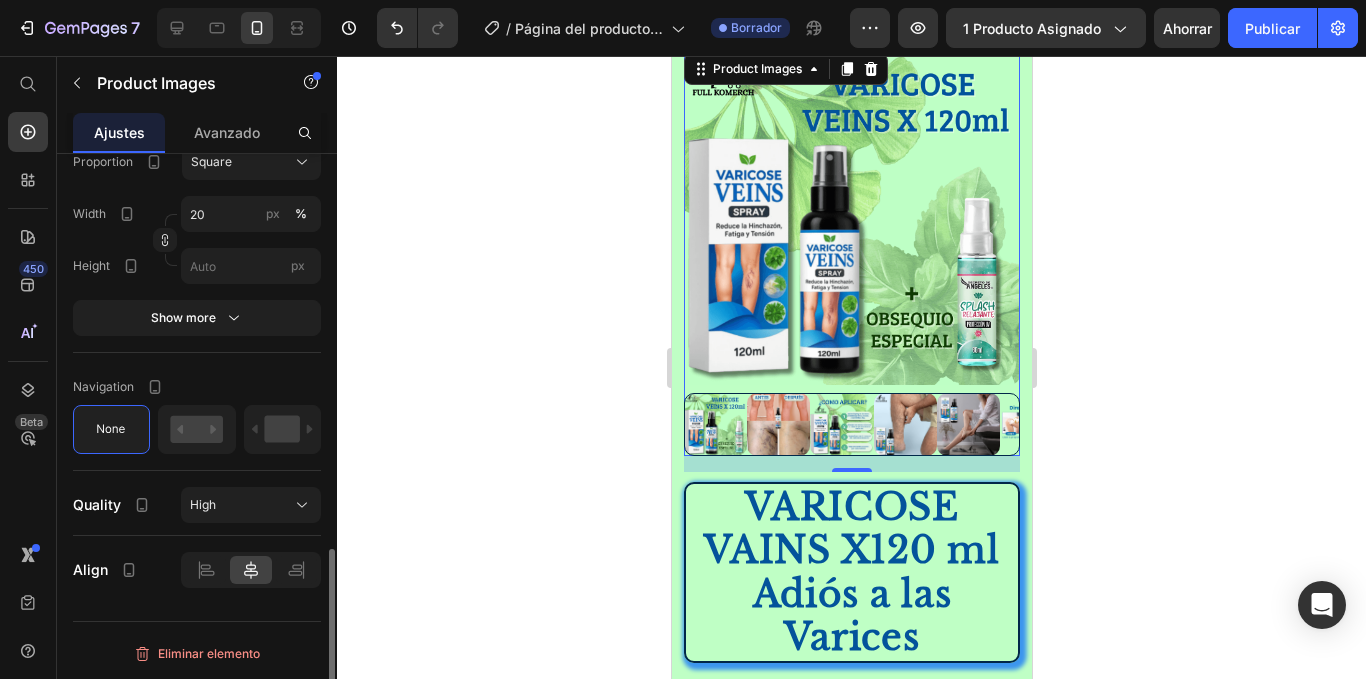 scroll, scrollTop: 1227, scrollLeft: 0, axis: vertical 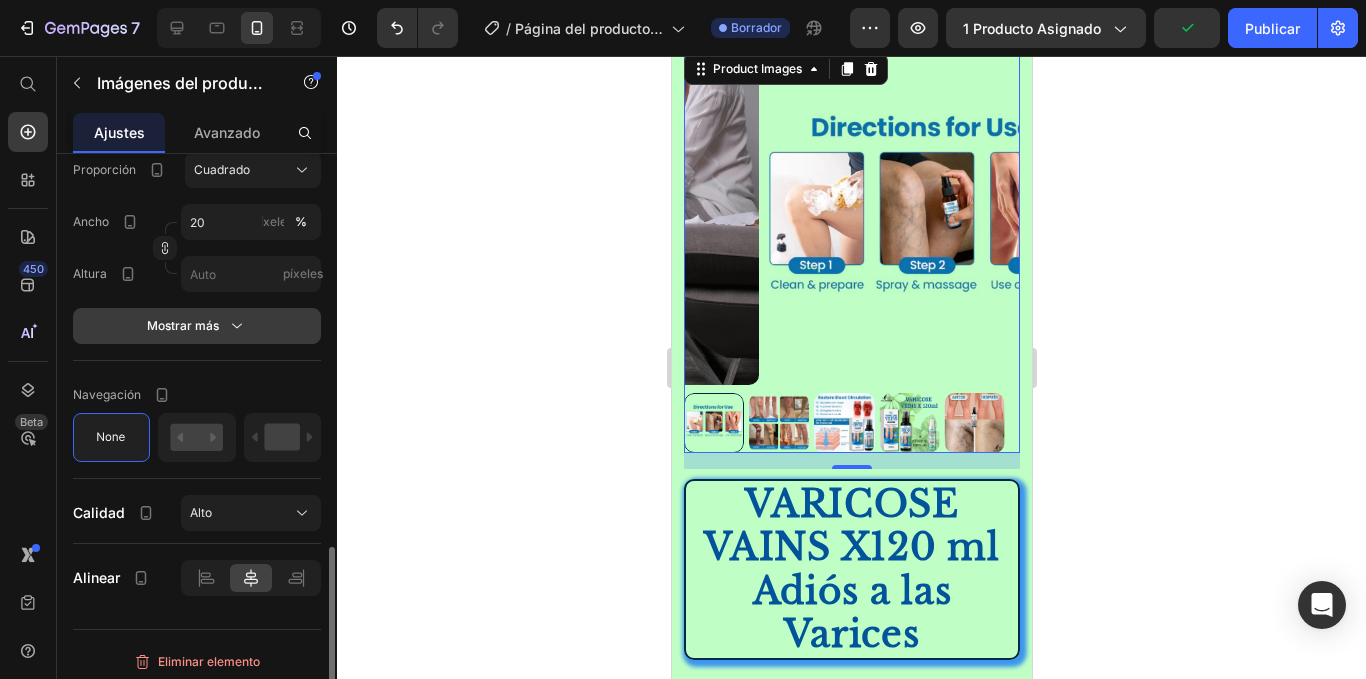click 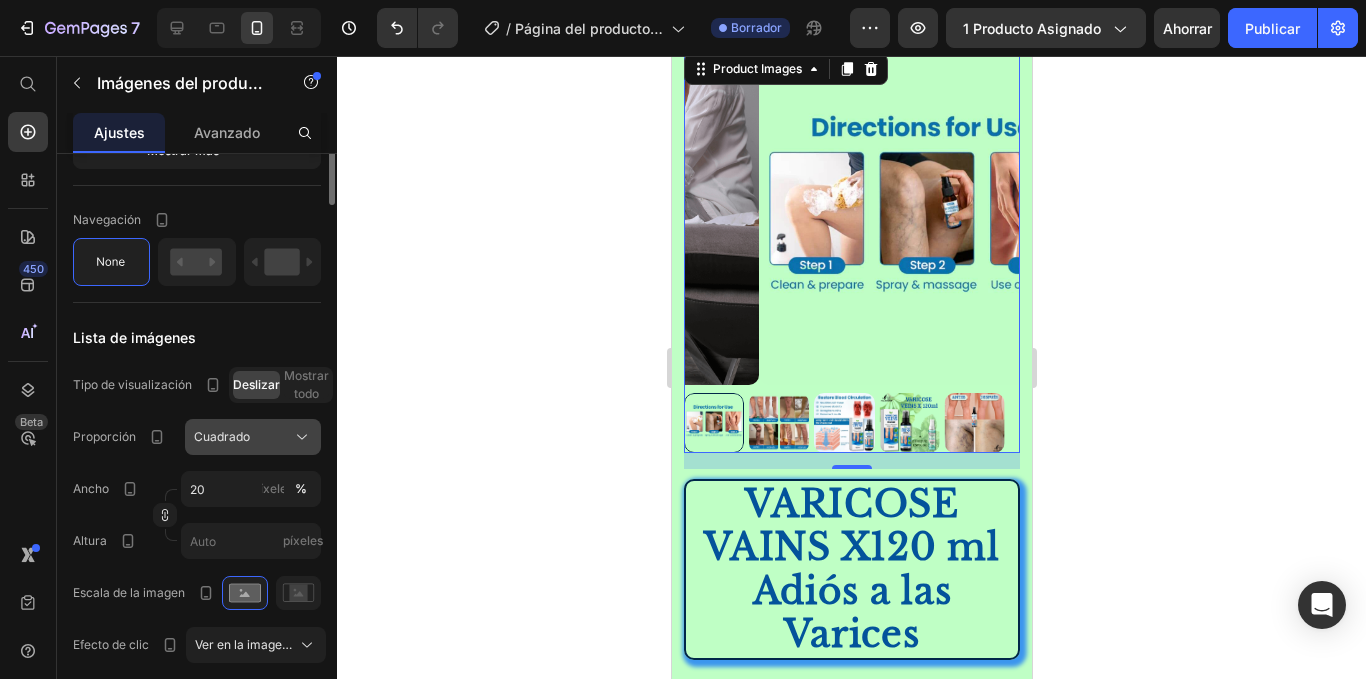 scroll, scrollTop: 693, scrollLeft: 0, axis: vertical 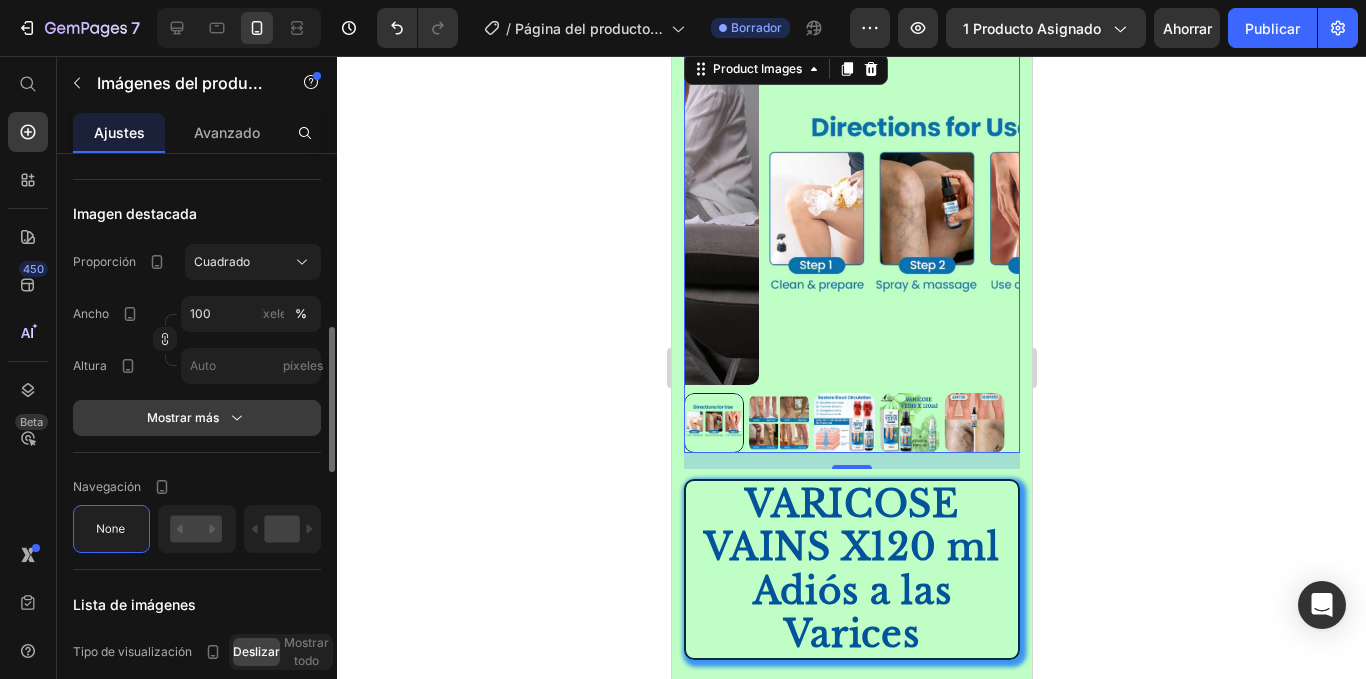 click 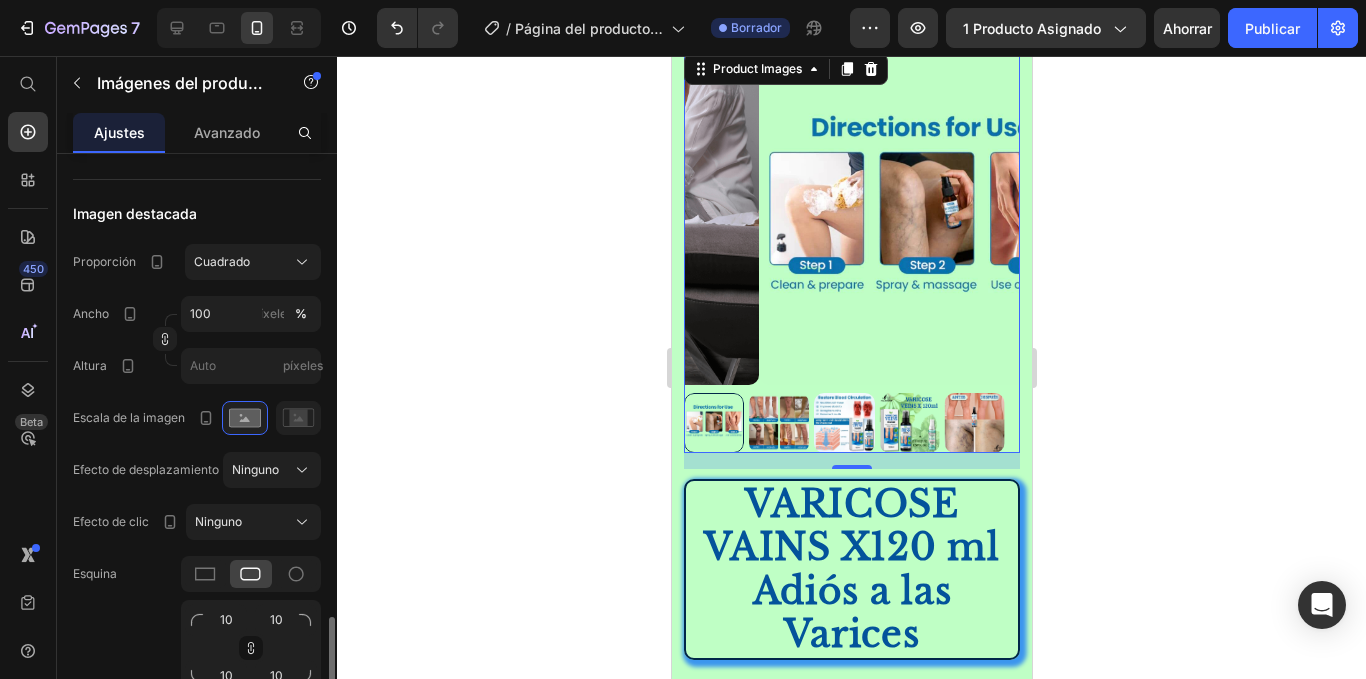 scroll, scrollTop: 960, scrollLeft: 0, axis: vertical 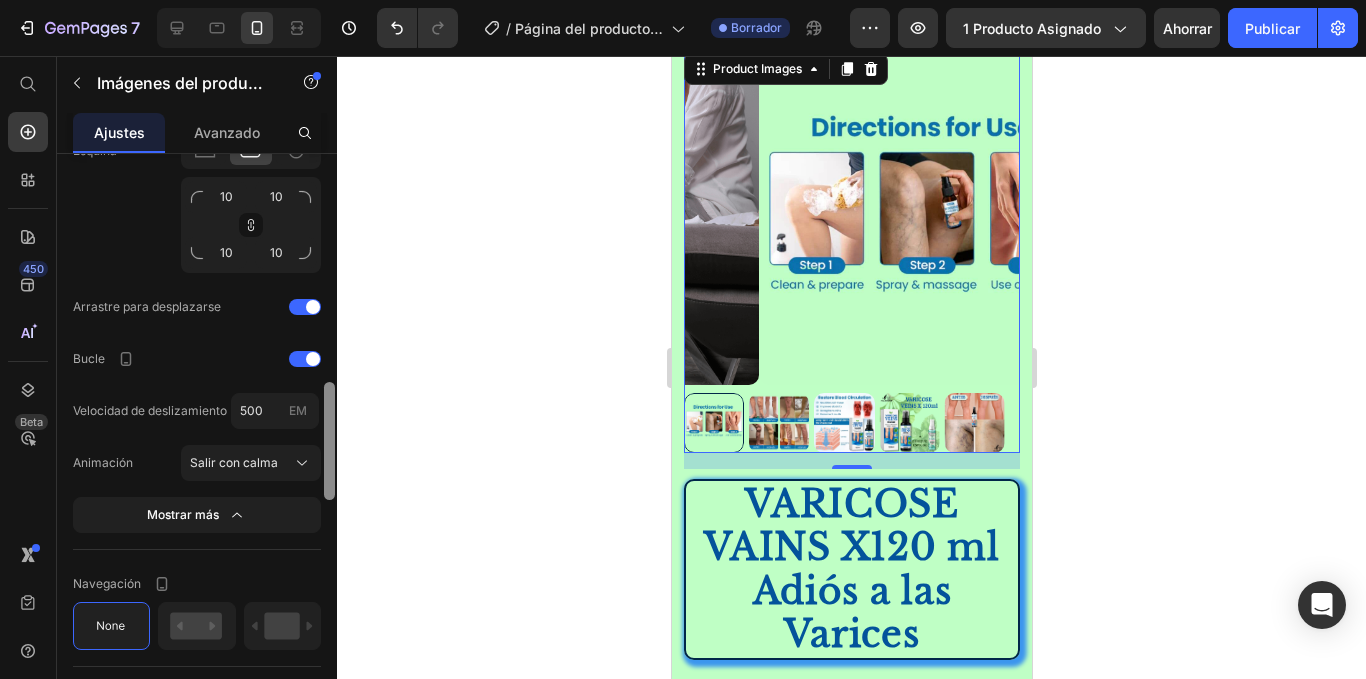 drag, startPoint x: 341, startPoint y: 399, endPoint x: 325, endPoint y: 463, distance: 65.96969 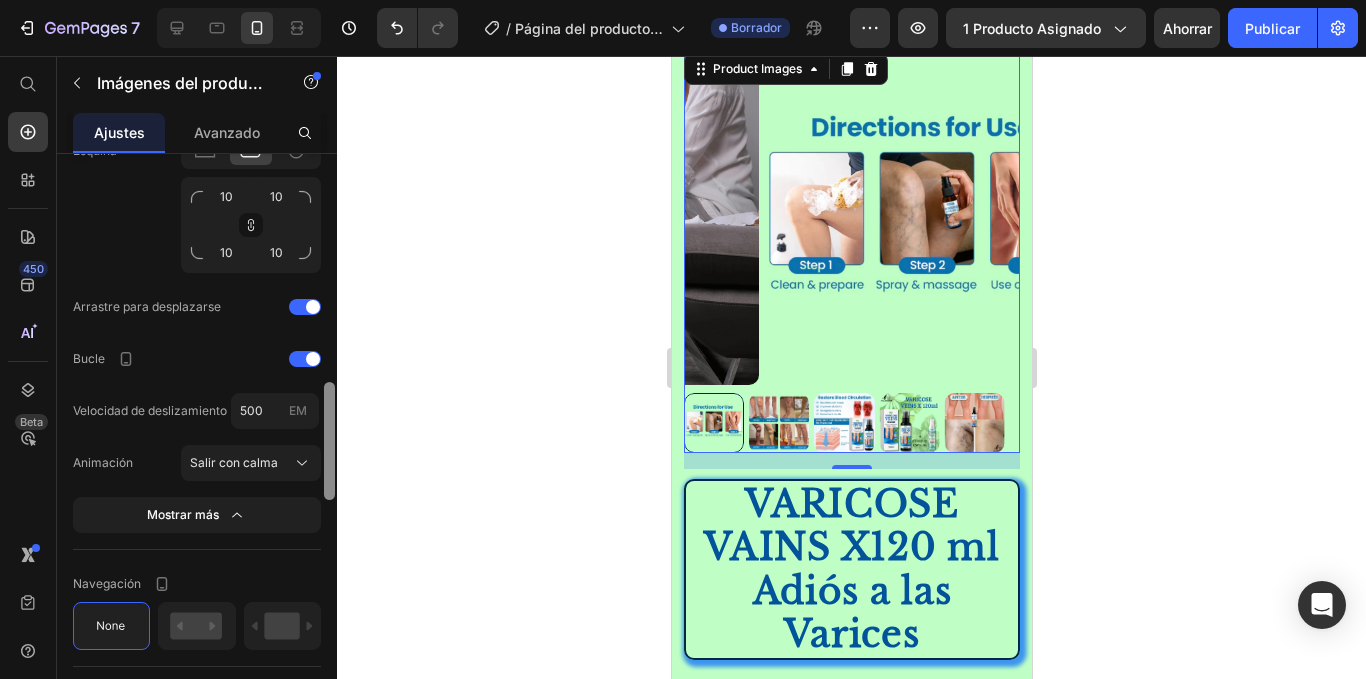 click at bounding box center [329, 441] 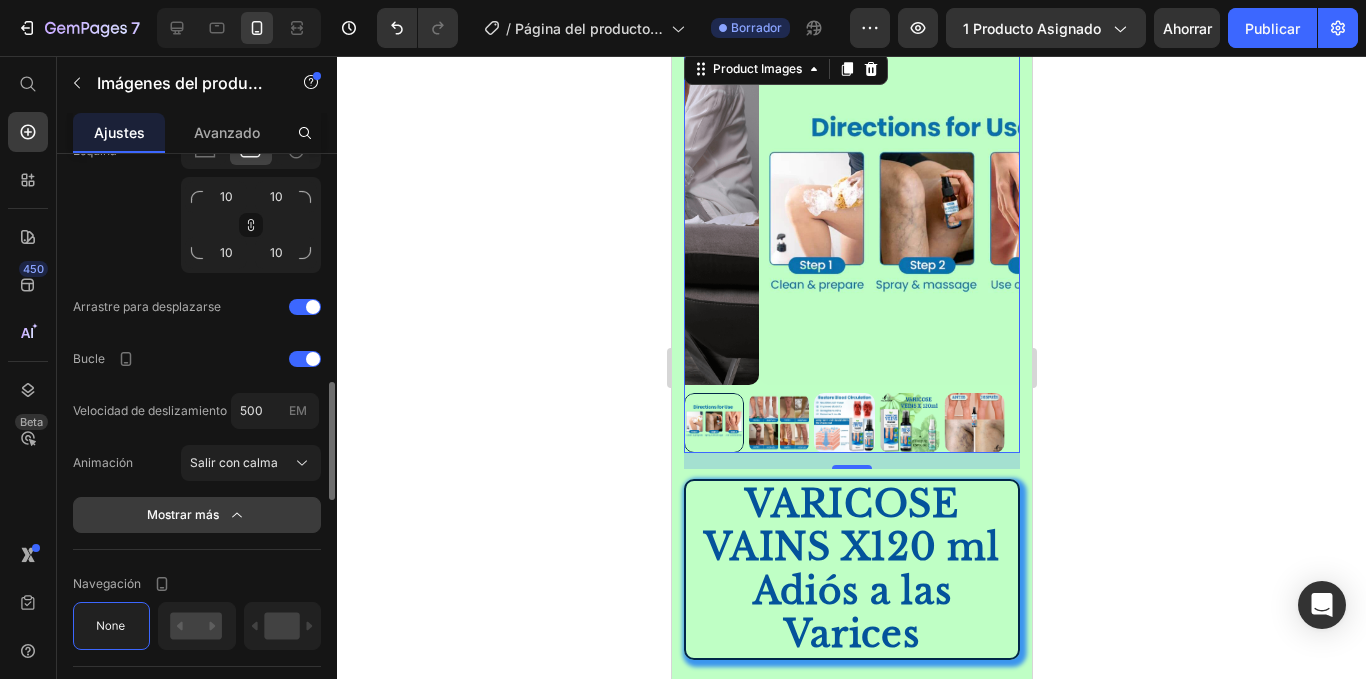 click 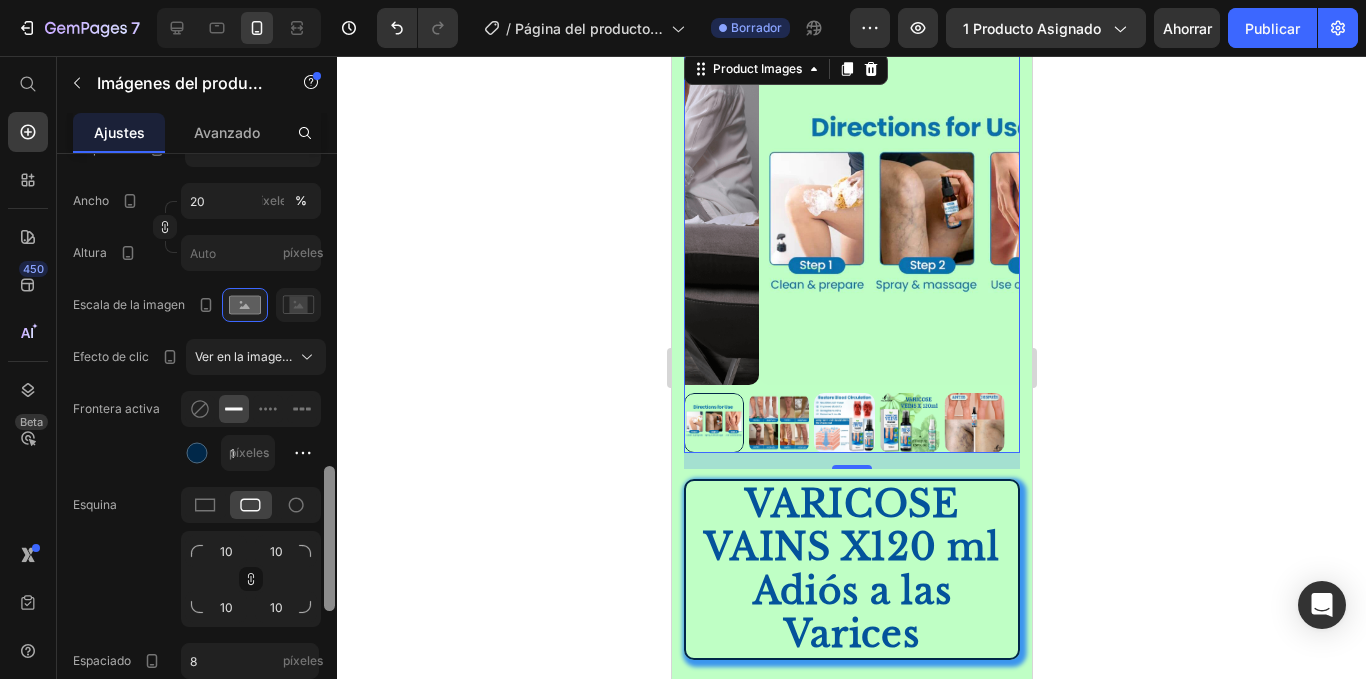 drag, startPoint x: 328, startPoint y: 430, endPoint x: 327, endPoint y: 458, distance: 28.01785 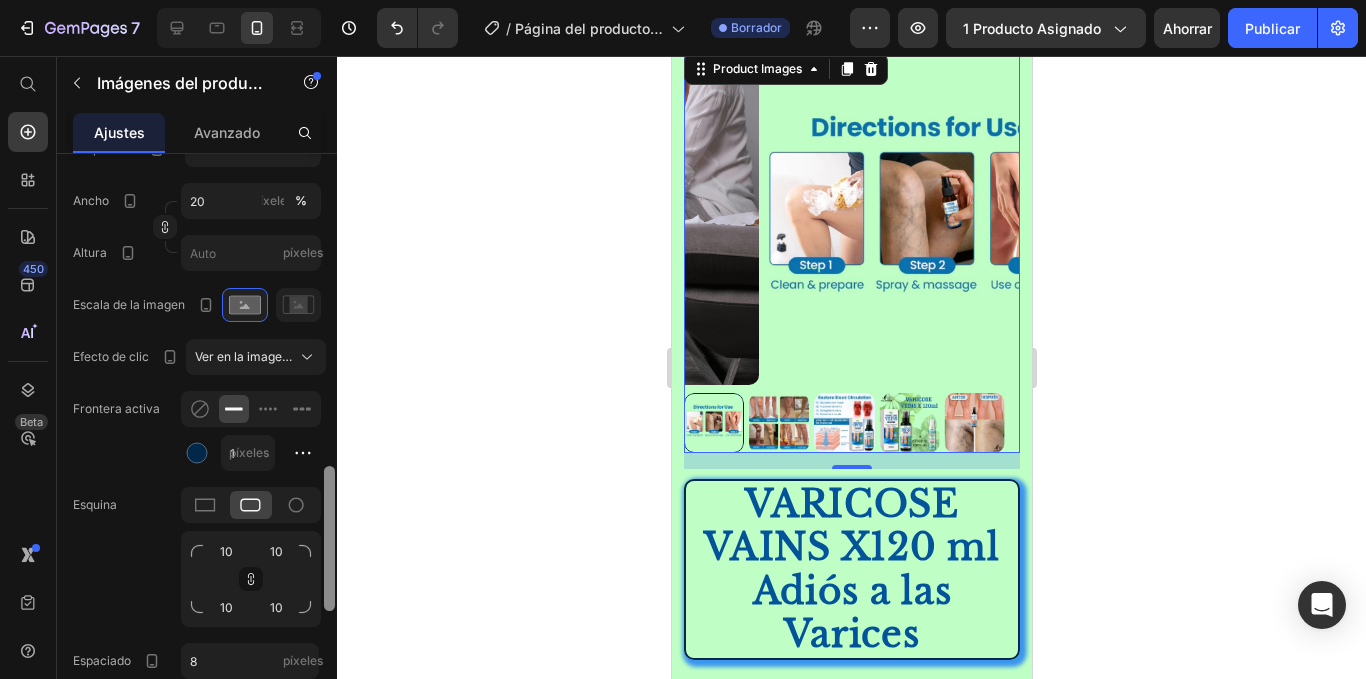 click at bounding box center [329, 445] 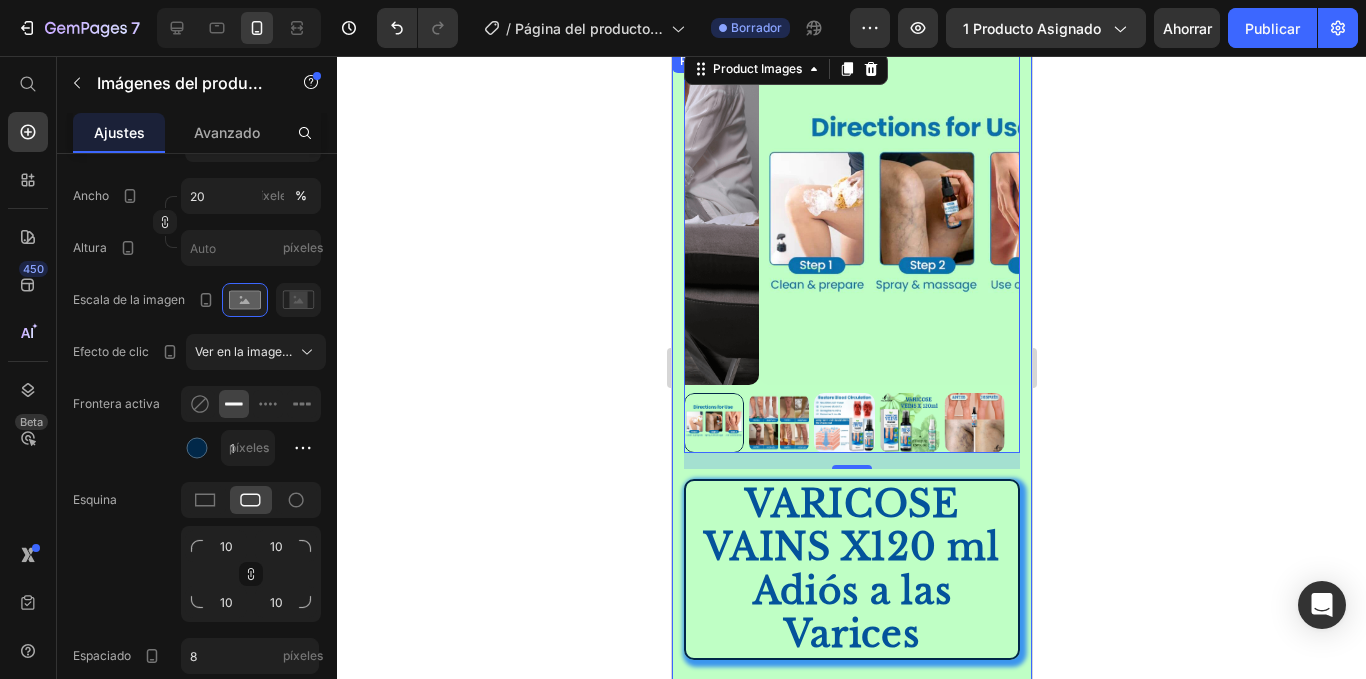 drag, startPoint x: 1114, startPoint y: 396, endPoint x: 1122, endPoint y: 389, distance: 10.630146 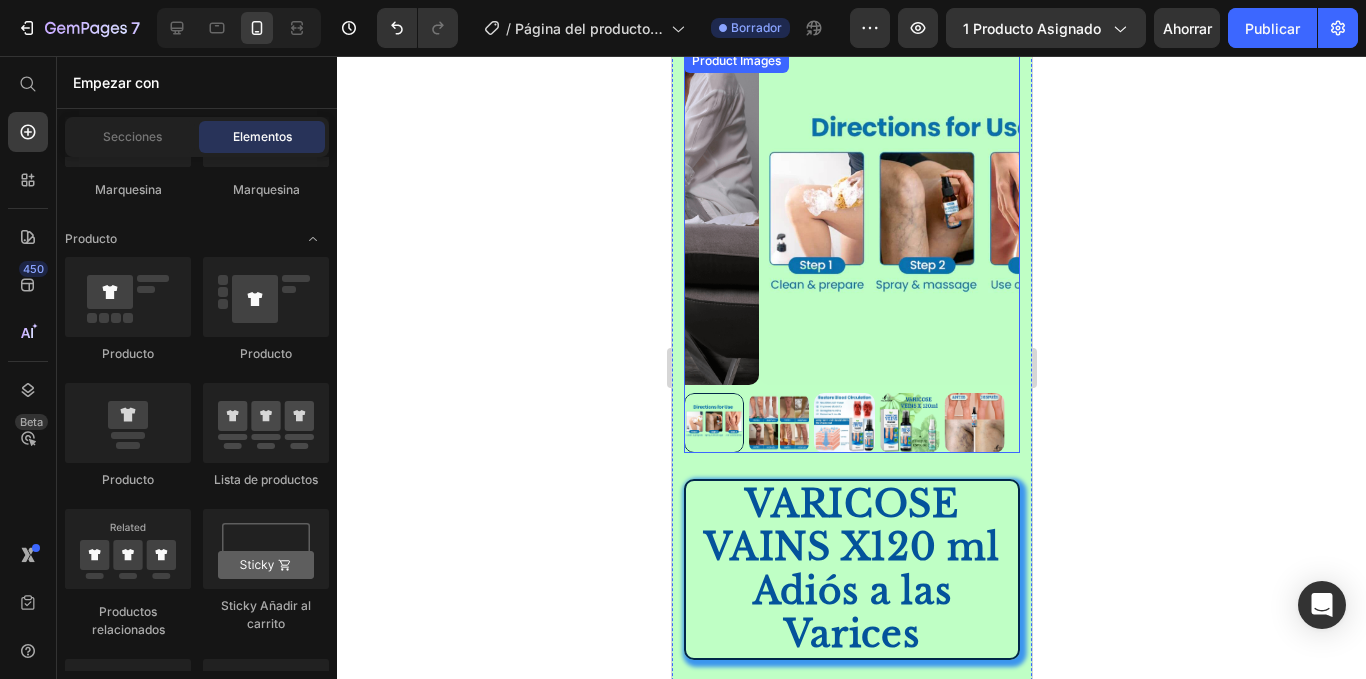 click at bounding box center [778, 423] 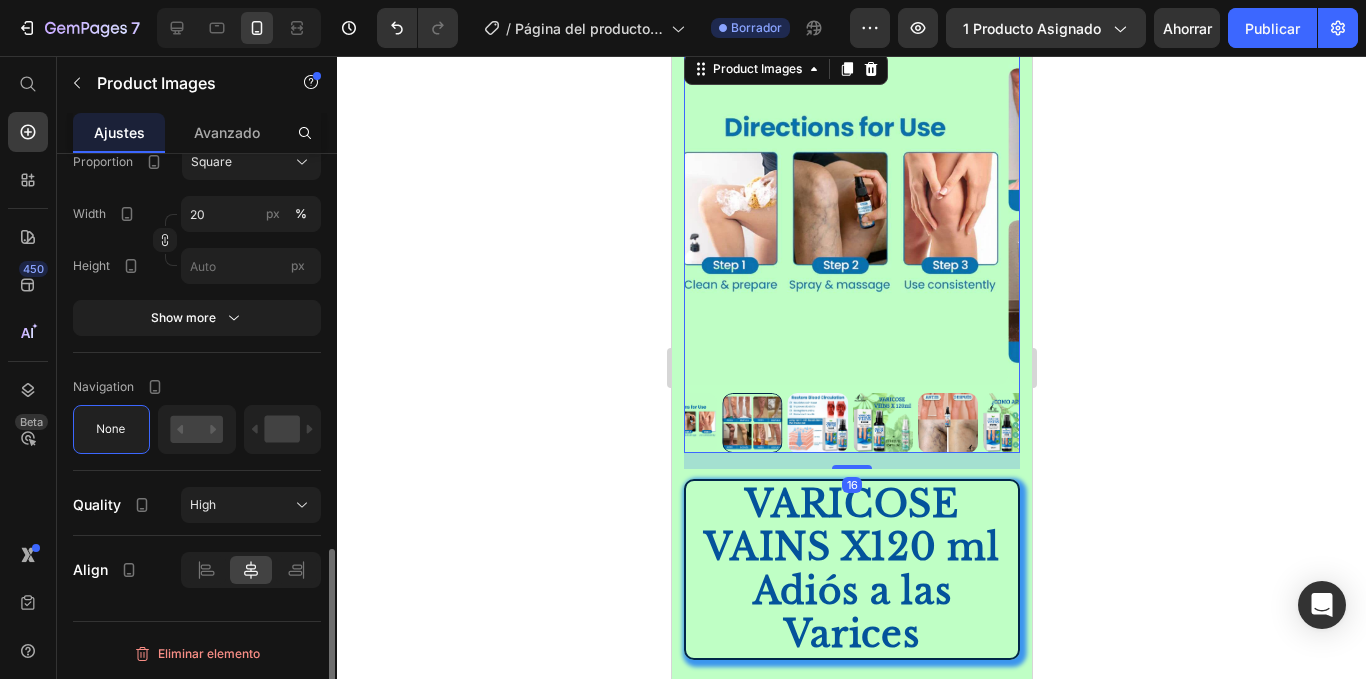 scroll, scrollTop: 1227, scrollLeft: 0, axis: vertical 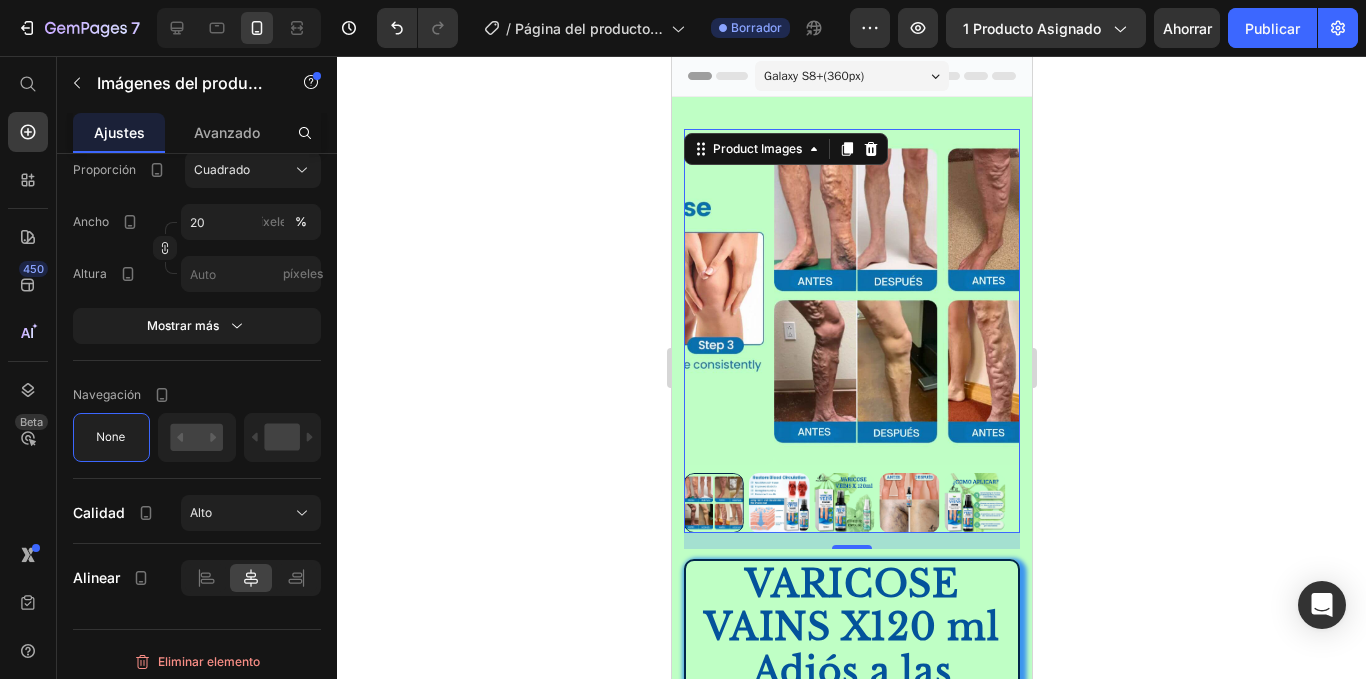 click 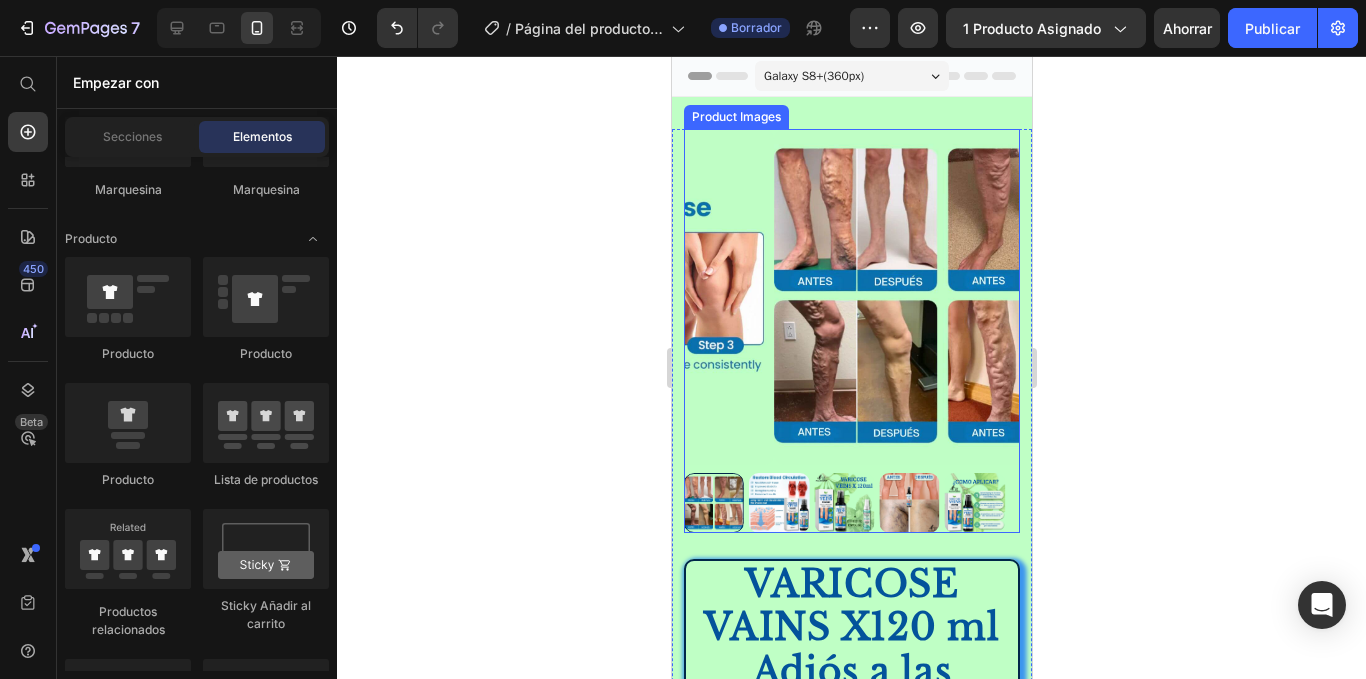 click at bounding box center (843, 503) 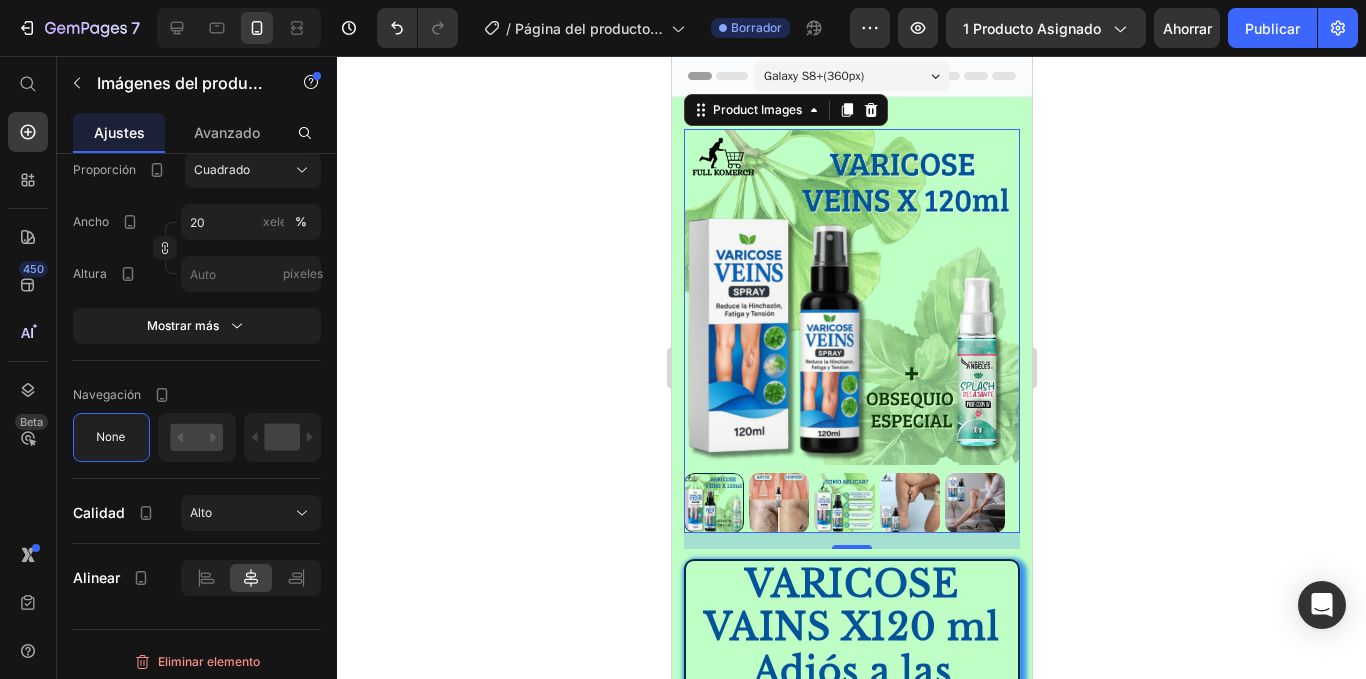 click 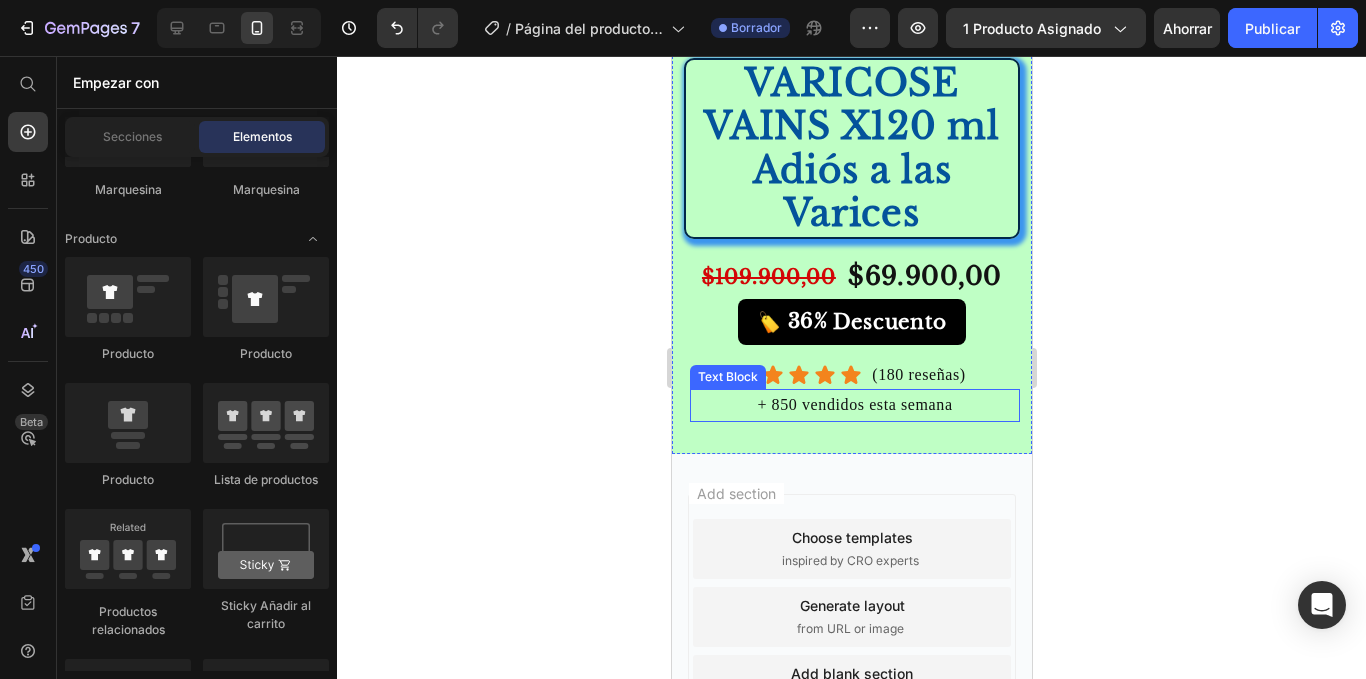 scroll, scrollTop: 533, scrollLeft: 0, axis: vertical 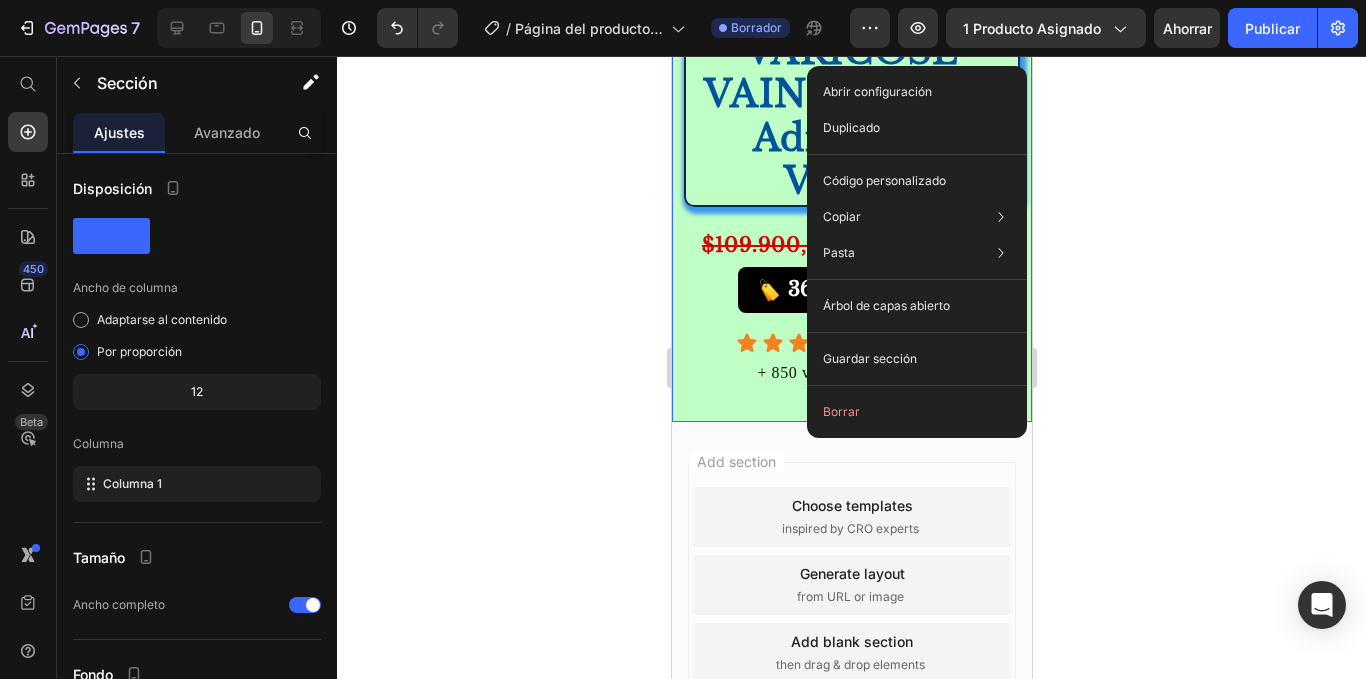 click 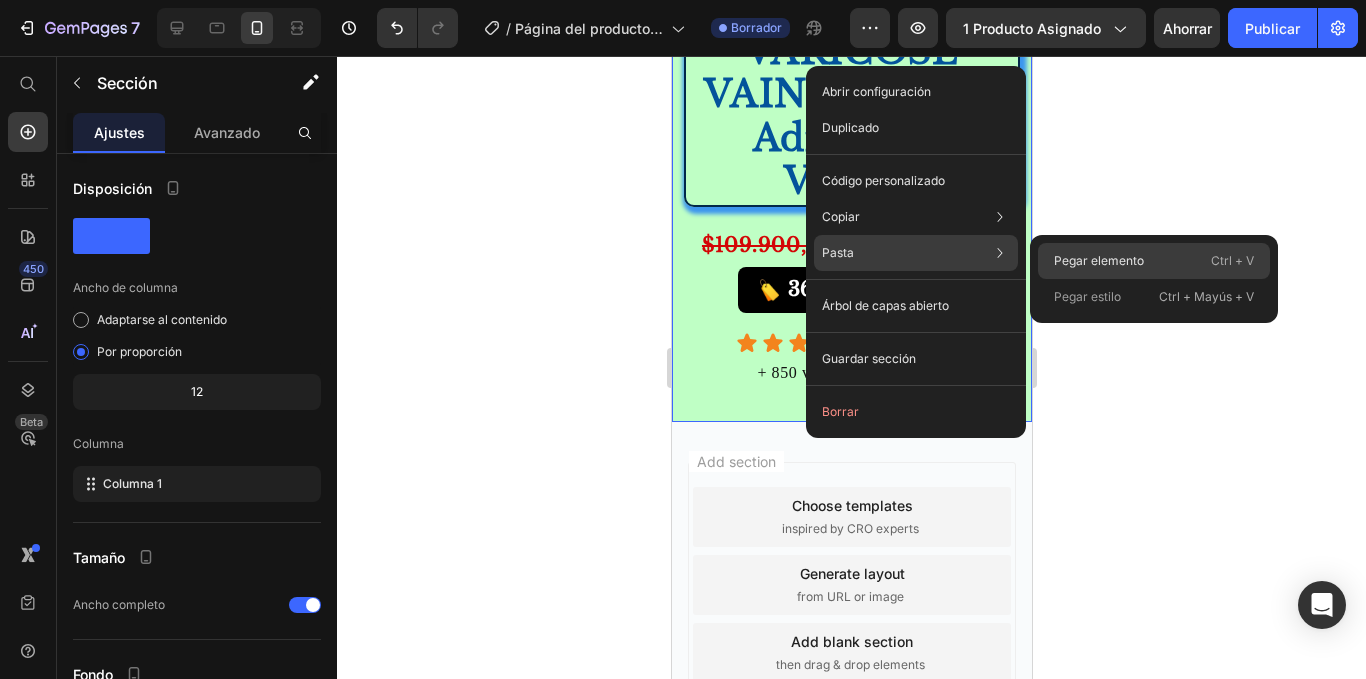 click on "Pegar elemento Ctrl + V" 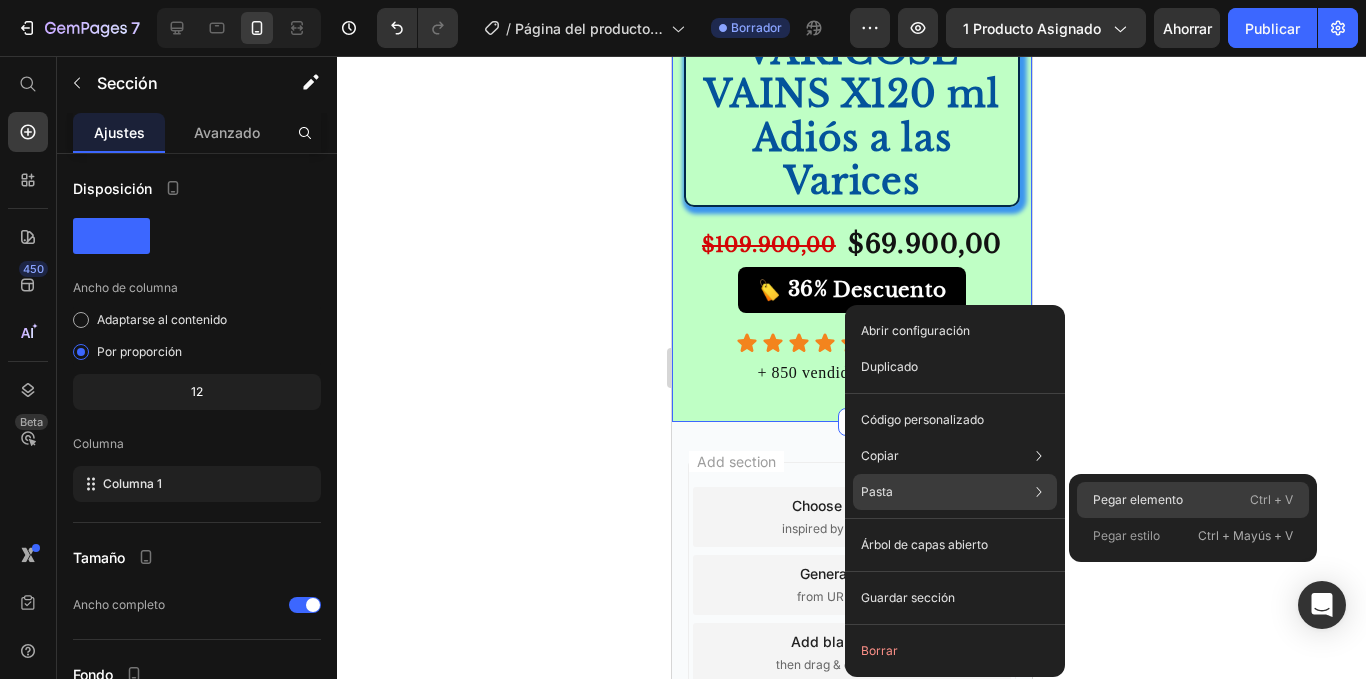 click on "Pegar elemento" at bounding box center (1138, 499) 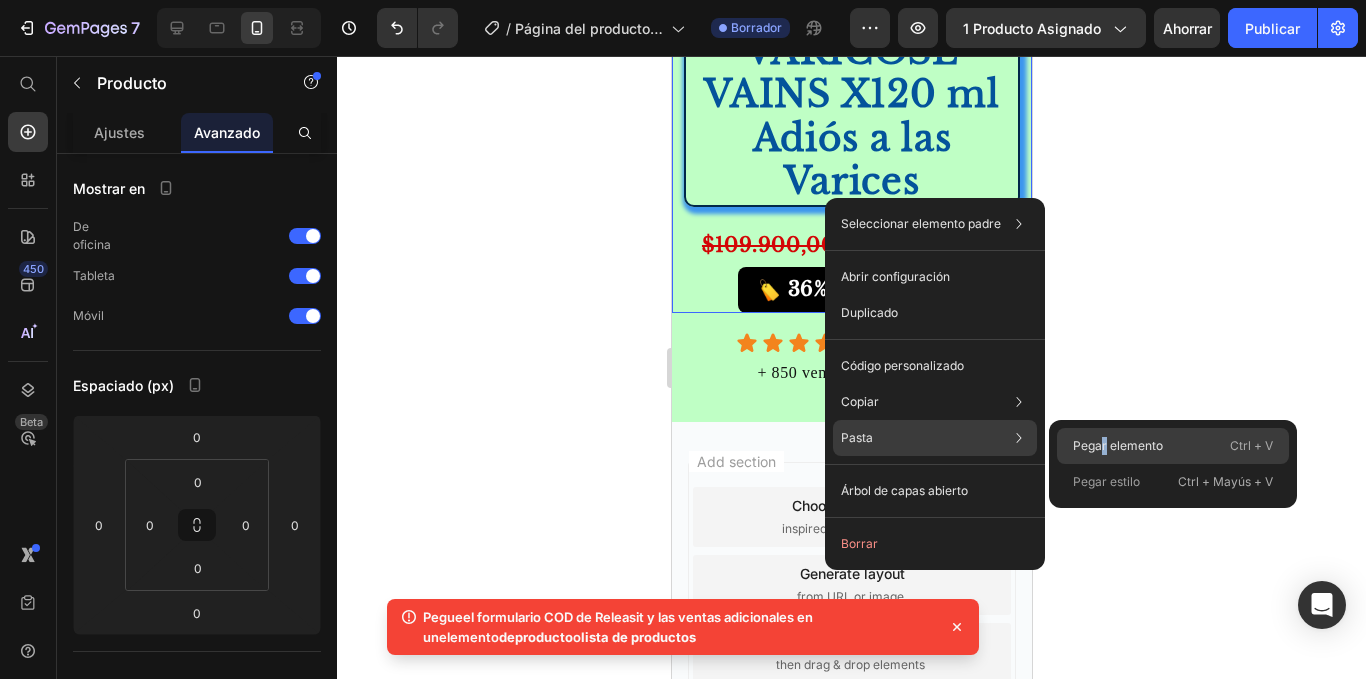click on "Pegar elemento" at bounding box center [1118, 445] 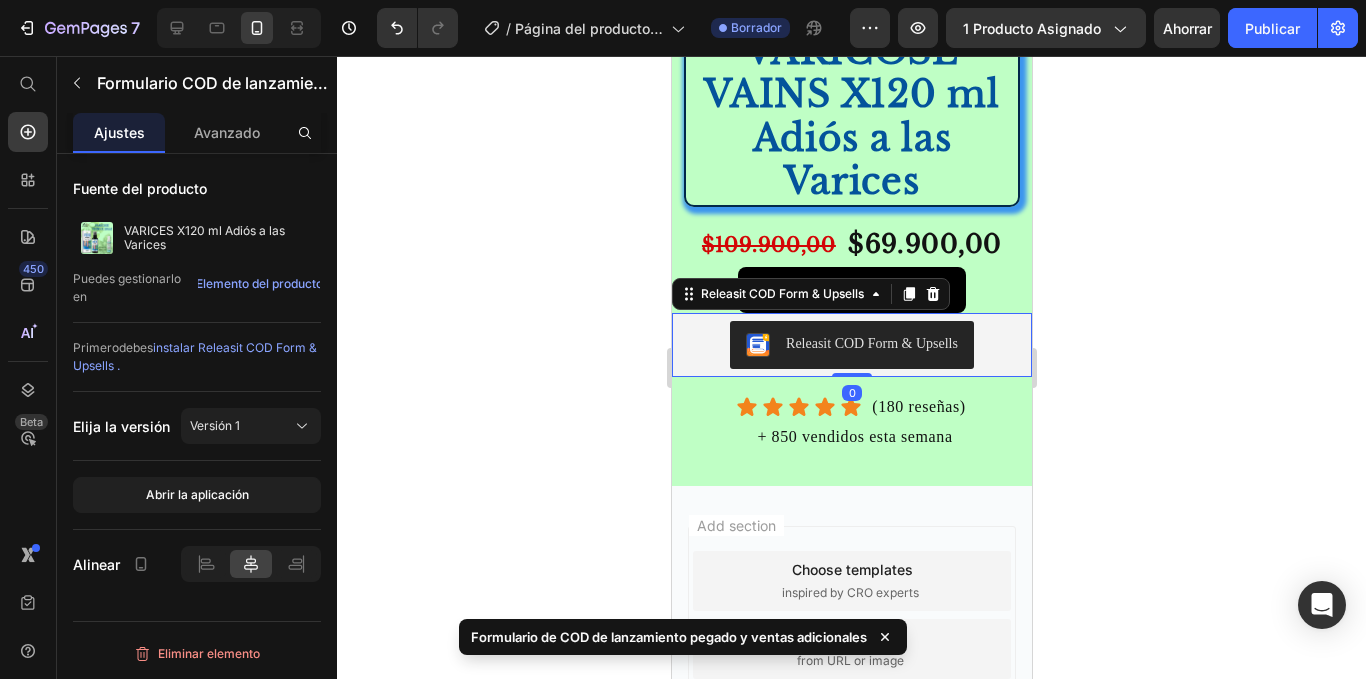 click 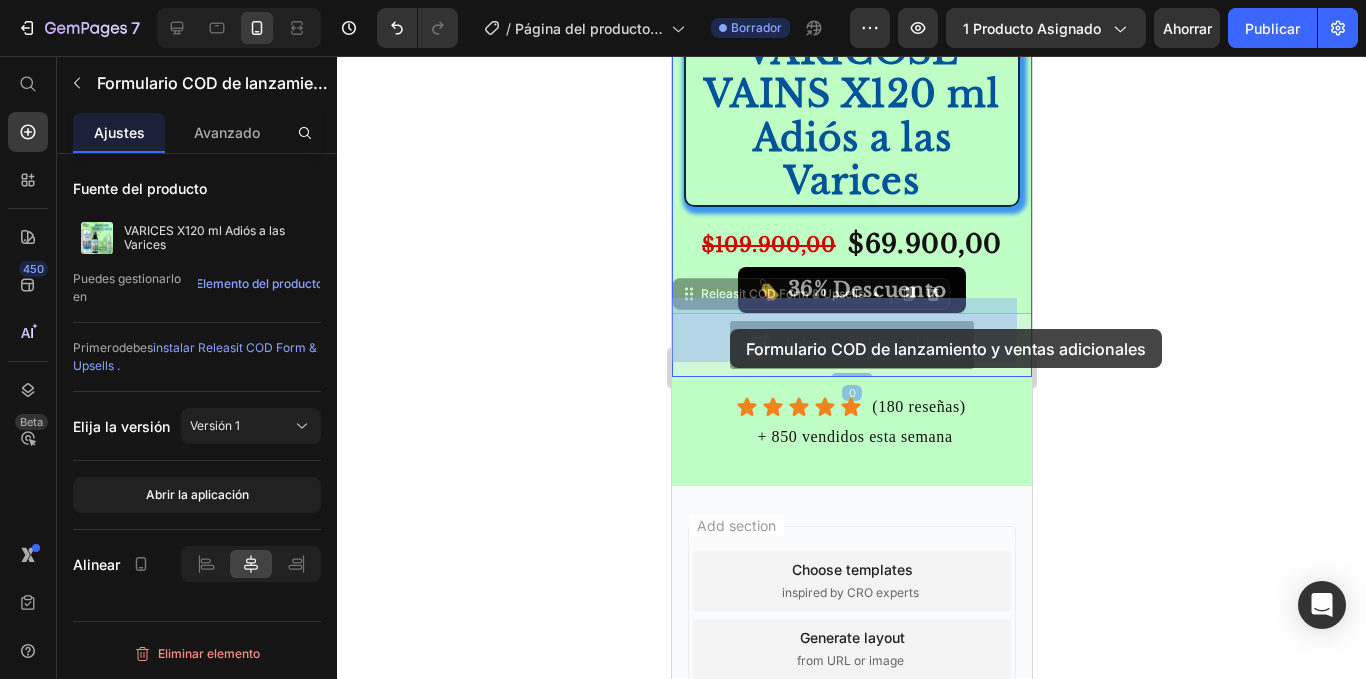 drag, startPoint x: 682, startPoint y: 289, endPoint x: 727, endPoint y: 318, distance: 53.535034 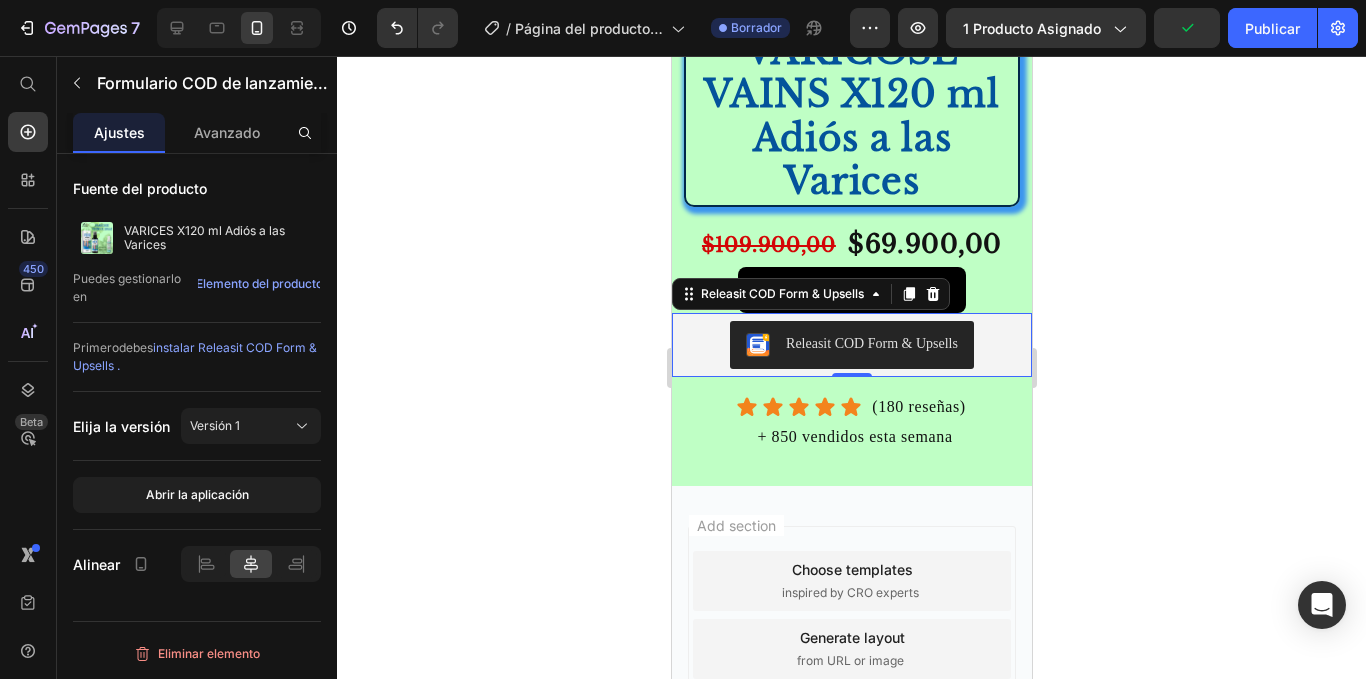 click 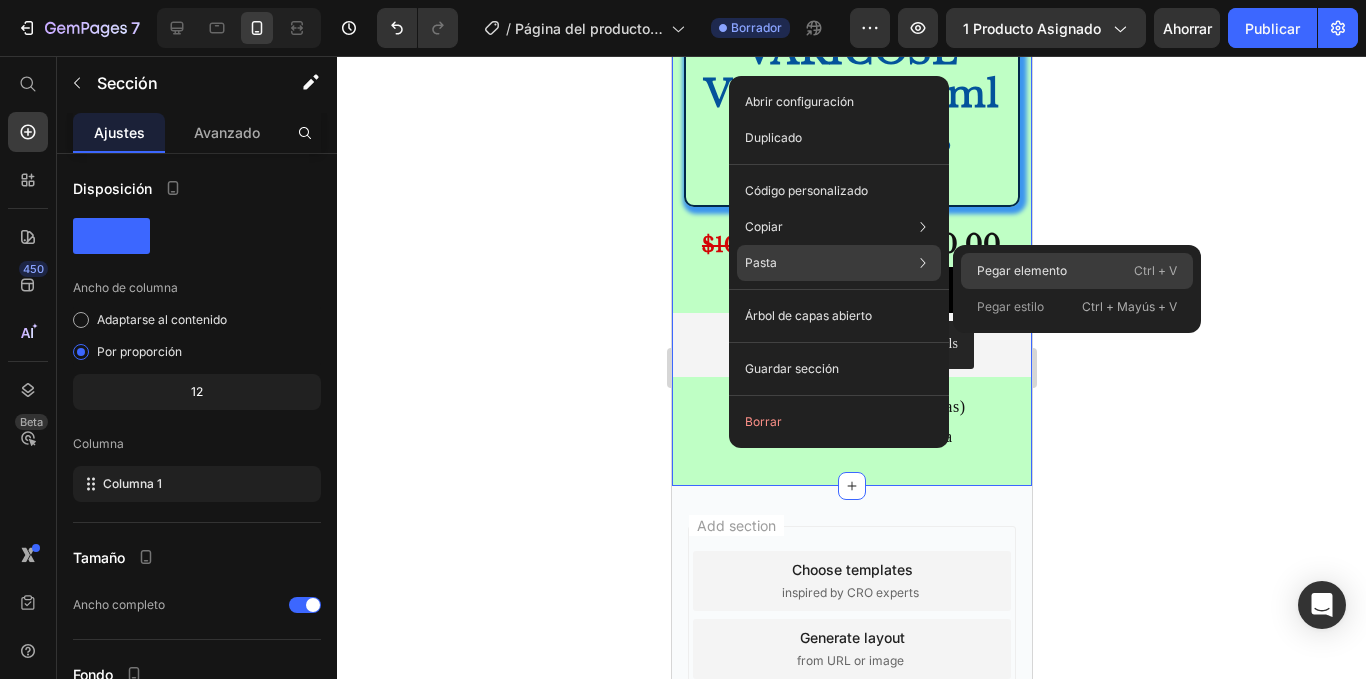 click on "Pegar elemento" at bounding box center [1022, 271] 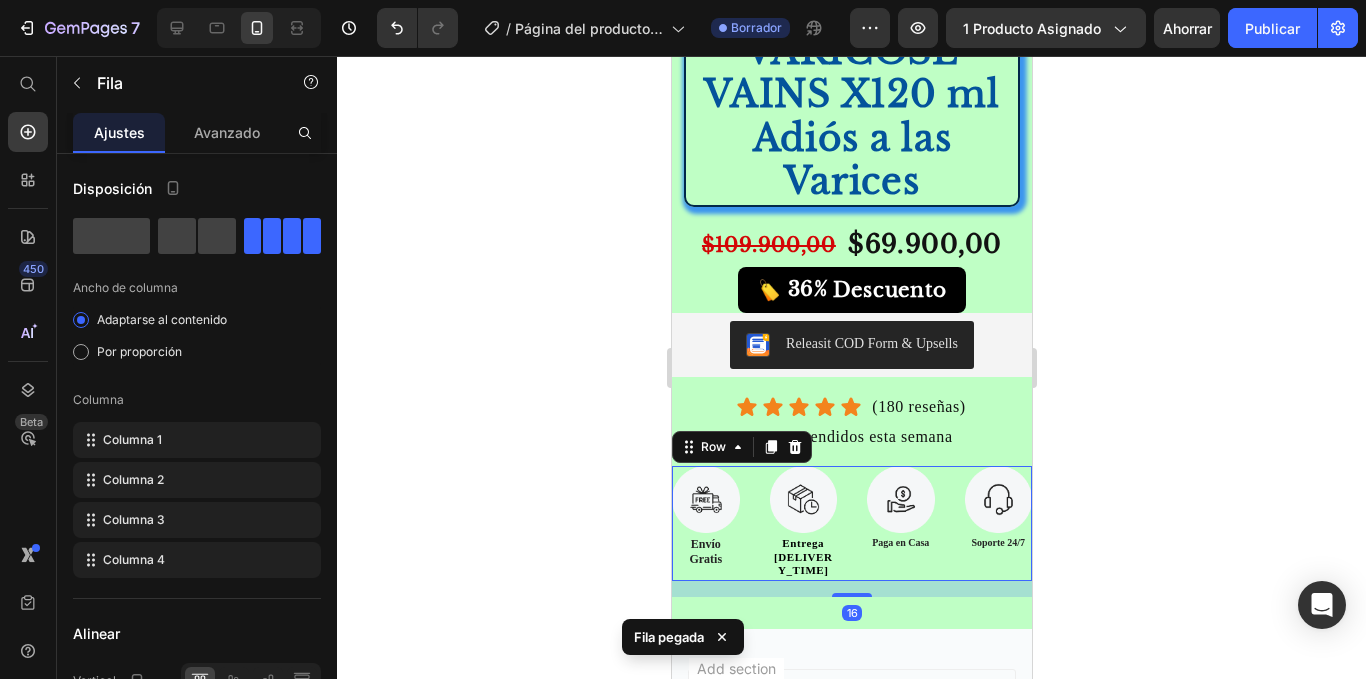 click 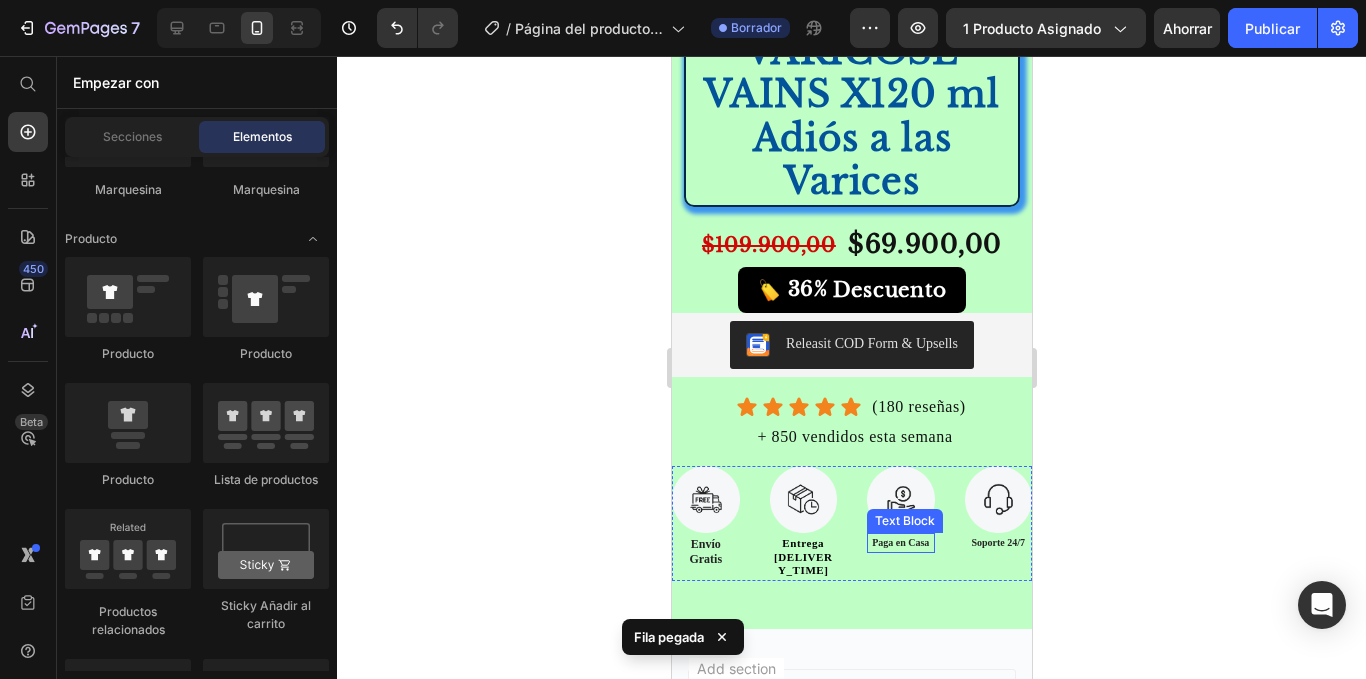 click on "Text Block" at bounding box center [904, 521] 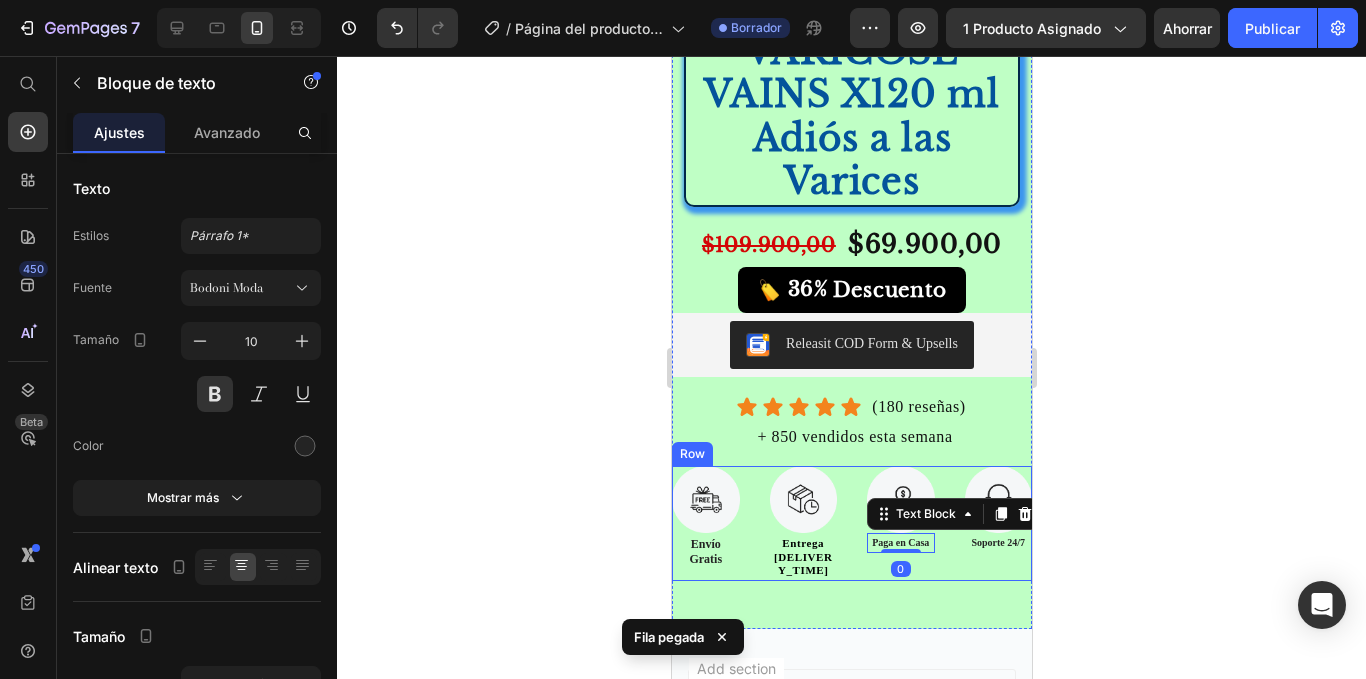 click on "Image Soporte 24/7 Text Block" at bounding box center [998, 523] 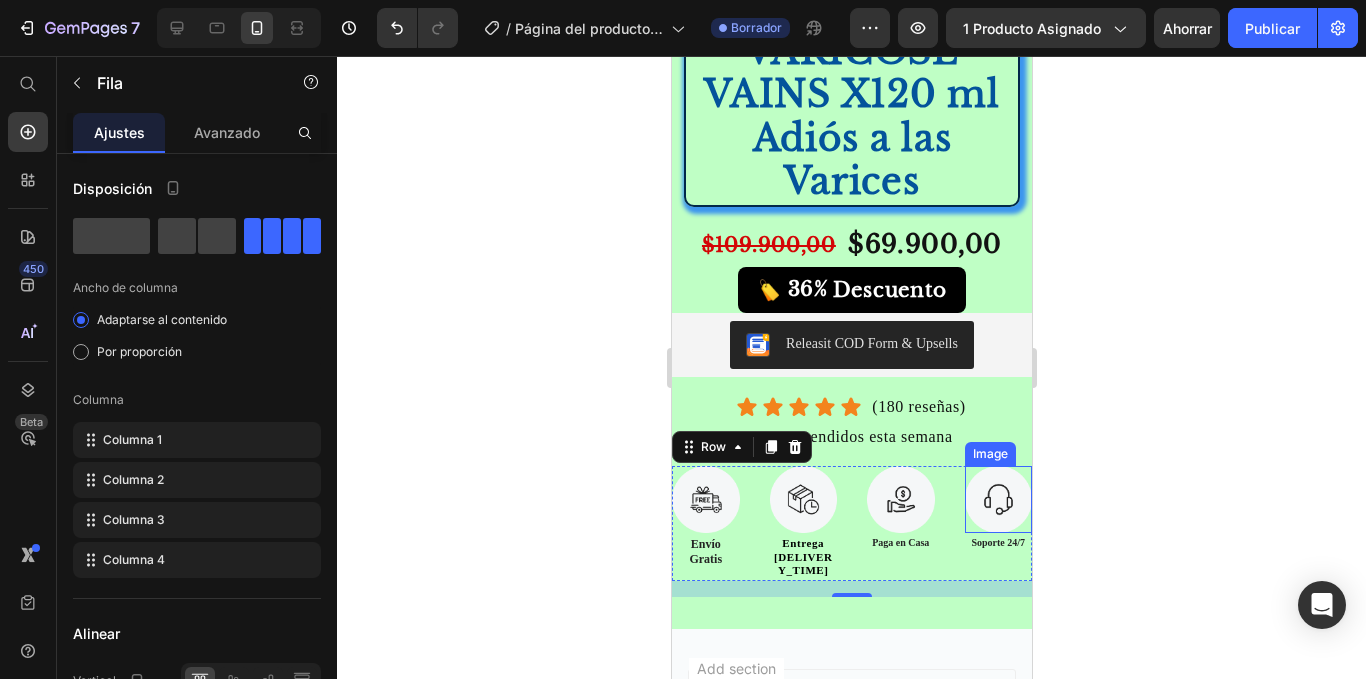click at bounding box center (998, 500) 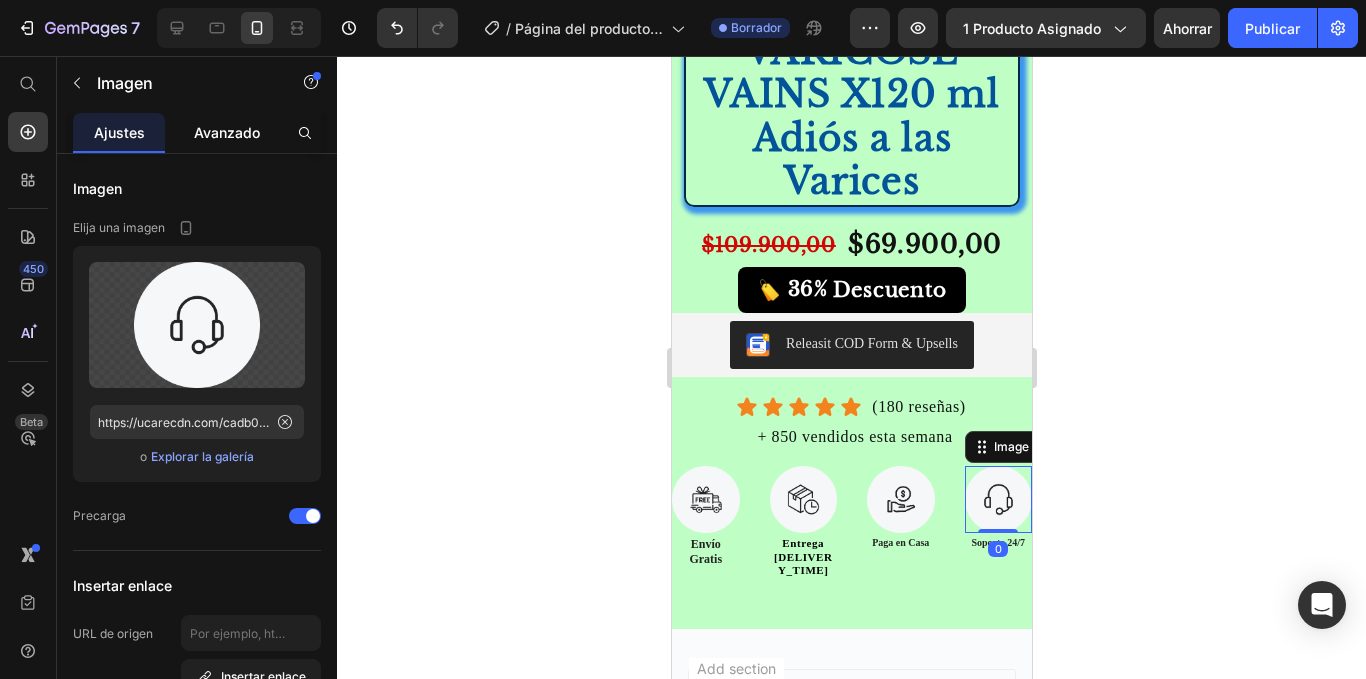 click on "Avanzado" 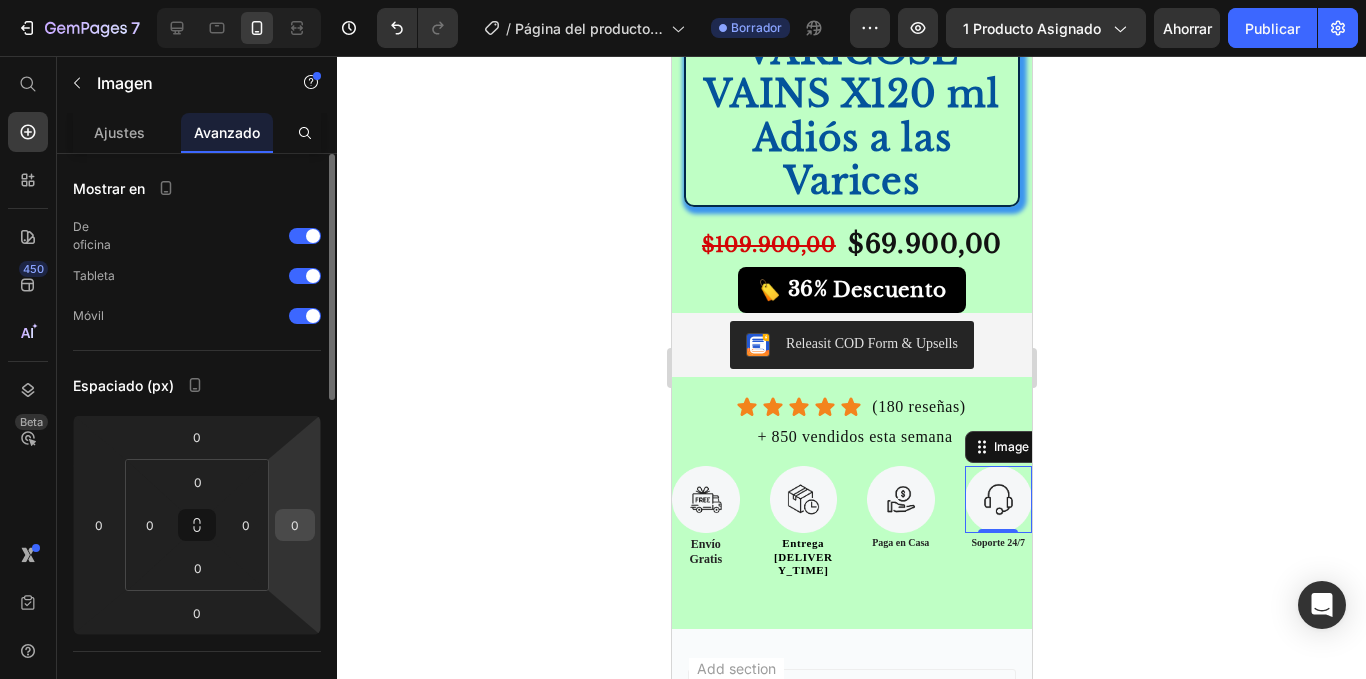 click on "0" at bounding box center (295, 525) 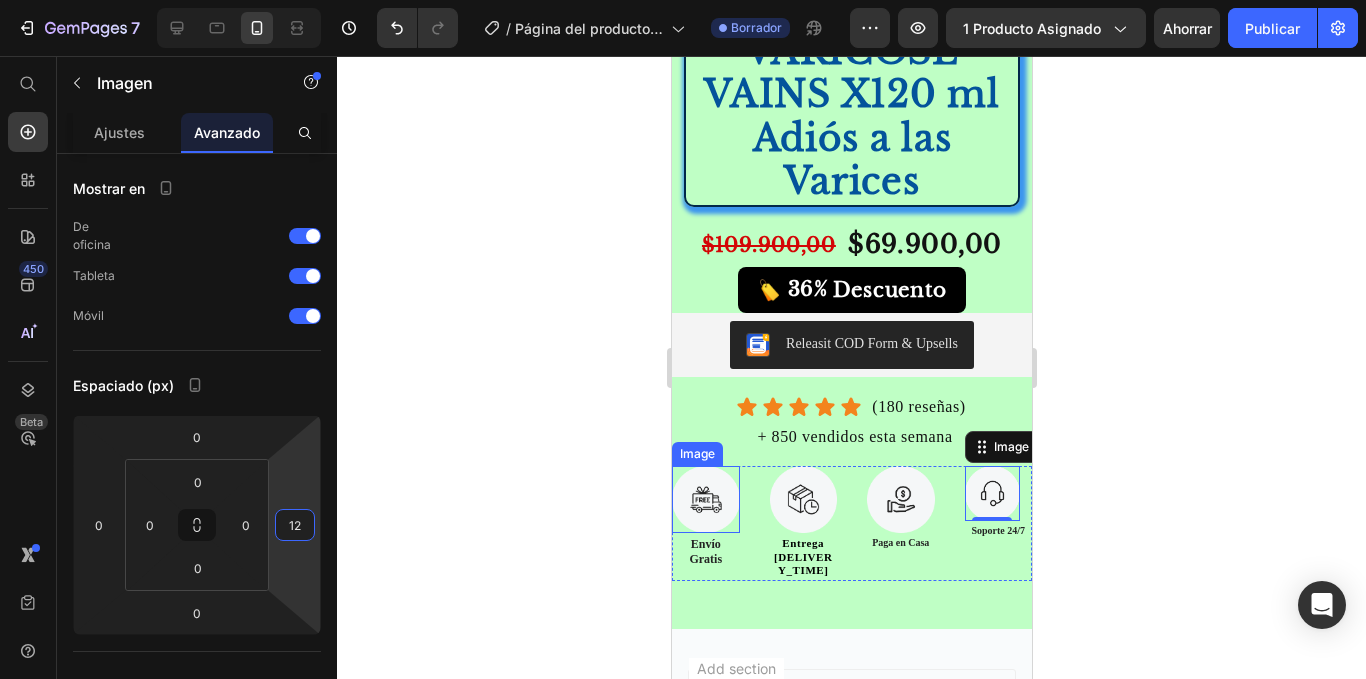 type on "1" 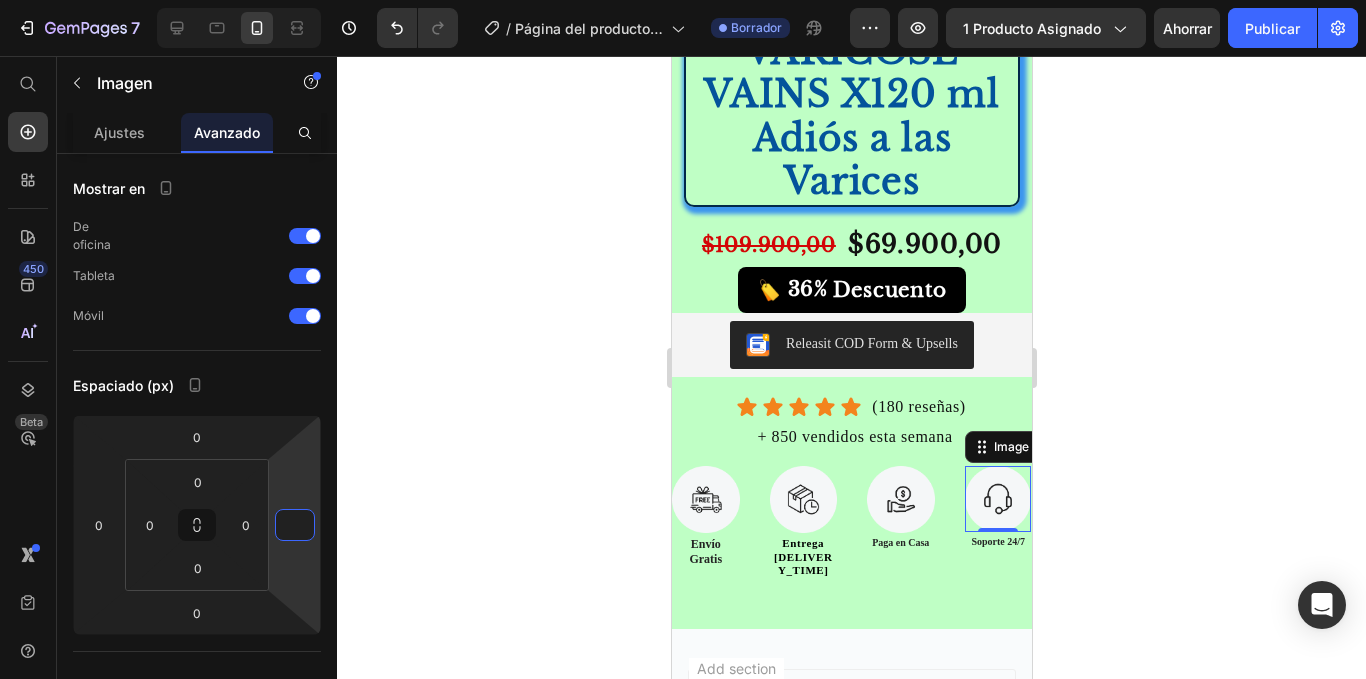 type on "0" 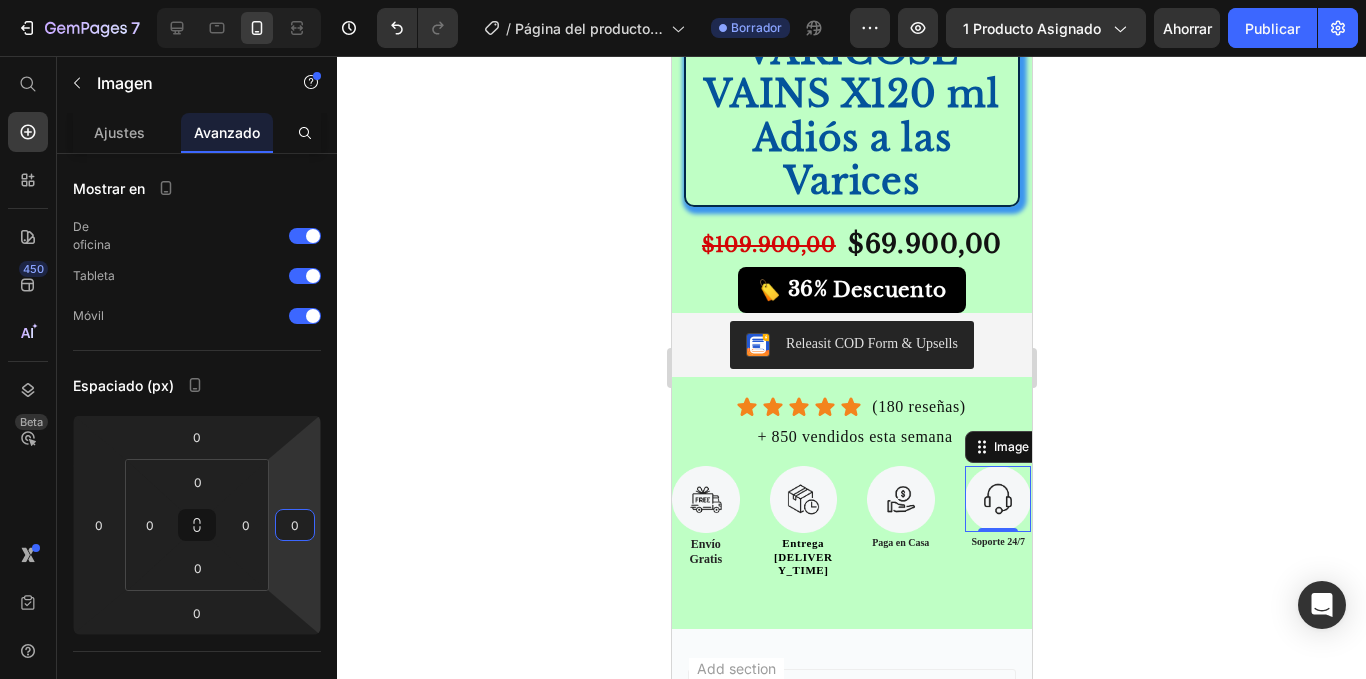 click 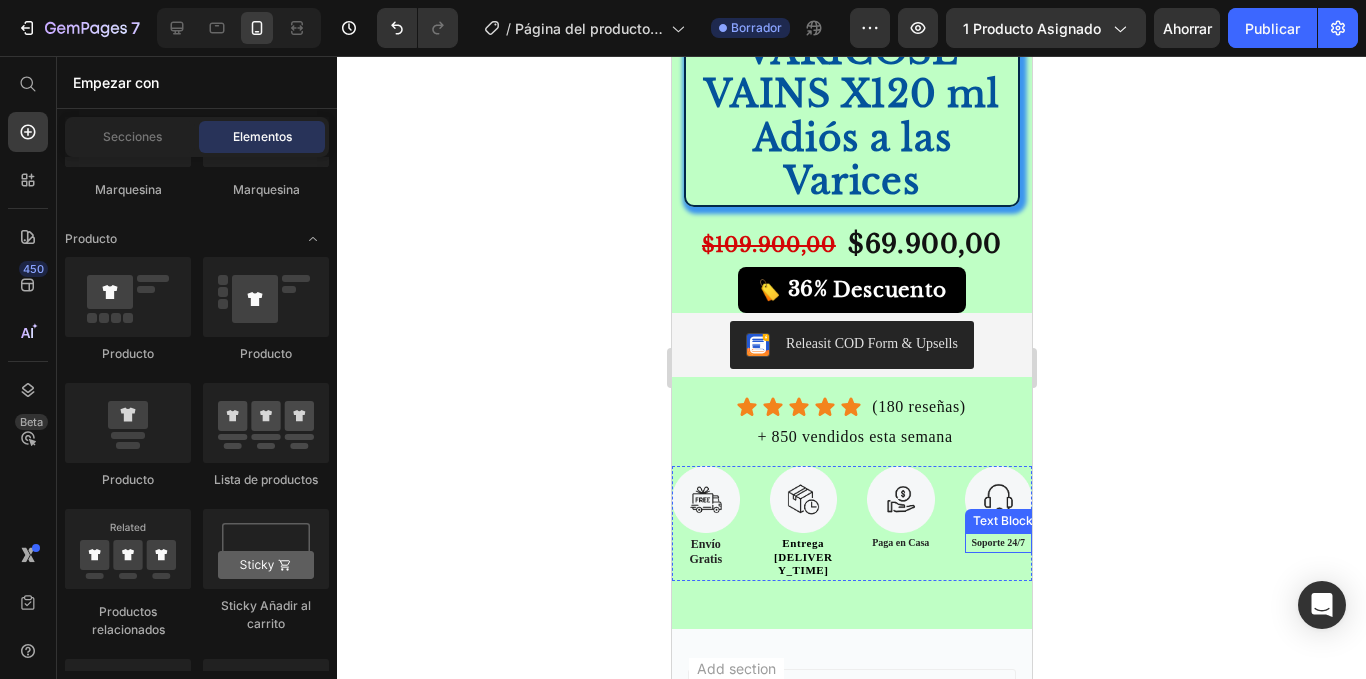 click on "Soporte 24/7" at bounding box center [998, 543] 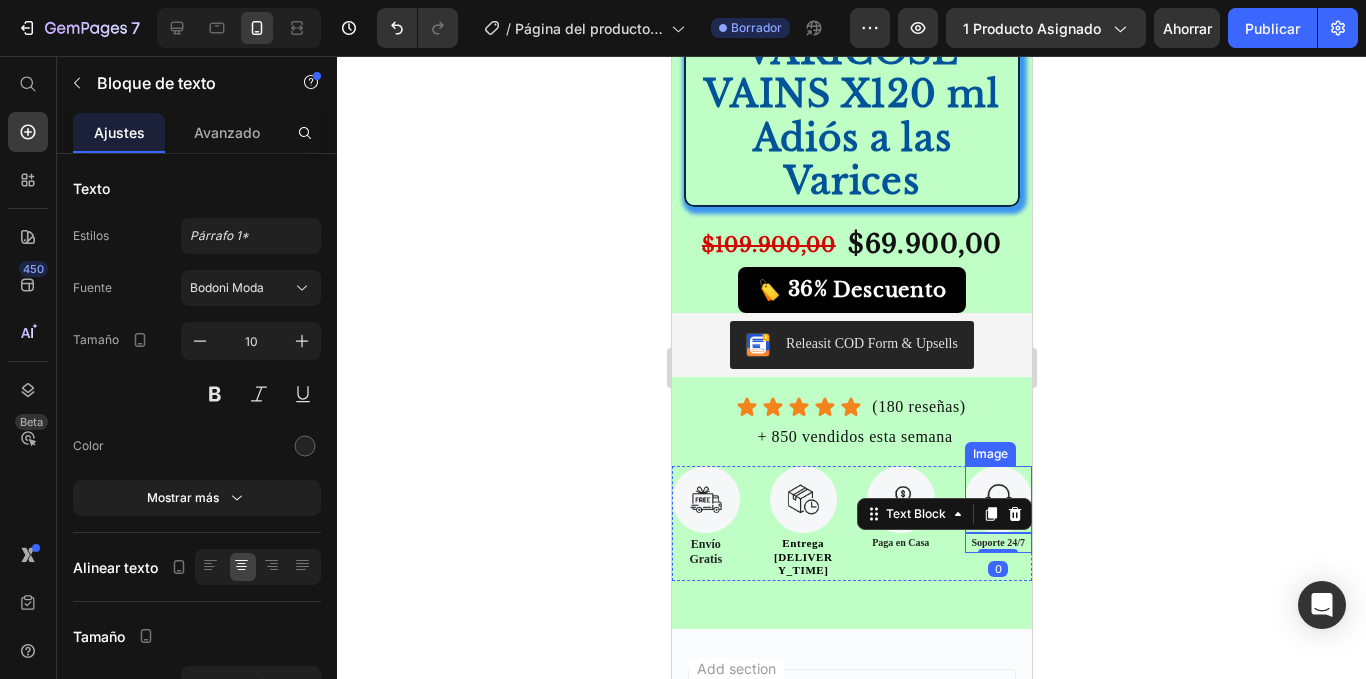 click at bounding box center [998, 500] 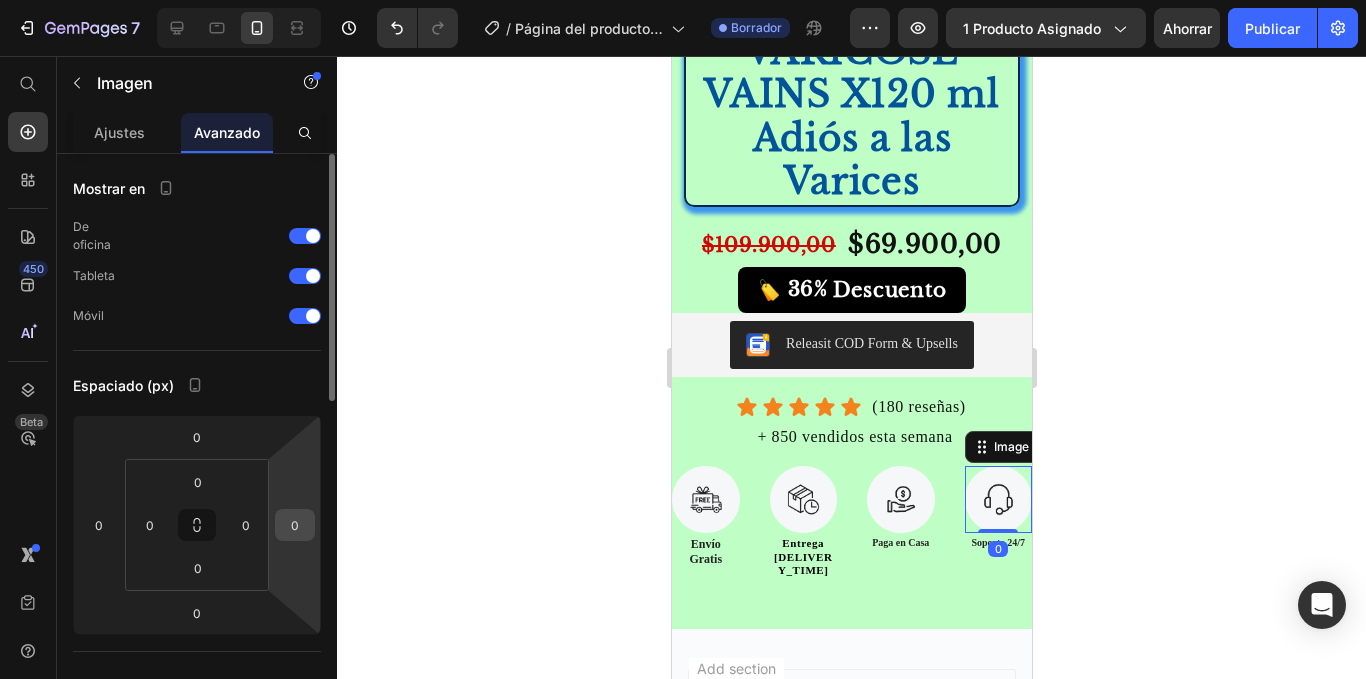 click on "0" at bounding box center (295, 525) 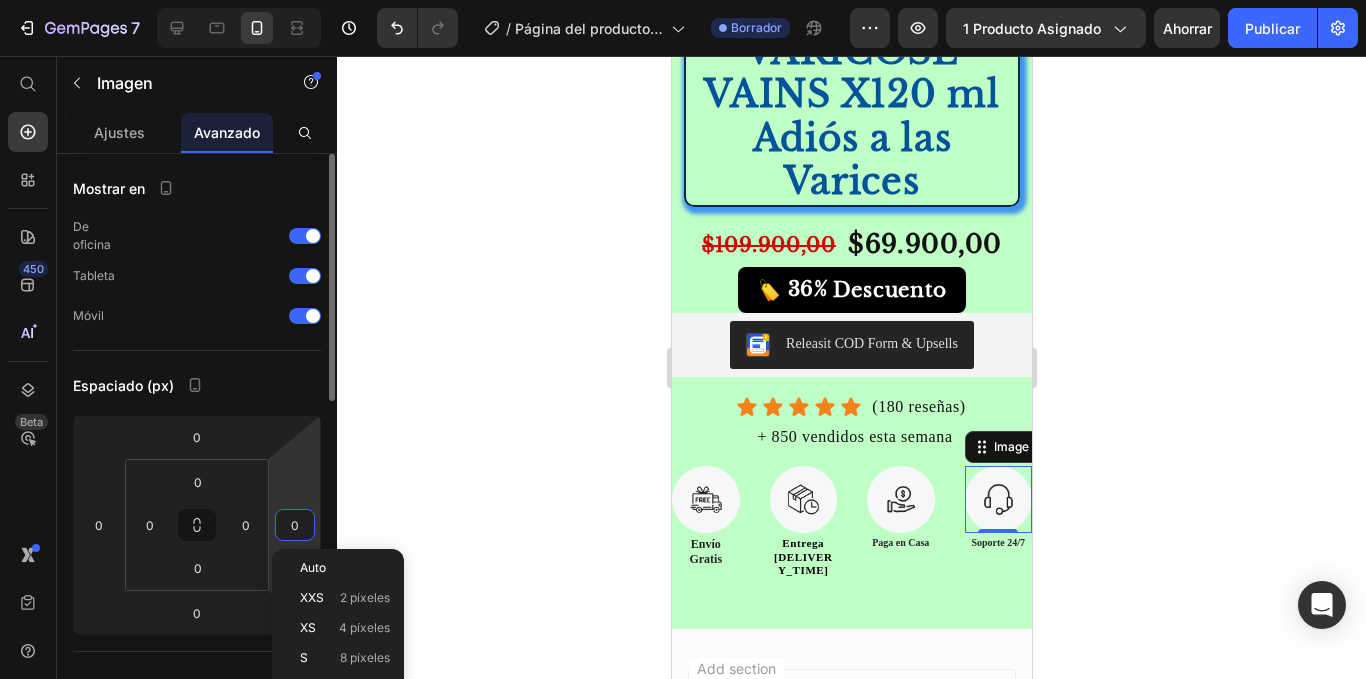 type on "5" 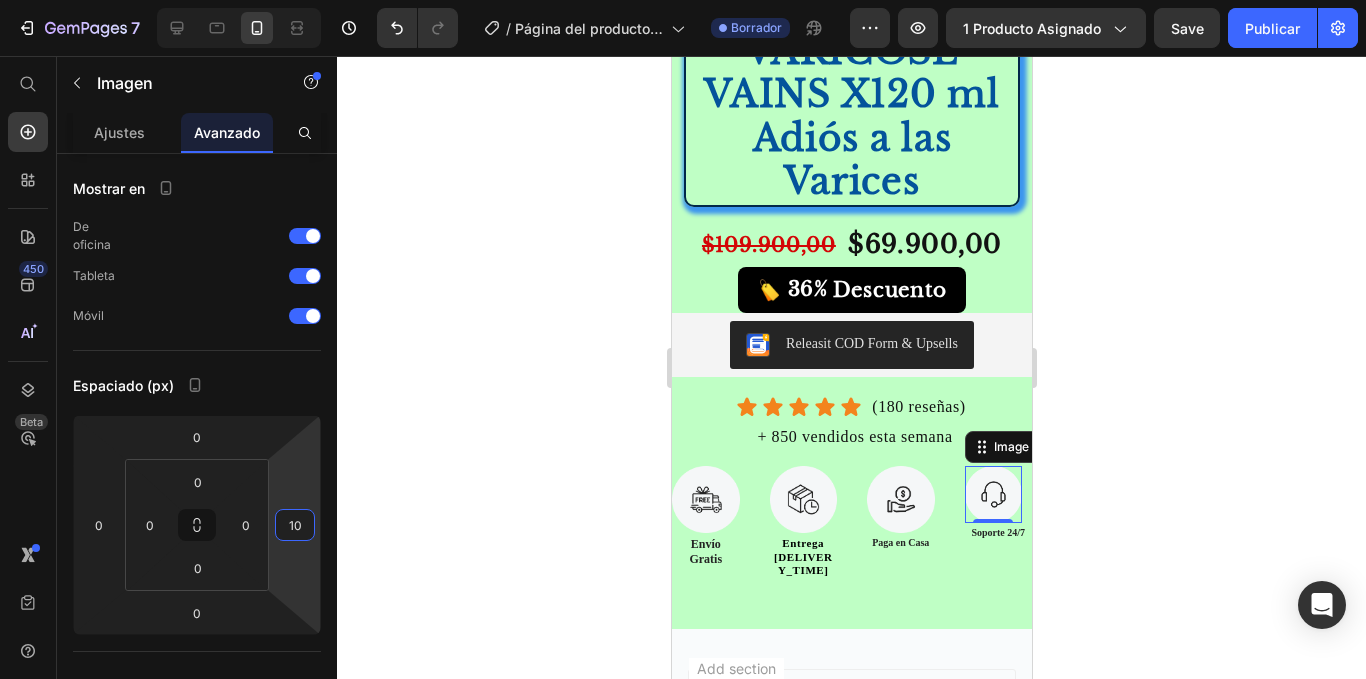type on "1" 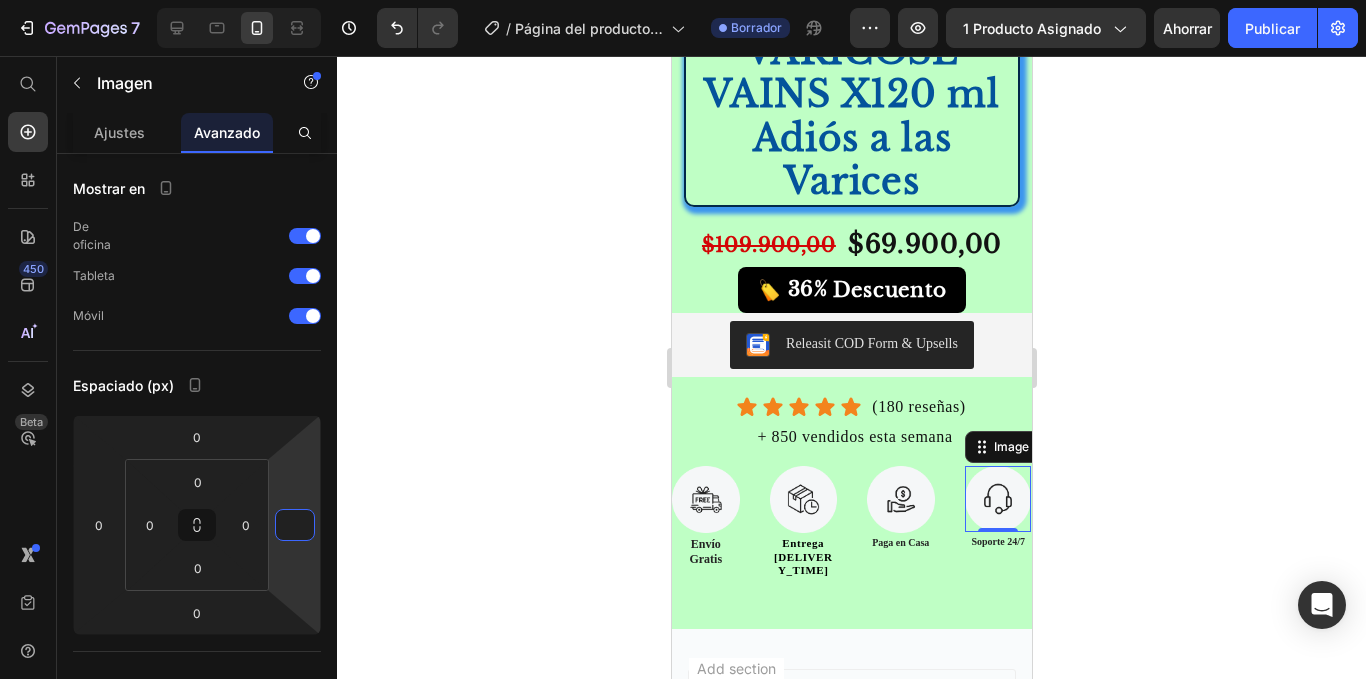 type on "0" 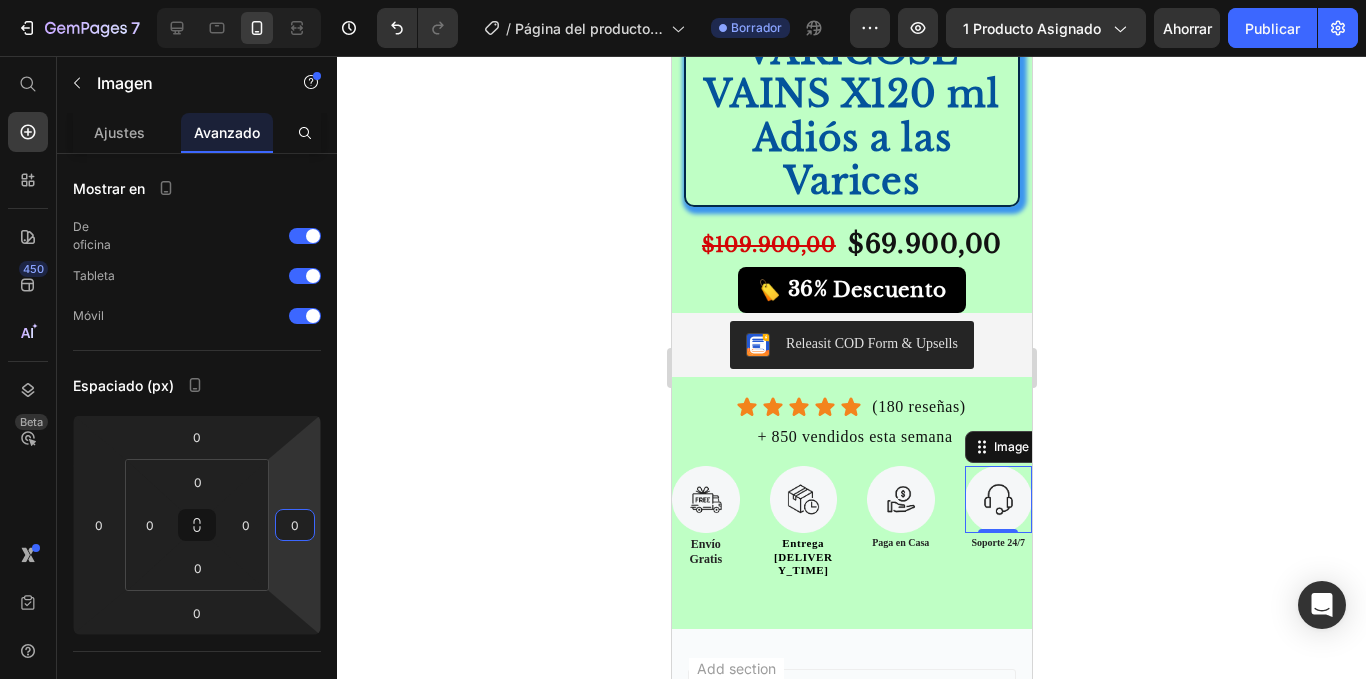 click 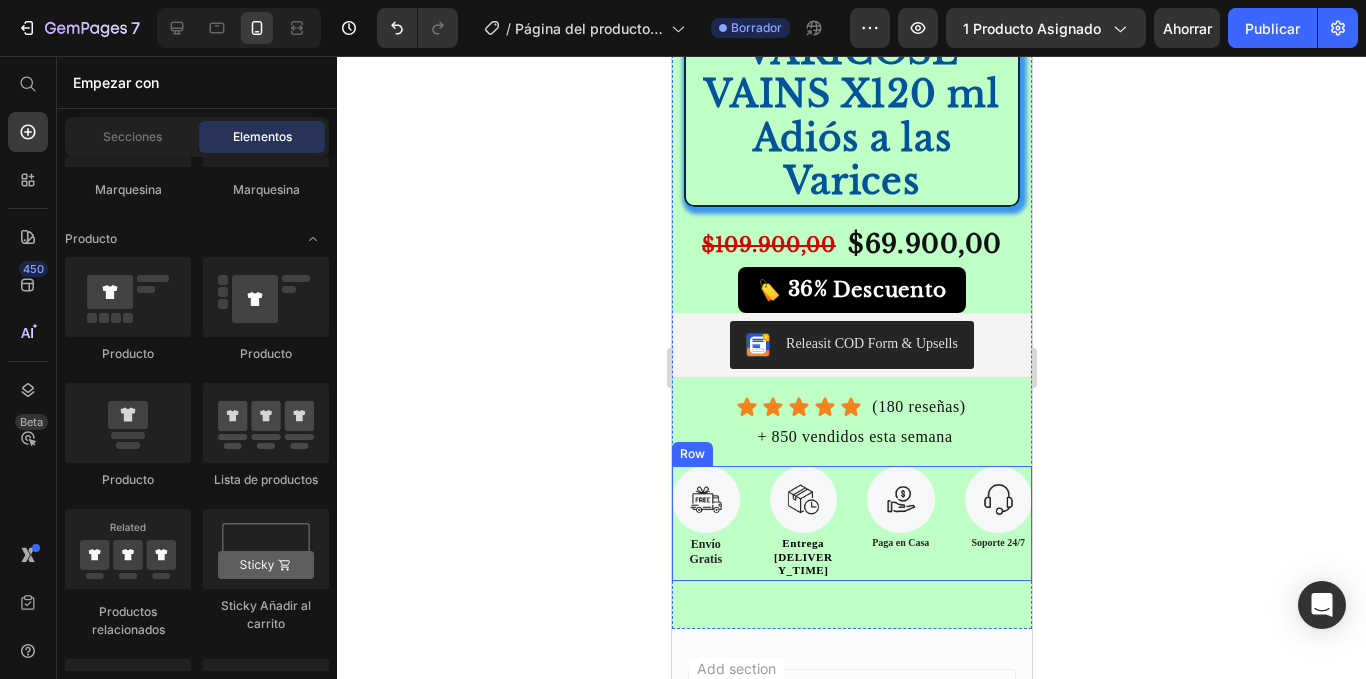click on "Image Soporte 24/7 Text Block" at bounding box center [998, 523] 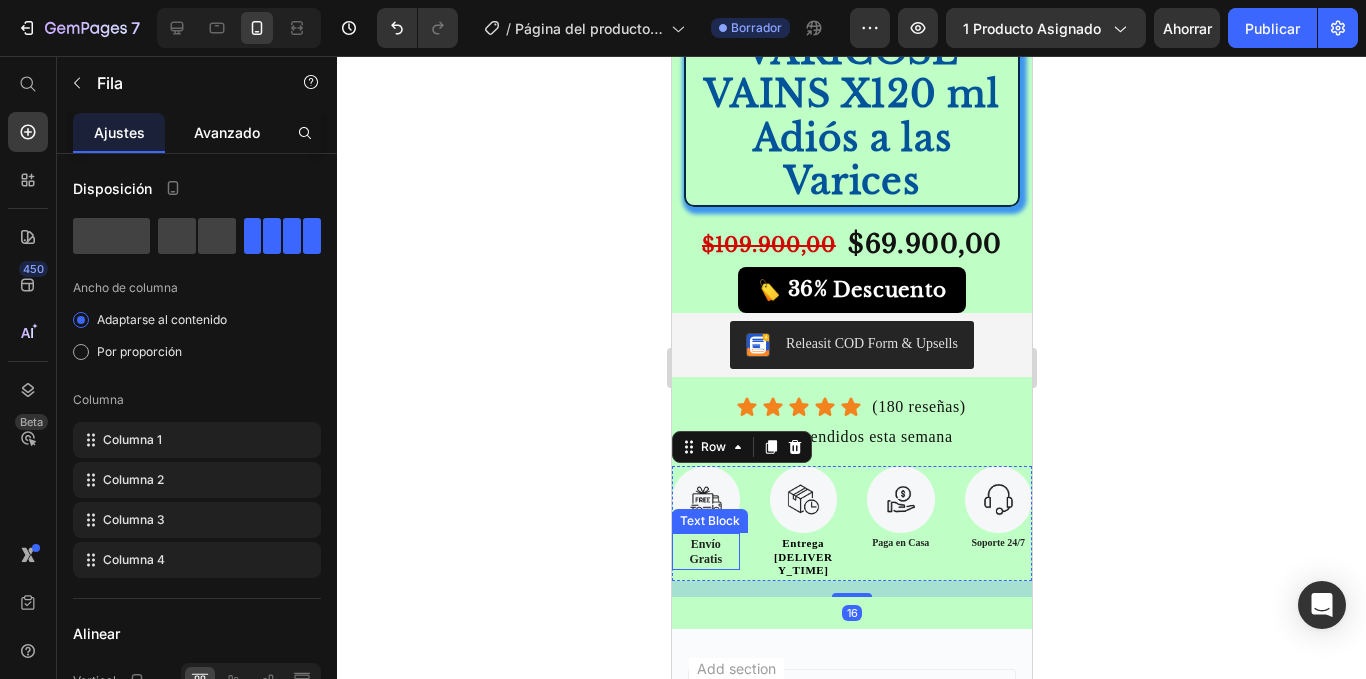 click on "Avanzado" 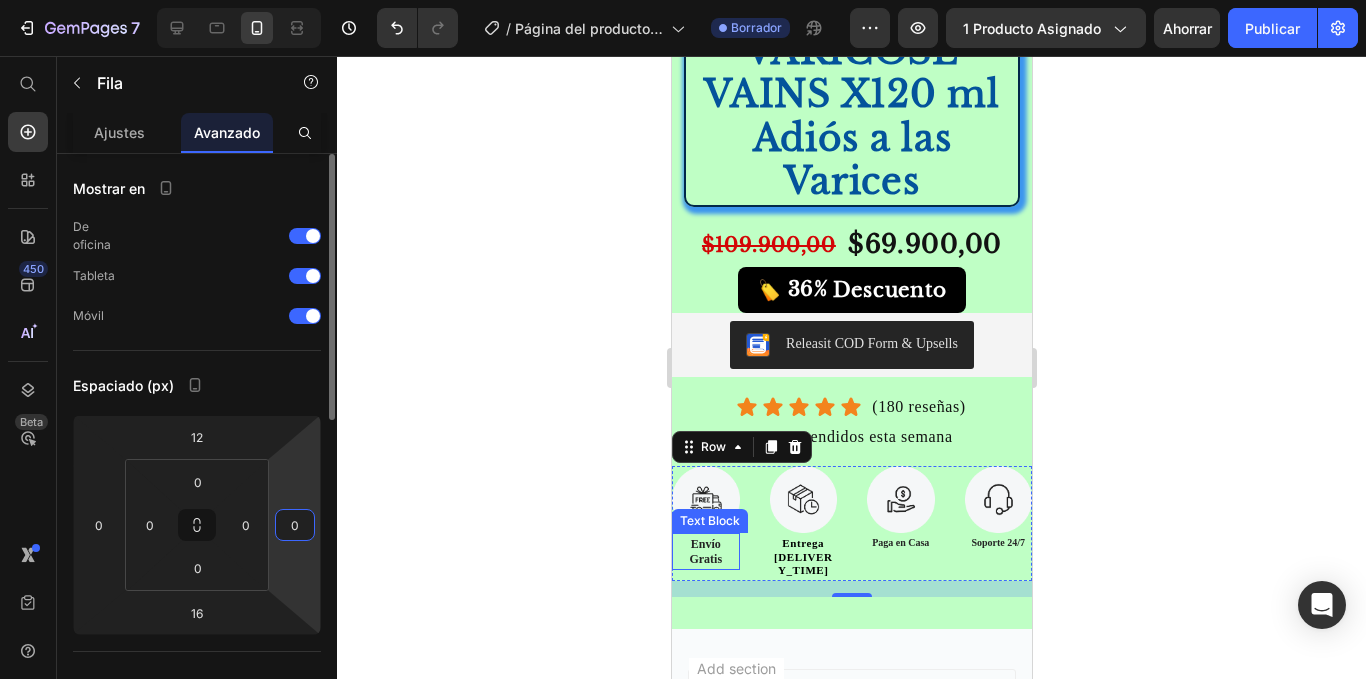 click on "0" at bounding box center [295, 525] 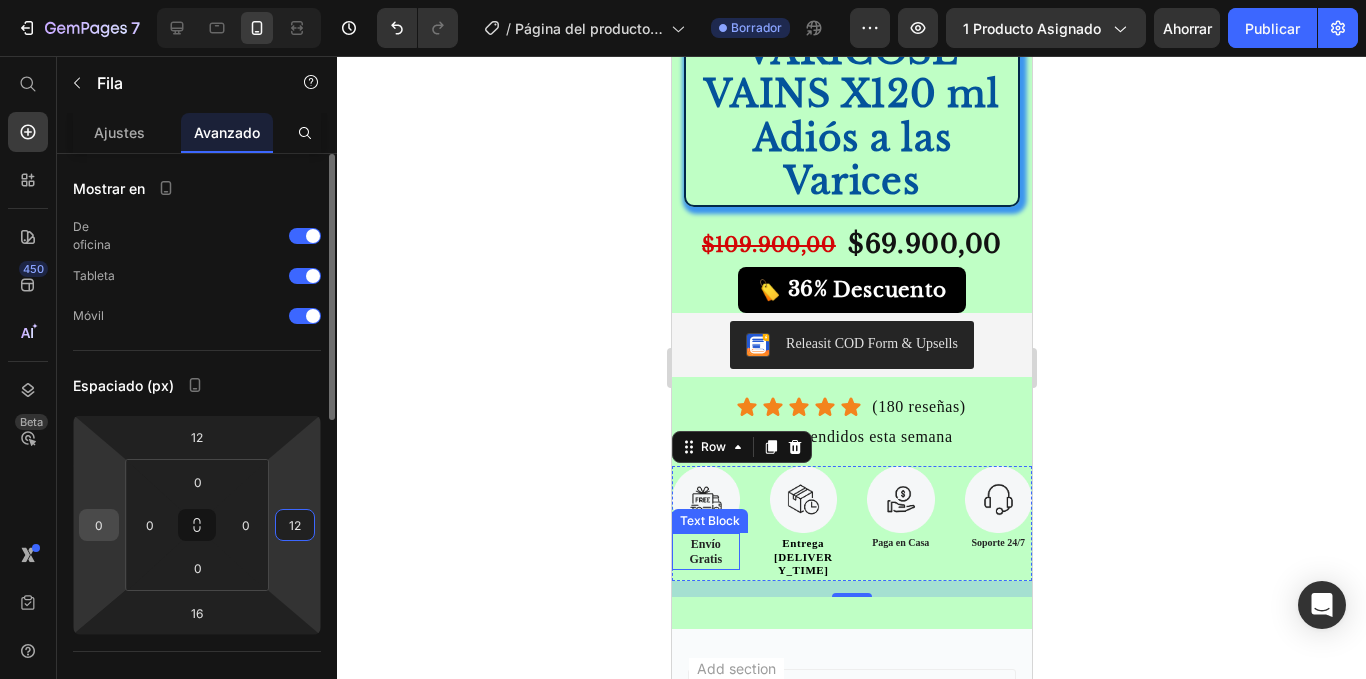 type on "12" 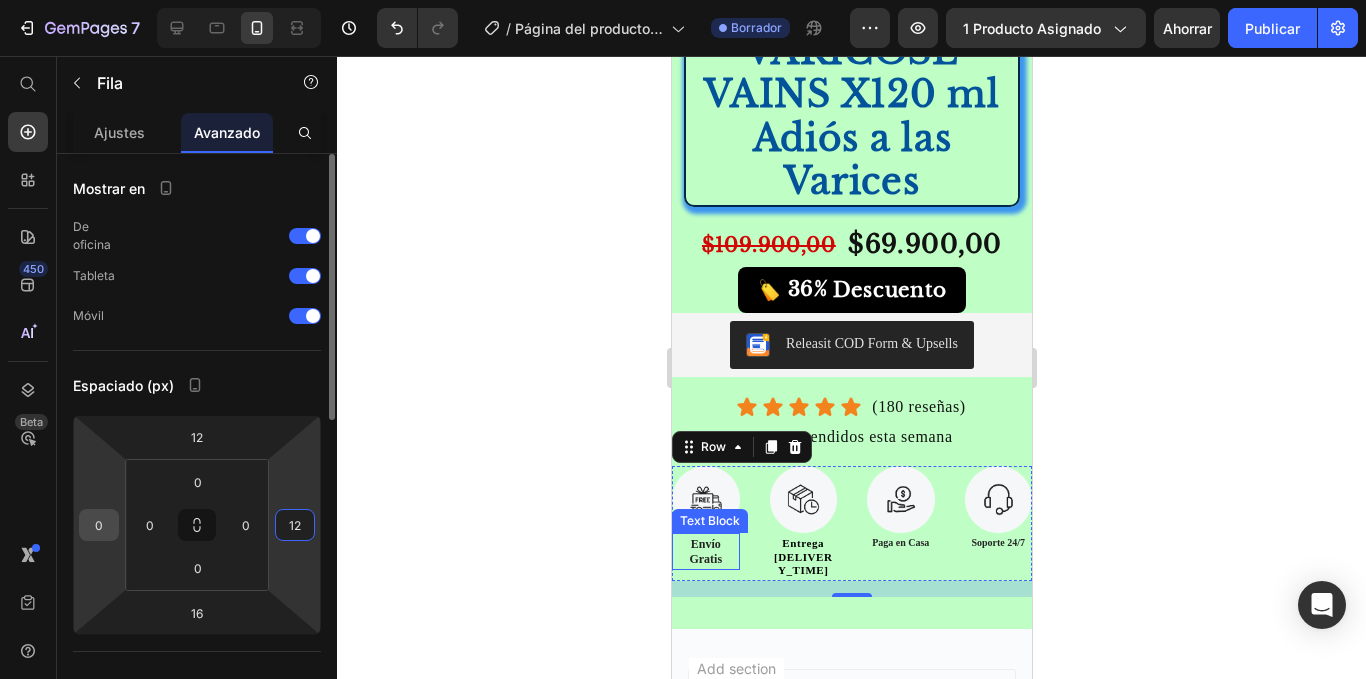 click on "0" at bounding box center (99, 525) 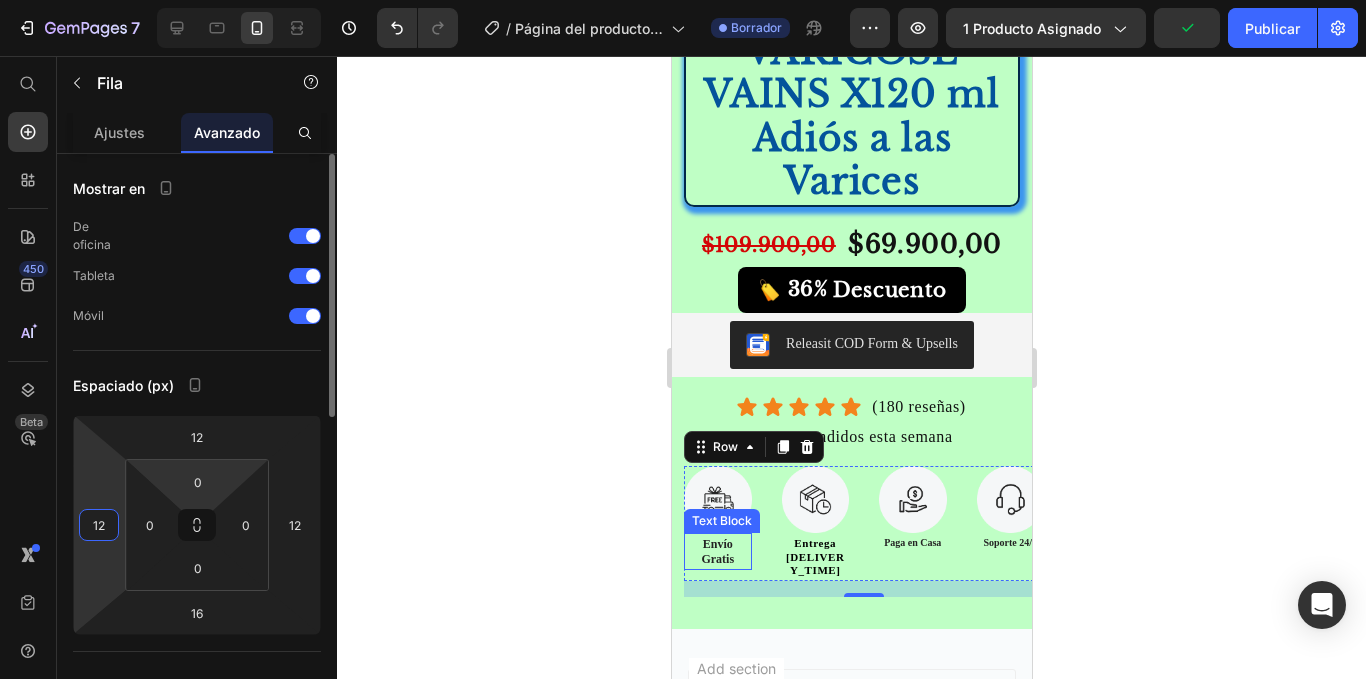 type on "1" 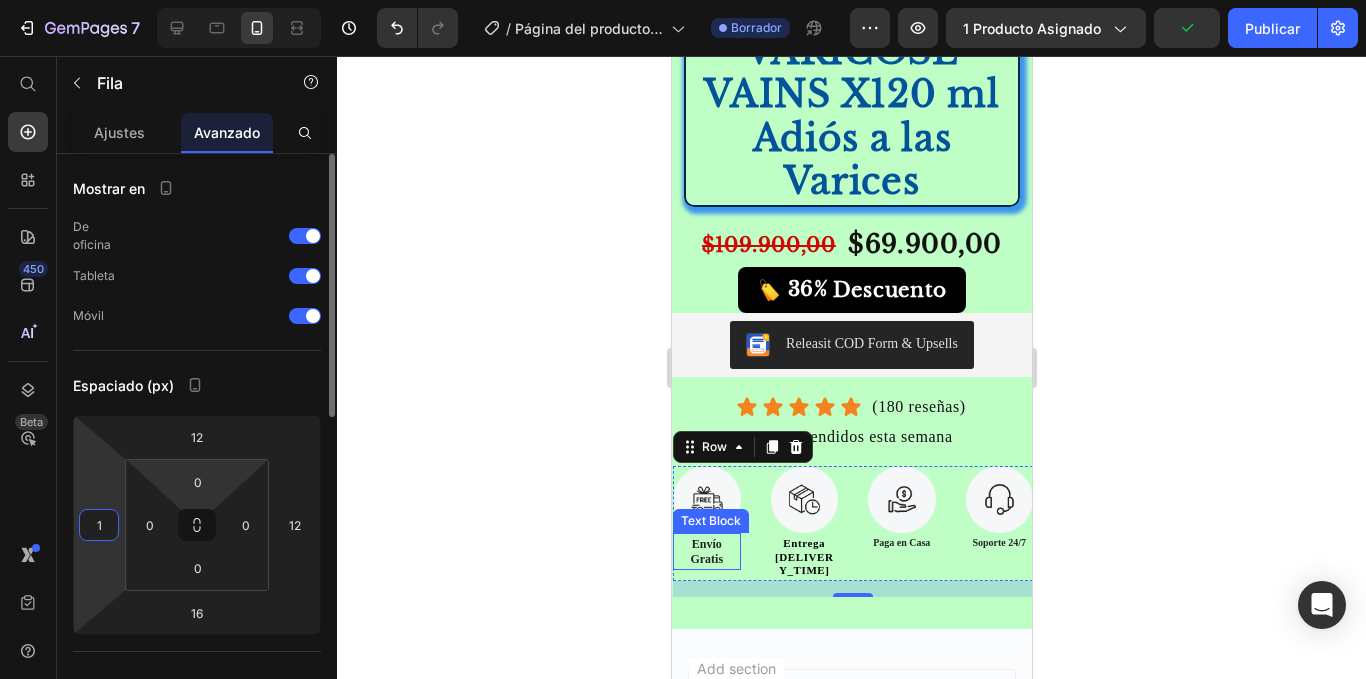 type 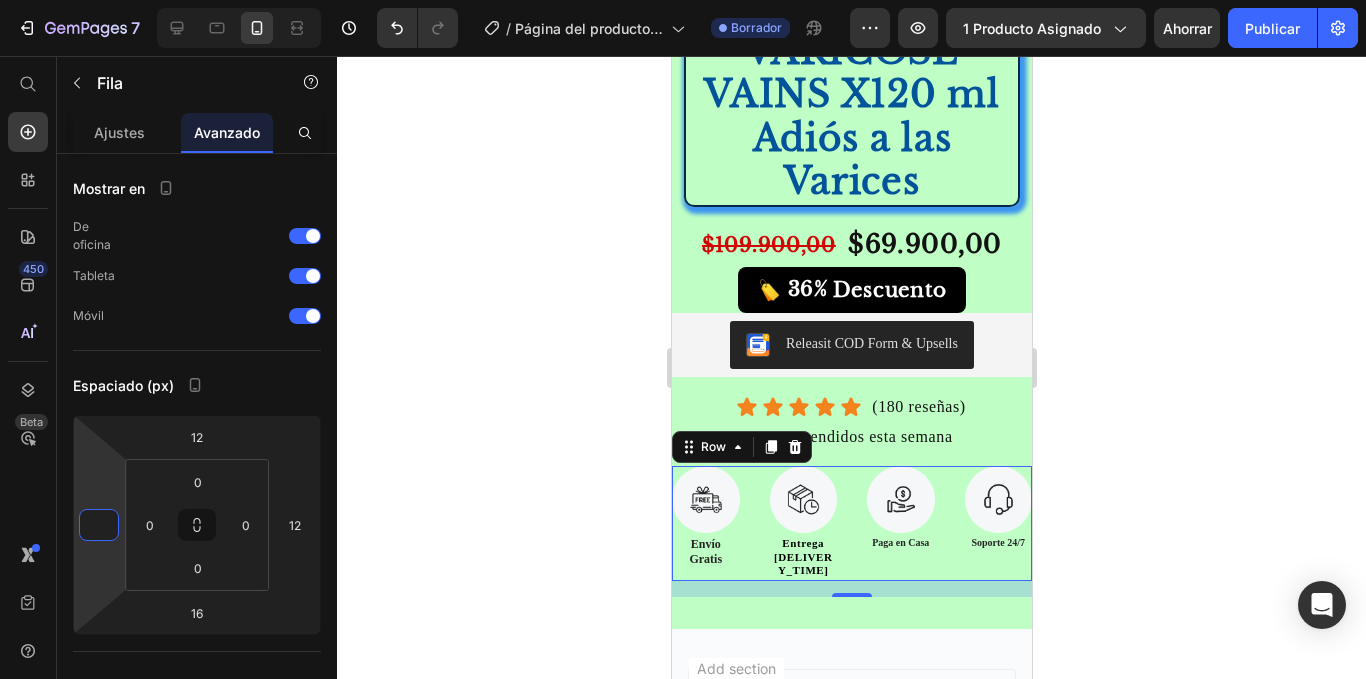 click 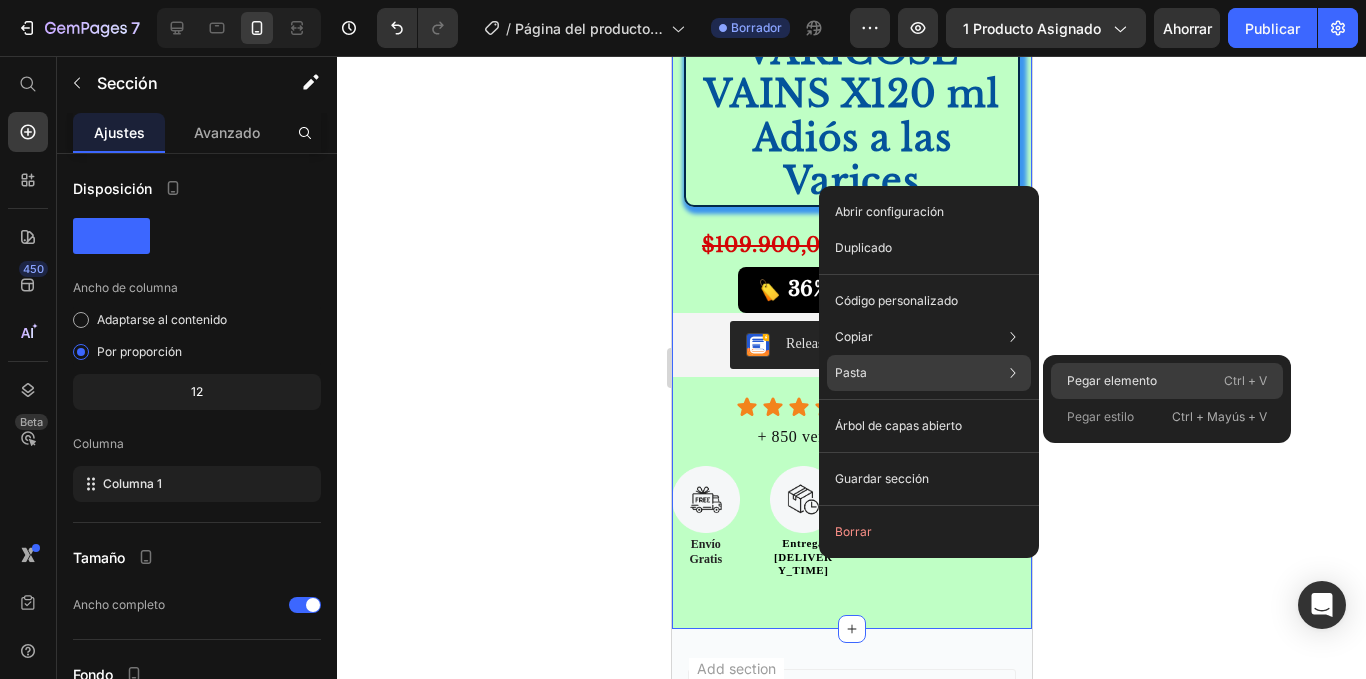 click on "Pegar elemento Ctrl + V" 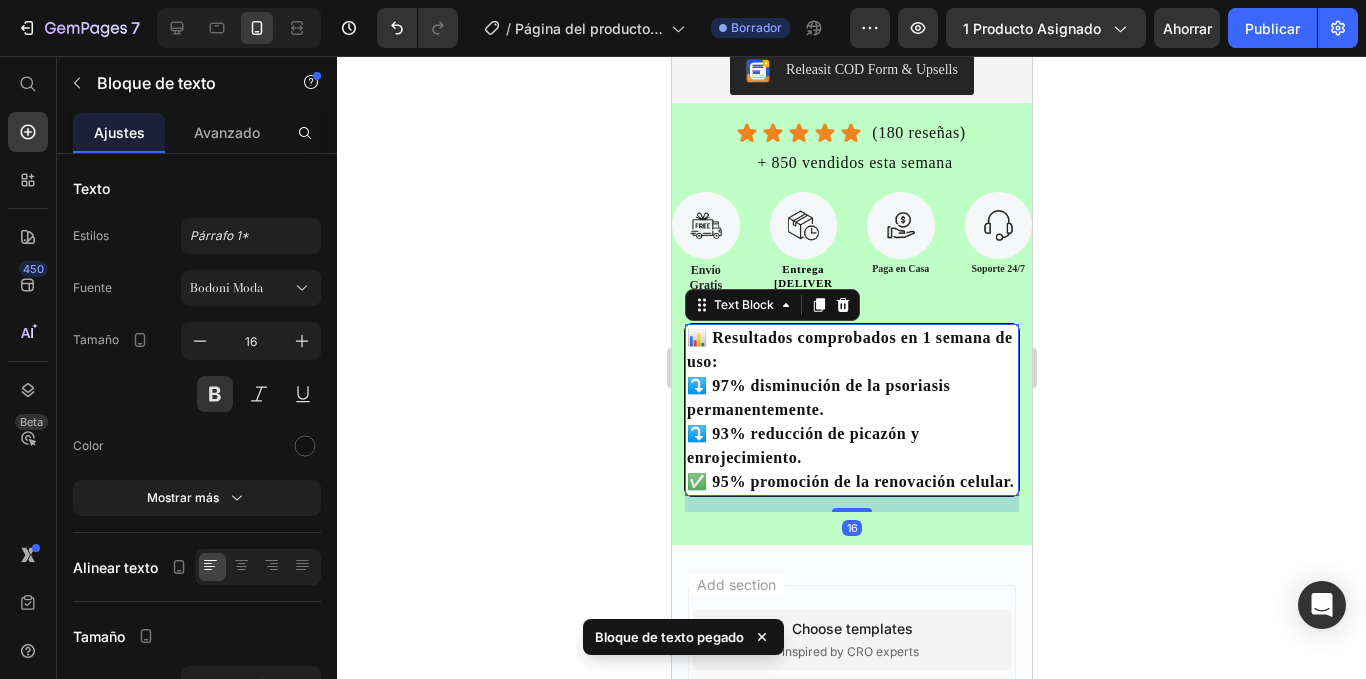 scroll, scrollTop: 974, scrollLeft: 0, axis: vertical 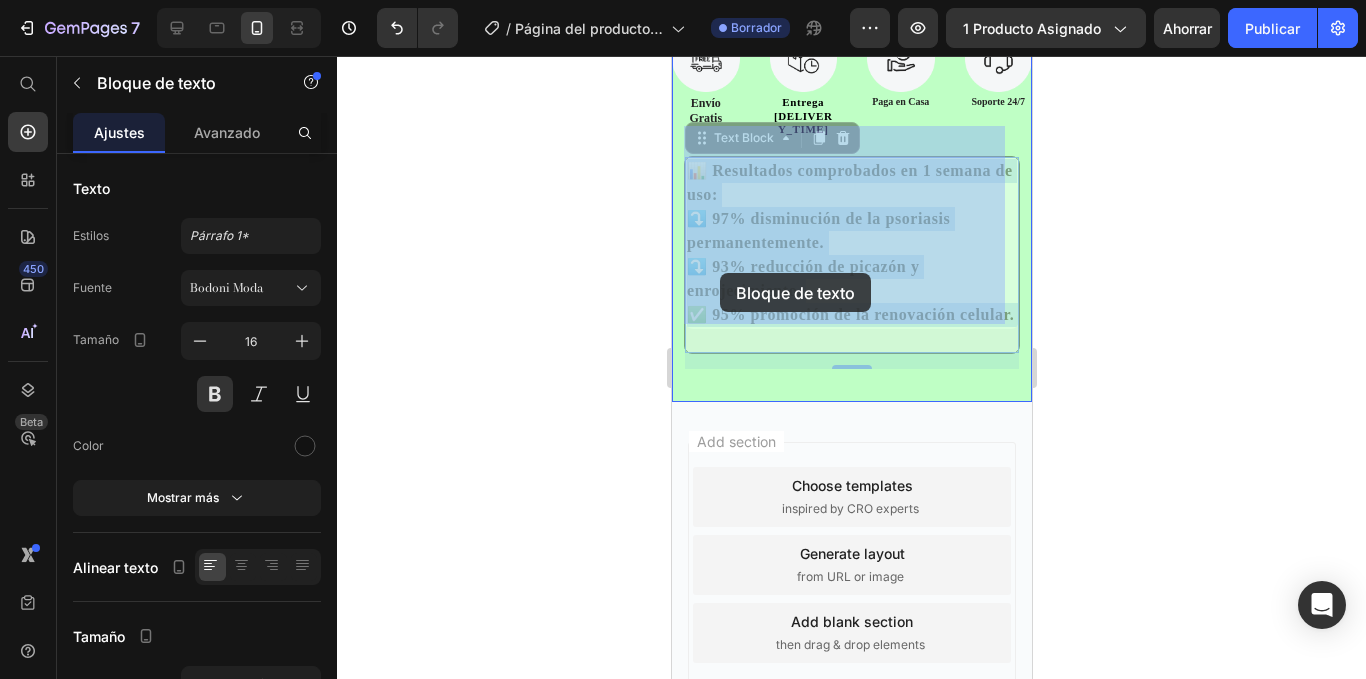 drag, startPoint x: 790, startPoint y: 303, endPoint x: 719, endPoint y: 273, distance: 77.07788 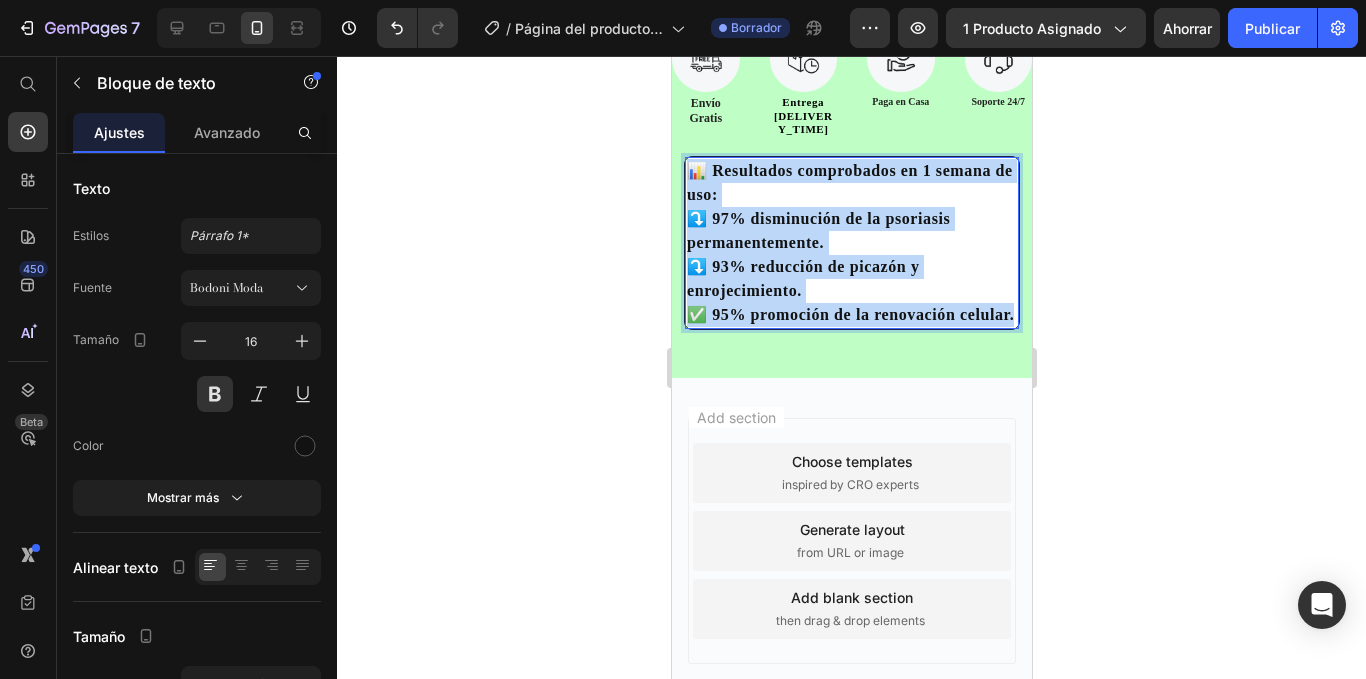 drag, startPoint x: 767, startPoint y: 307, endPoint x: 695, endPoint y: 130, distance: 191.08376 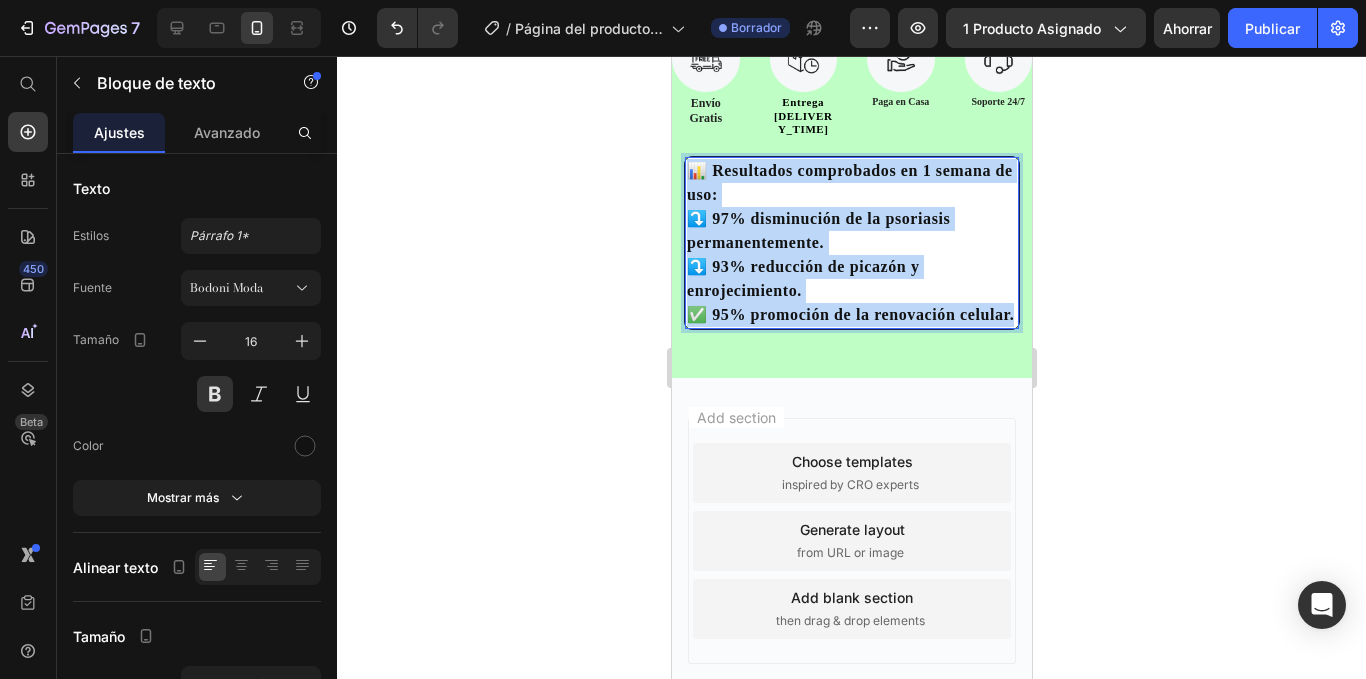 click on "📊 Resultados comprobados en 1 semana de uso: ⤵️ 97% disminución de la psoriasis permanentemente. ⤵️ 93% reducción de picazón y enrojecimiento. ✅ 95% promoción de la renovación celular." at bounding box center [851, 243] 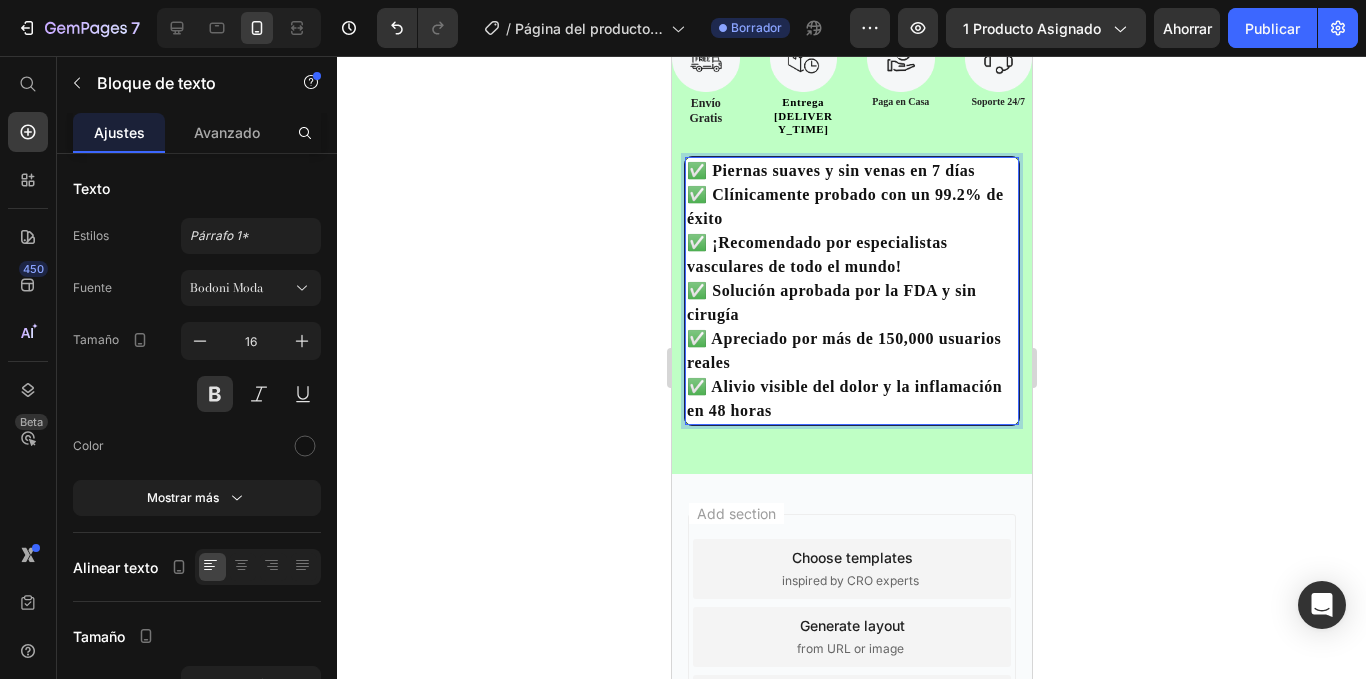 click on "✅ Piernas suaves y sin venas en 7 días" at bounding box center [851, 171] 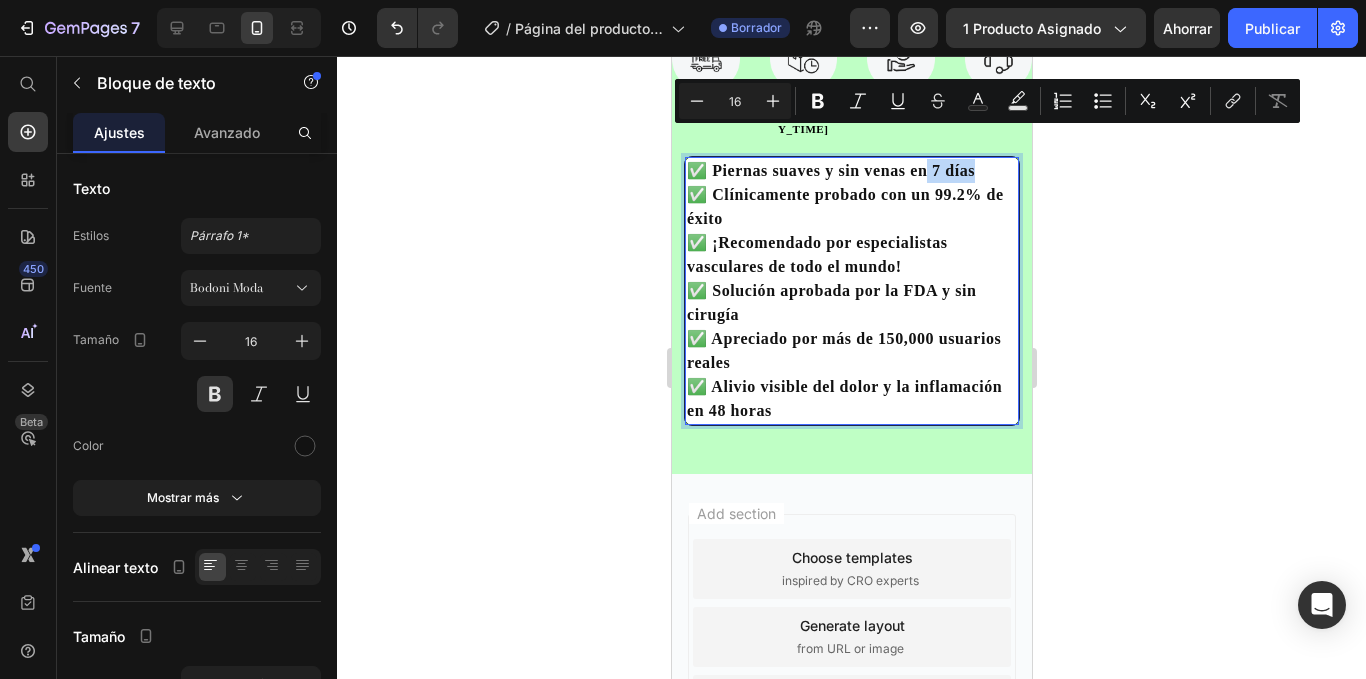 drag, startPoint x: 801, startPoint y: 158, endPoint x: 971, endPoint y: 144, distance: 170.5755 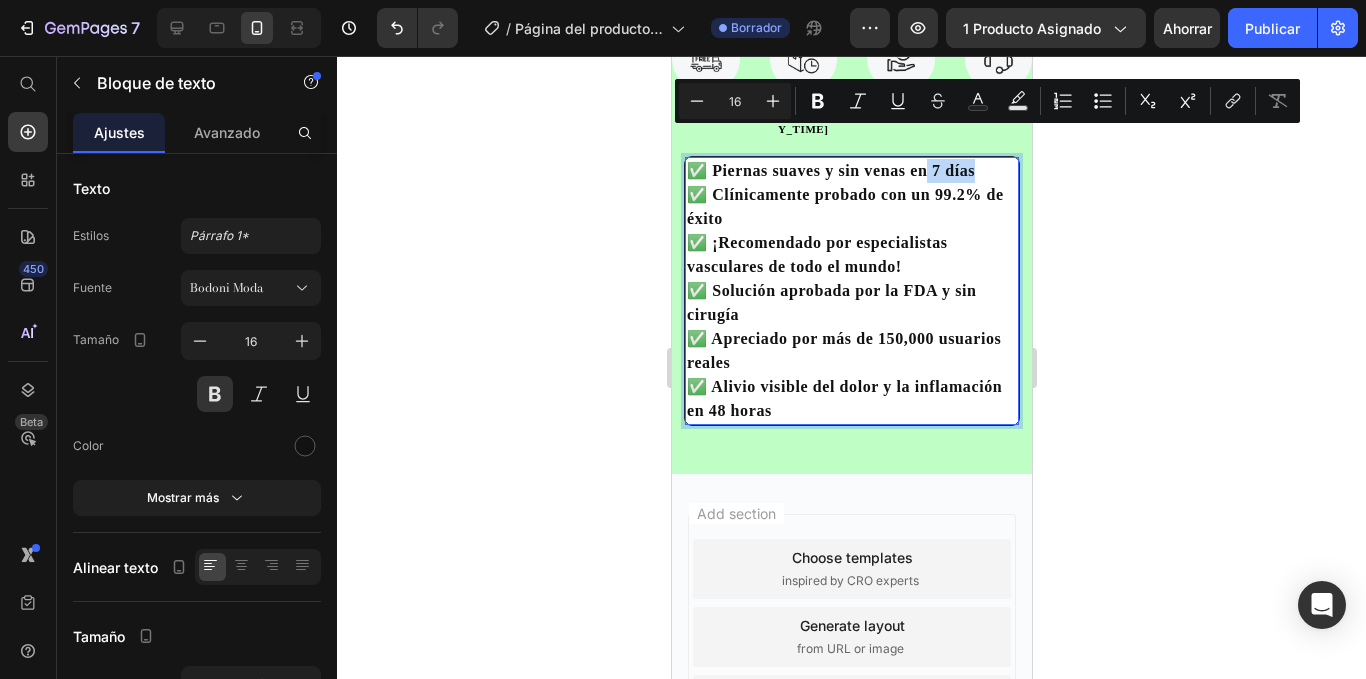 click on "✅ Piernas suaves y sin venas en 7 días" at bounding box center (851, 171) 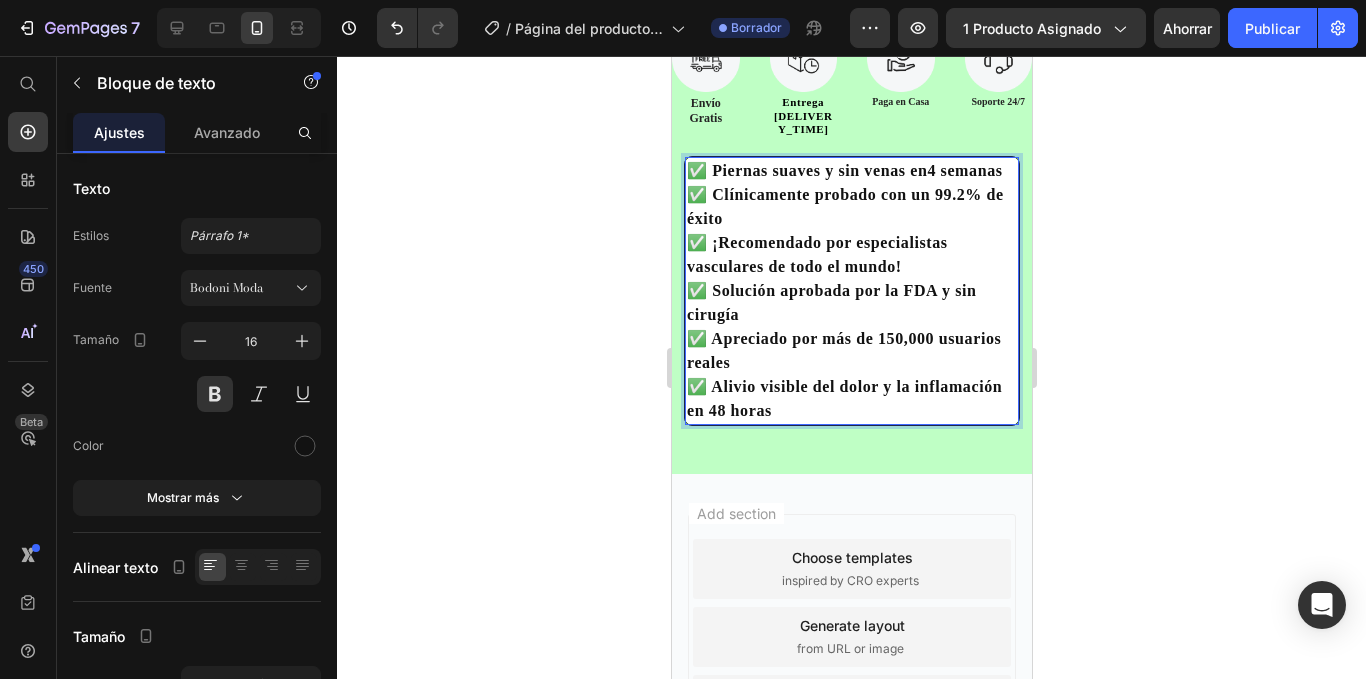 click on "✅ Apreciado por más de 150,000 usuarios reales" at bounding box center (851, 351) 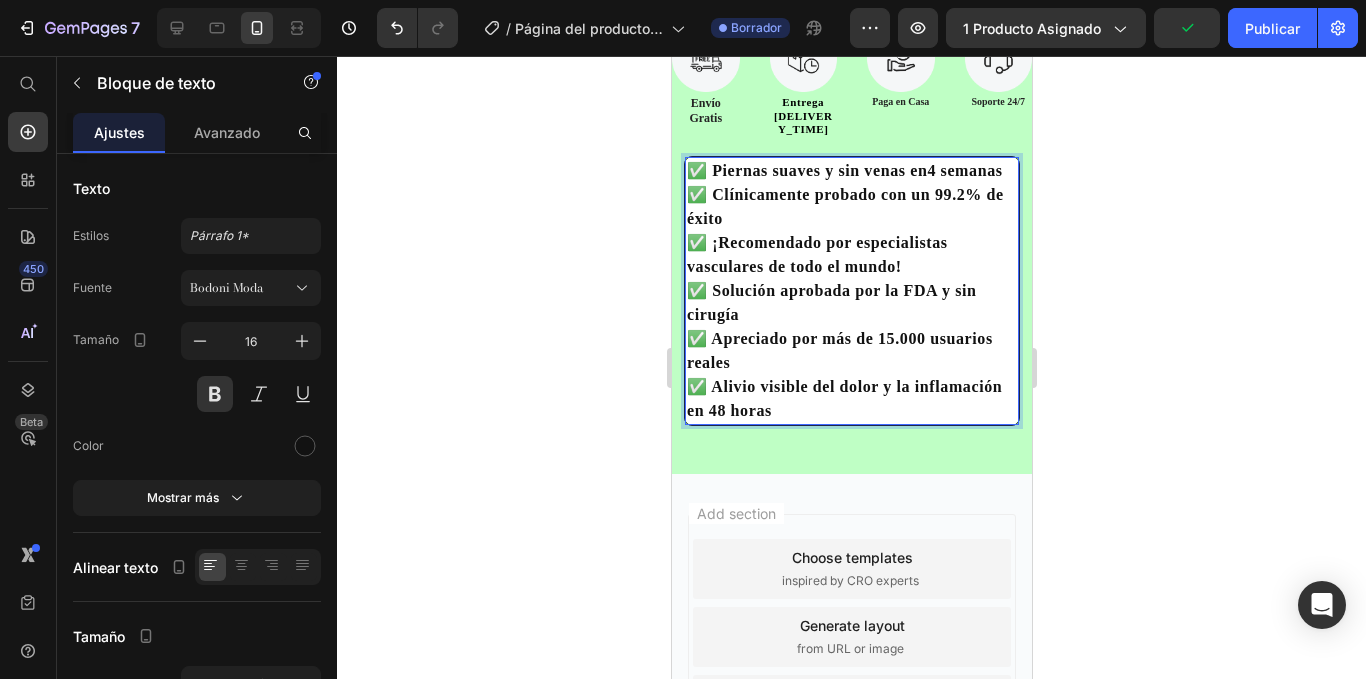 click 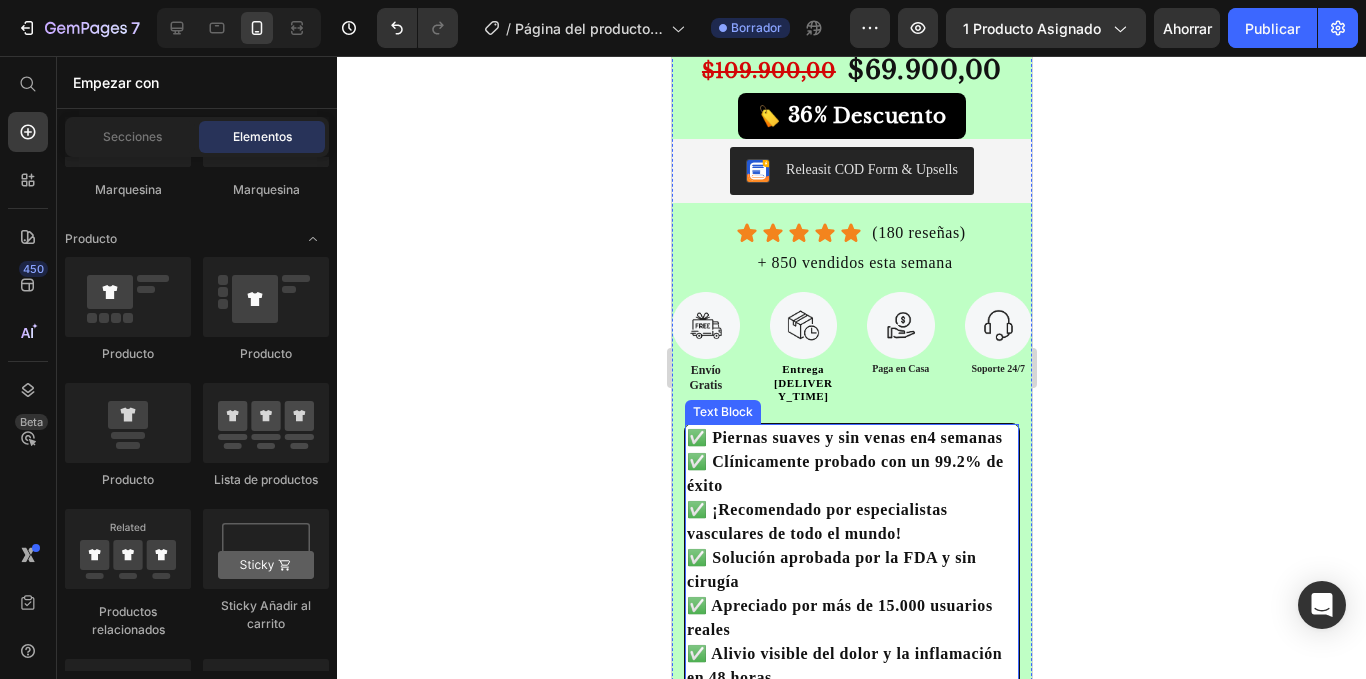 scroll, scrollTop: 441, scrollLeft: 0, axis: vertical 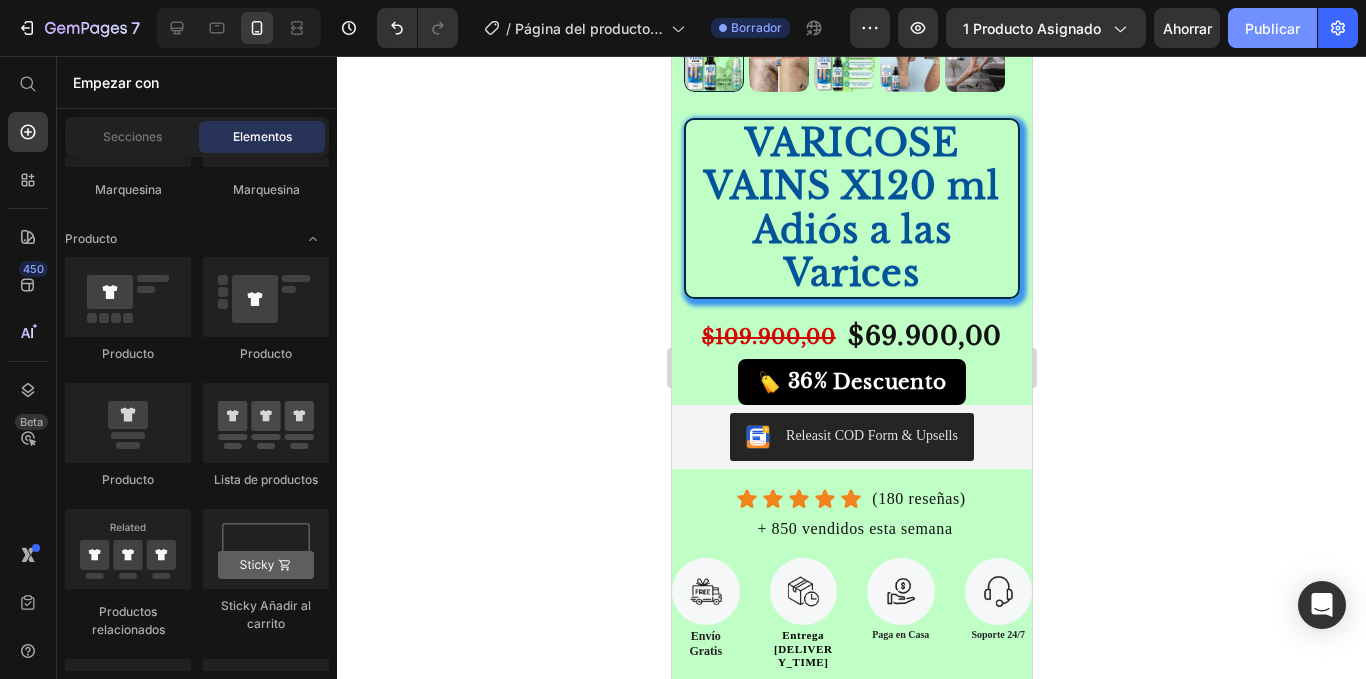 click on "Publicar" at bounding box center (1272, 28) 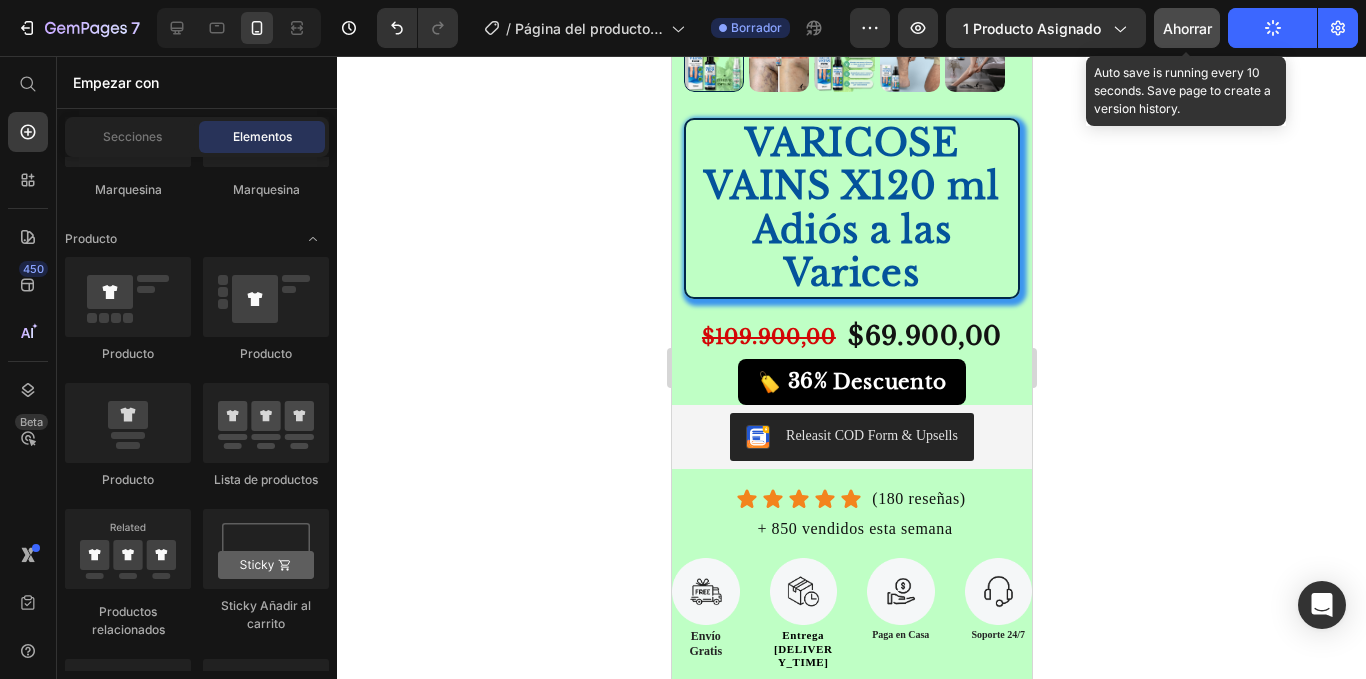 click on "Ahorrar" 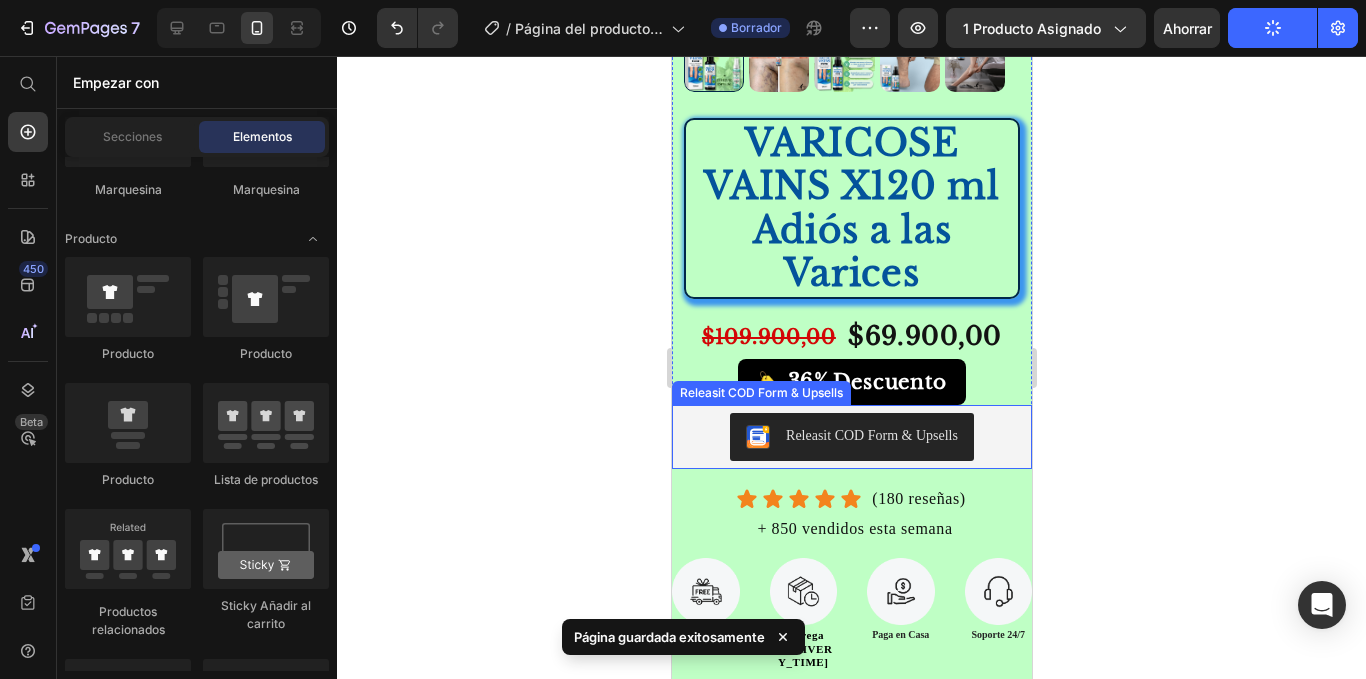 click on "Releasit COD Form & Upsells" at bounding box center [851, 437] 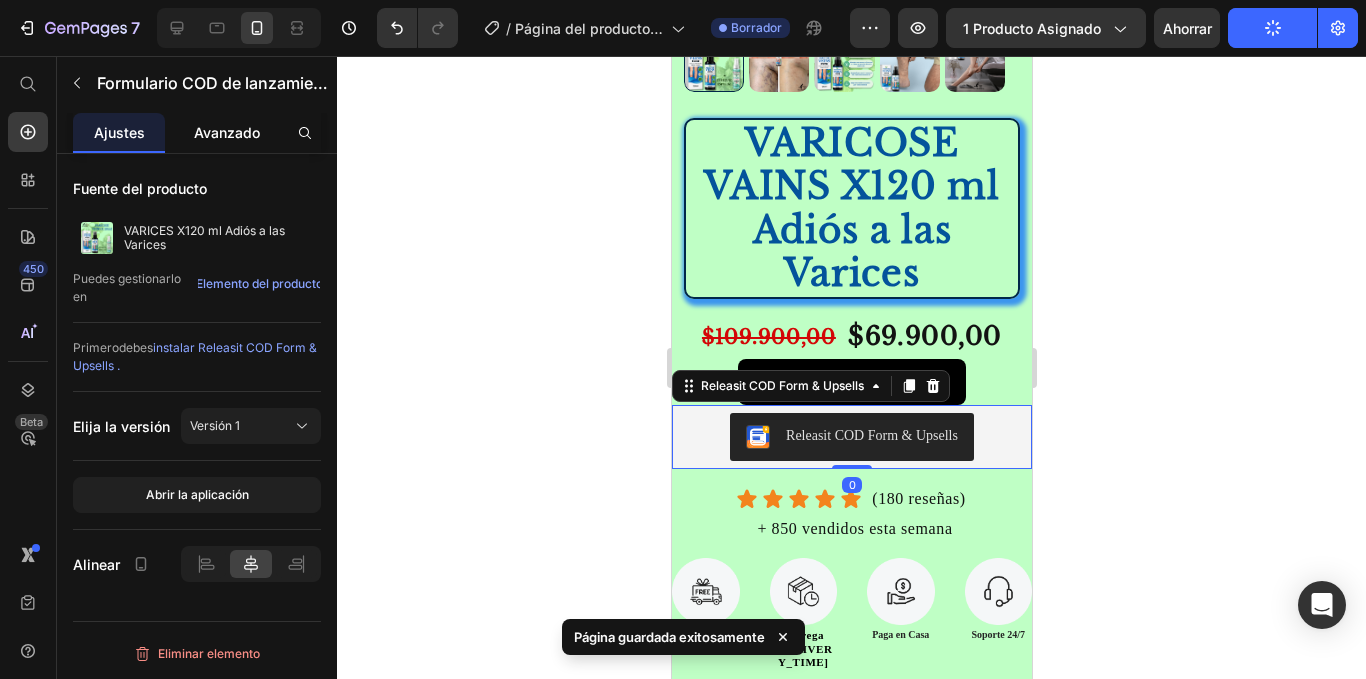 click on "Avanzado" at bounding box center [227, 132] 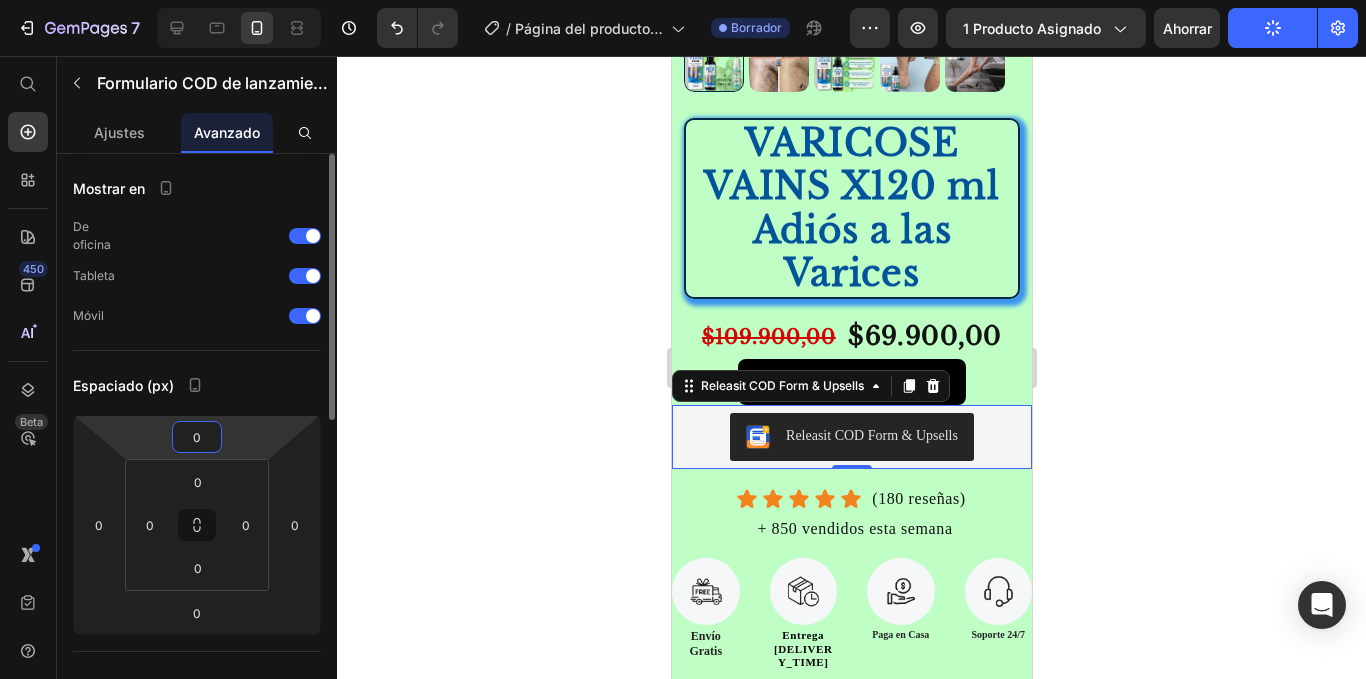 click on "0" at bounding box center [197, 437] 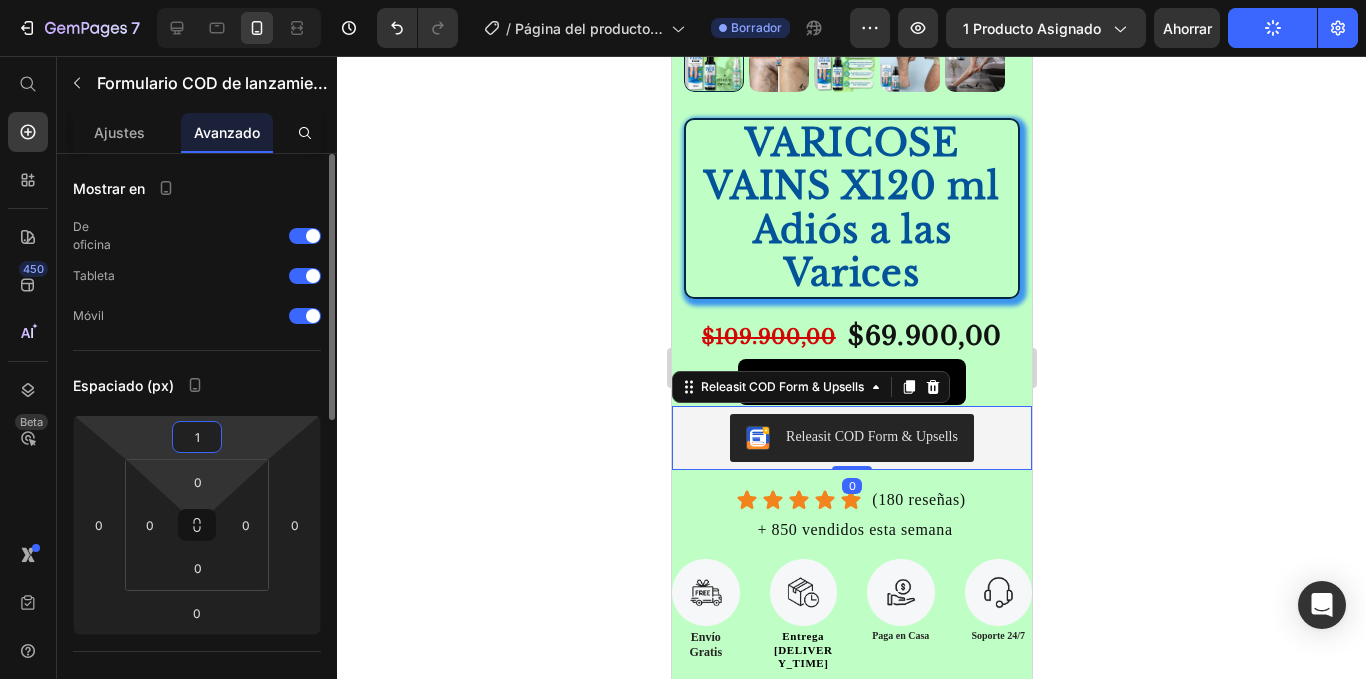 type on "16" 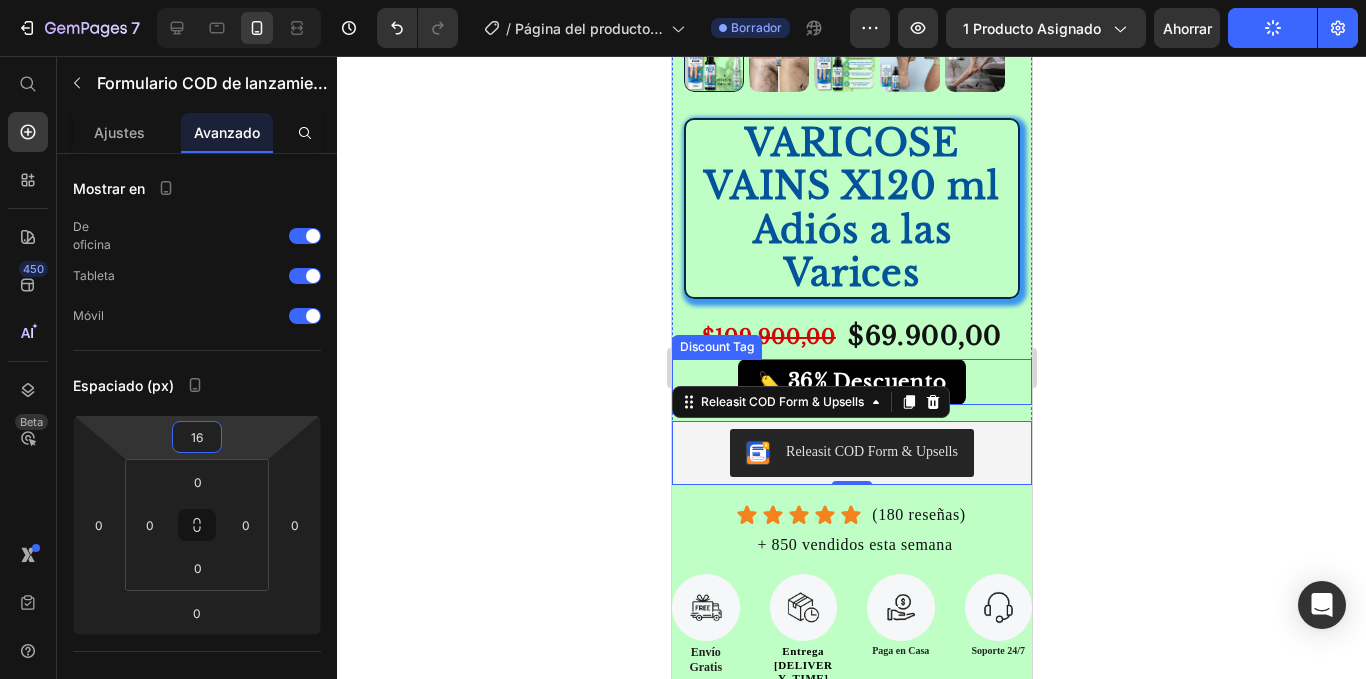 click on "🏷️ 36% Descuento" at bounding box center [851, 382] 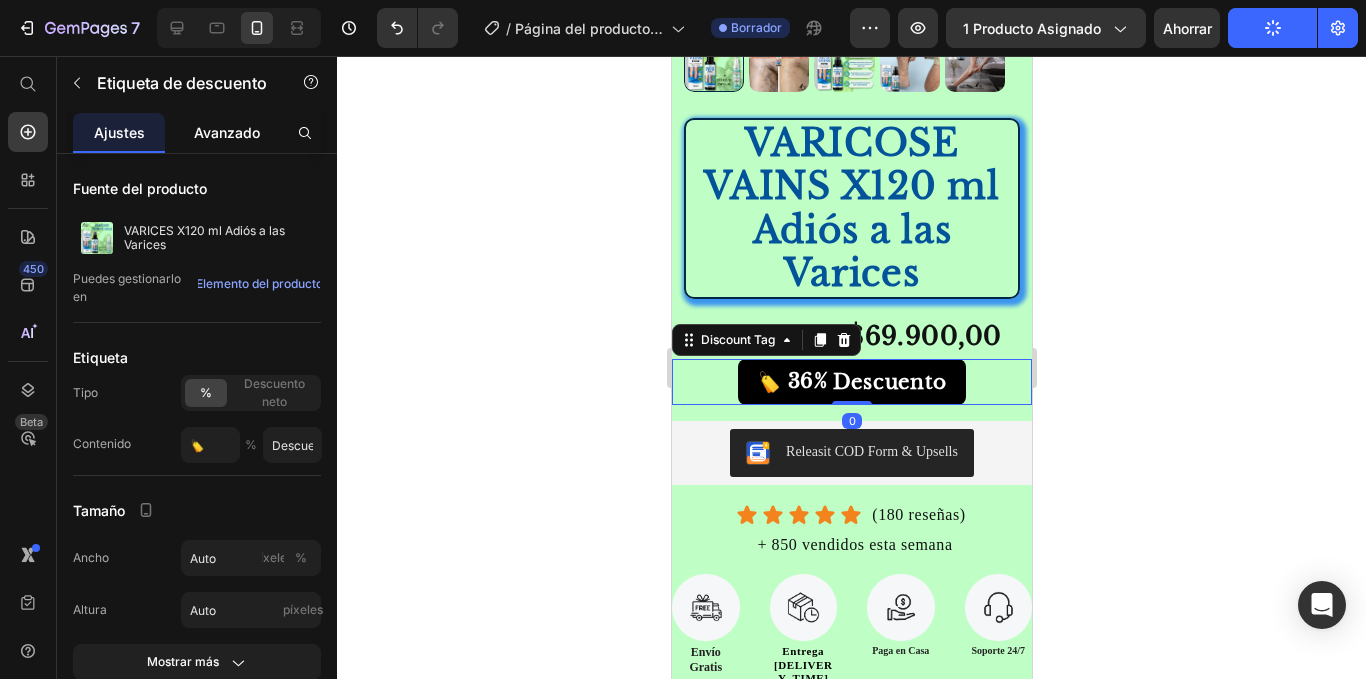click on "Avanzado" at bounding box center [227, 132] 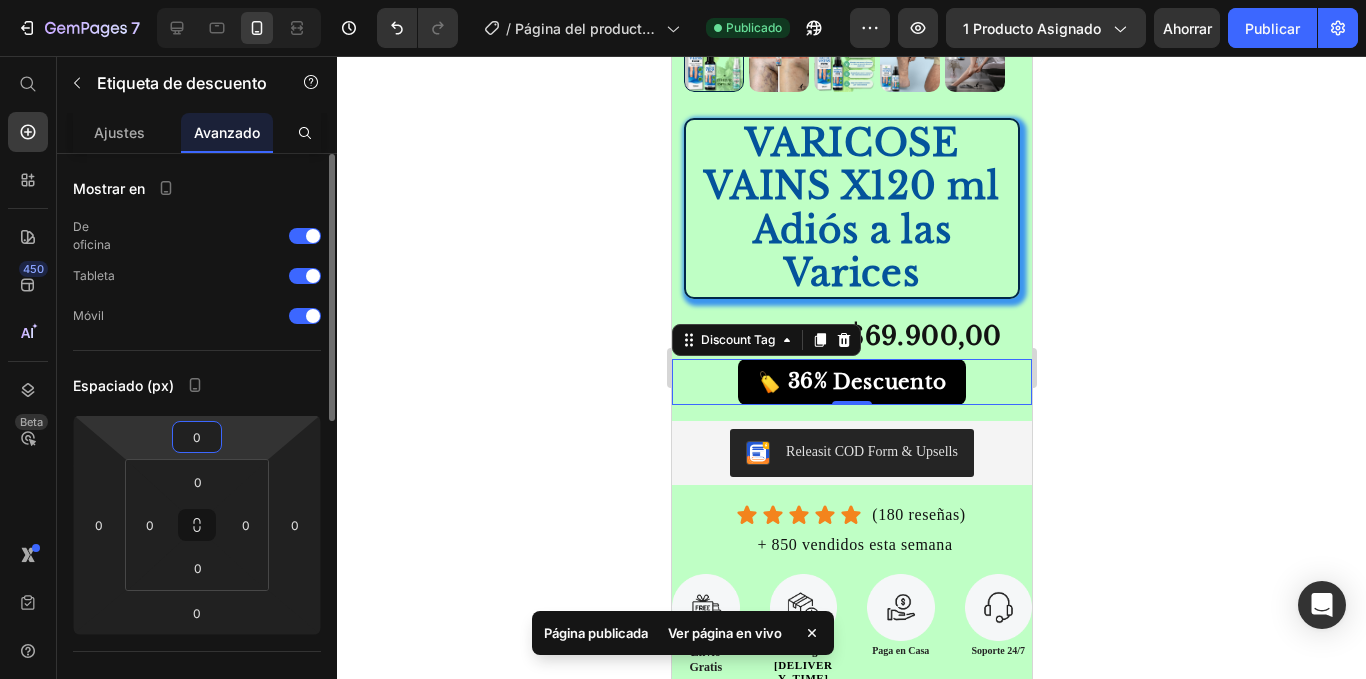 click on "0" at bounding box center [197, 437] 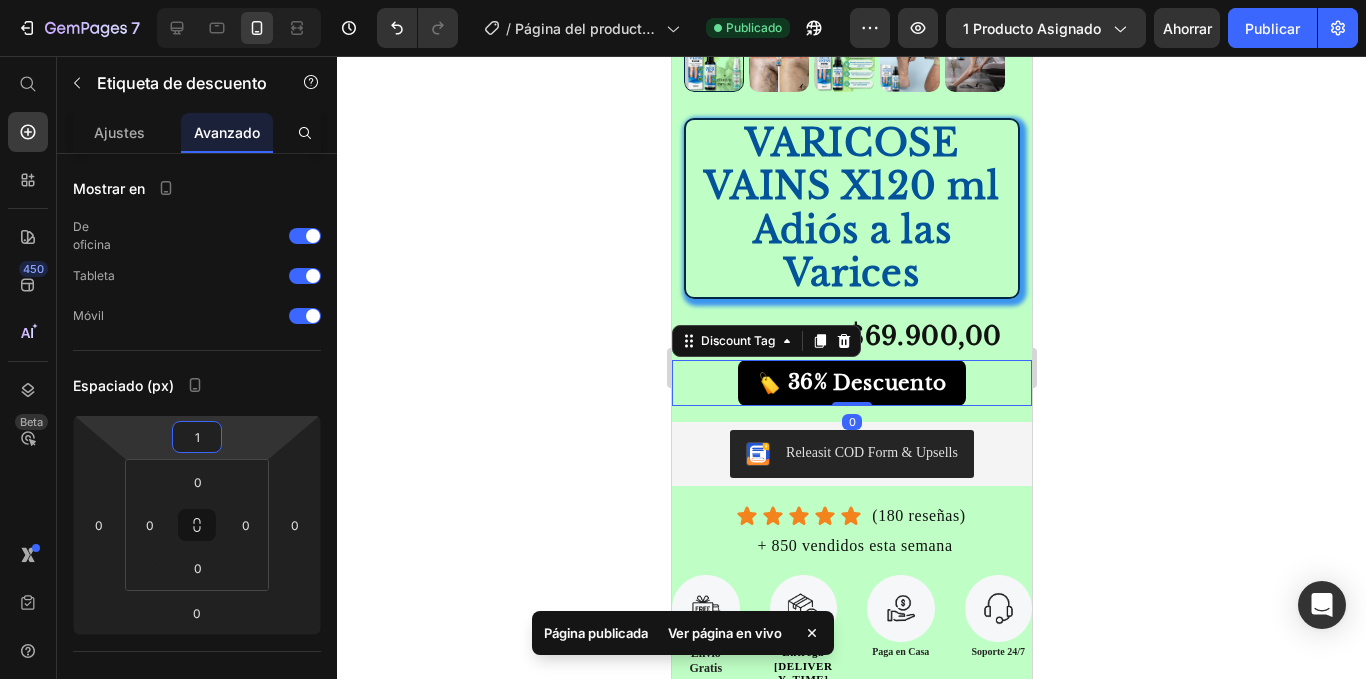type on "16" 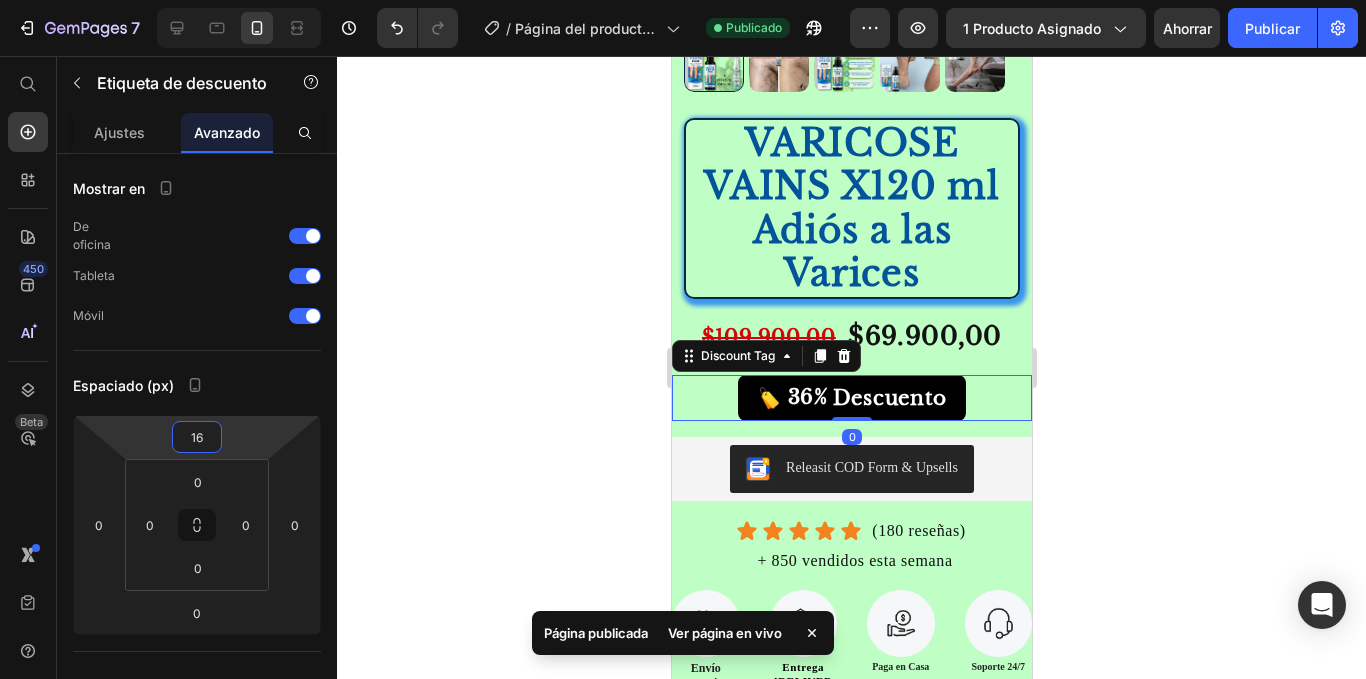 click 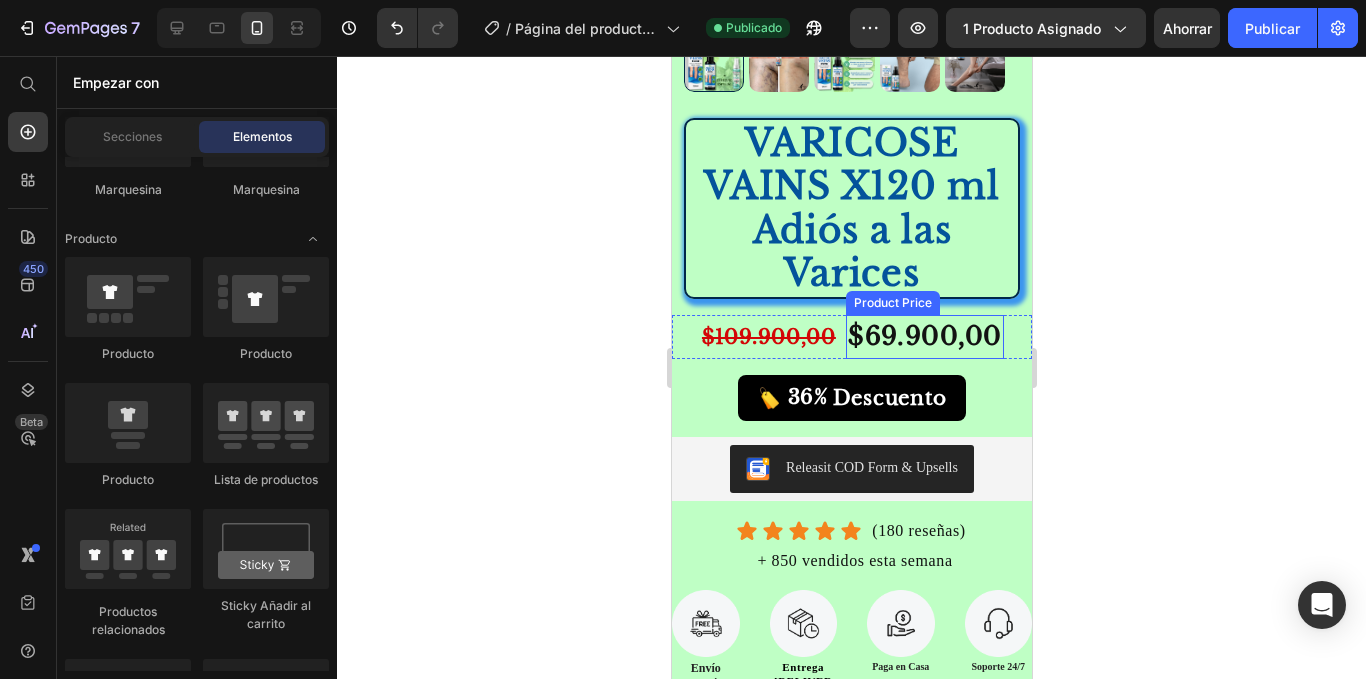 click on "$69.900,00" at bounding box center (924, 337) 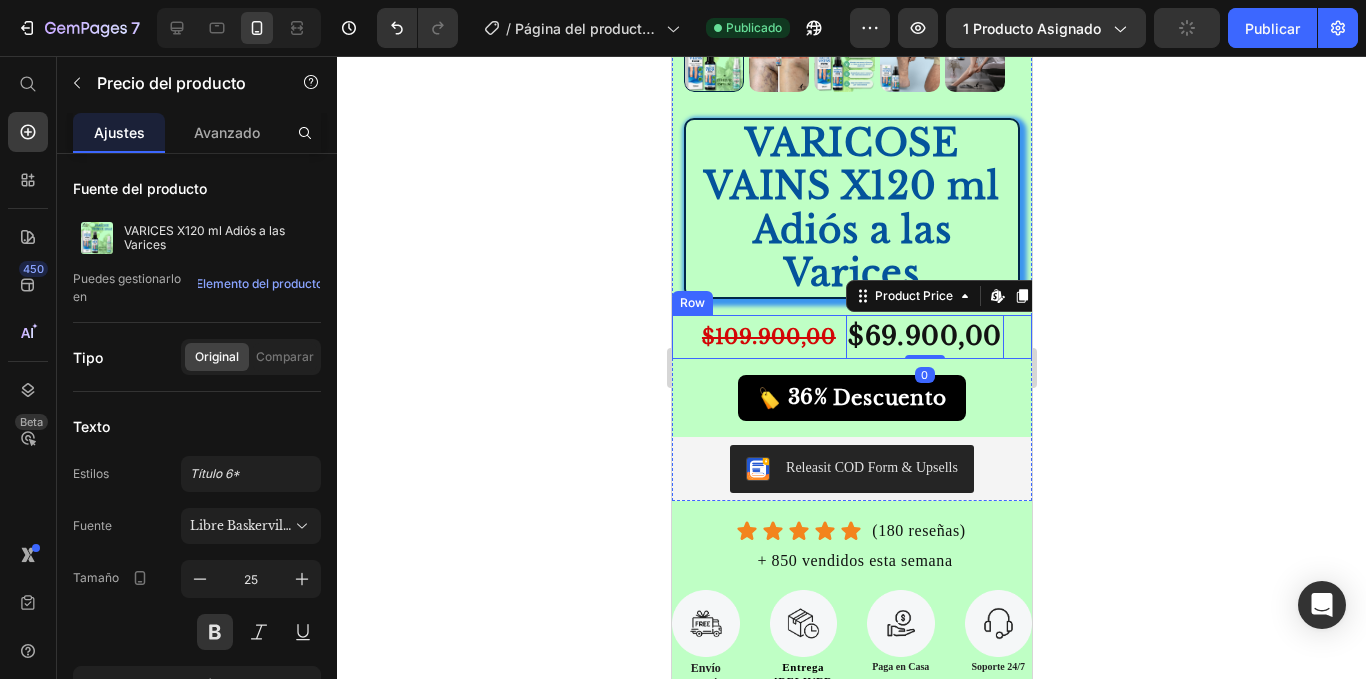 click on "$109.900,00 Product Price $69.900,00 Product Price   Edit content in Shopify 0 Row" at bounding box center (851, 337) 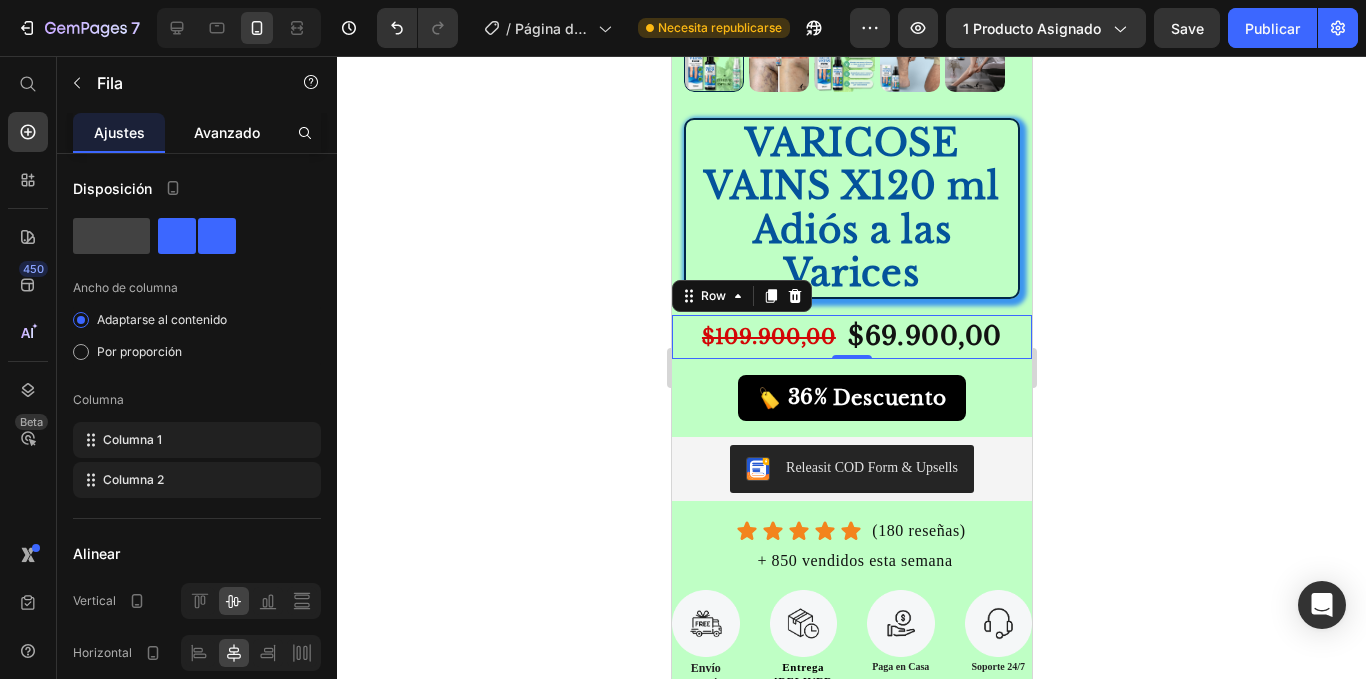 click on "Avanzado" at bounding box center (227, 132) 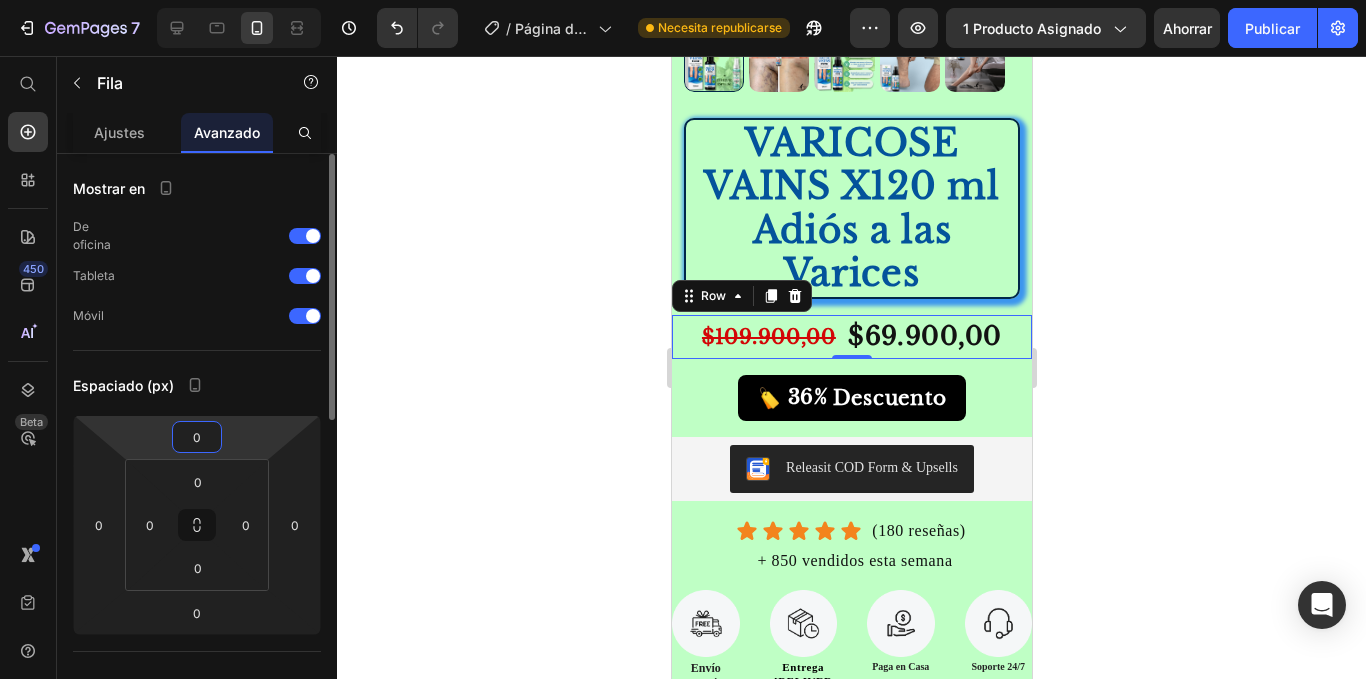 click on "0" at bounding box center [197, 437] 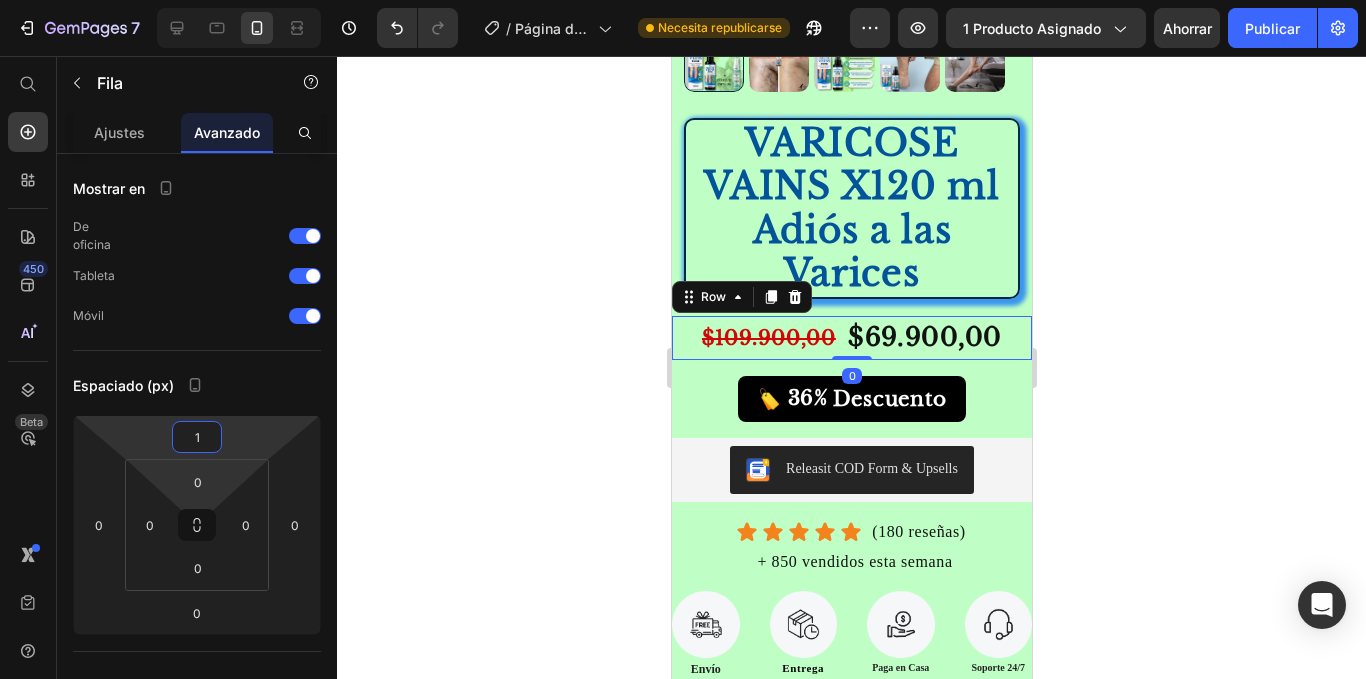 type on "16" 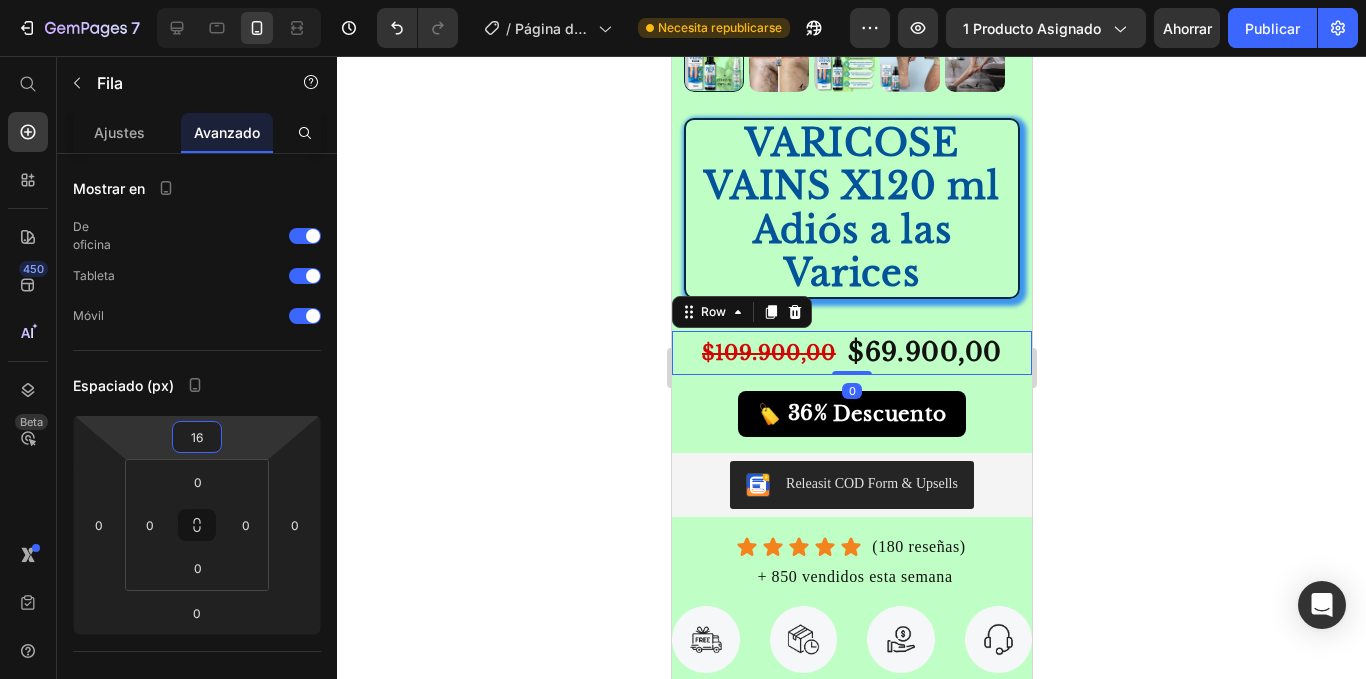 click 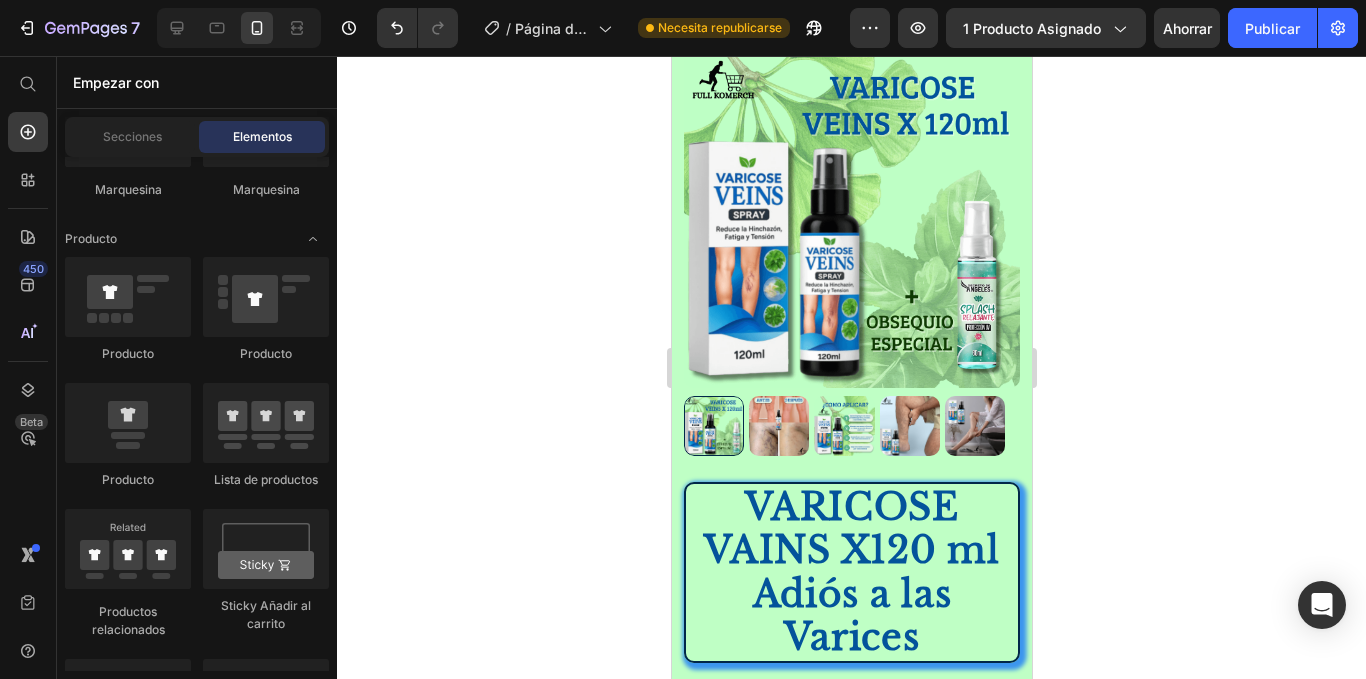 scroll, scrollTop: 0, scrollLeft: 0, axis: both 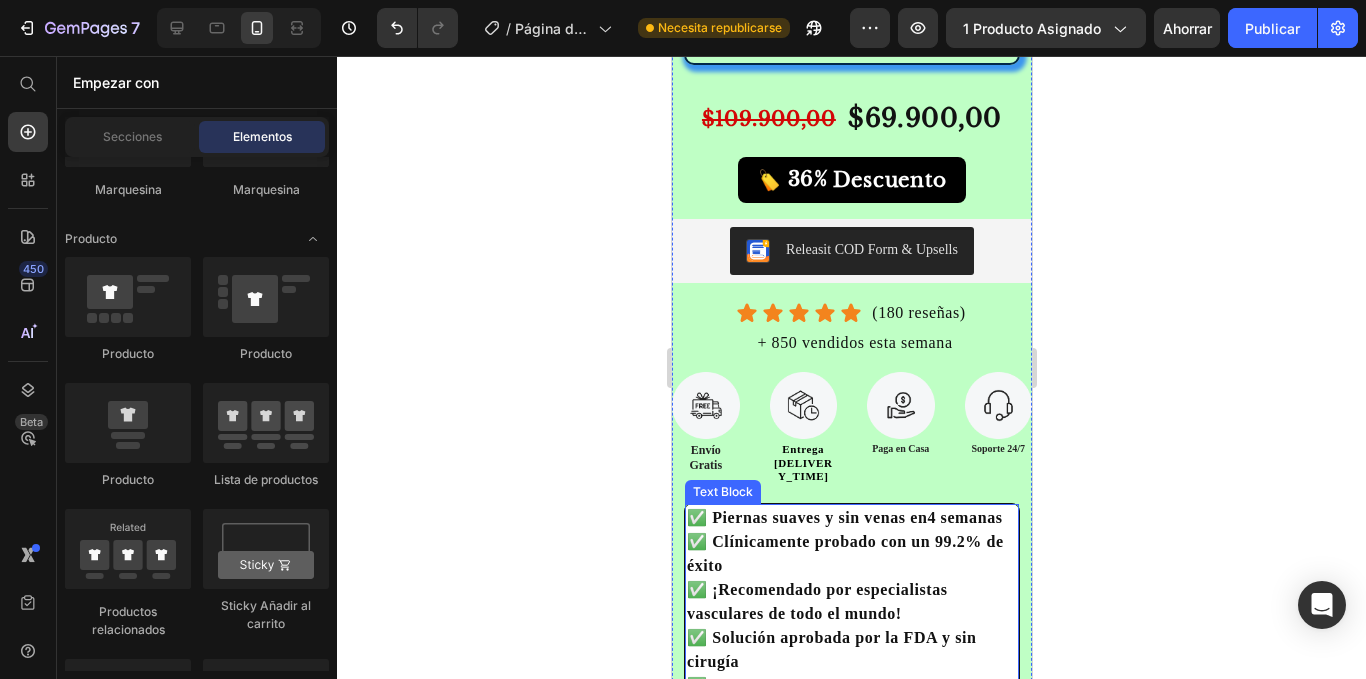 click on "✅ Piernas suaves y sin venas en4 semanas" at bounding box center [851, 518] 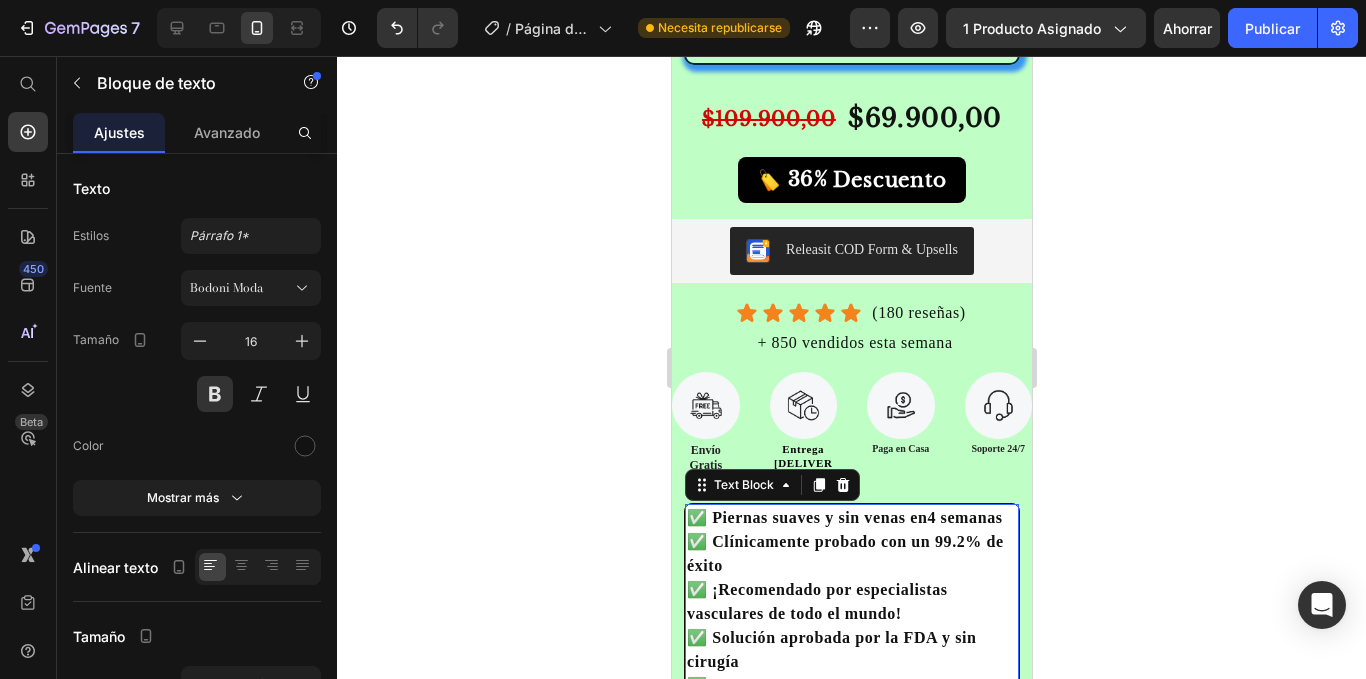 click 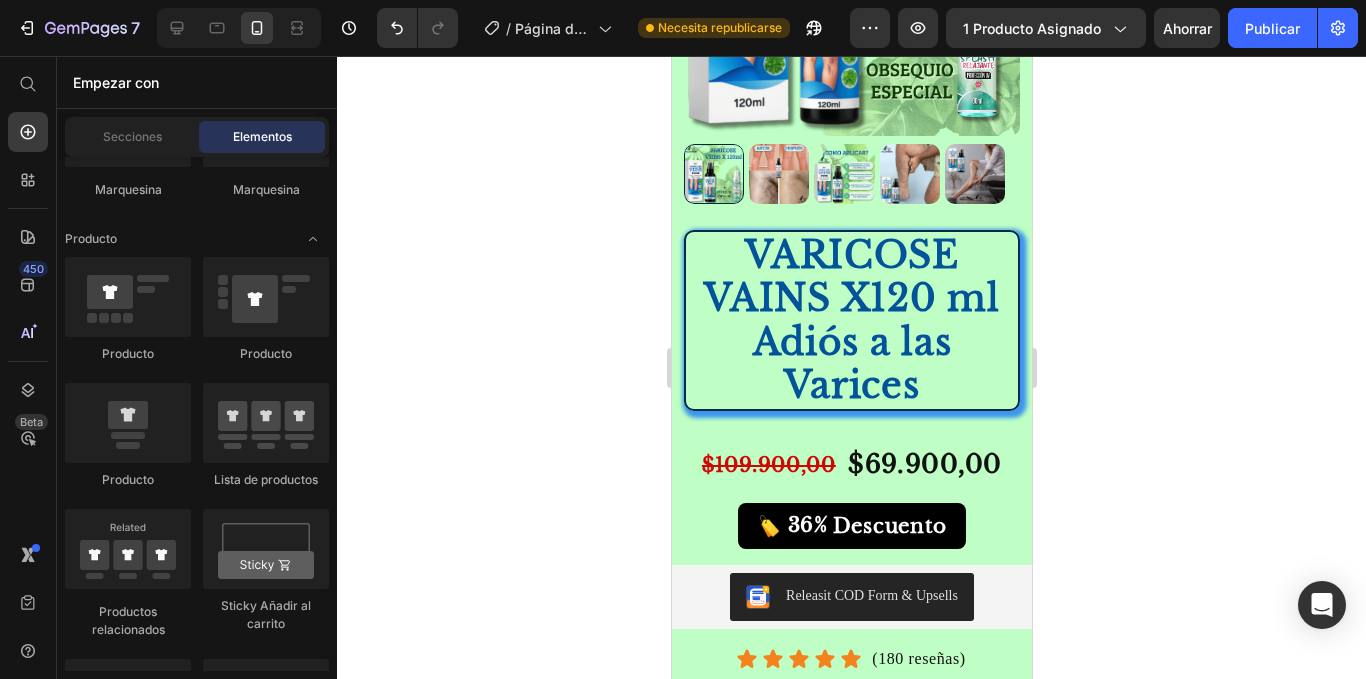 scroll, scrollTop: 326, scrollLeft: 0, axis: vertical 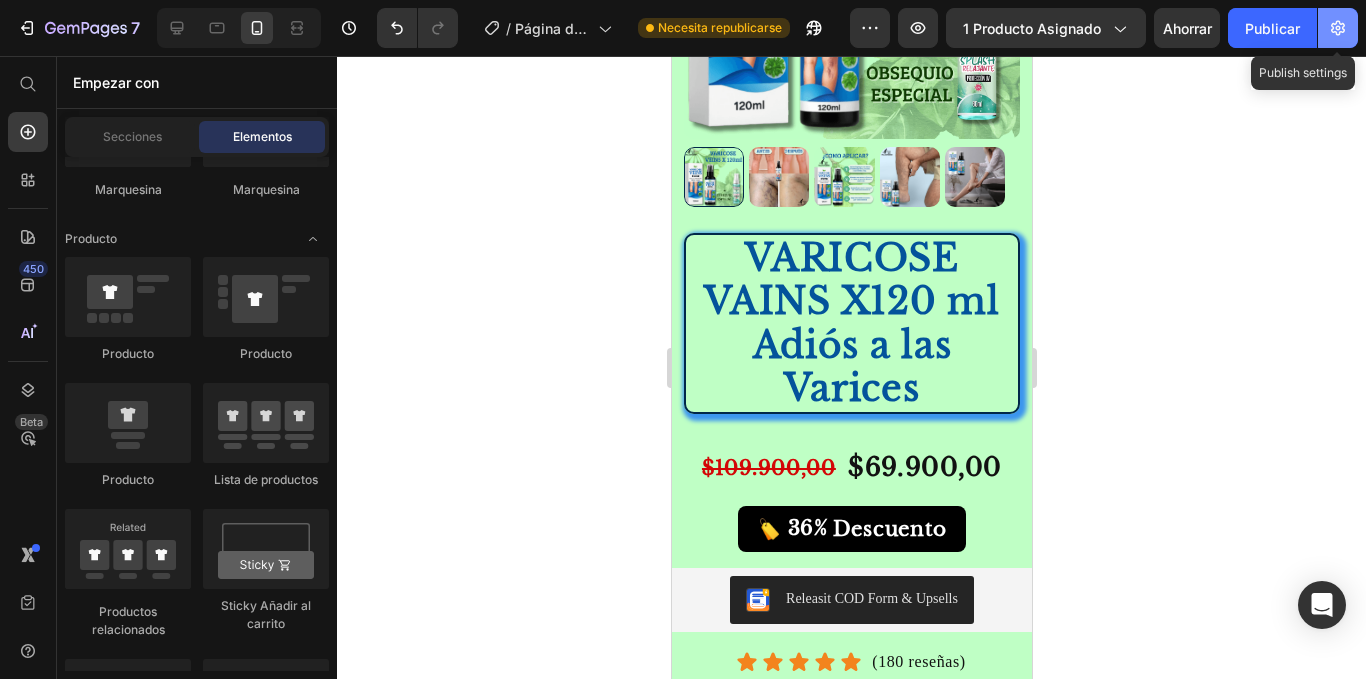 drag, startPoint x: 1335, startPoint y: 18, endPoint x: 1344, endPoint y: 42, distance: 25.632011 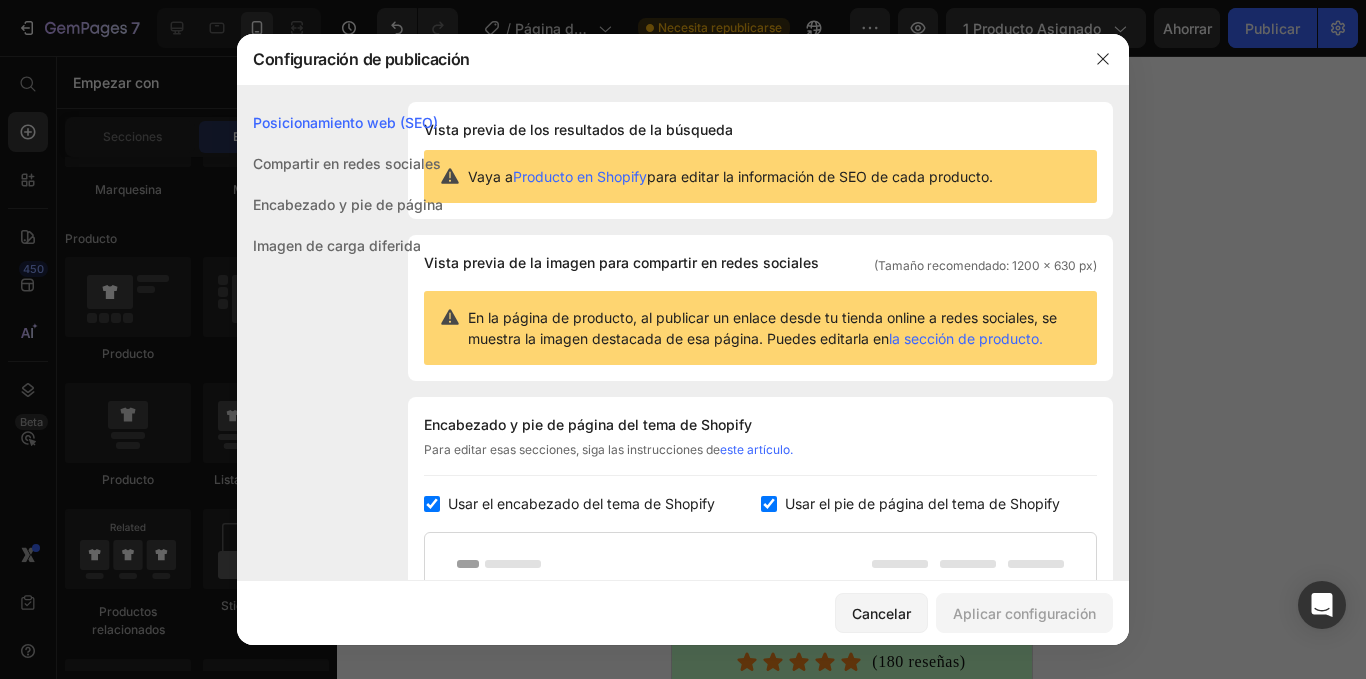 click at bounding box center (432, 504) 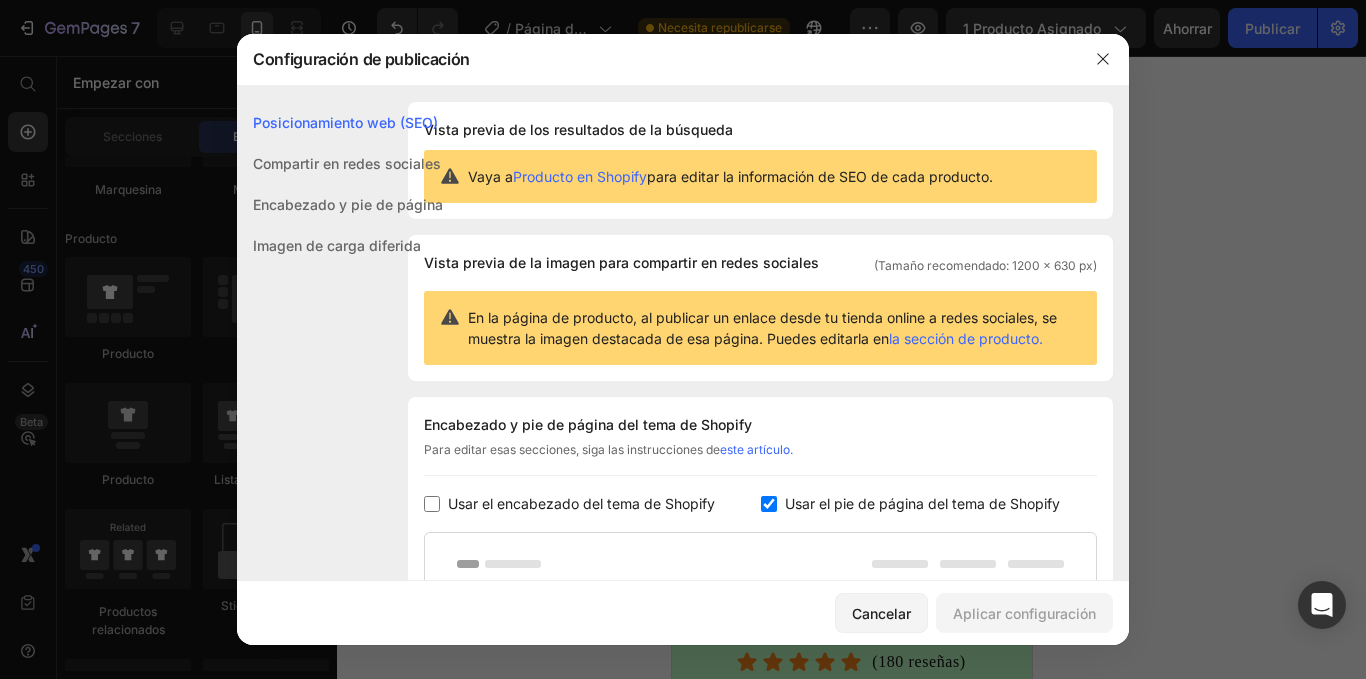 checkbox on "false" 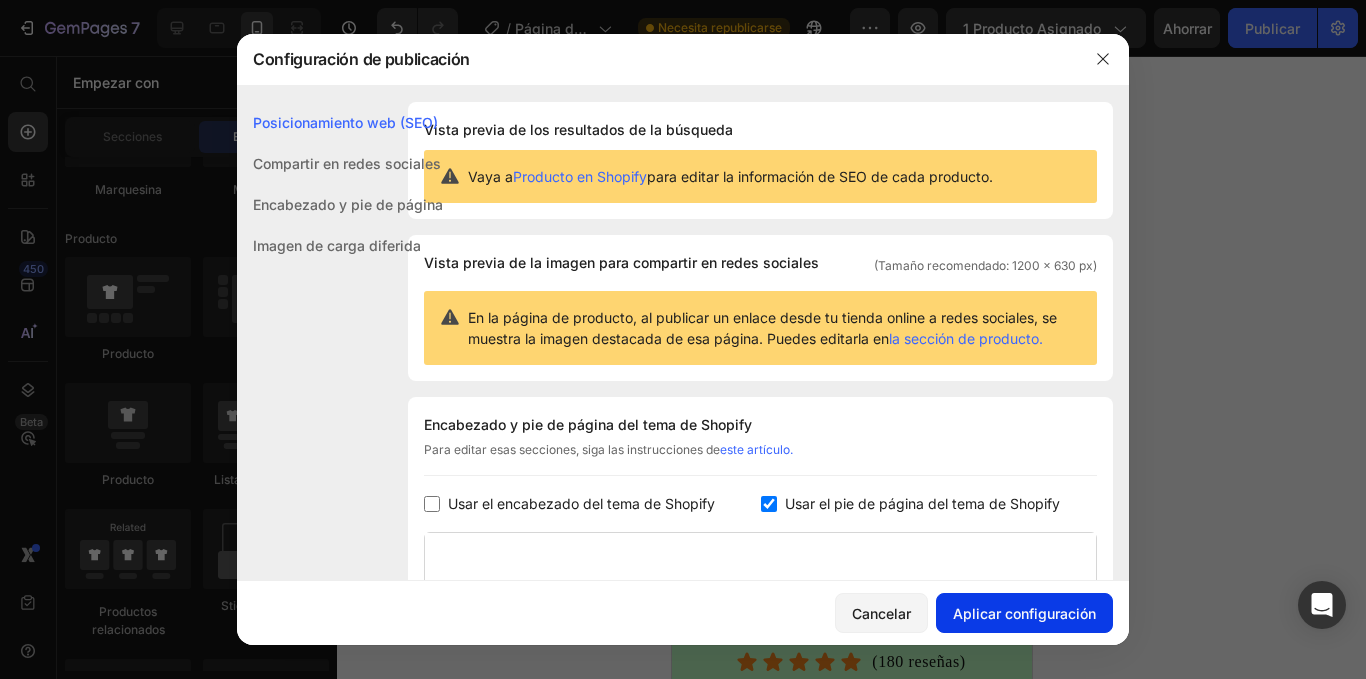click on "Aplicar configuración" at bounding box center (1024, 613) 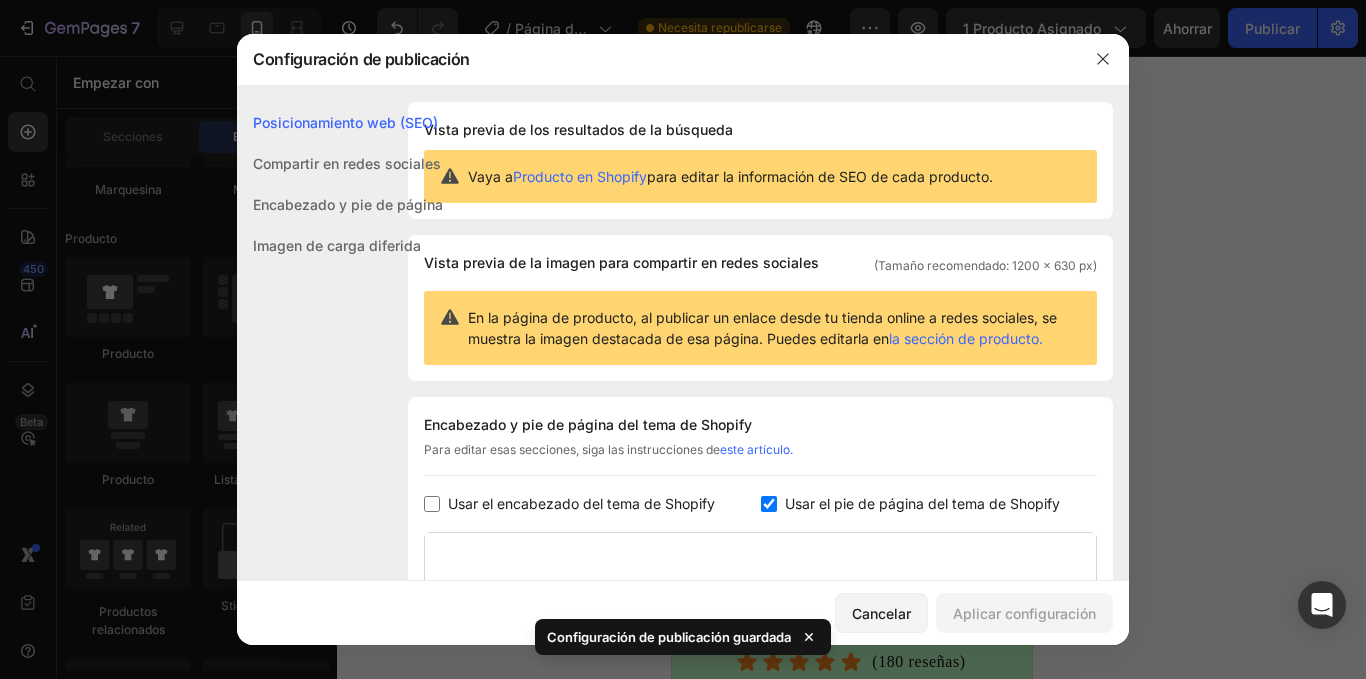 click 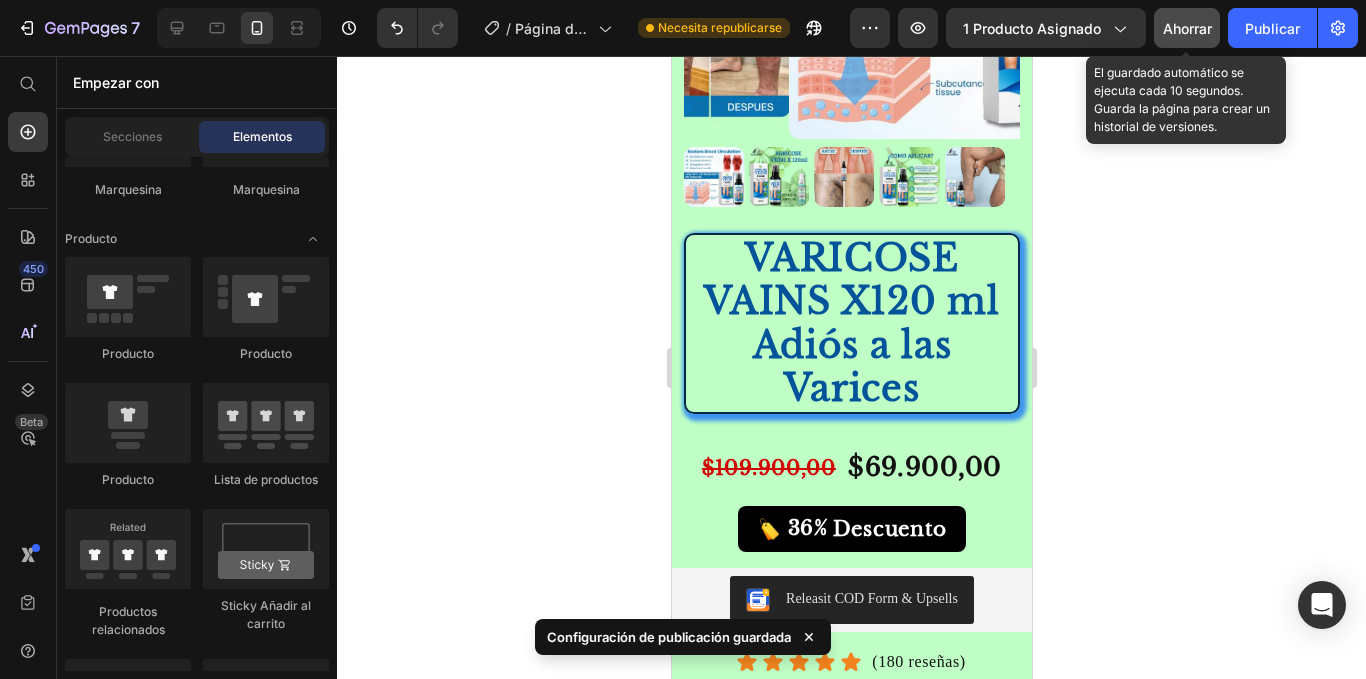 click on "Ahorrar" at bounding box center (1187, 28) 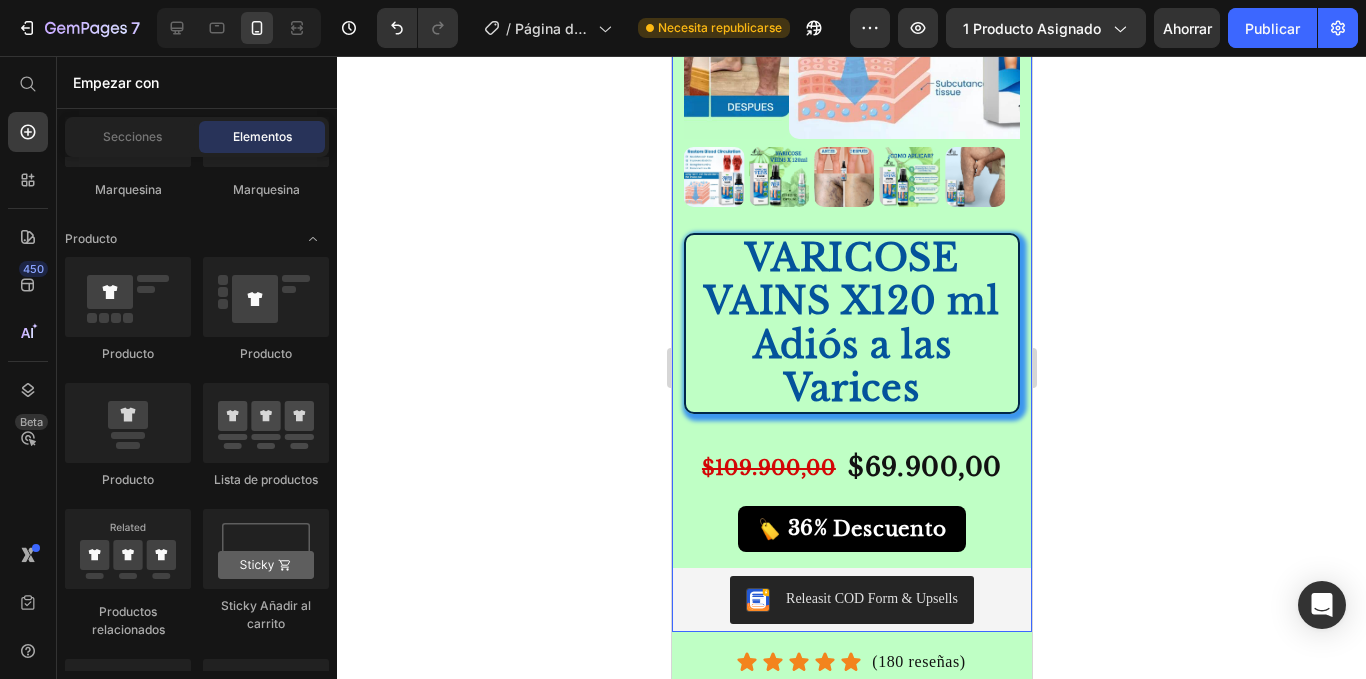 click on "VARICOSE VAINS X120 ml Adiós a las Varices Product Title $109.900,00 Product Price $69.900,00 Product Price Row 🏷️ 36% Descuento Discount Tag Releasit COD Form & Upsells Releasit COD Form & Upsells" at bounding box center (851, 427) 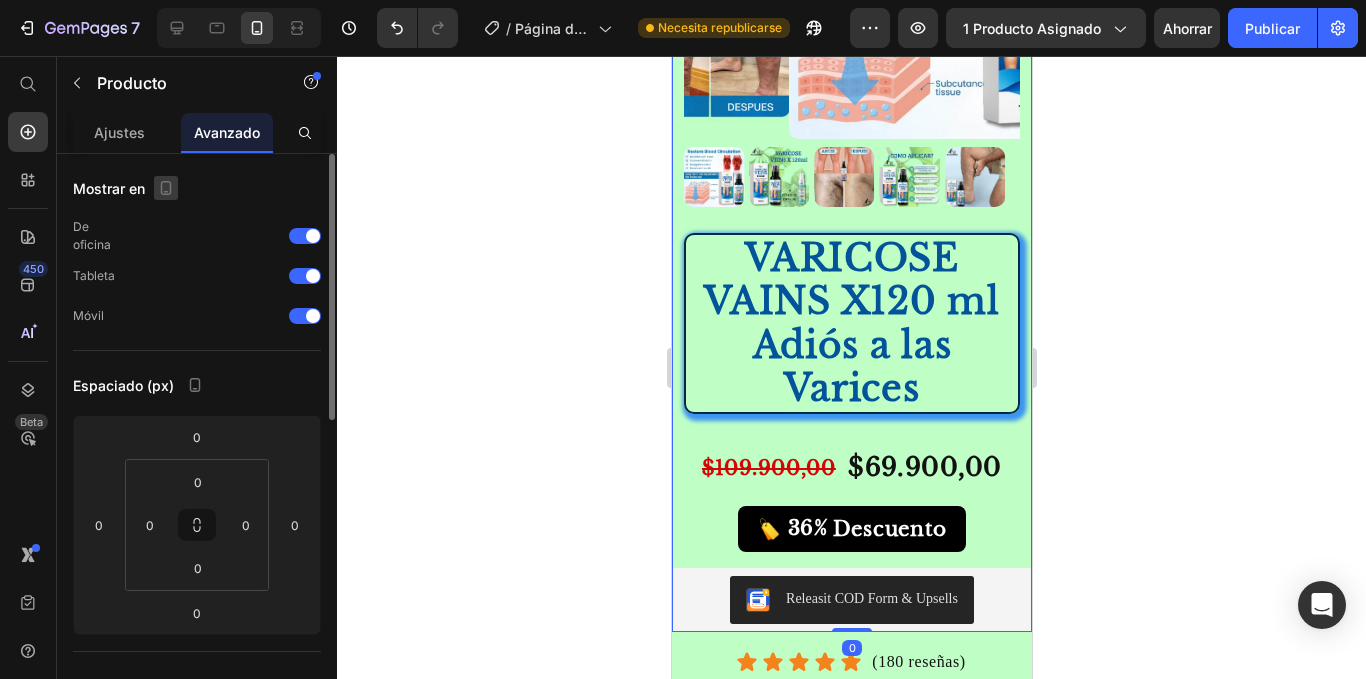 click 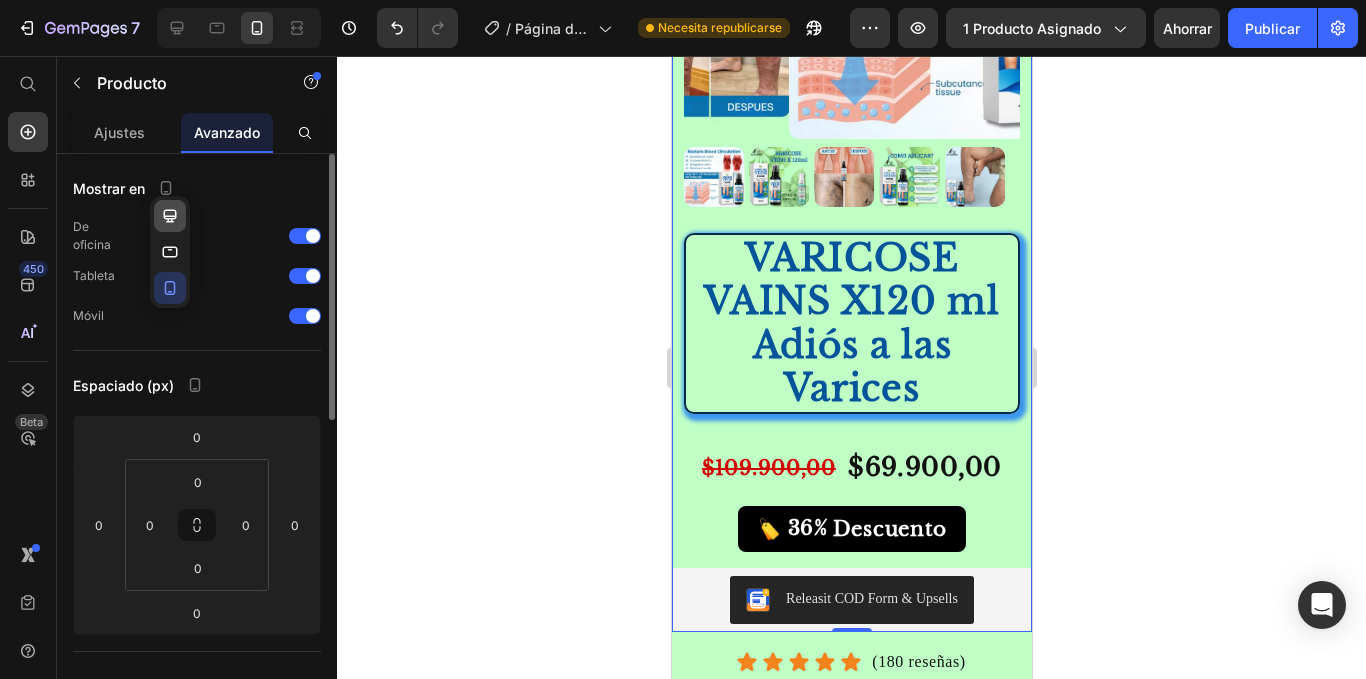 click 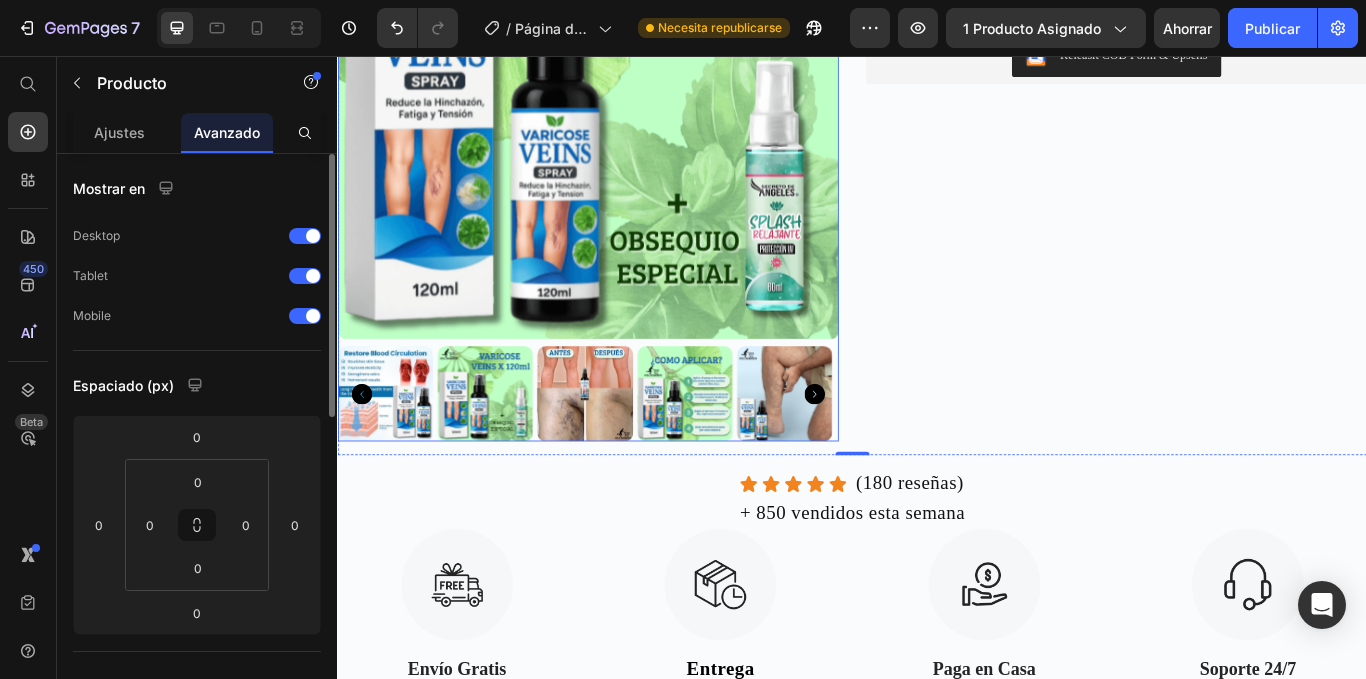 scroll, scrollTop: 3, scrollLeft: 0, axis: vertical 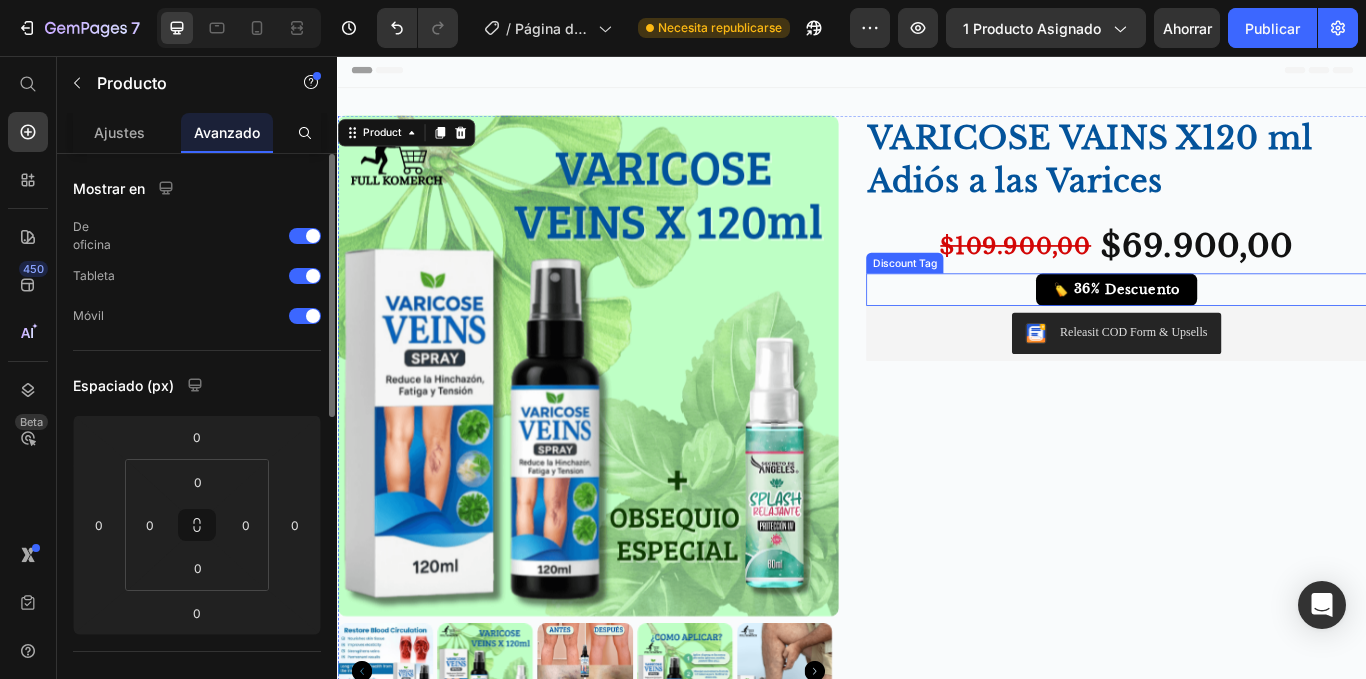 click on "🏷️ 36% Descuento" at bounding box center (1245, 329) 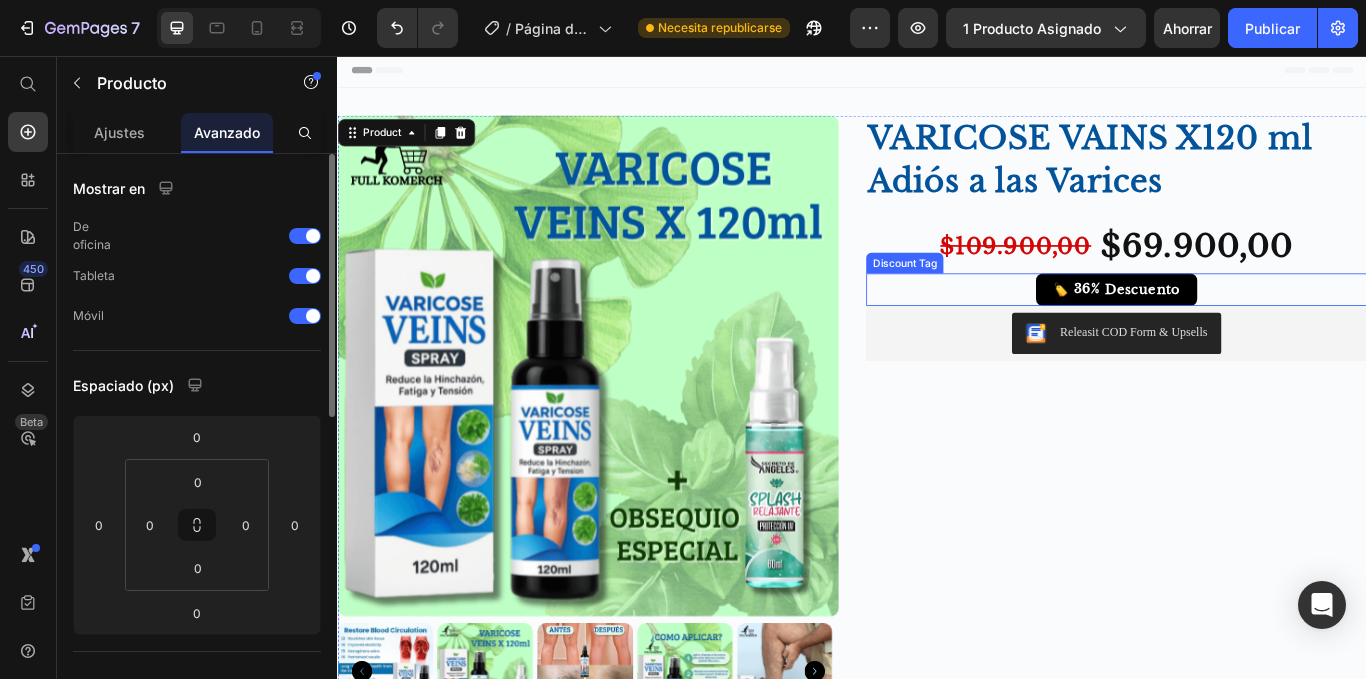 drag, startPoint x: 1374, startPoint y: 335, endPoint x: 1391, endPoint y: 384, distance: 51.86521 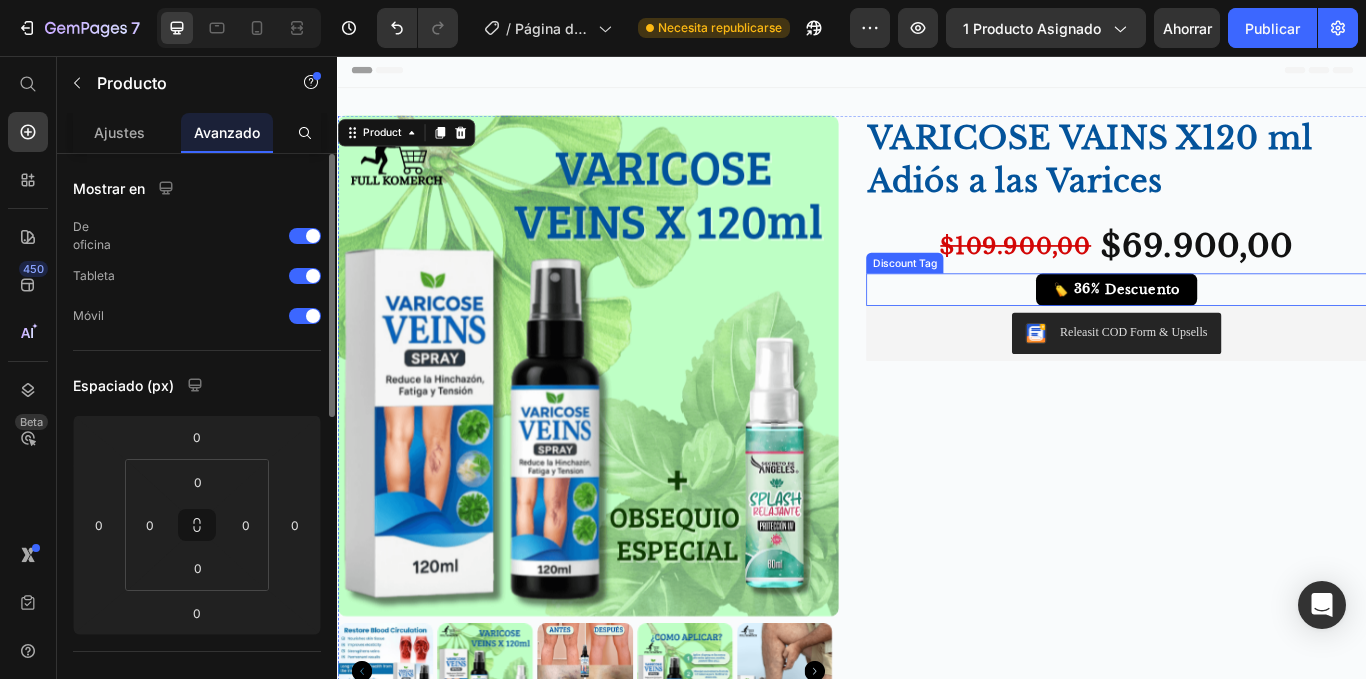 click on "🏷️ 36% Descuento" at bounding box center [1245, 329] 